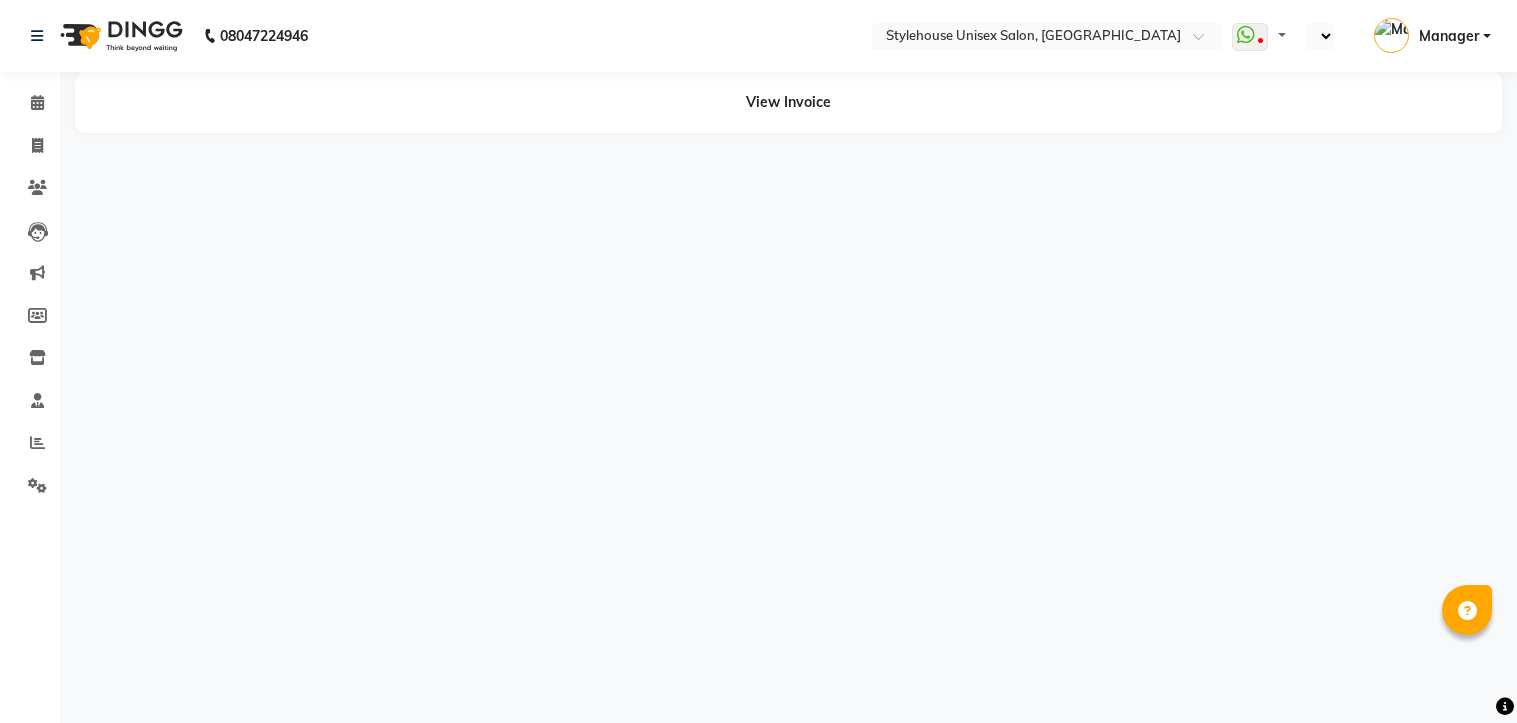 scroll, scrollTop: 0, scrollLeft: 0, axis: both 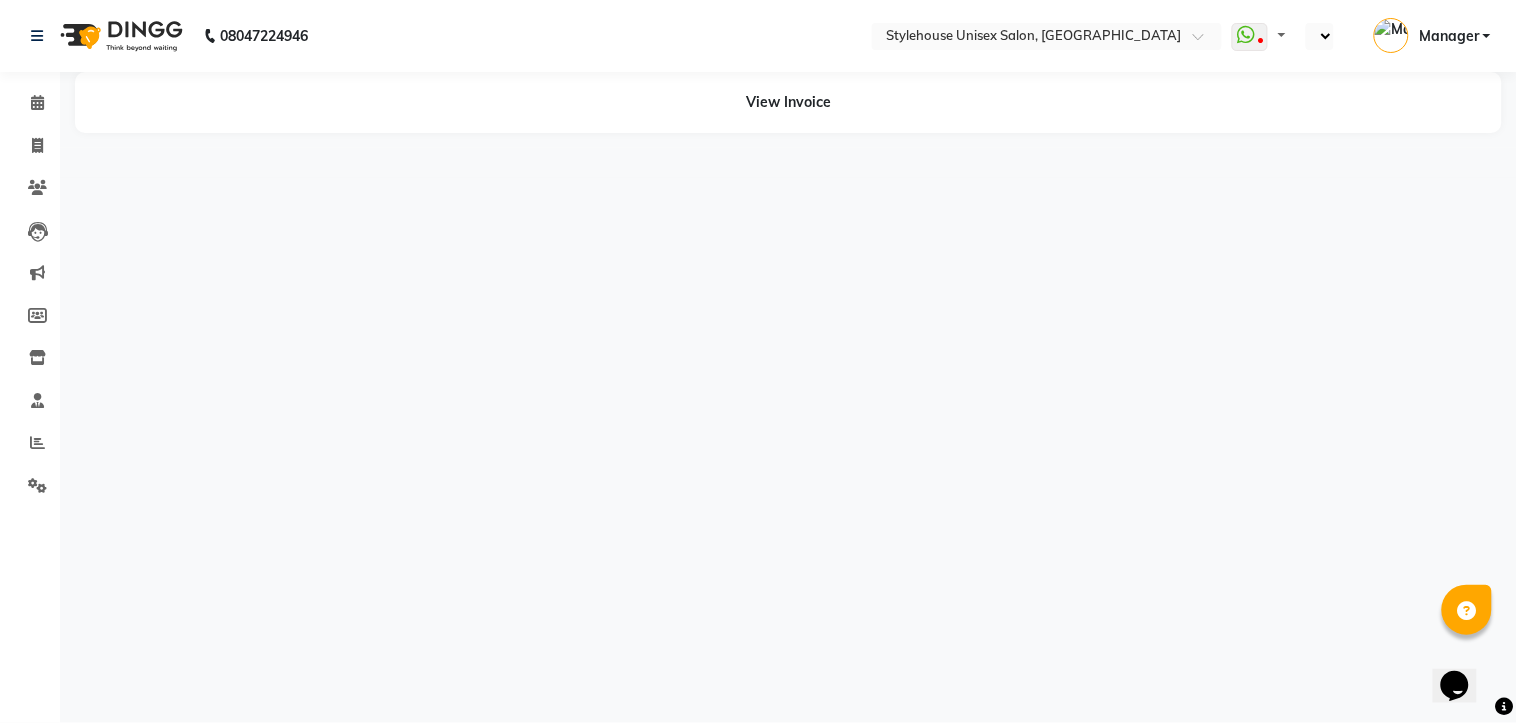 select on "en" 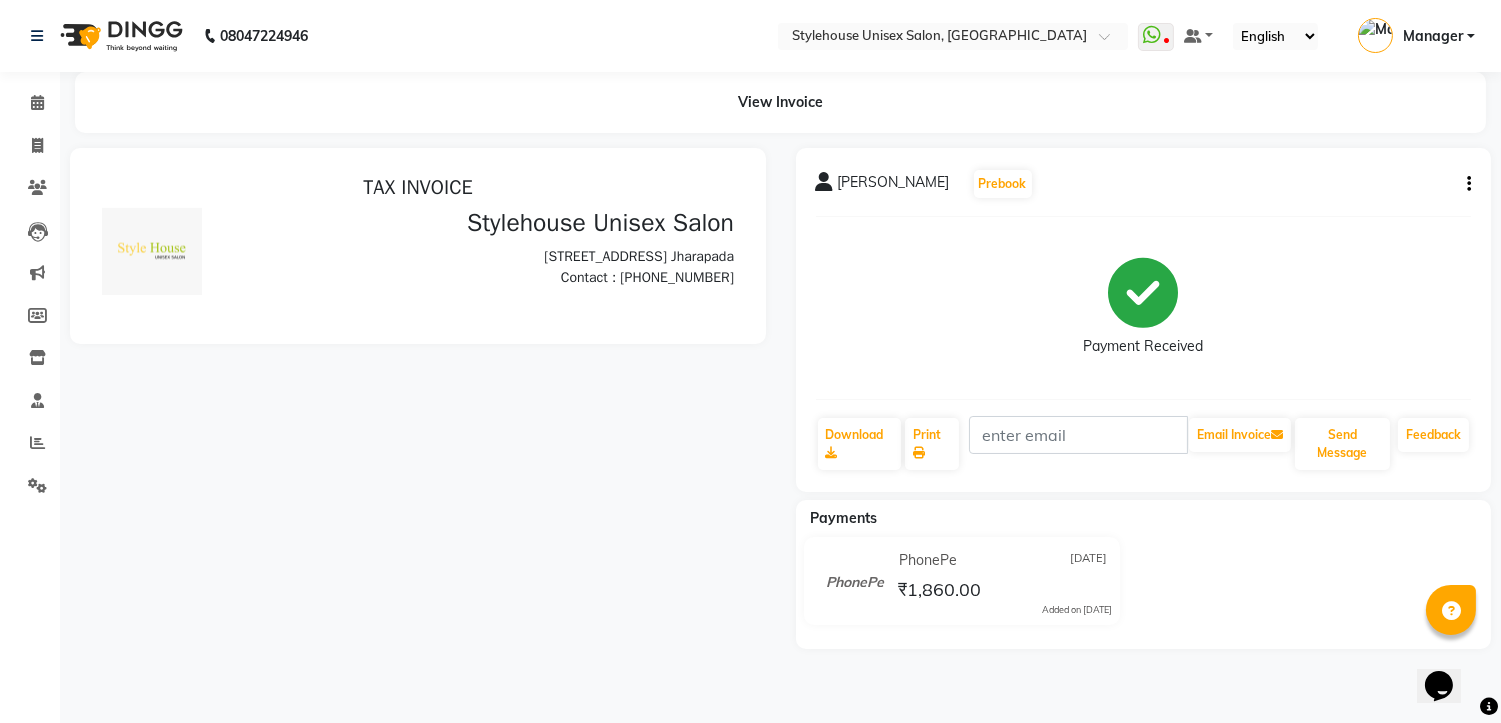 scroll, scrollTop: 0, scrollLeft: 0, axis: both 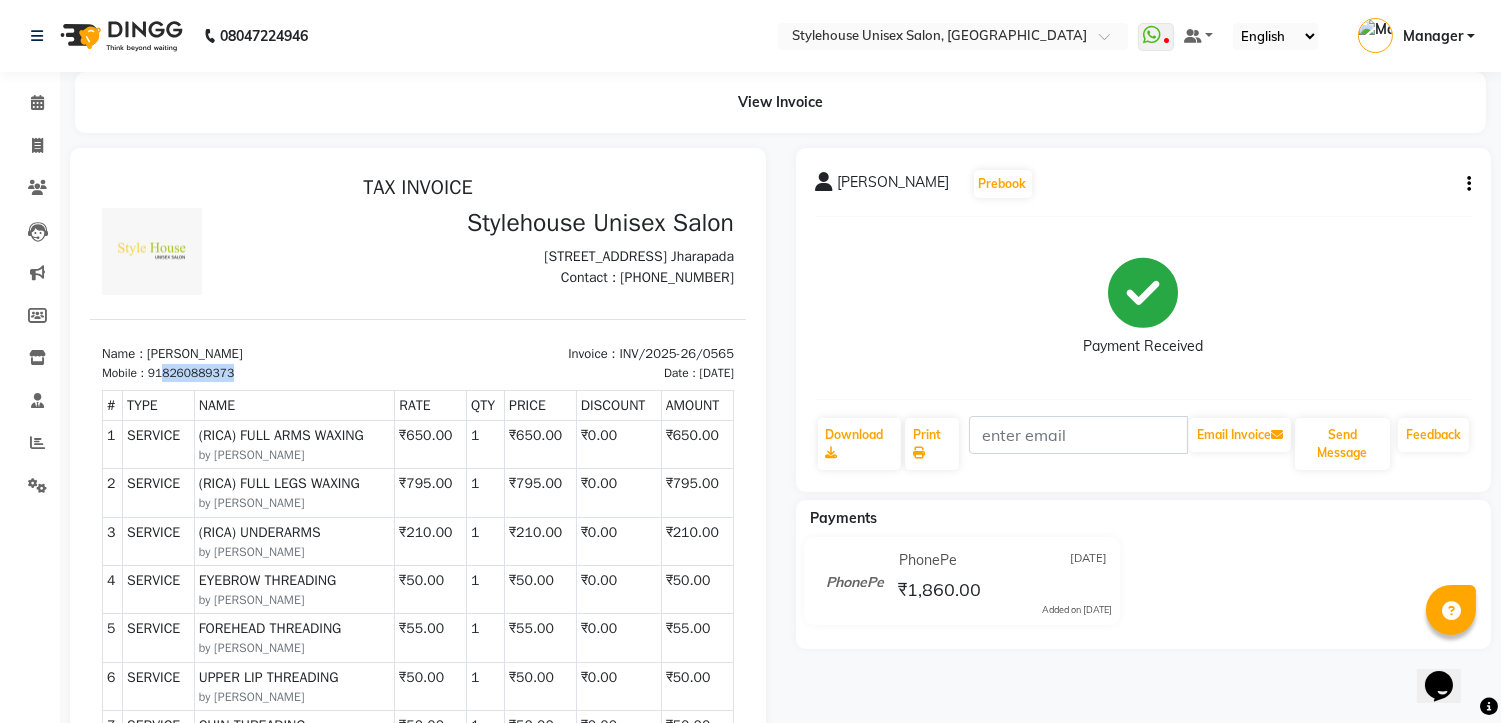 drag, startPoint x: 164, startPoint y: 386, endPoint x: 241, endPoint y: 386, distance: 77 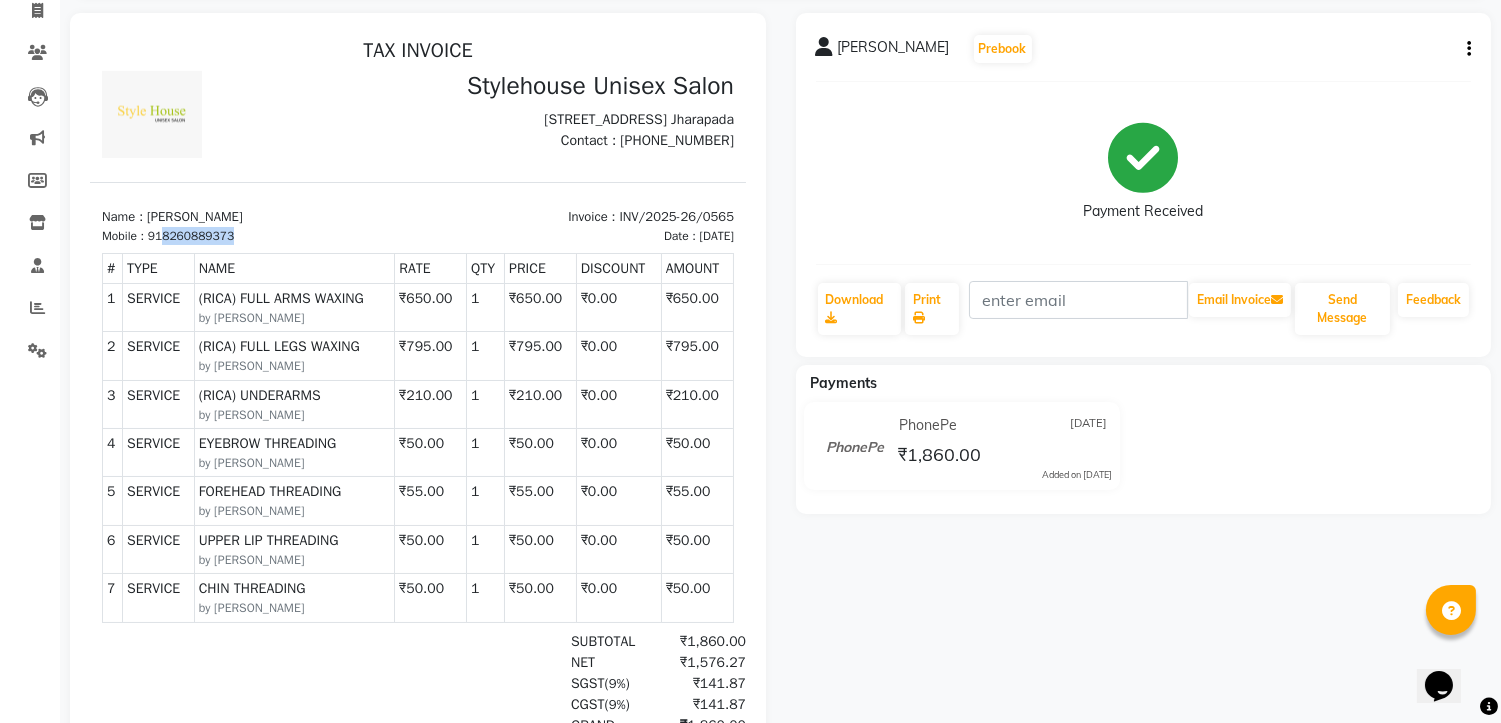 scroll, scrollTop: 337, scrollLeft: 0, axis: vertical 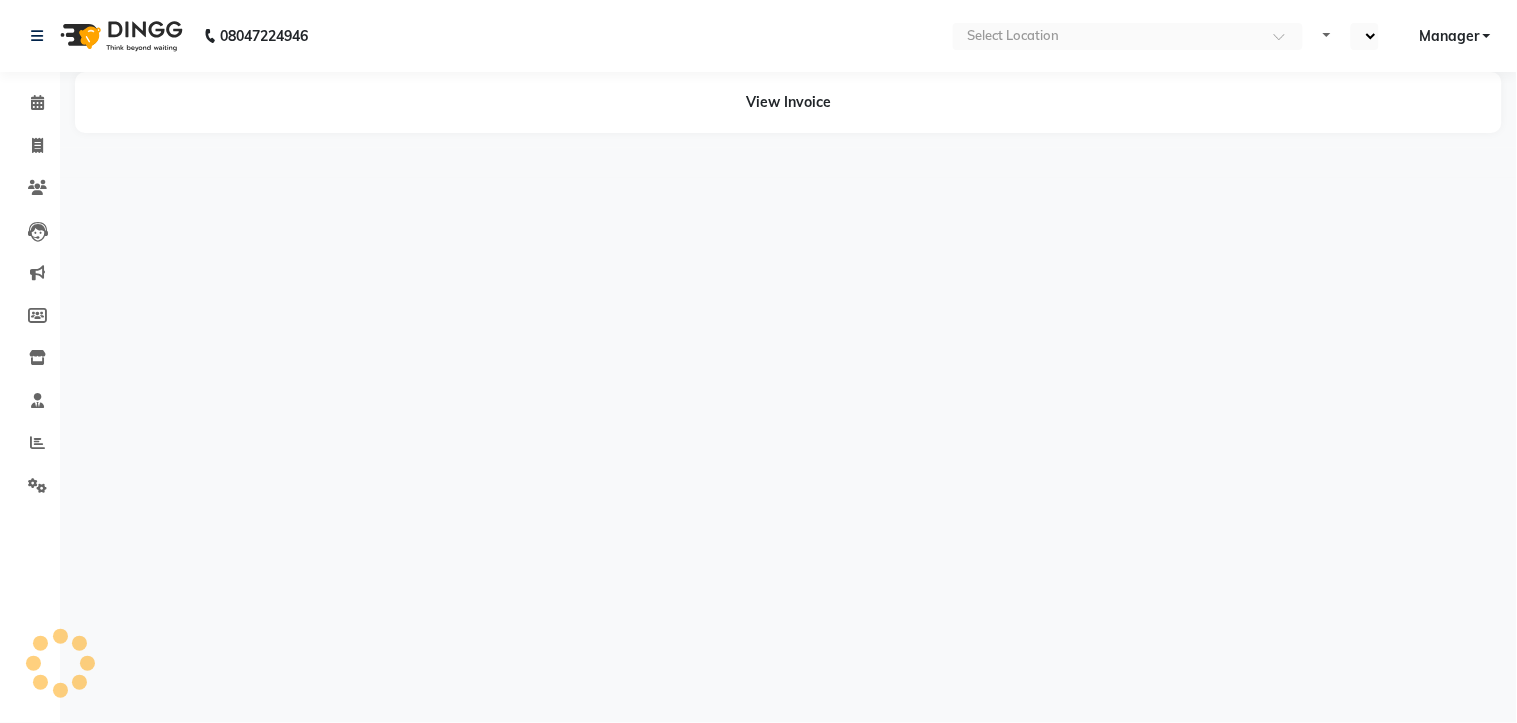 select on "en" 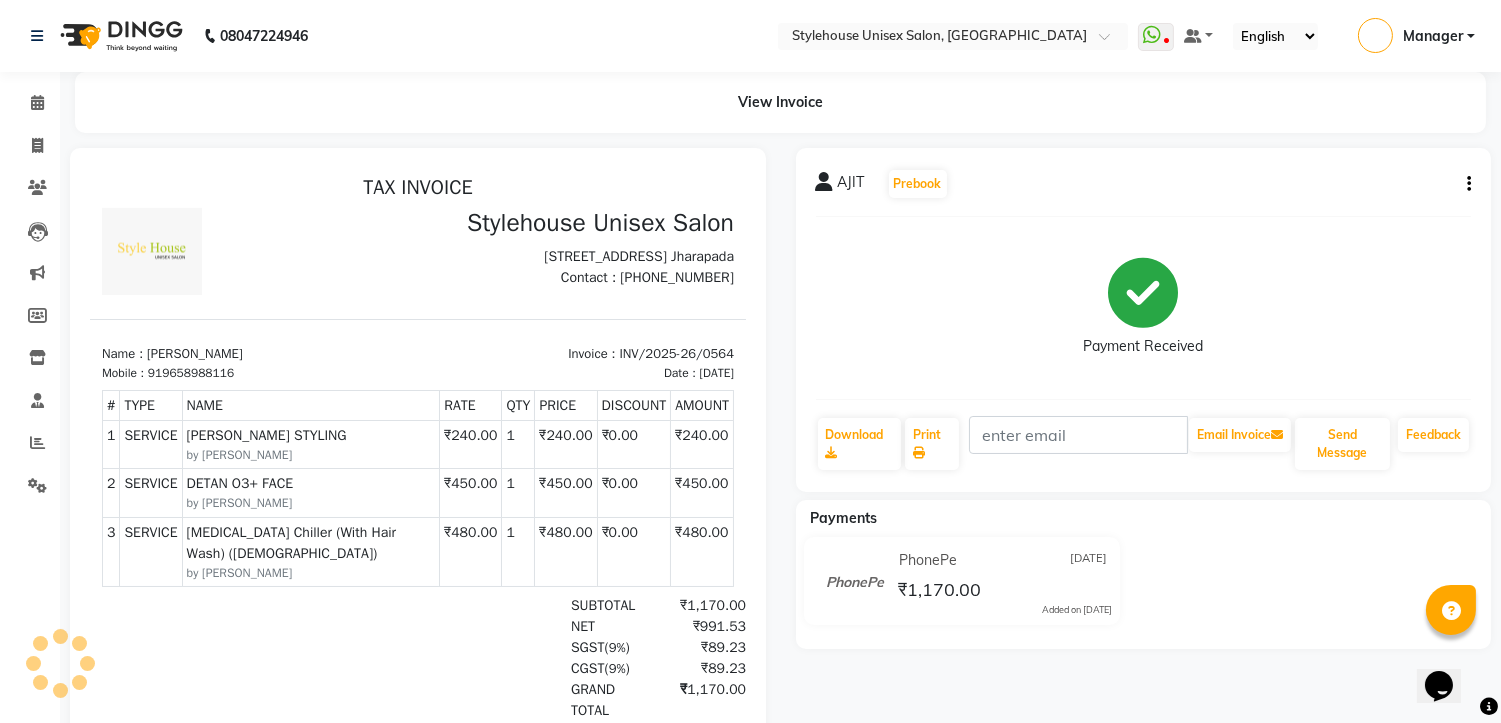 scroll, scrollTop: 0, scrollLeft: 0, axis: both 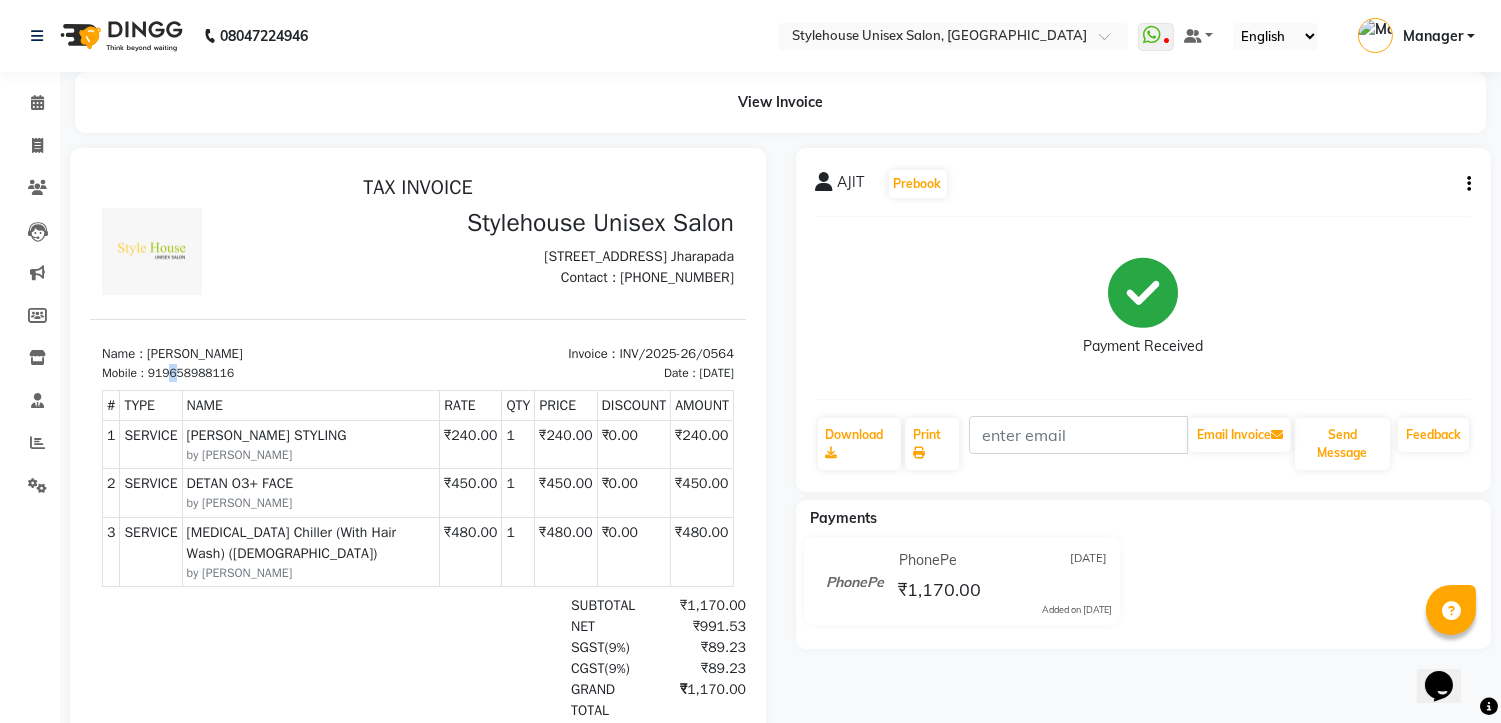 click on "919658988116" at bounding box center (191, 372) 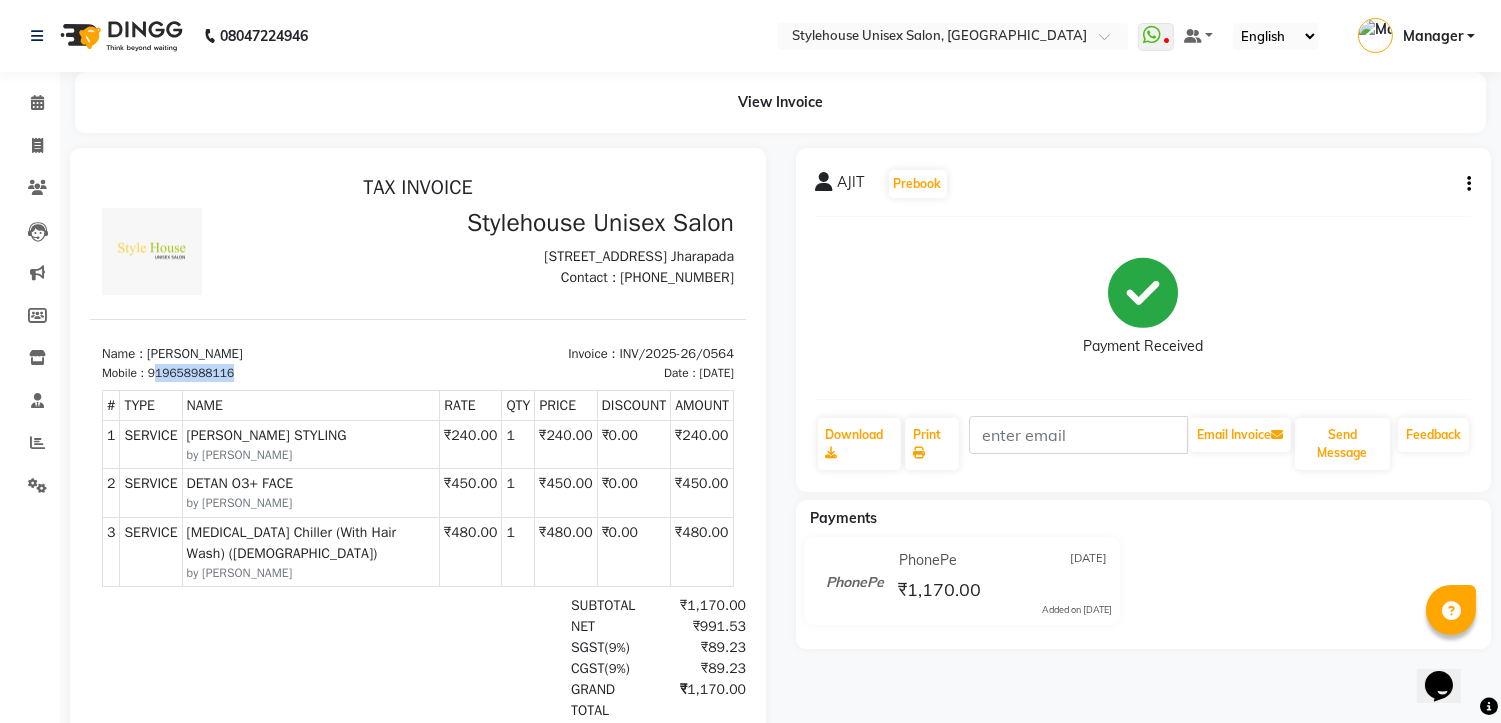 drag, startPoint x: 161, startPoint y: 384, endPoint x: 263, endPoint y: 384, distance: 102 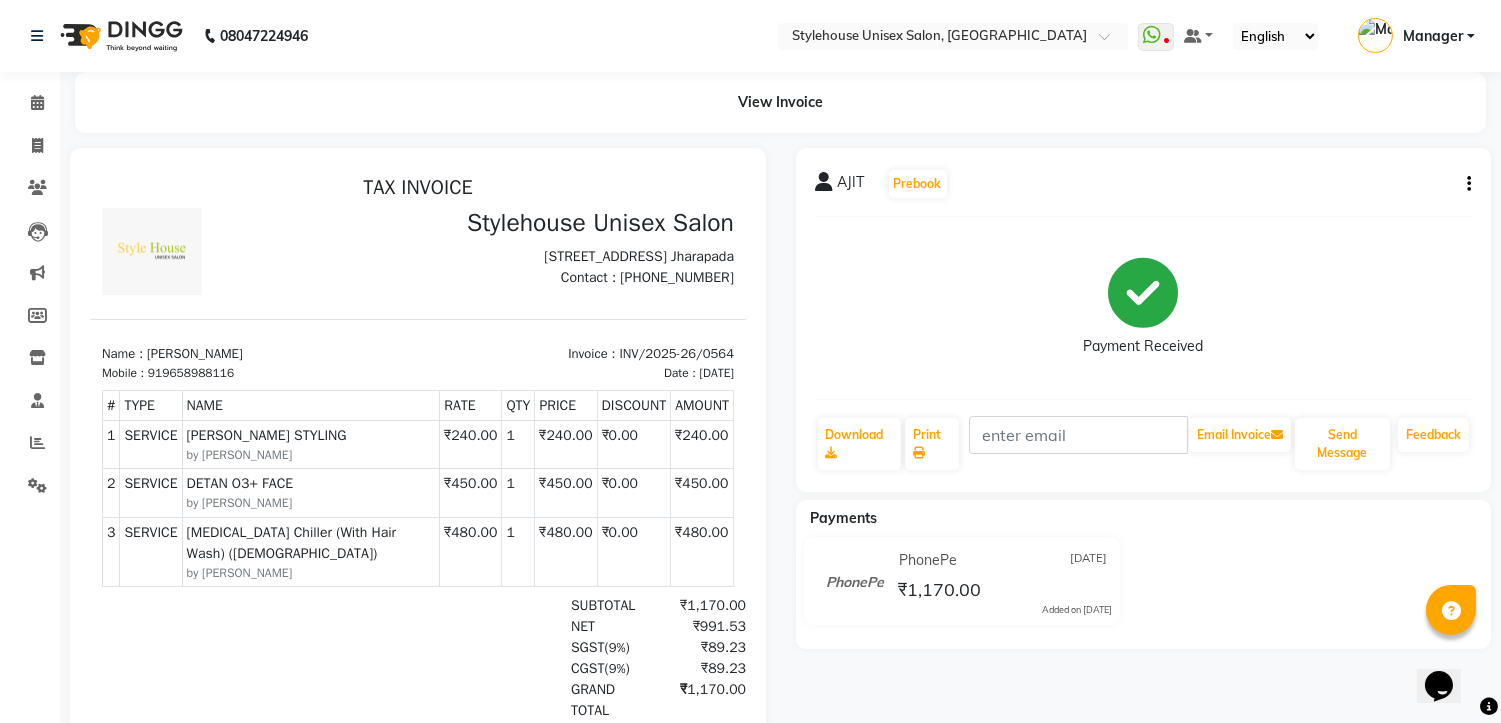 click on "Mobile :
919658988116" at bounding box center (254, 372) 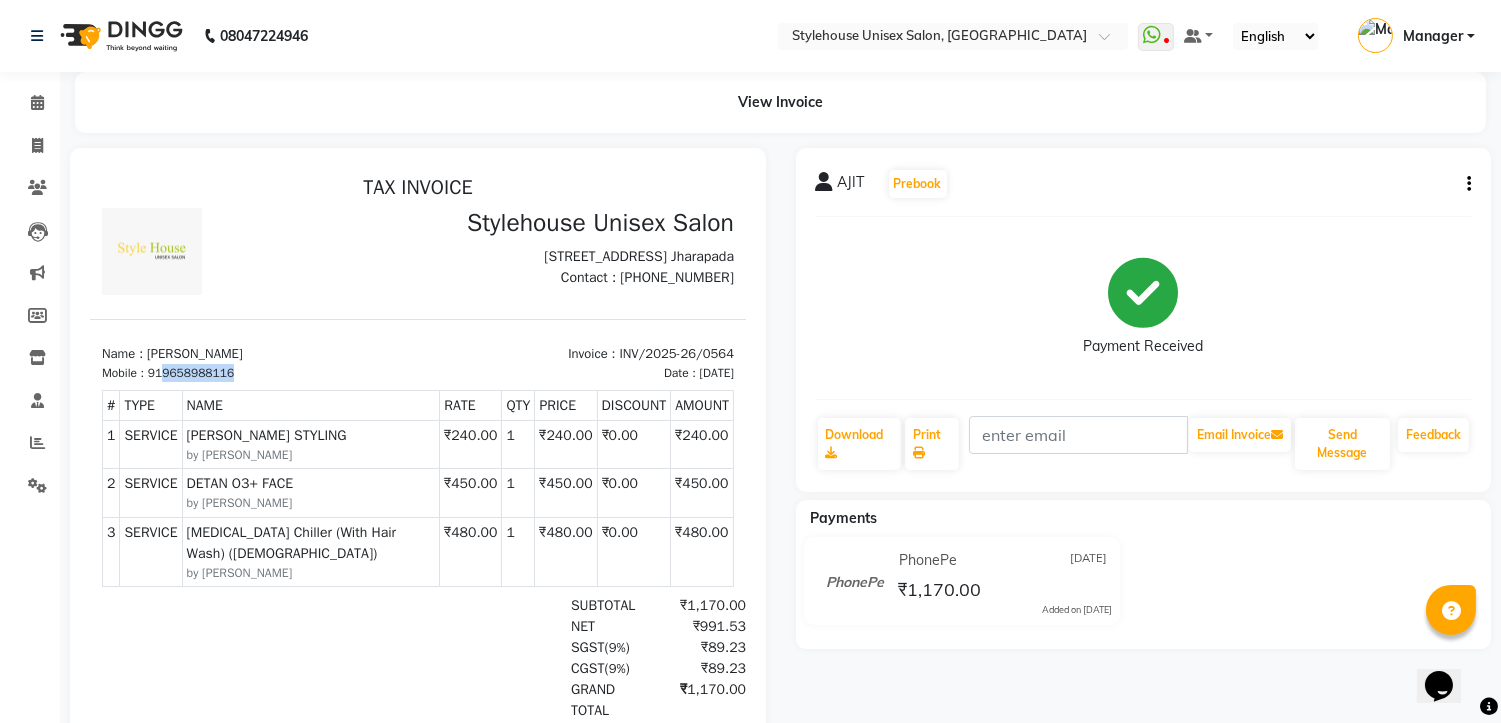 drag, startPoint x: 163, startPoint y: 379, endPoint x: 252, endPoint y: 386, distance: 89.27486 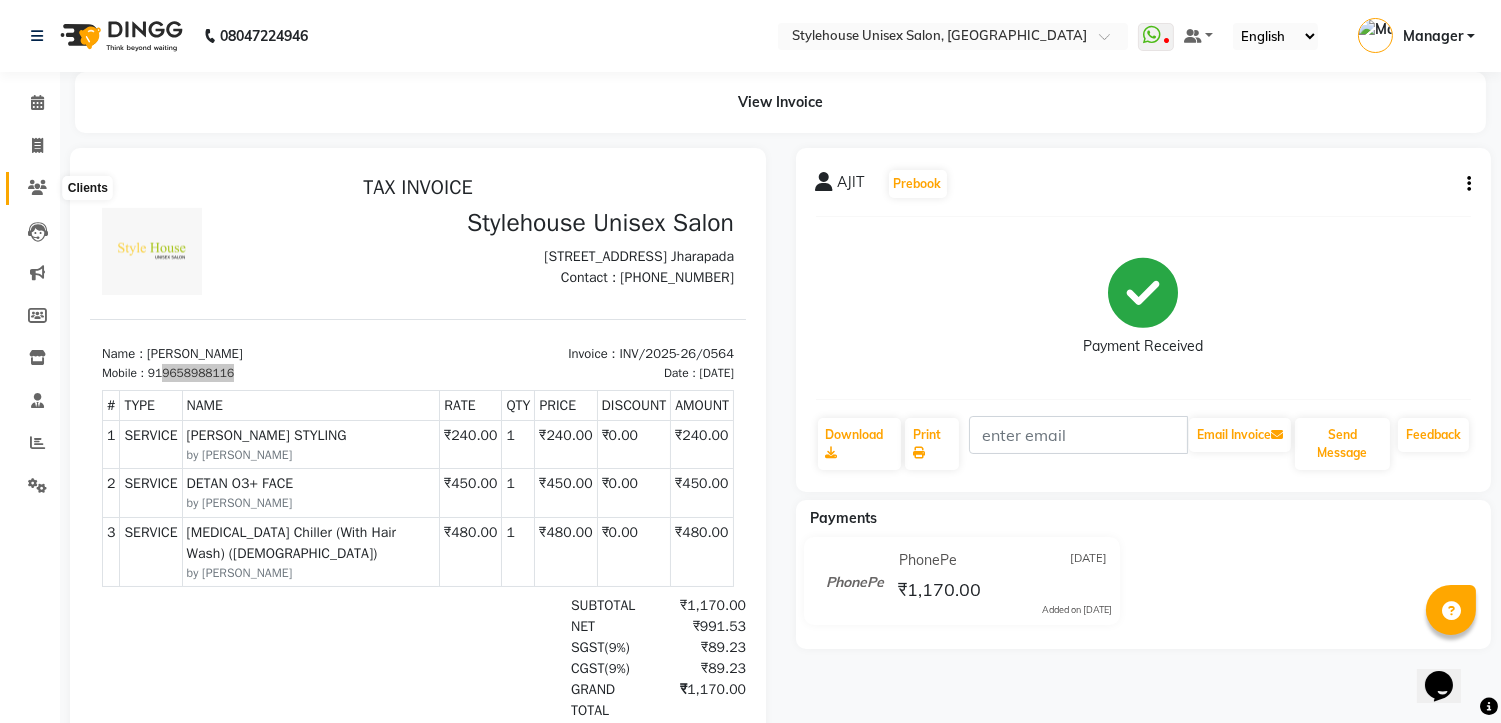 click 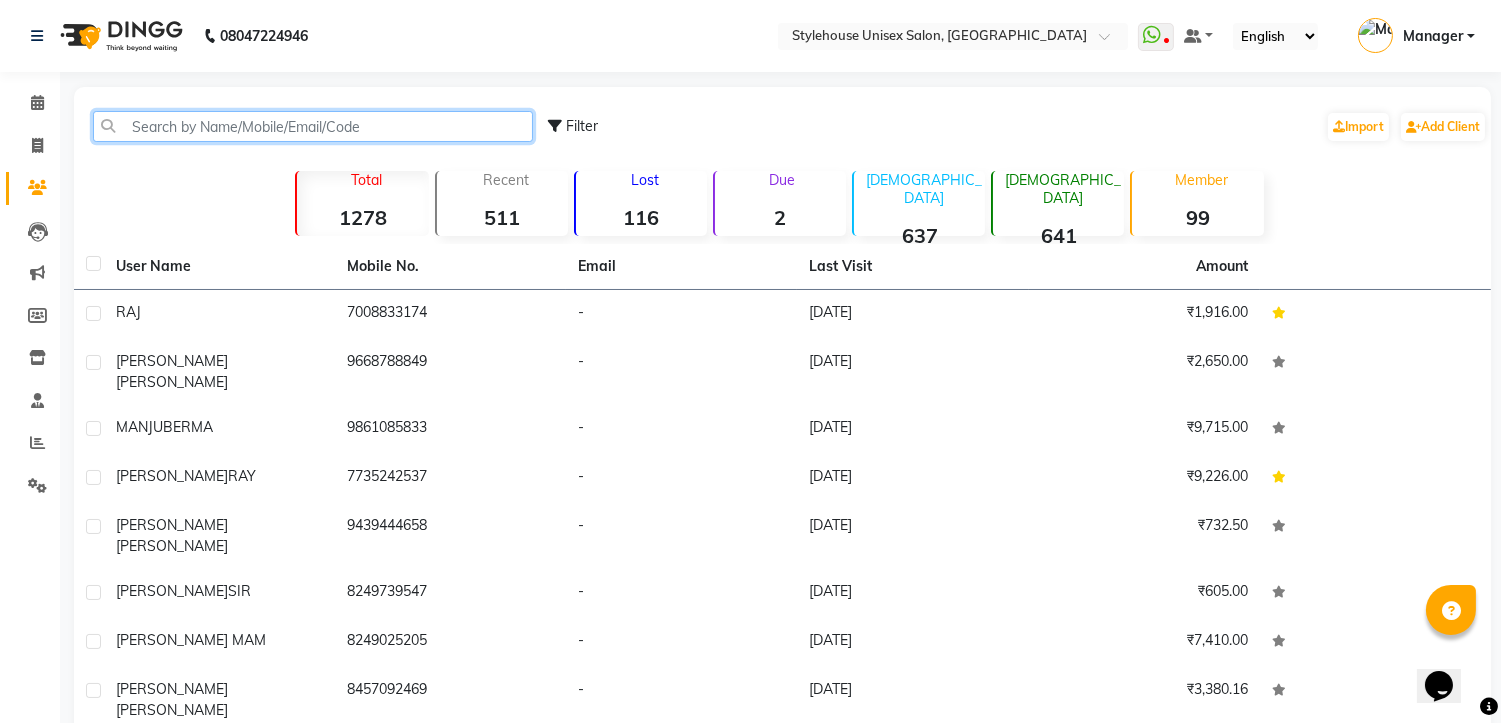 paste on "9658988116" 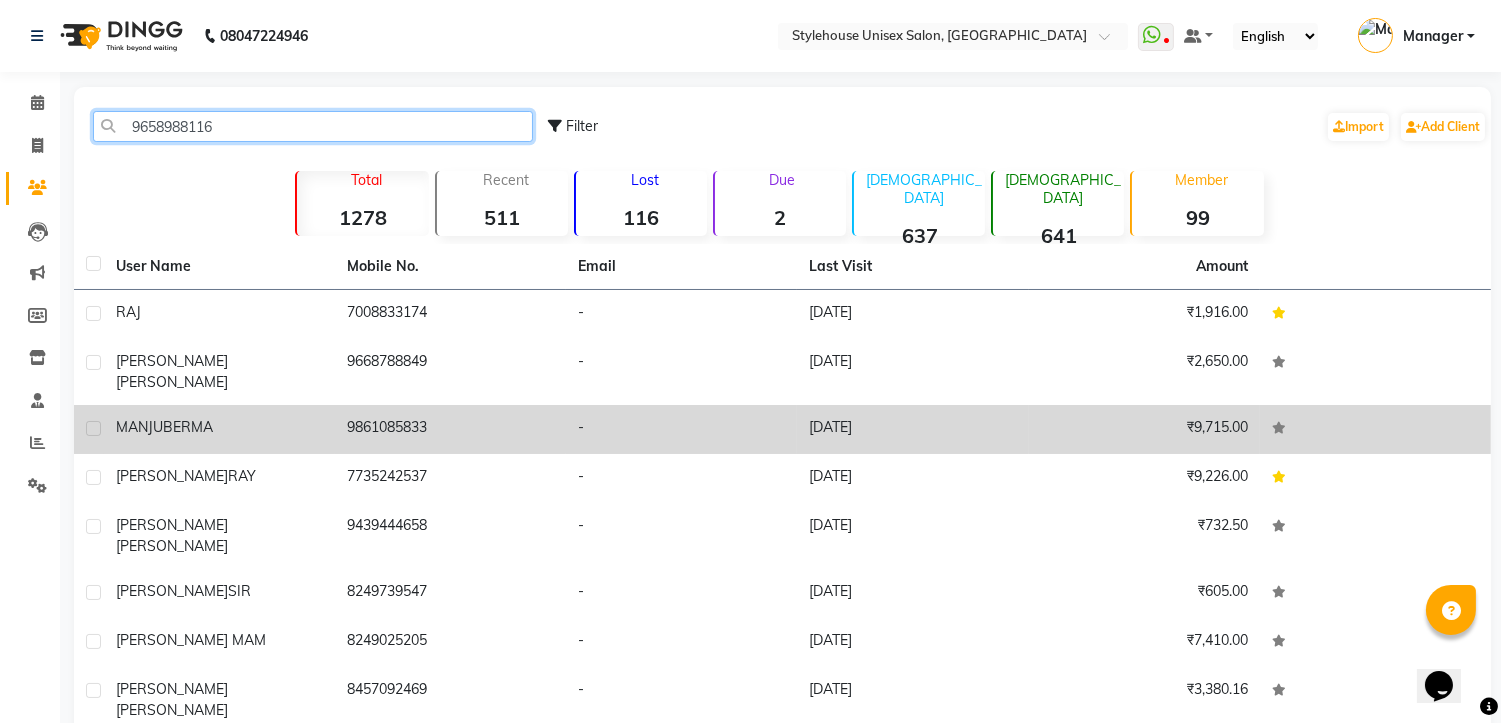 type on "9658988116" 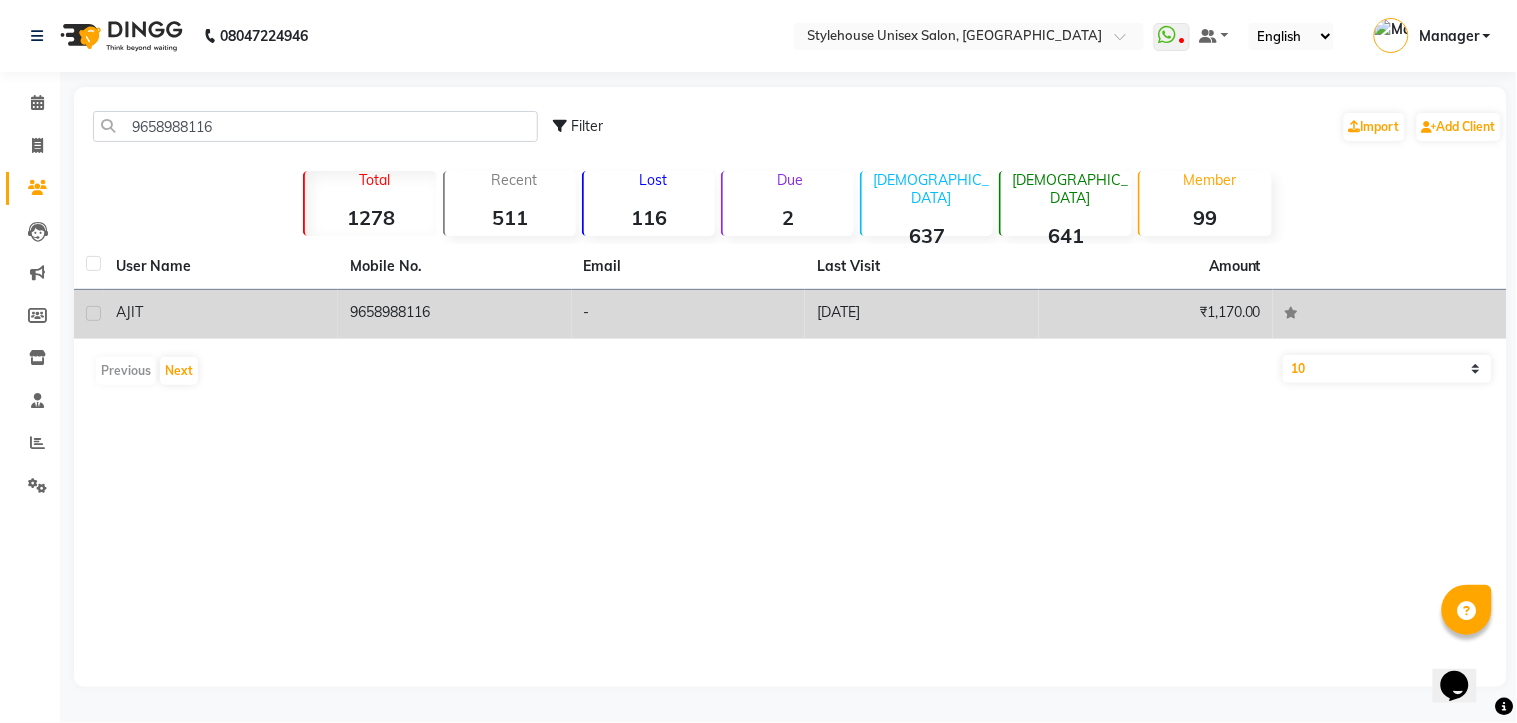 click 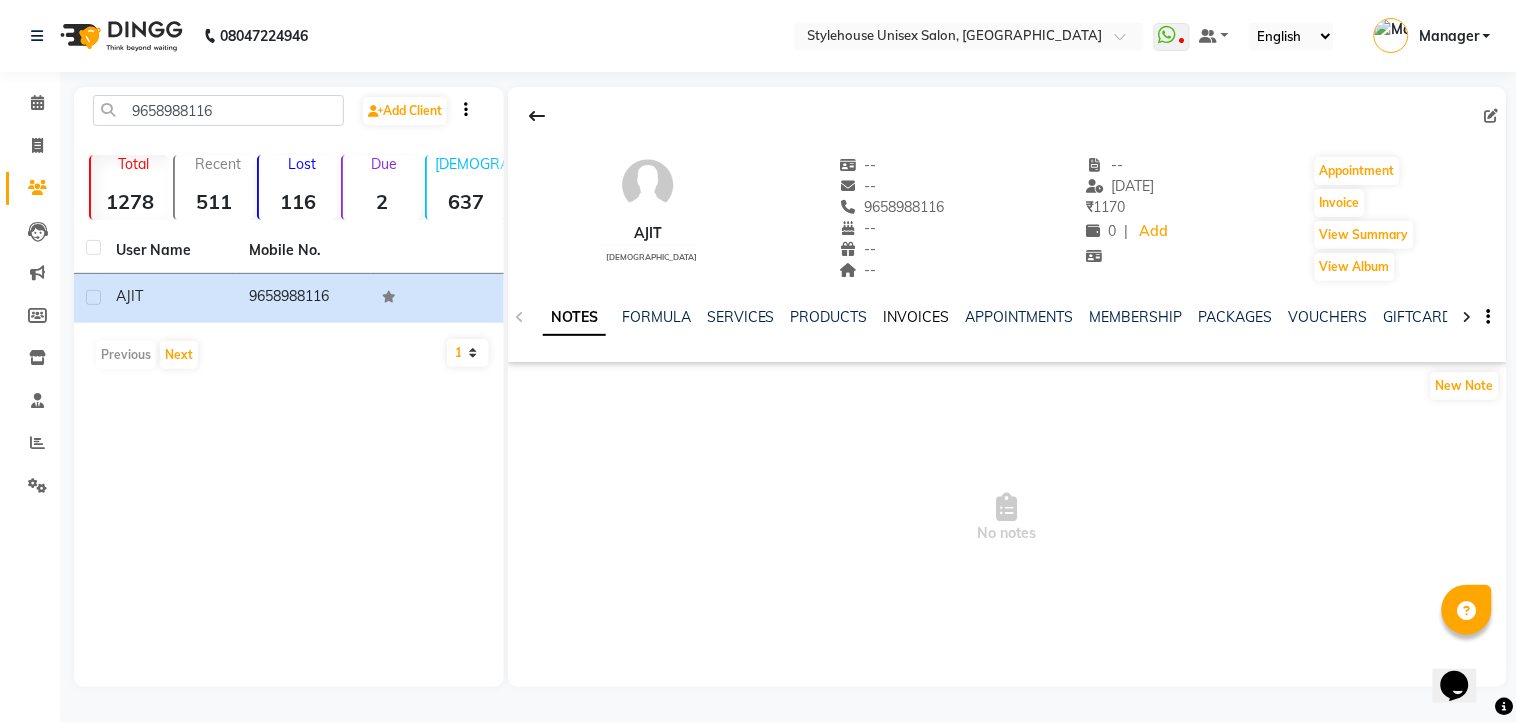 click on "INVOICES" 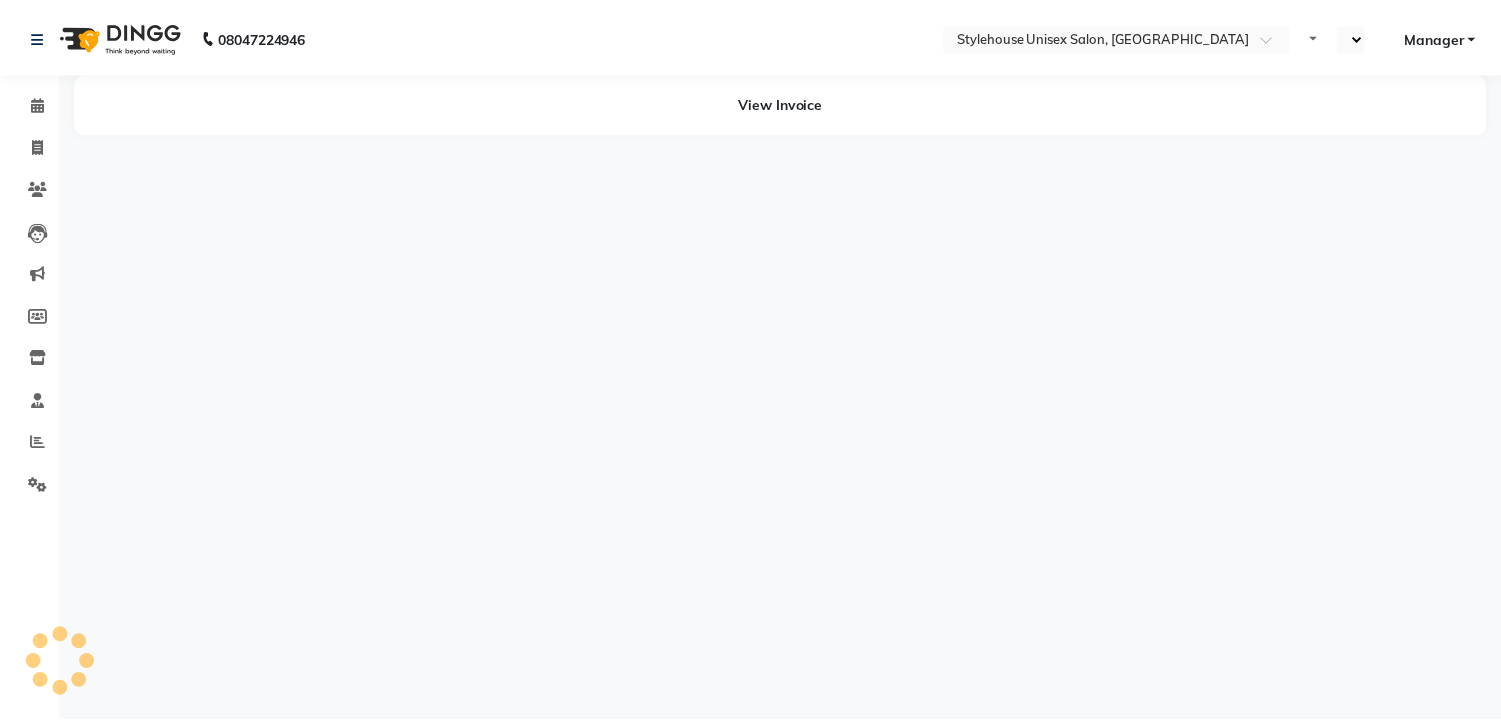 scroll, scrollTop: 0, scrollLeft: 0, axis: both 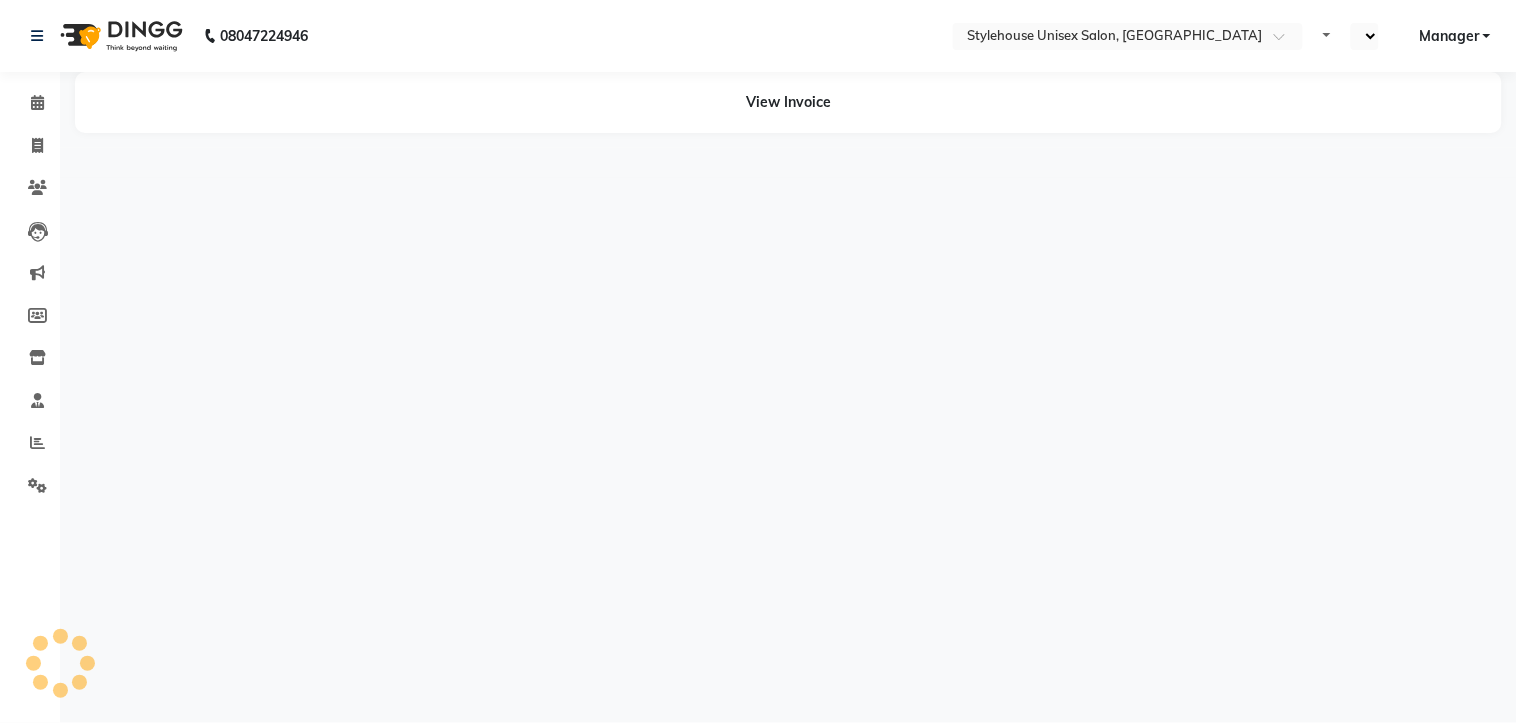 select on "en" 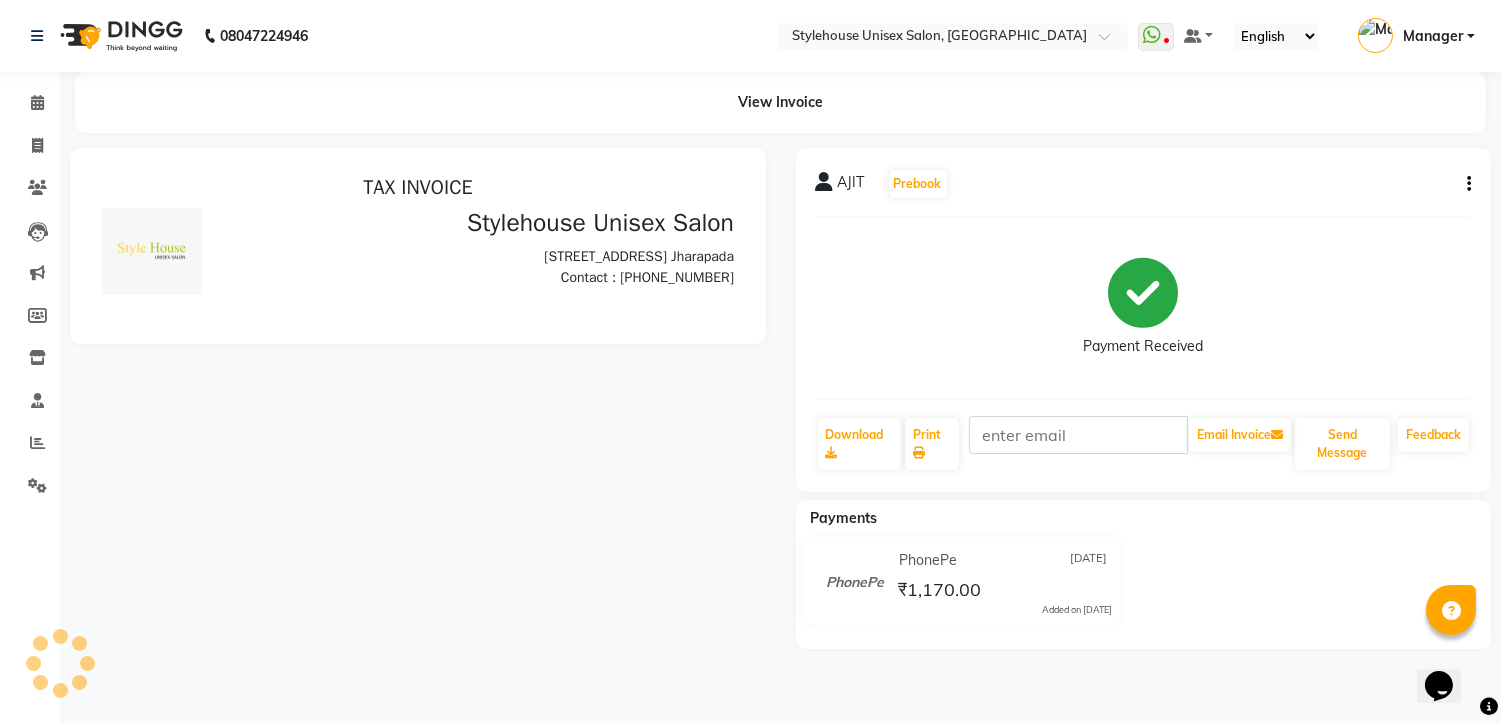scroll, scrollTop: 0, scrollLeft: 0, axis: both 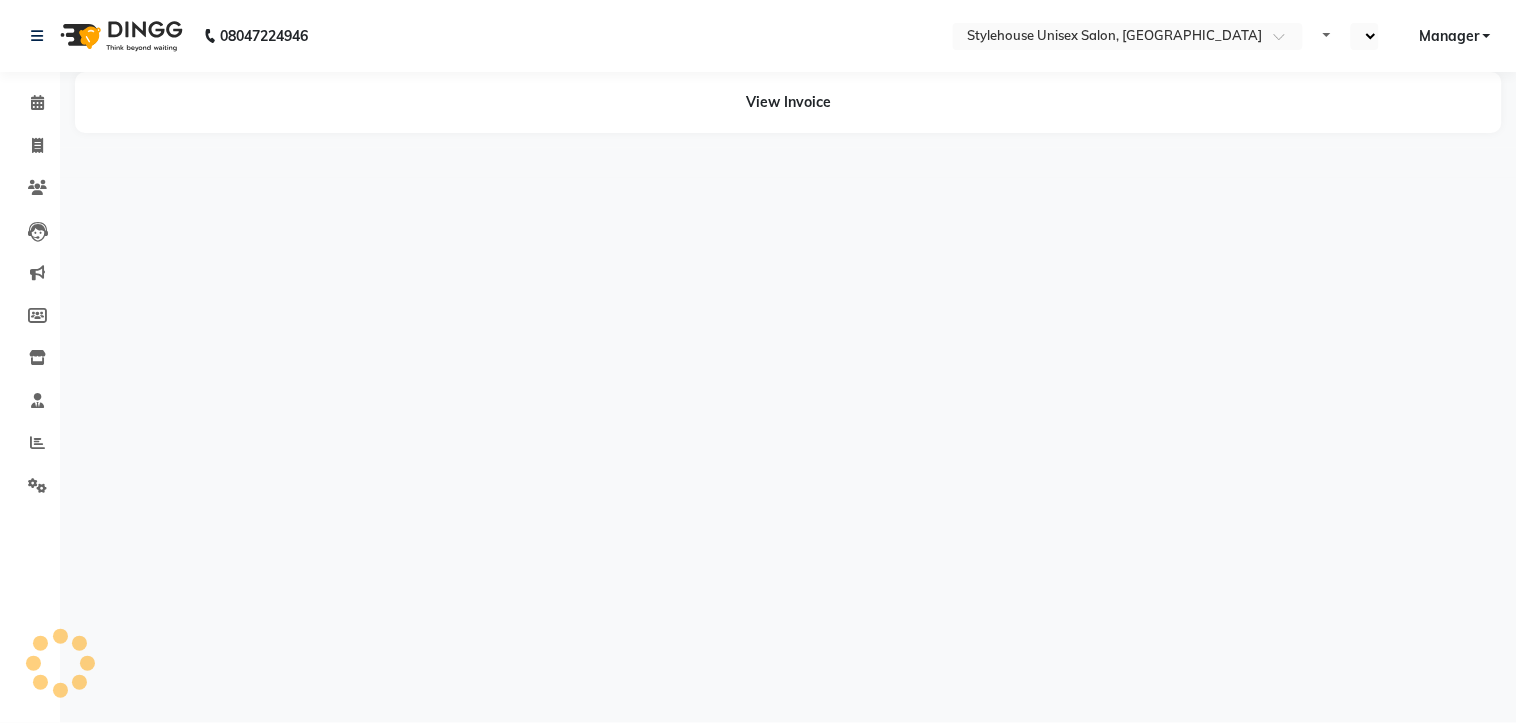 select on "en" 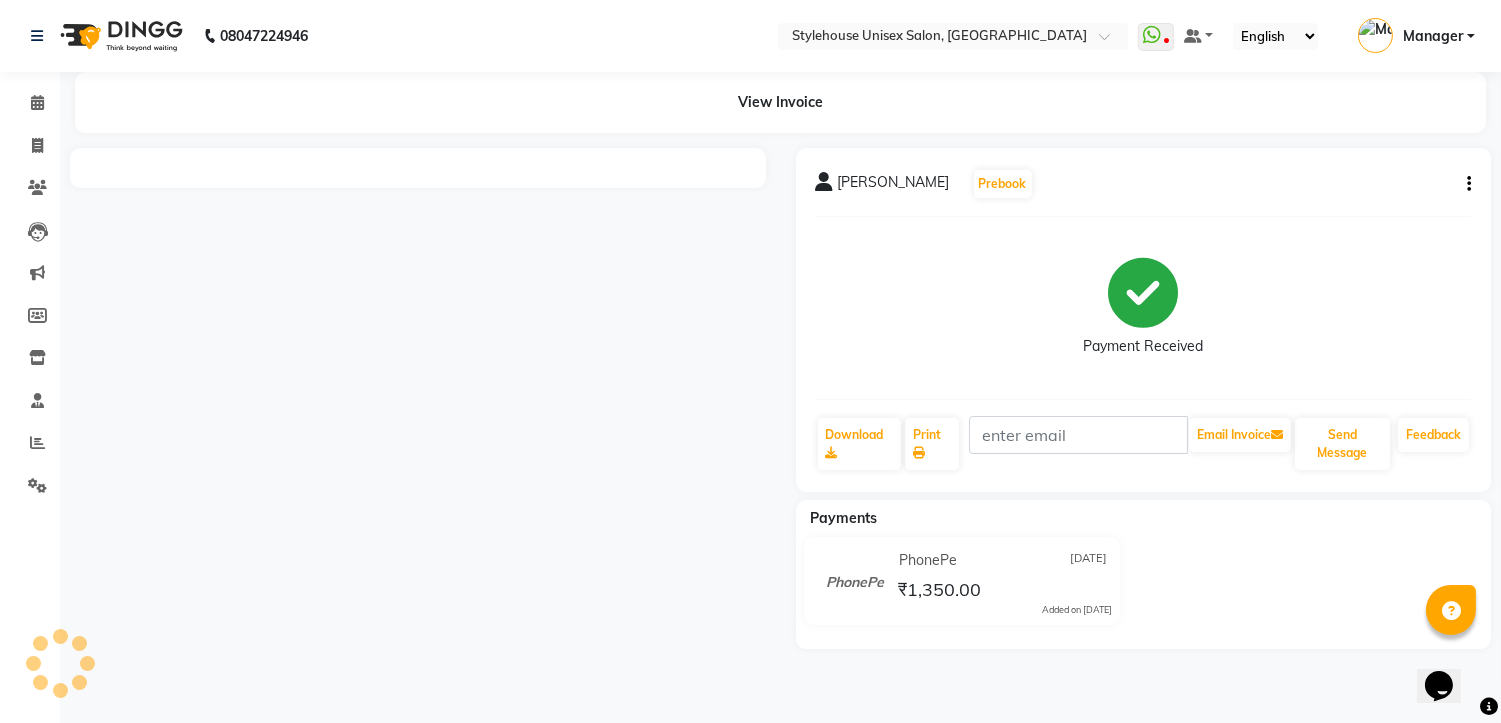 scroll, scrollTop: 0, scrollLeft: 0, axis: both 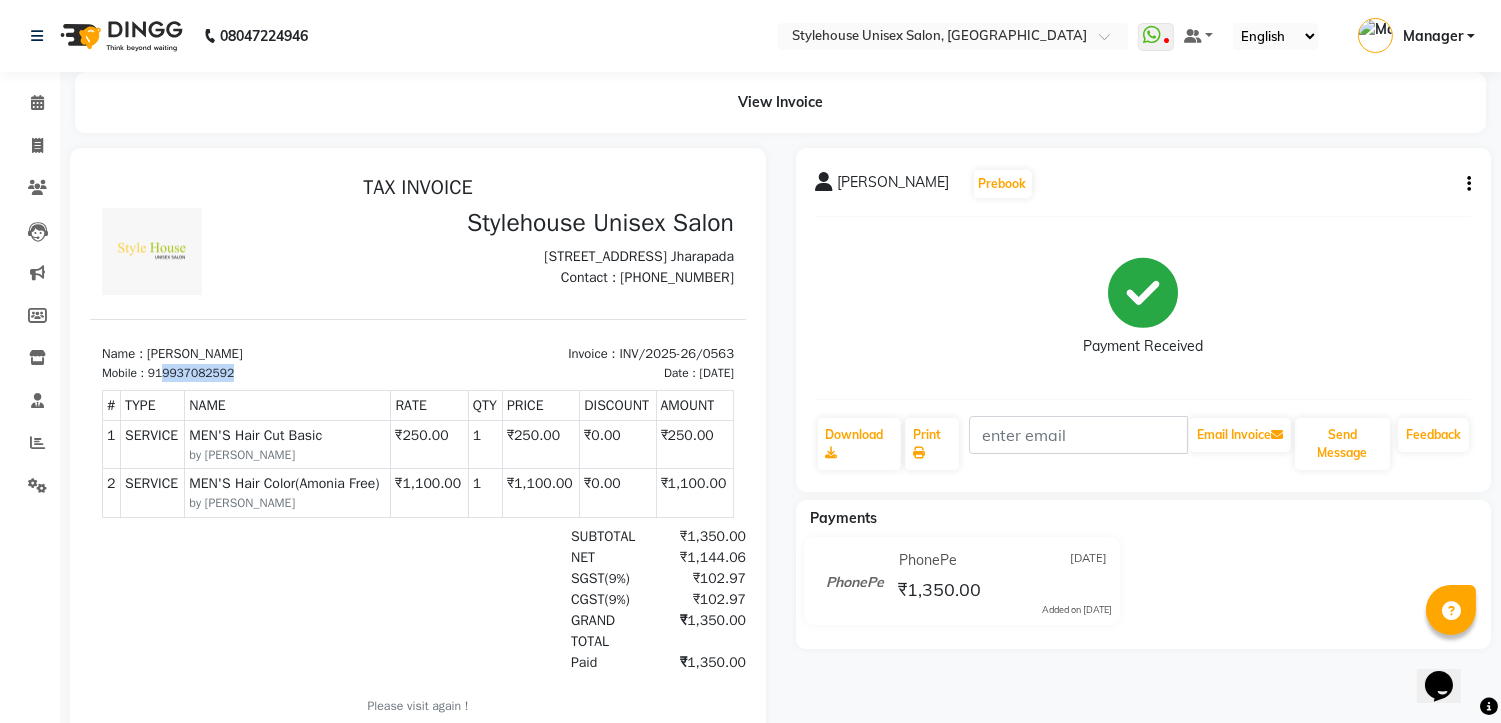 drag, startPoint x: 164, startPoint y: 385, endPoint x: 241, endPoint y: 385, distance: 77 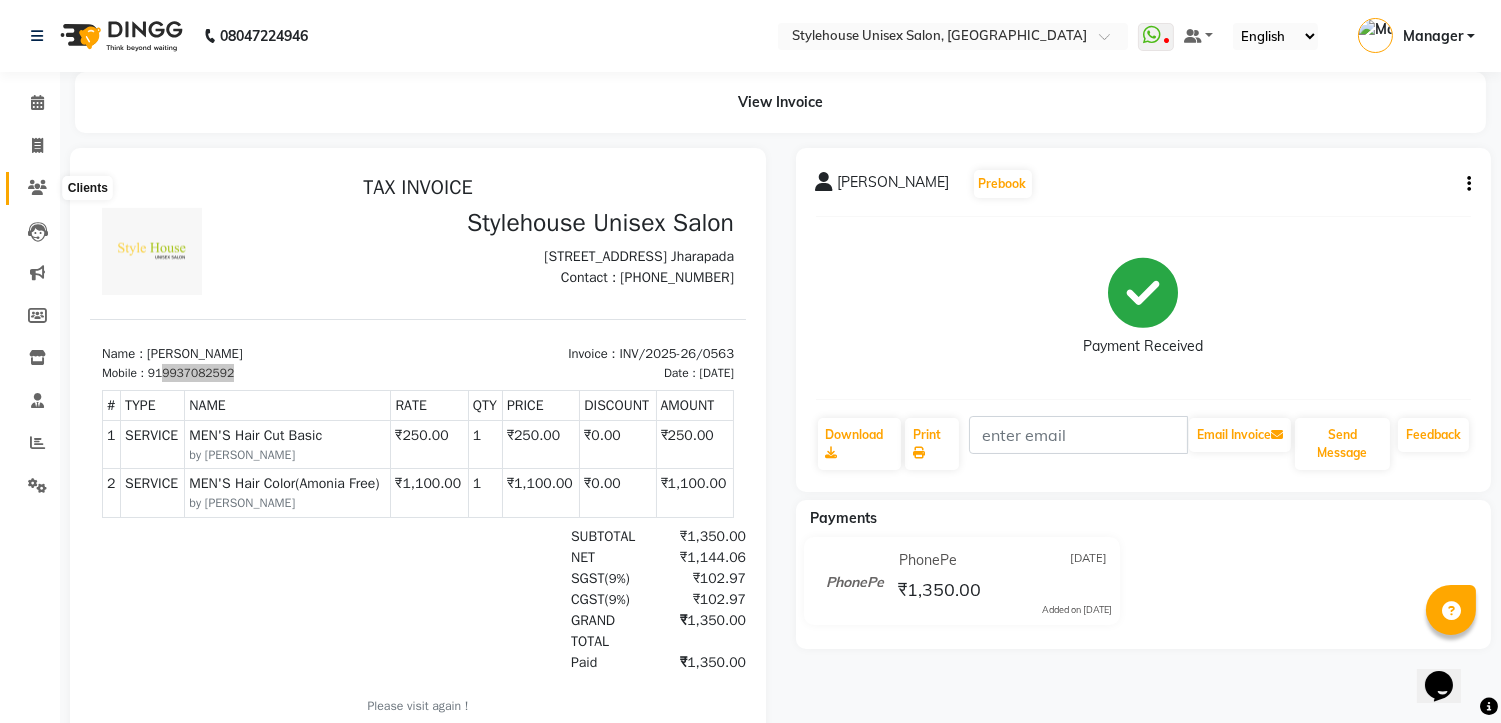 click 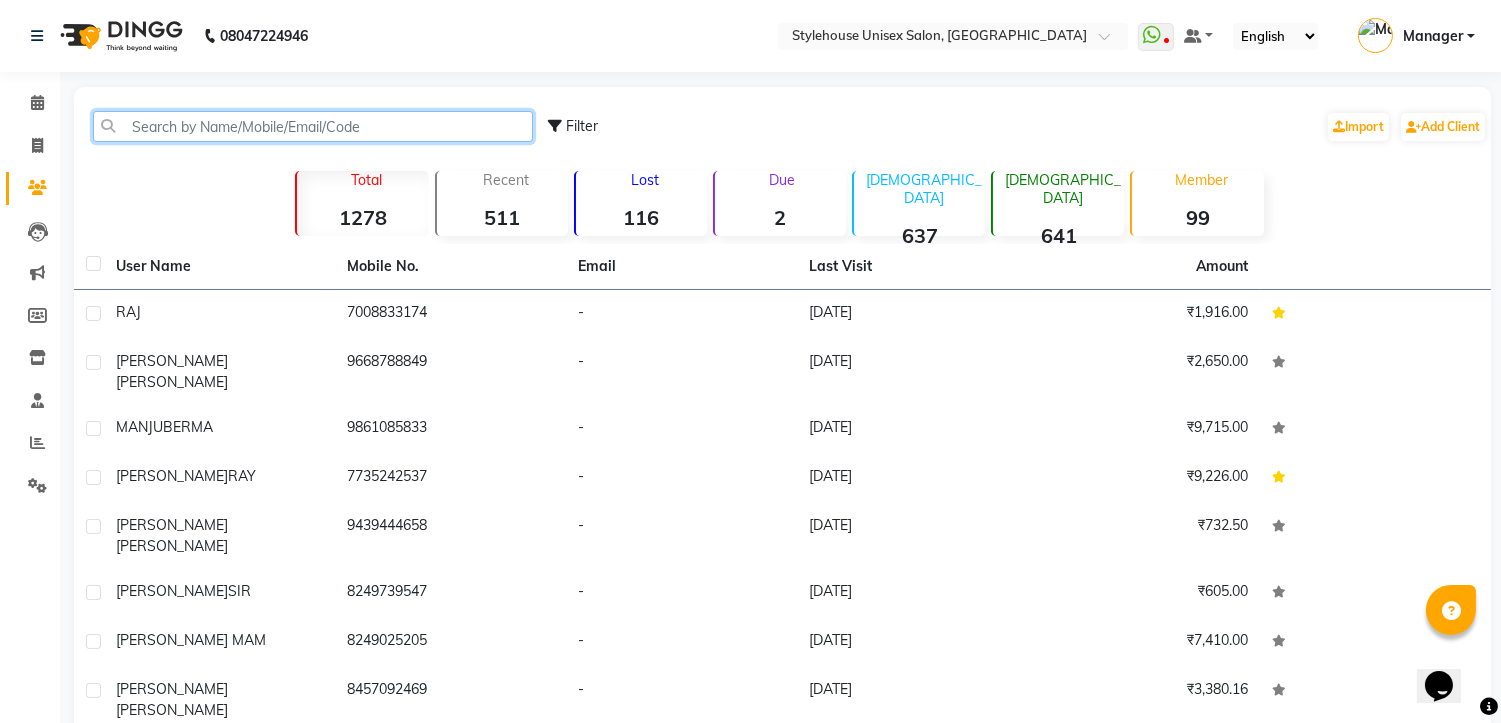 paste on "9937082592" 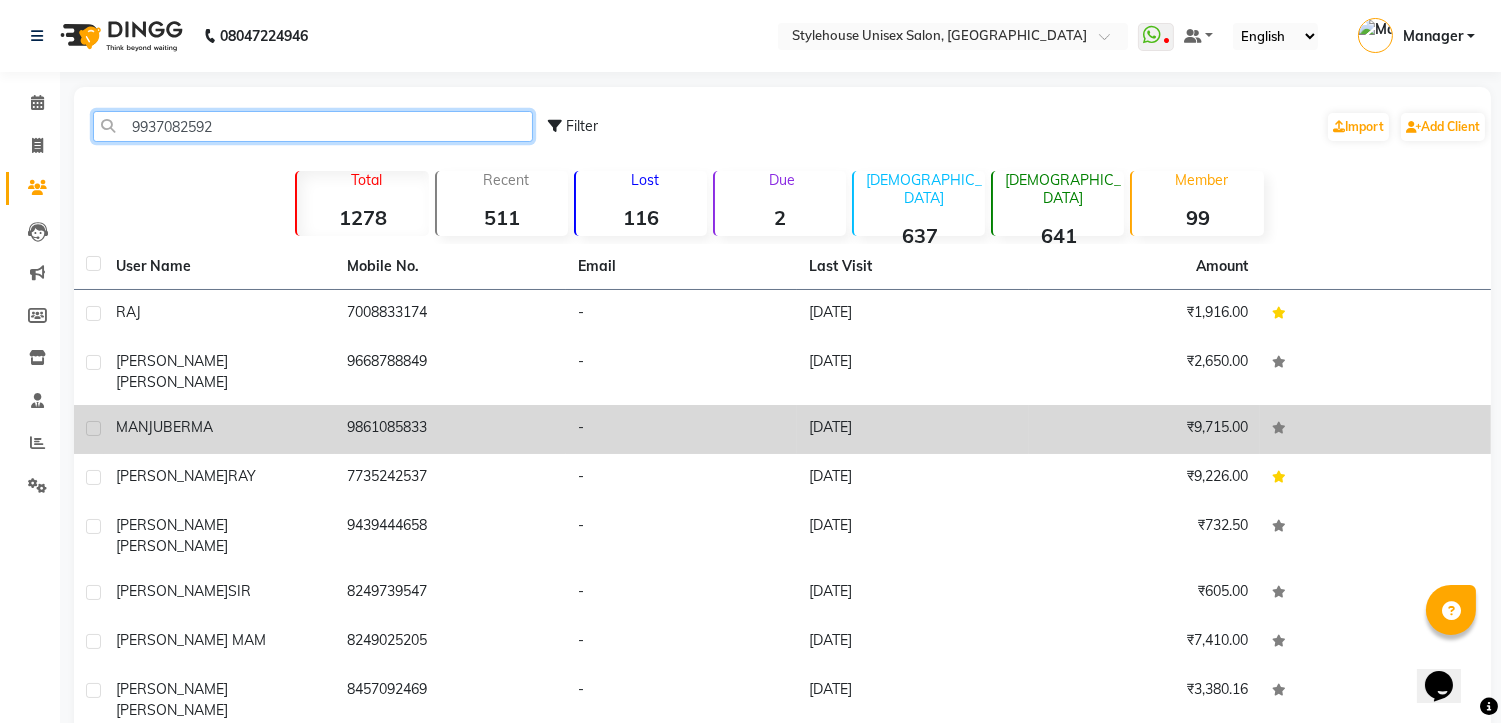 type on "9937082592" 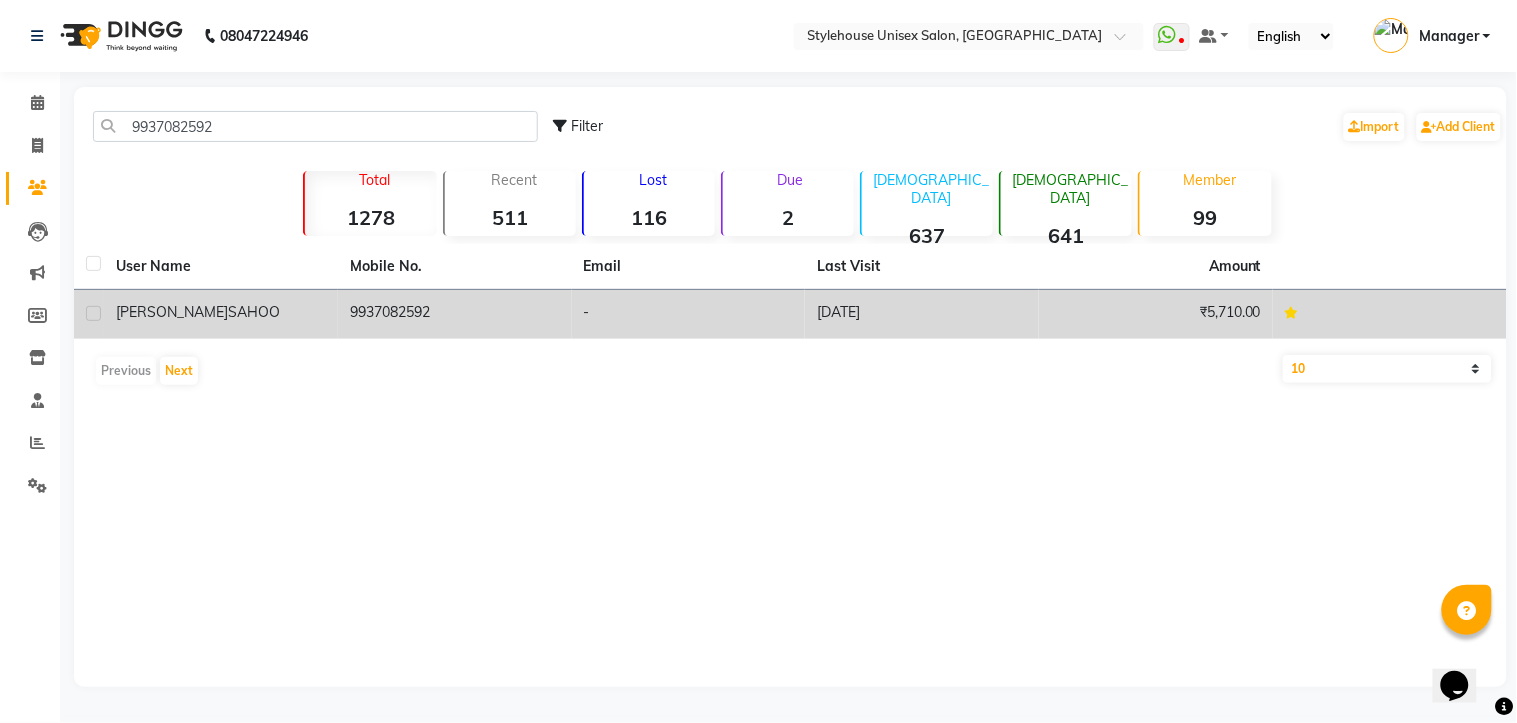 click on "SATYANARAYAN" 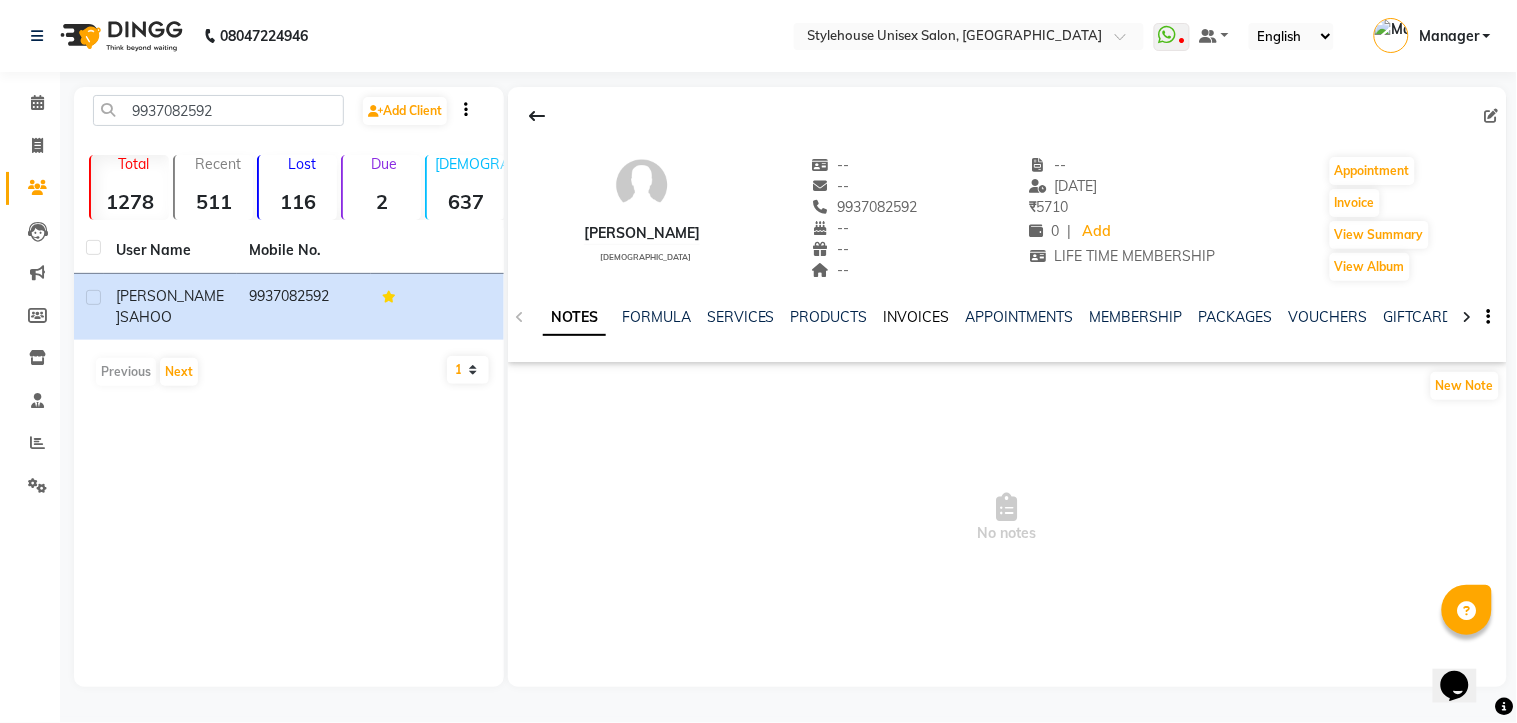 click on "INVOICES" 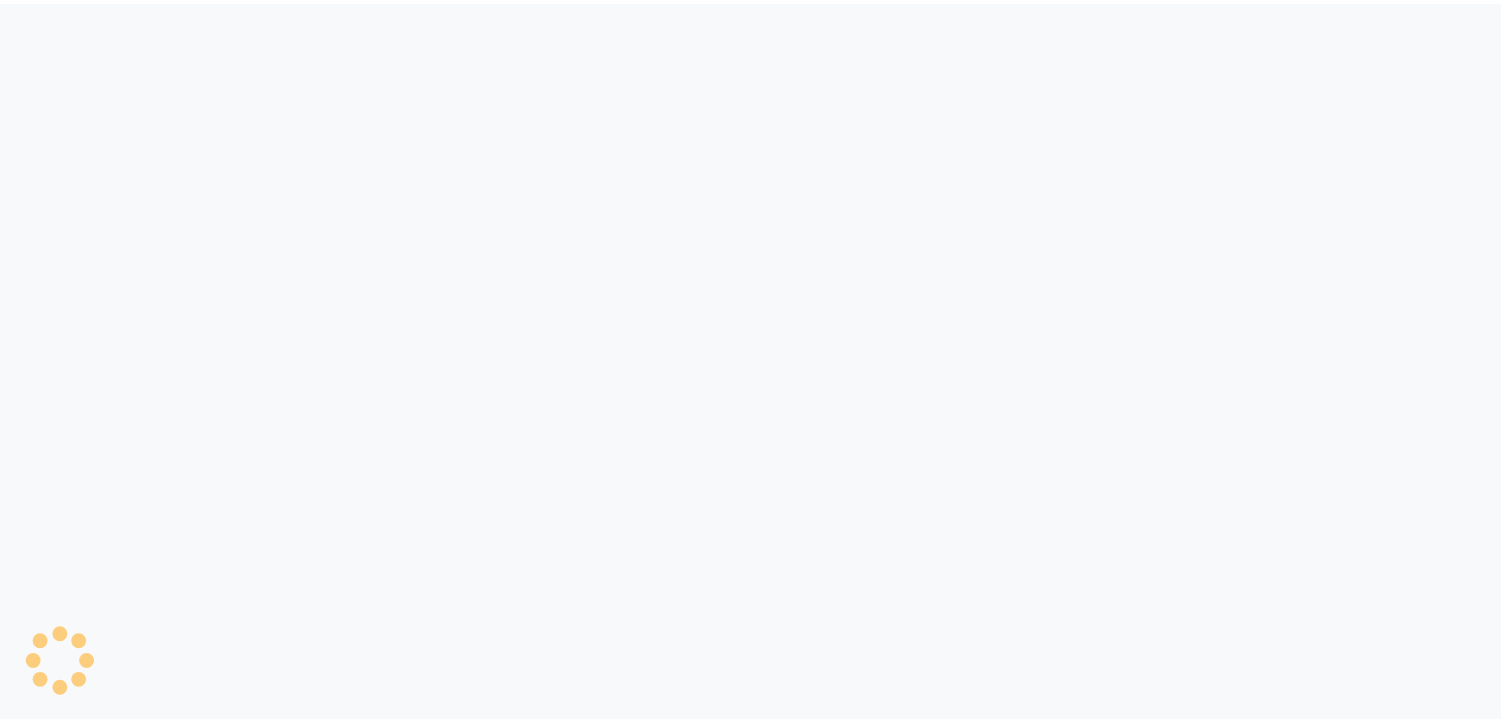 scroll, scrollTop: 0, scrollLeft: 0, axis: both 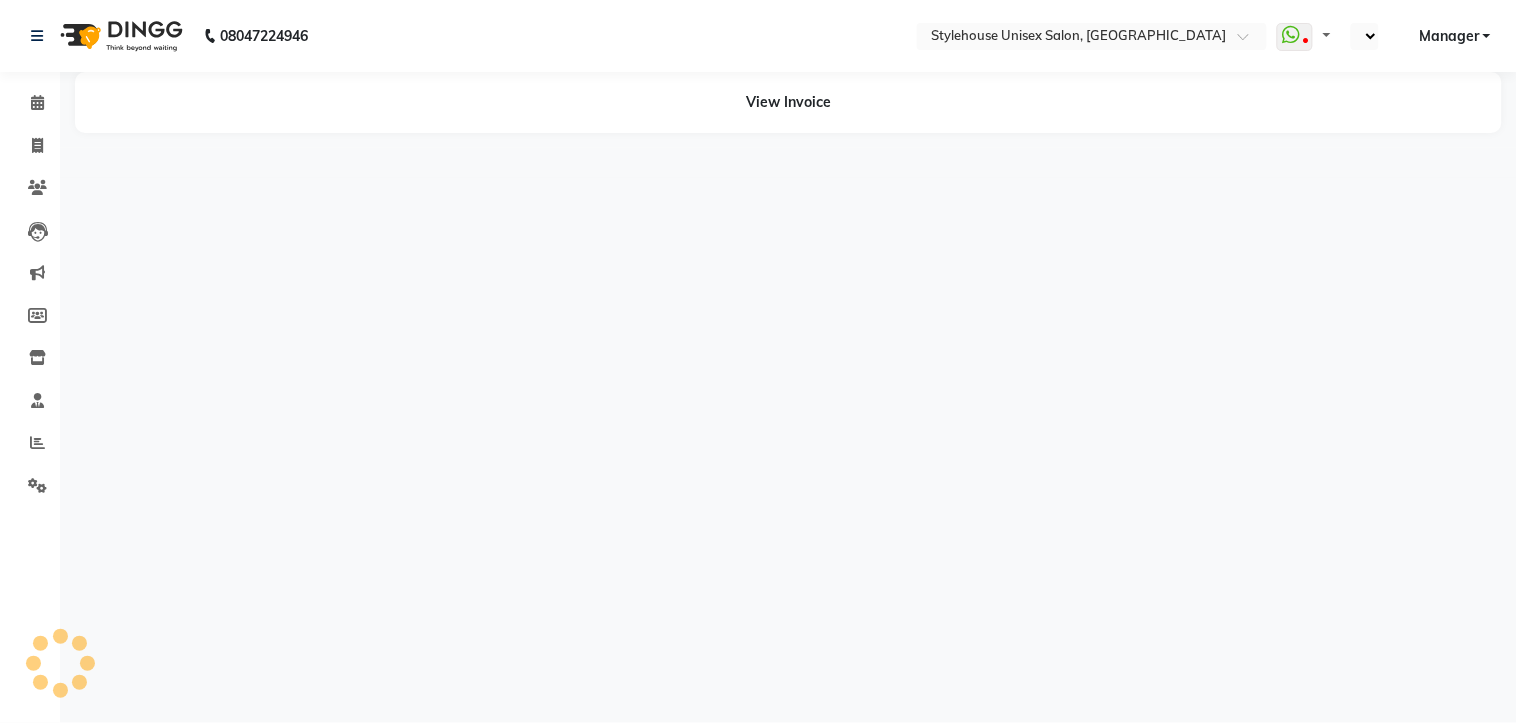 select on "en" 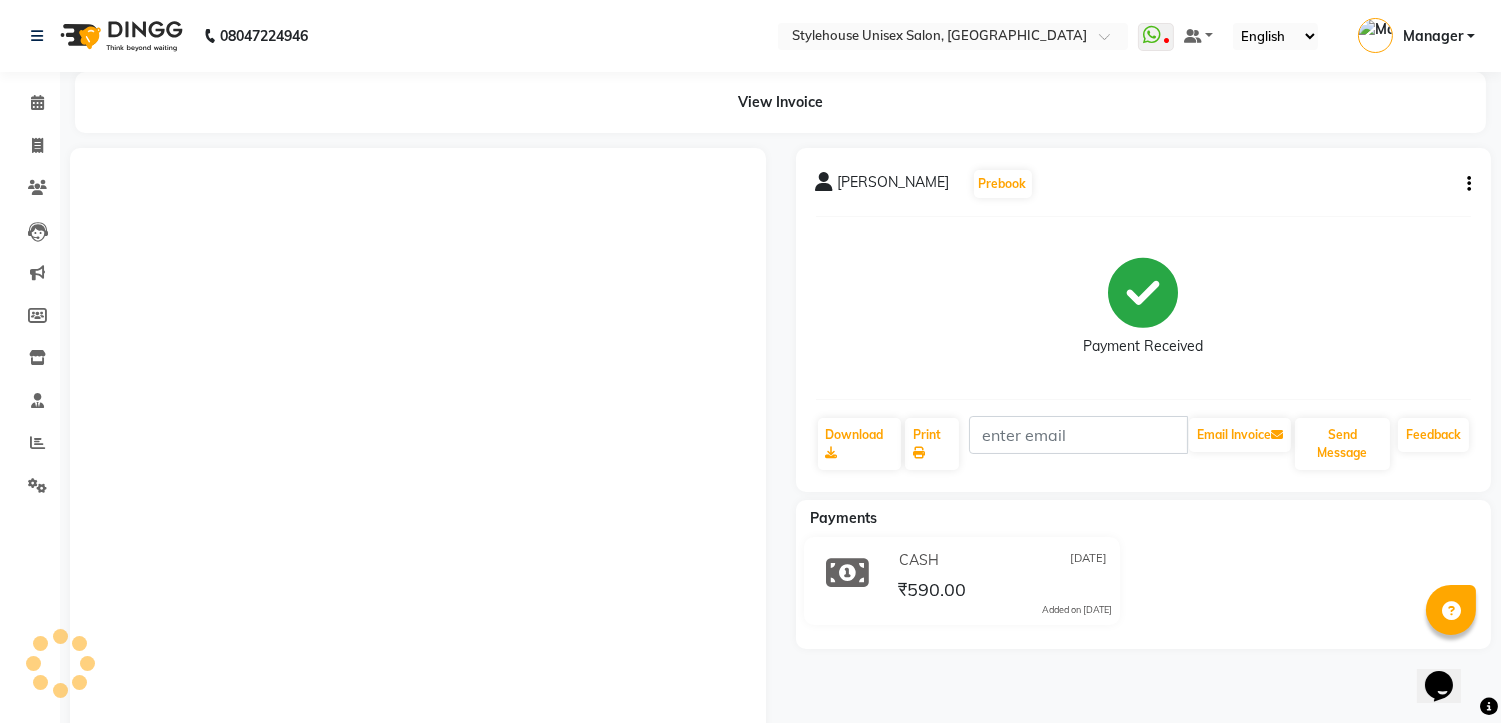 scroll, scrollTop: 0, scrollLeft: 0, axis: both 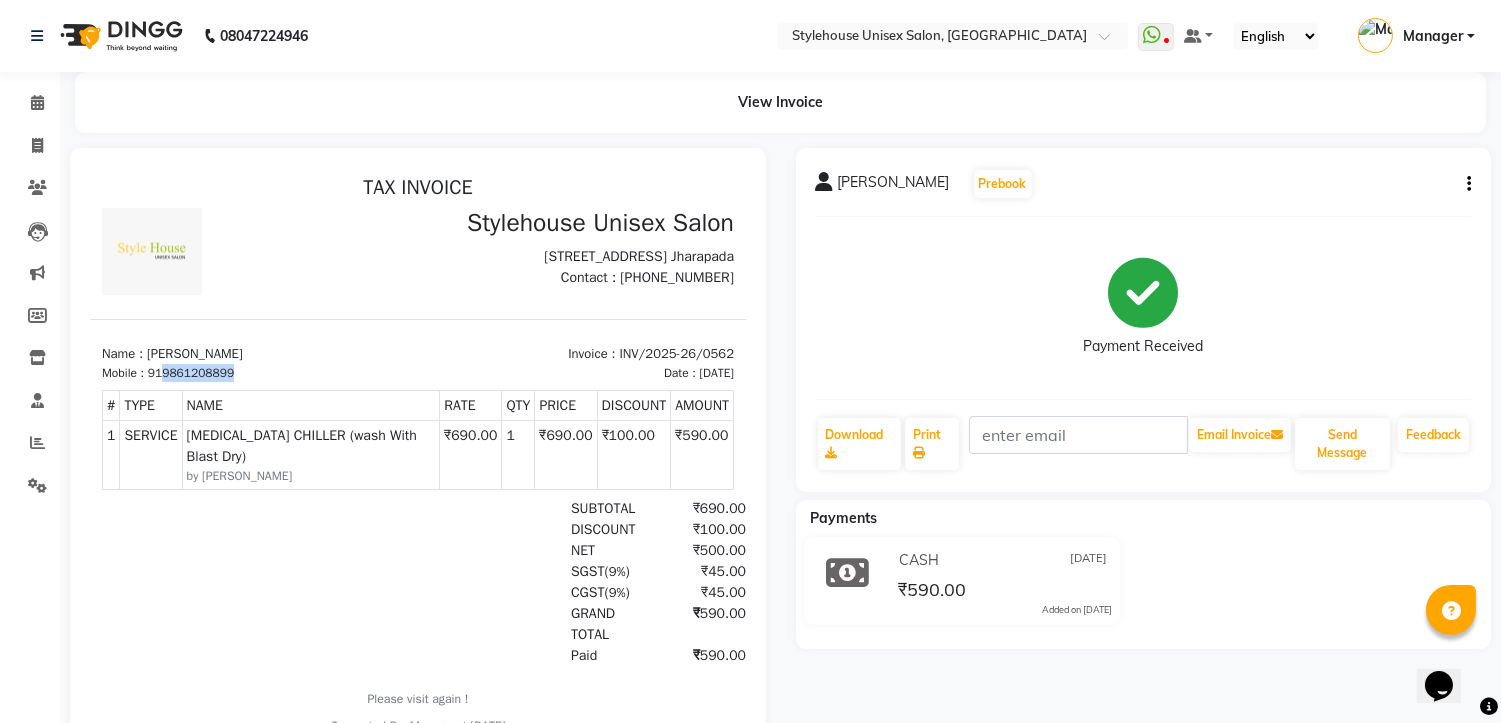 drag, startPoint x: 166, startPoint y: 386, endPoint x: 246, endPoint y: 381, distance: 80.1561 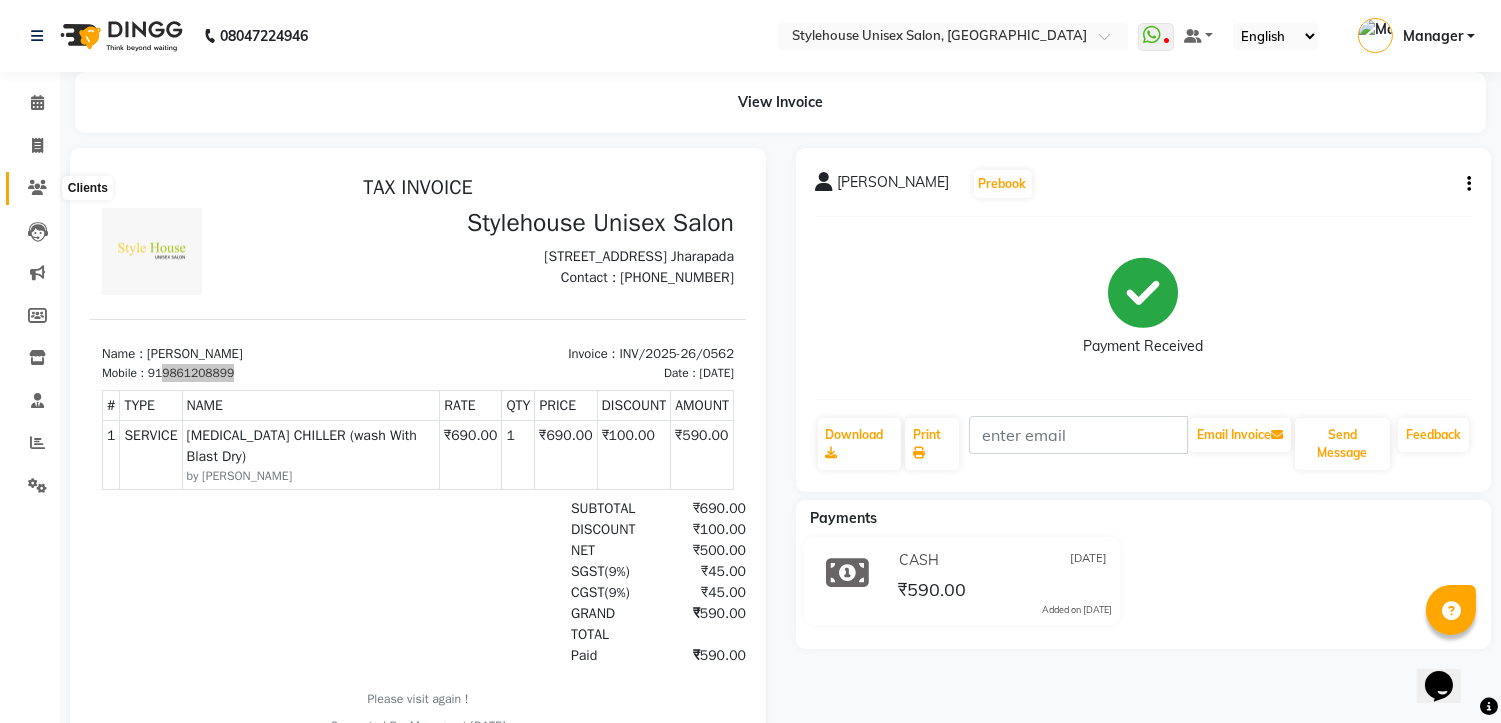 click 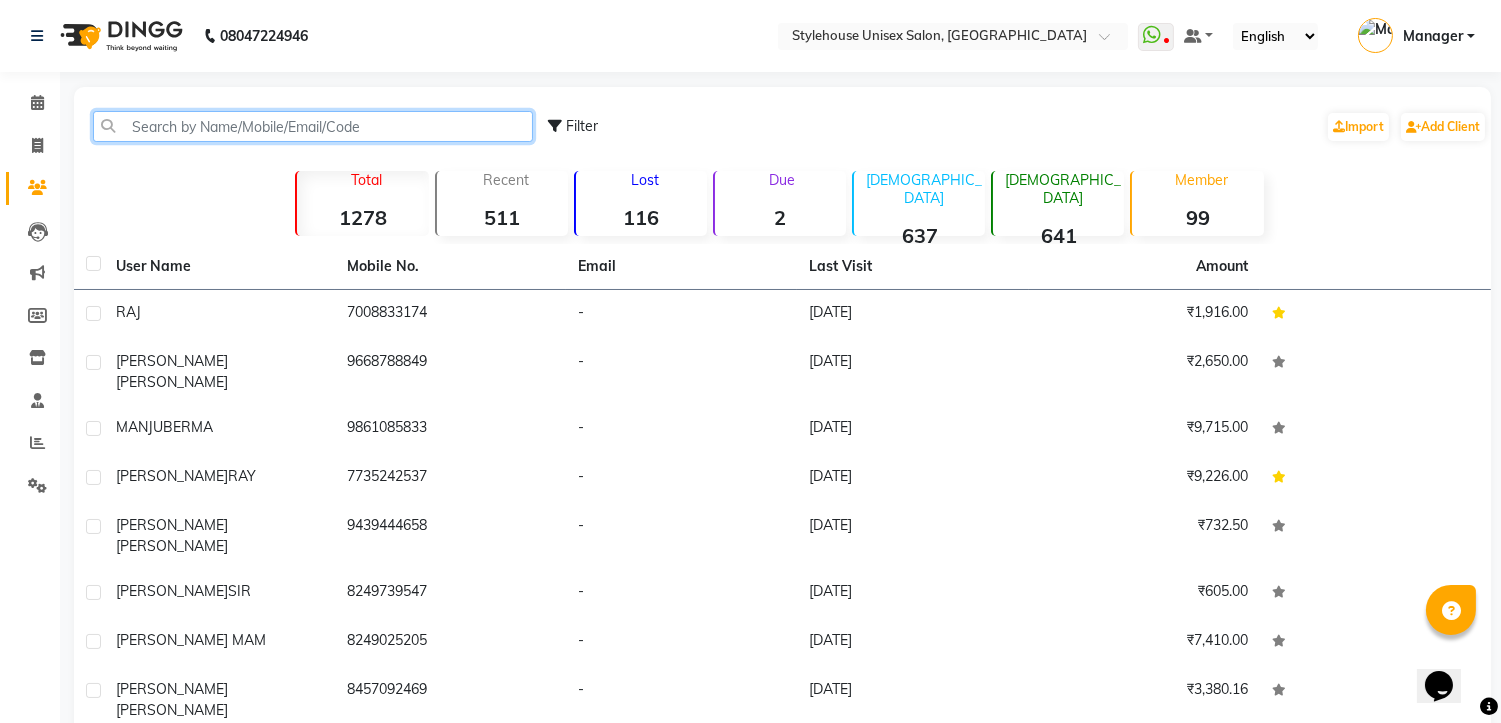 paste on "9861208899" 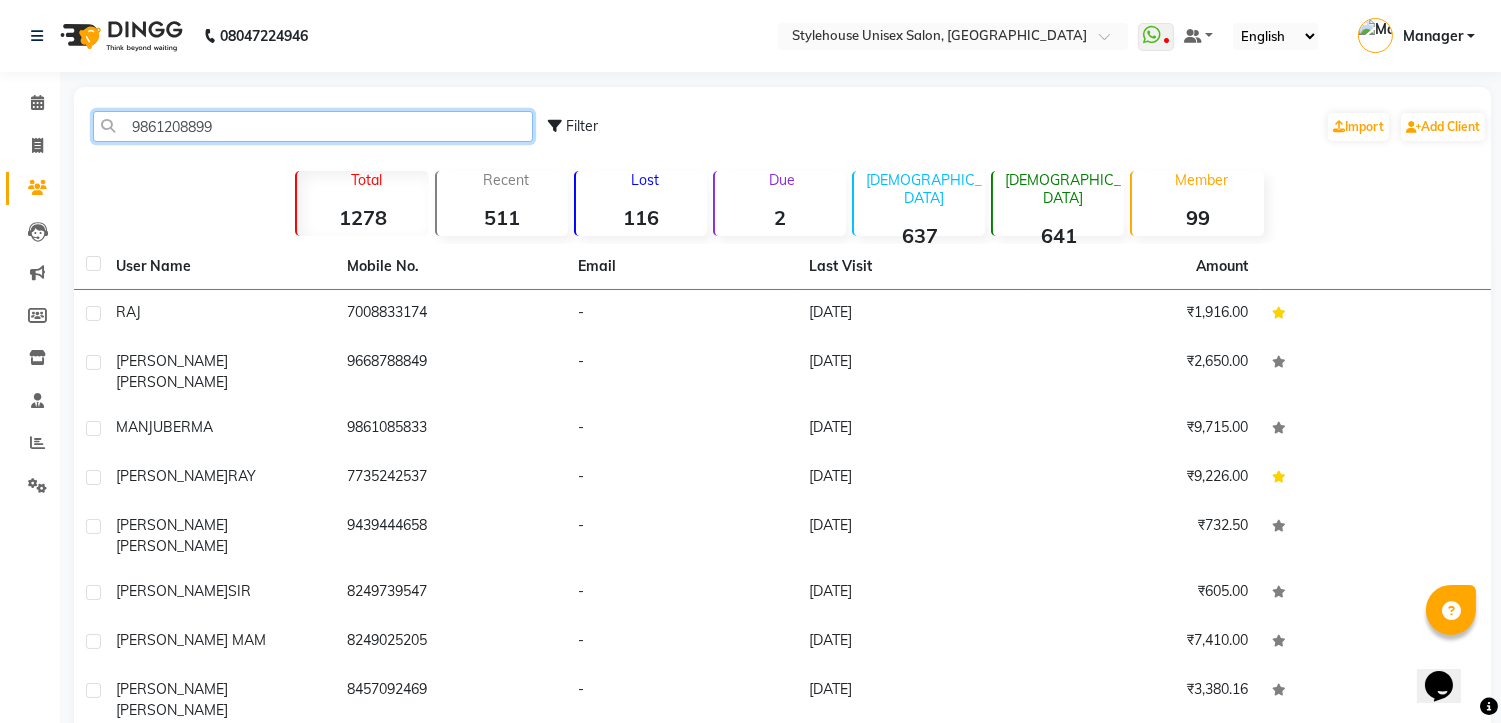 type on "9861208899" 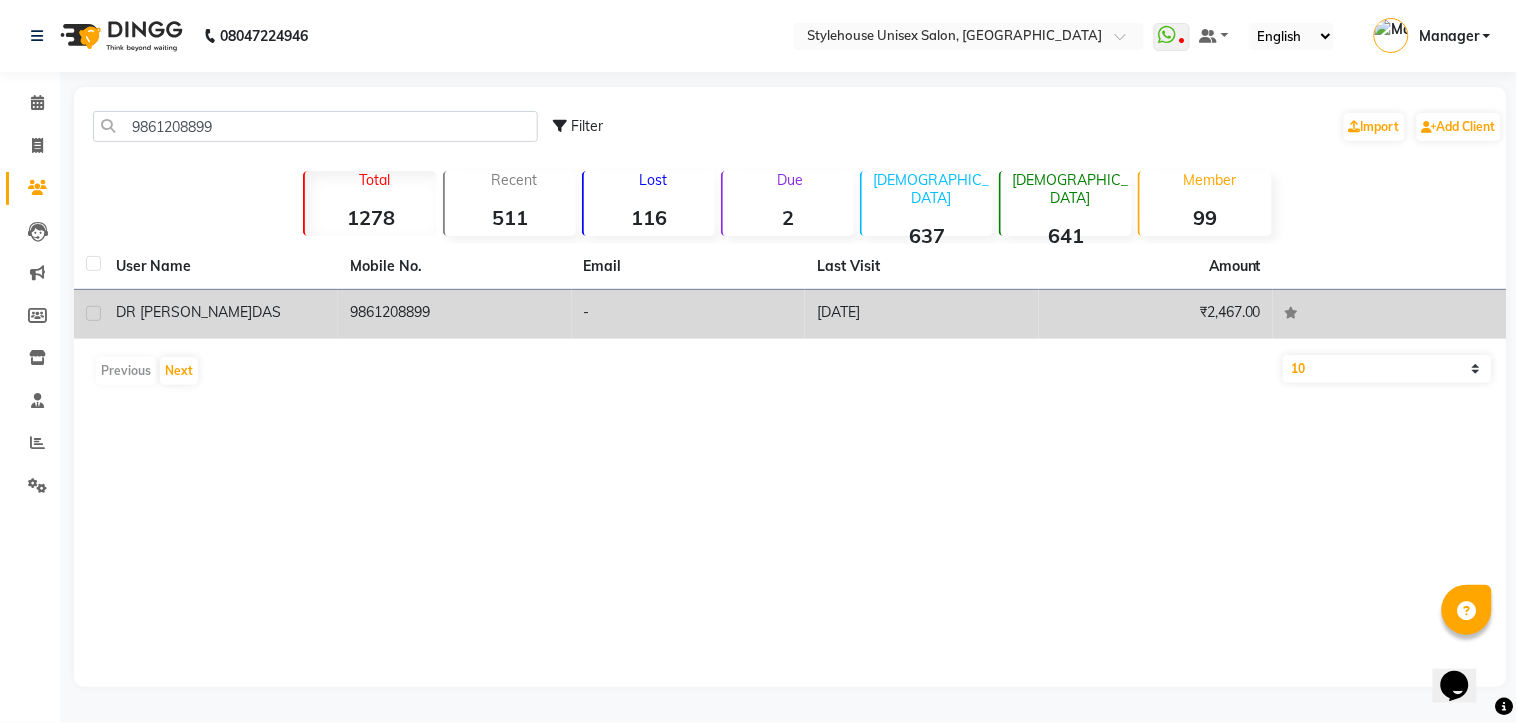 click on "DR SUNITA" 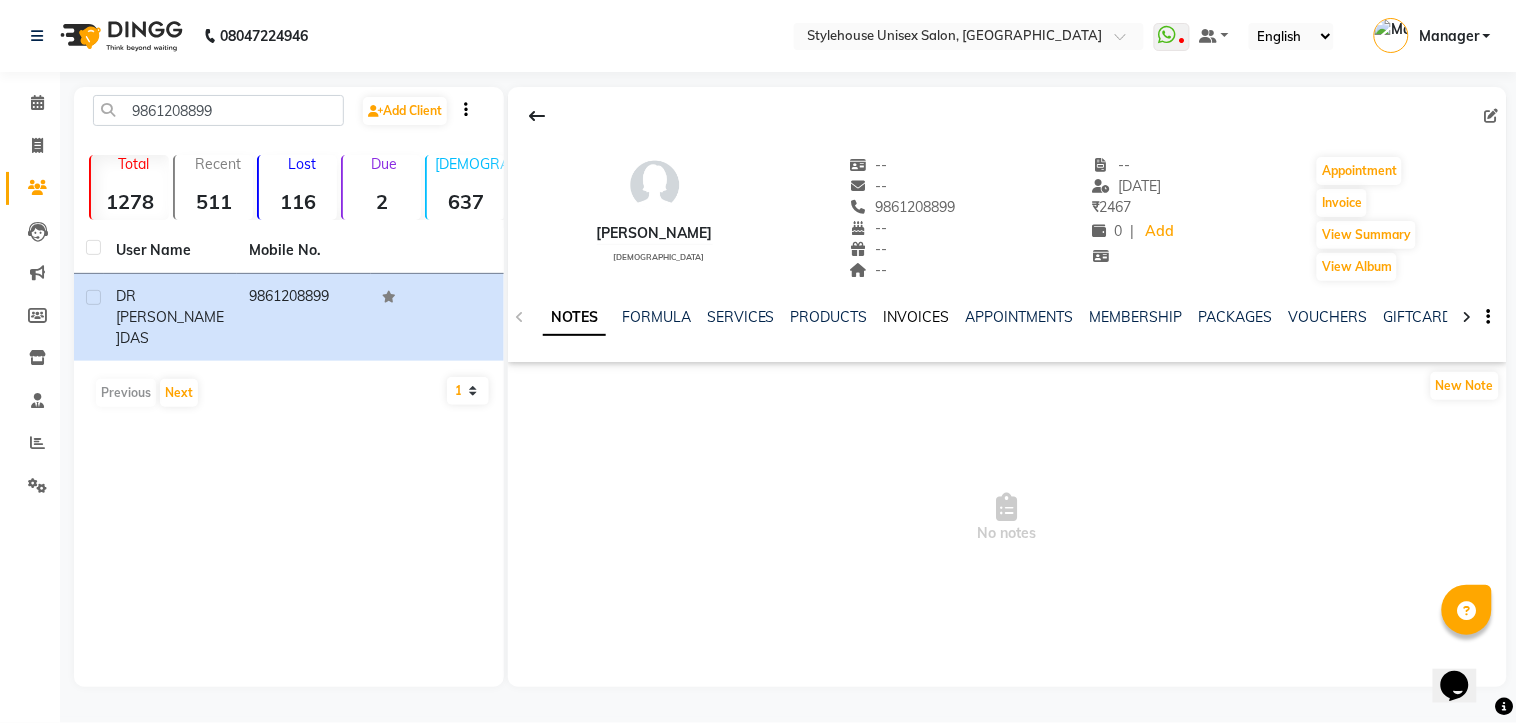 click on "INVOICES" 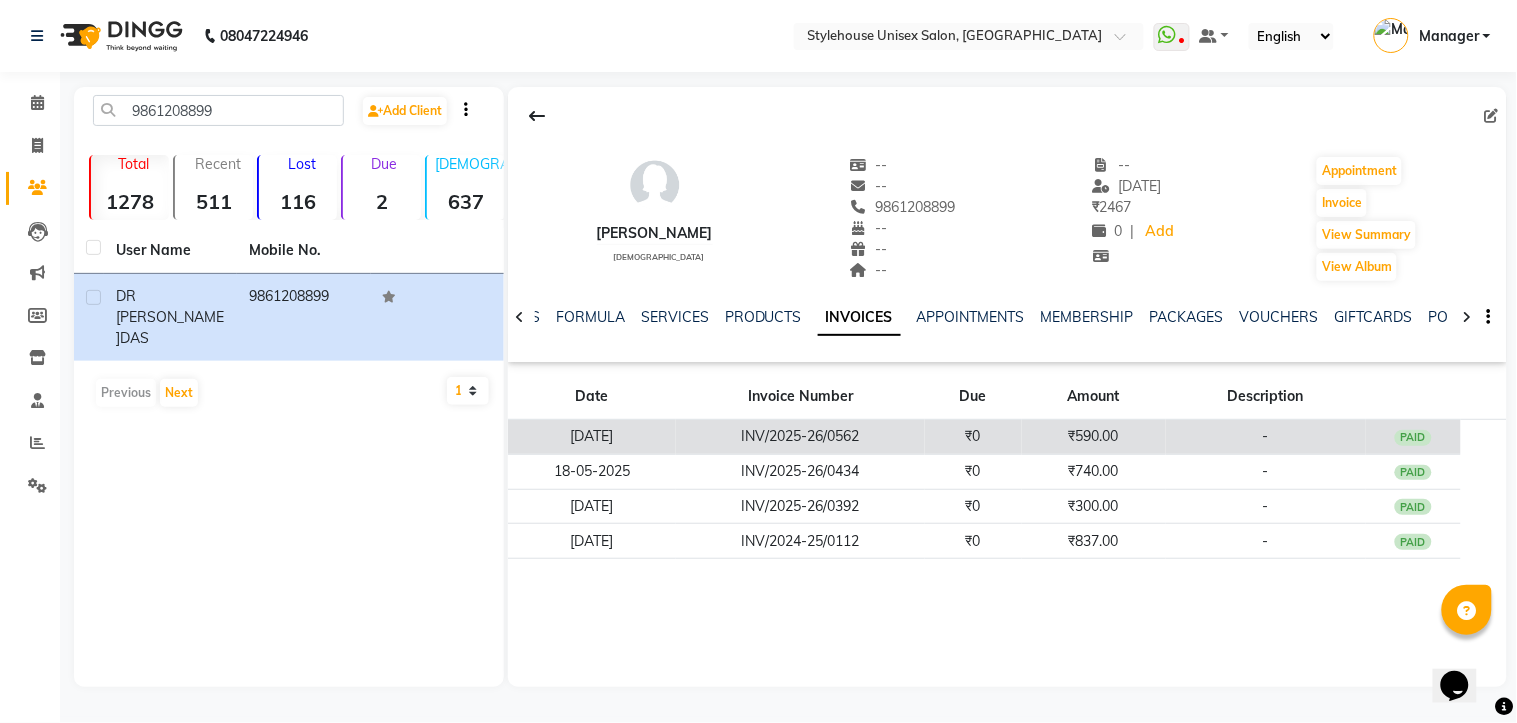 click on "[DATE]" 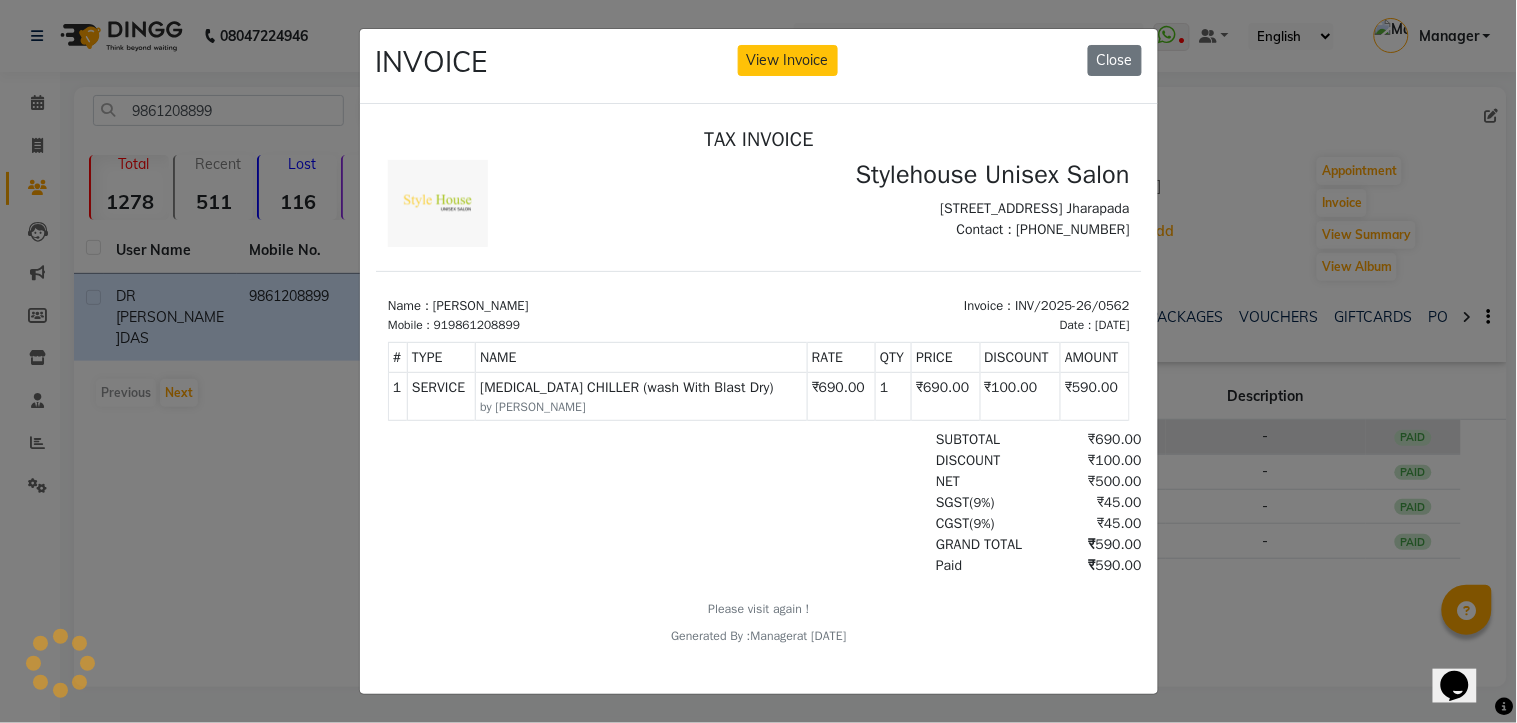 scroll, scrollTop: 0, scrollLeft: 0, axis: both 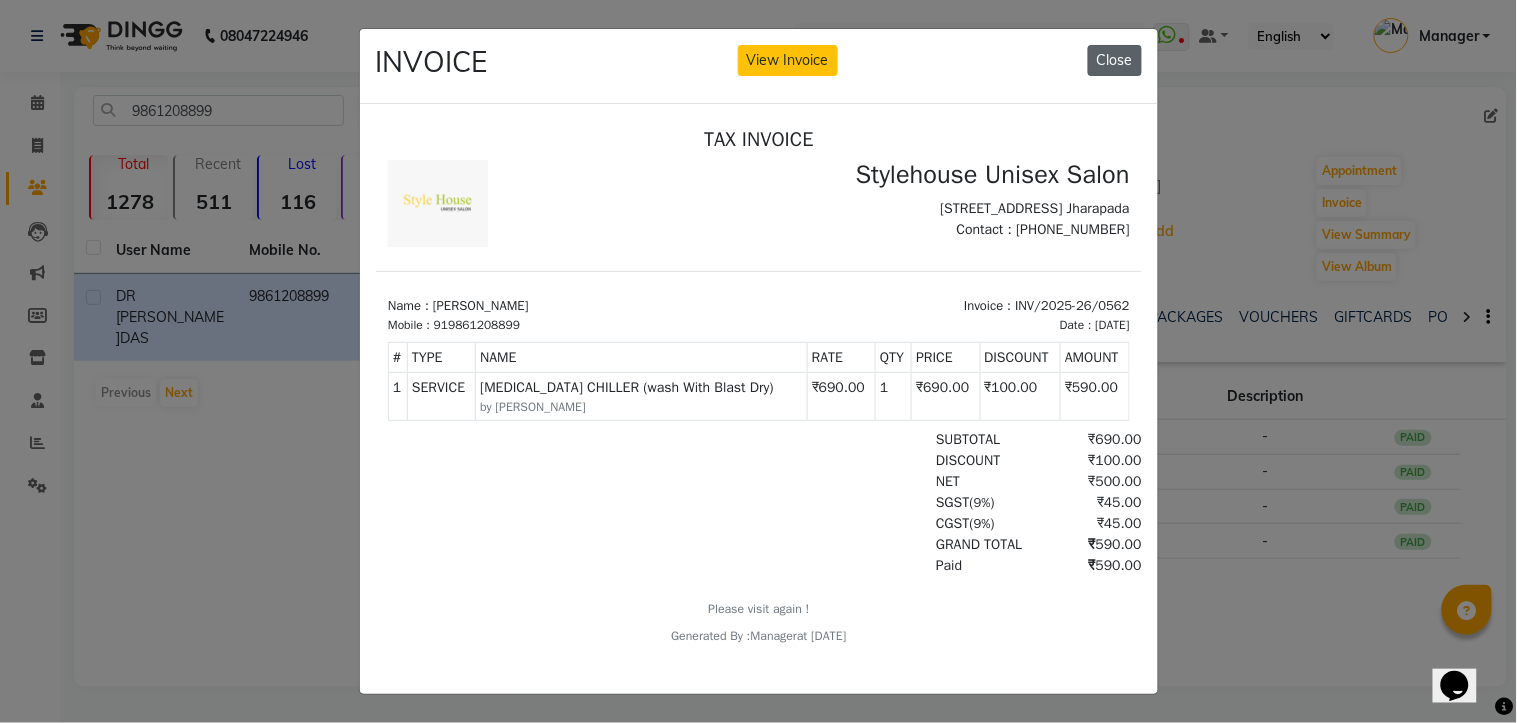click on "Close" 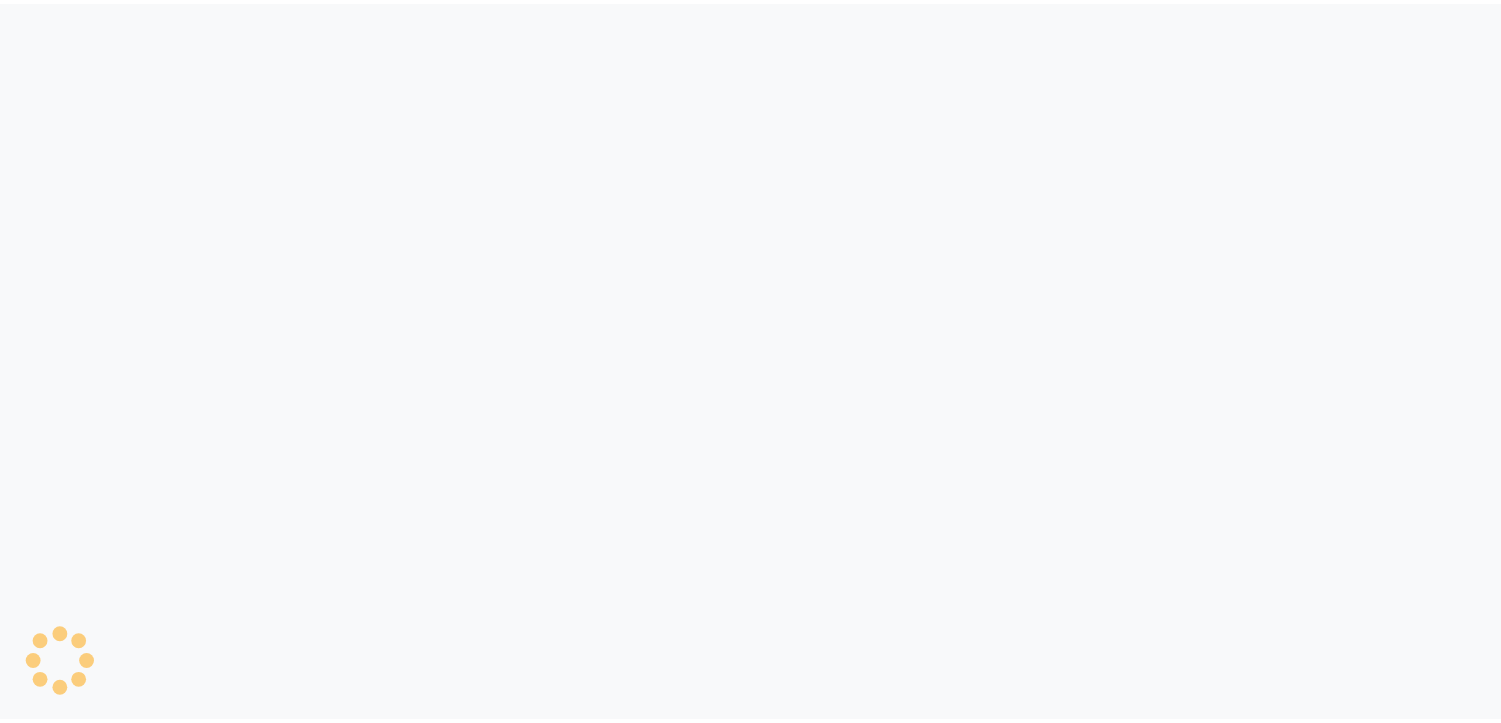scroll, scrollTop: 0, scrollLeft: 0, axis: both 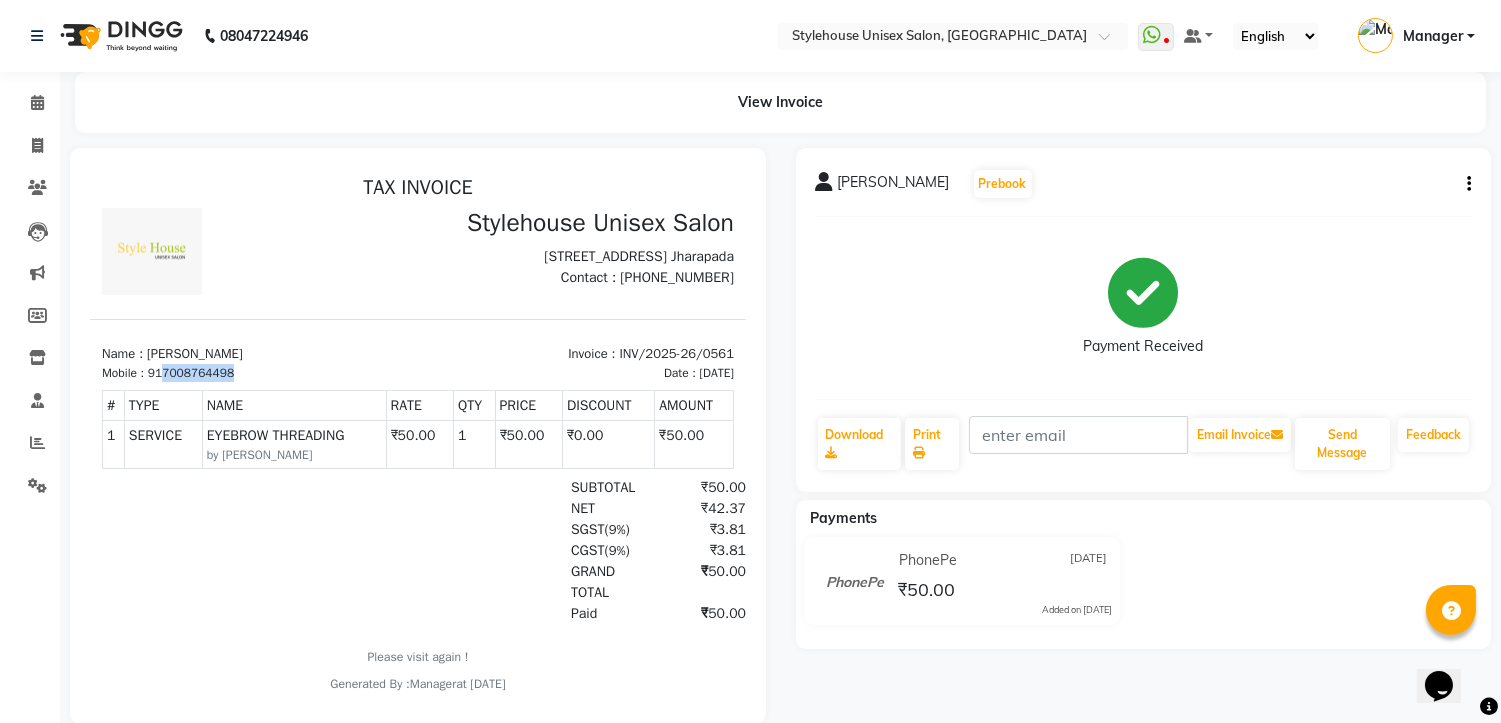 drag, startPoint x: 162, startPoint y: 385, endPoint x: 300, endPoint y: 385, distance: 138 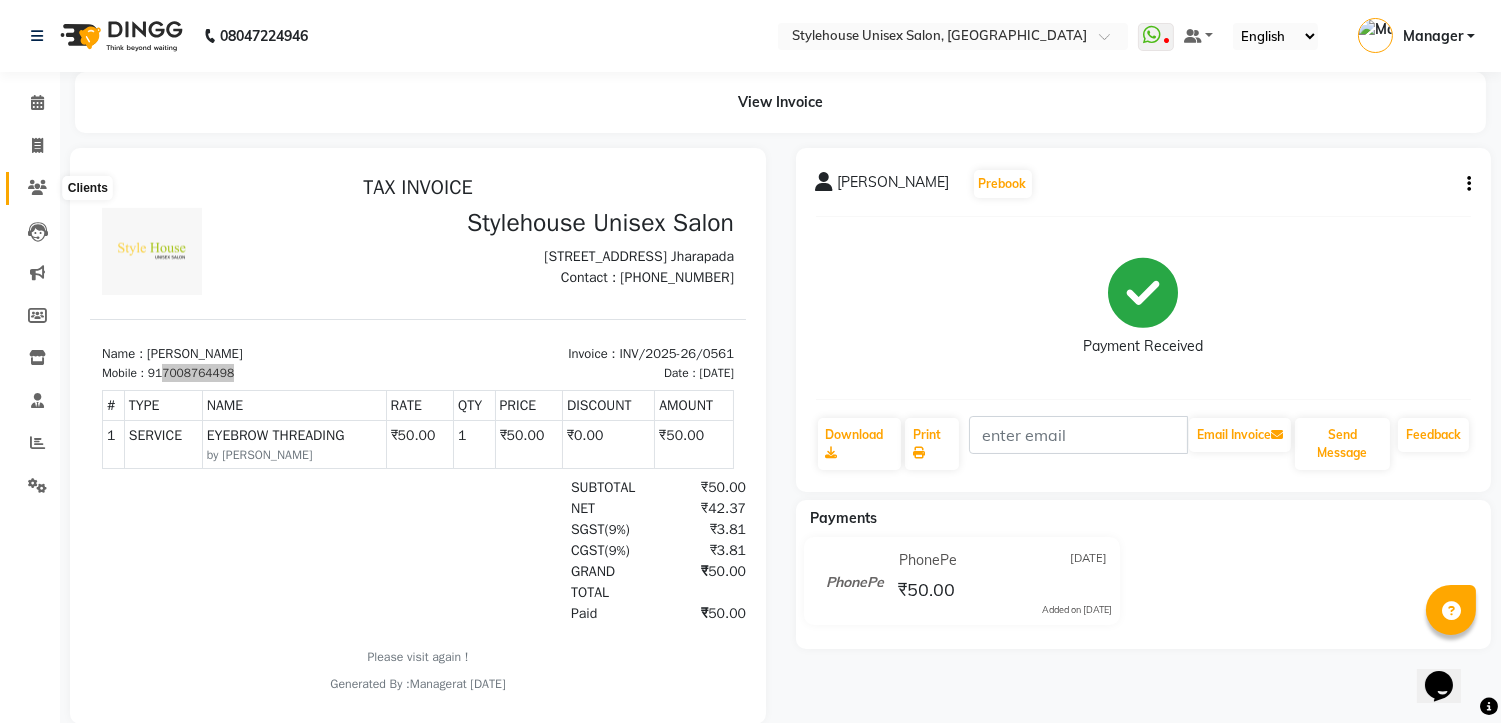 click 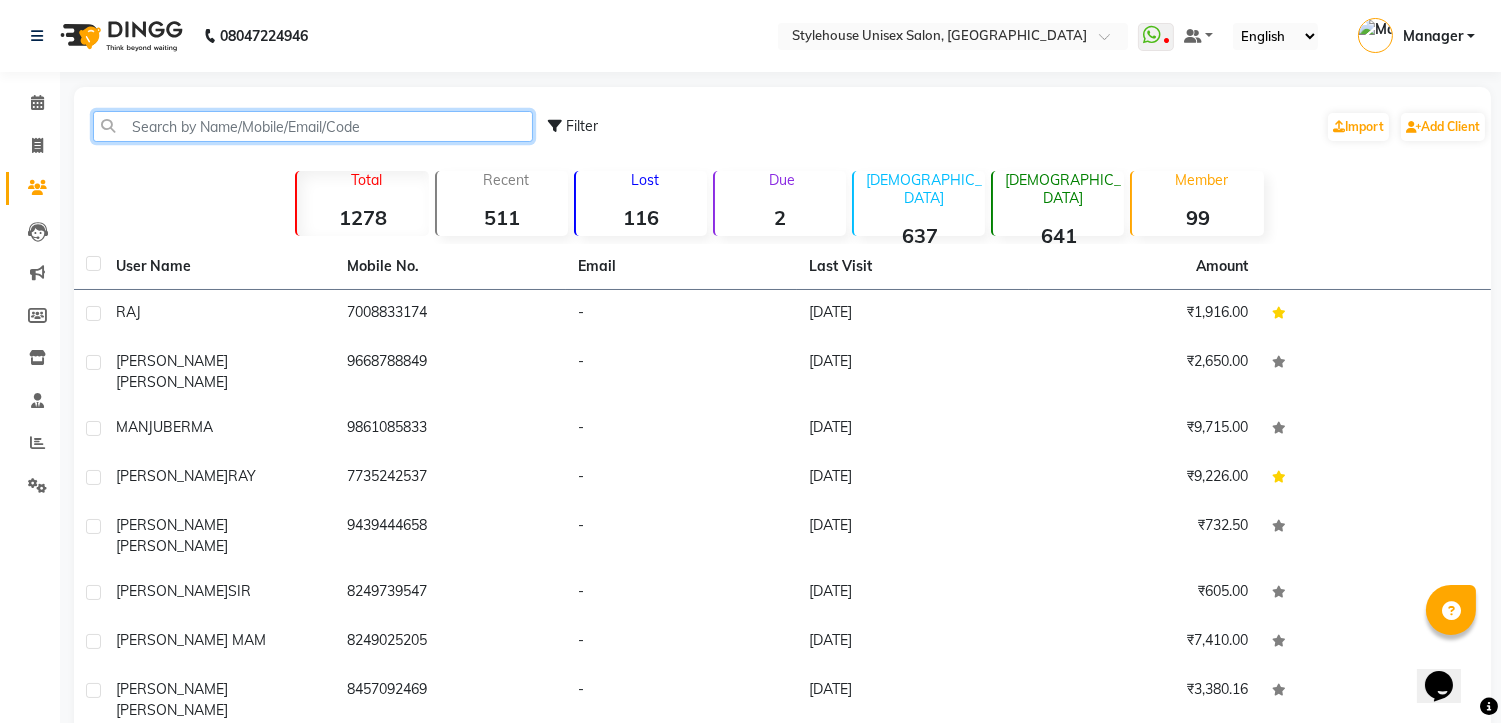 paste on "7008764498" 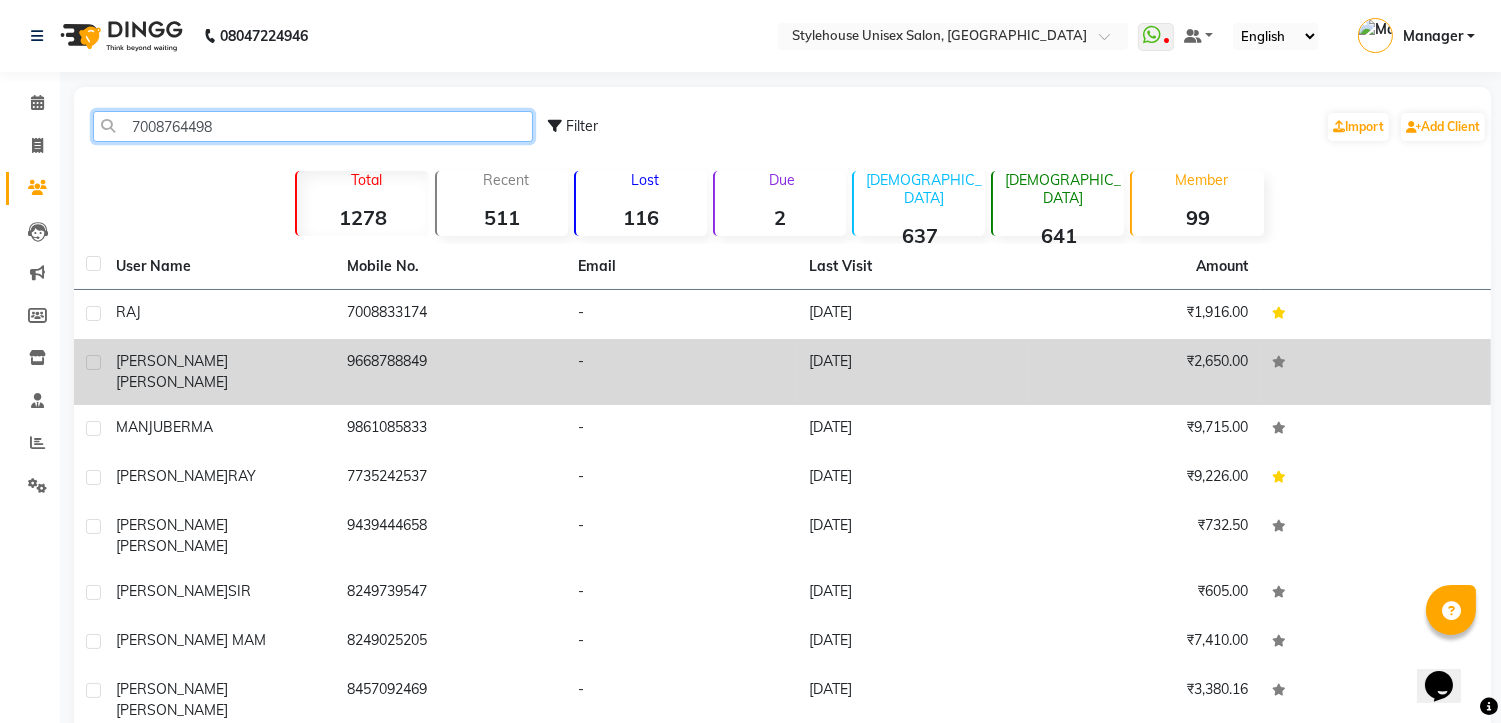 type on "7008764498" 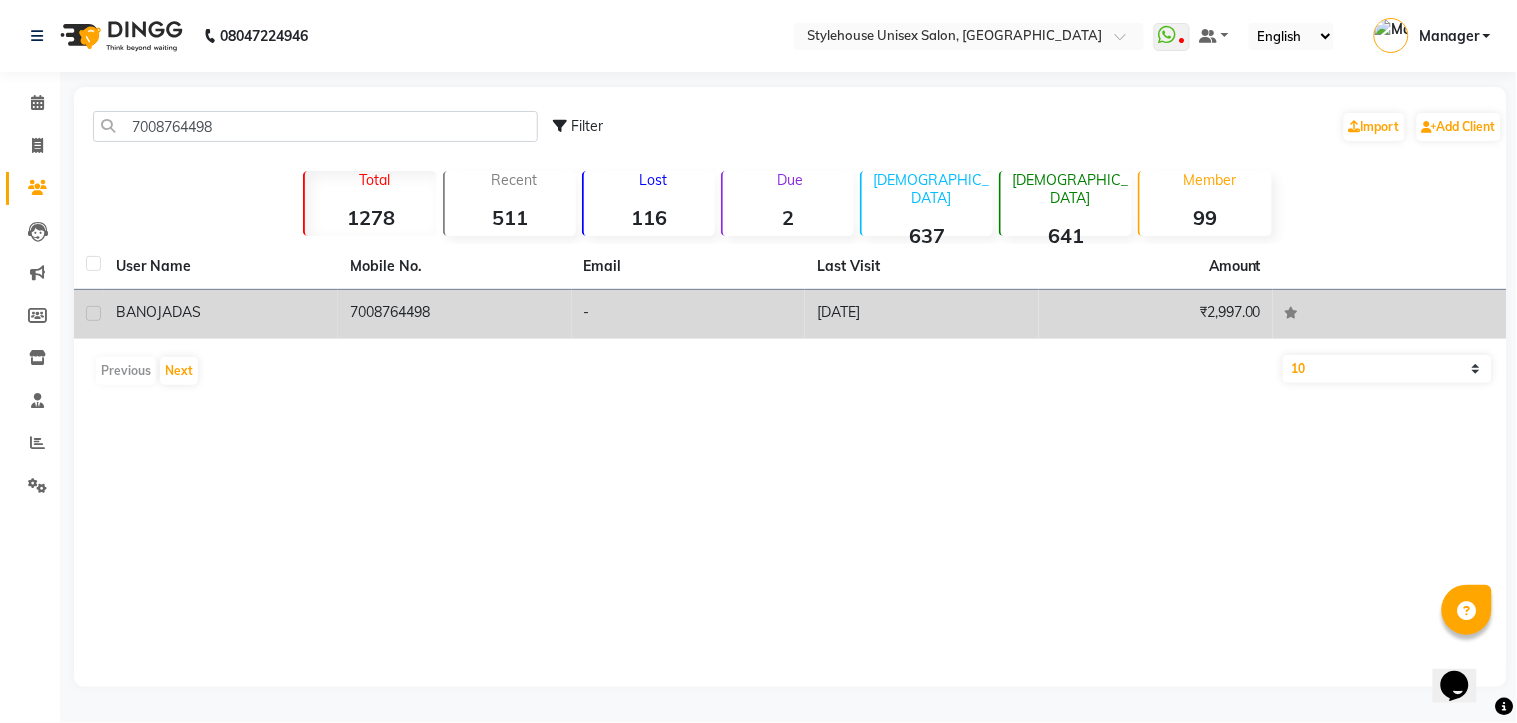 click on "BANOJA  DAS" 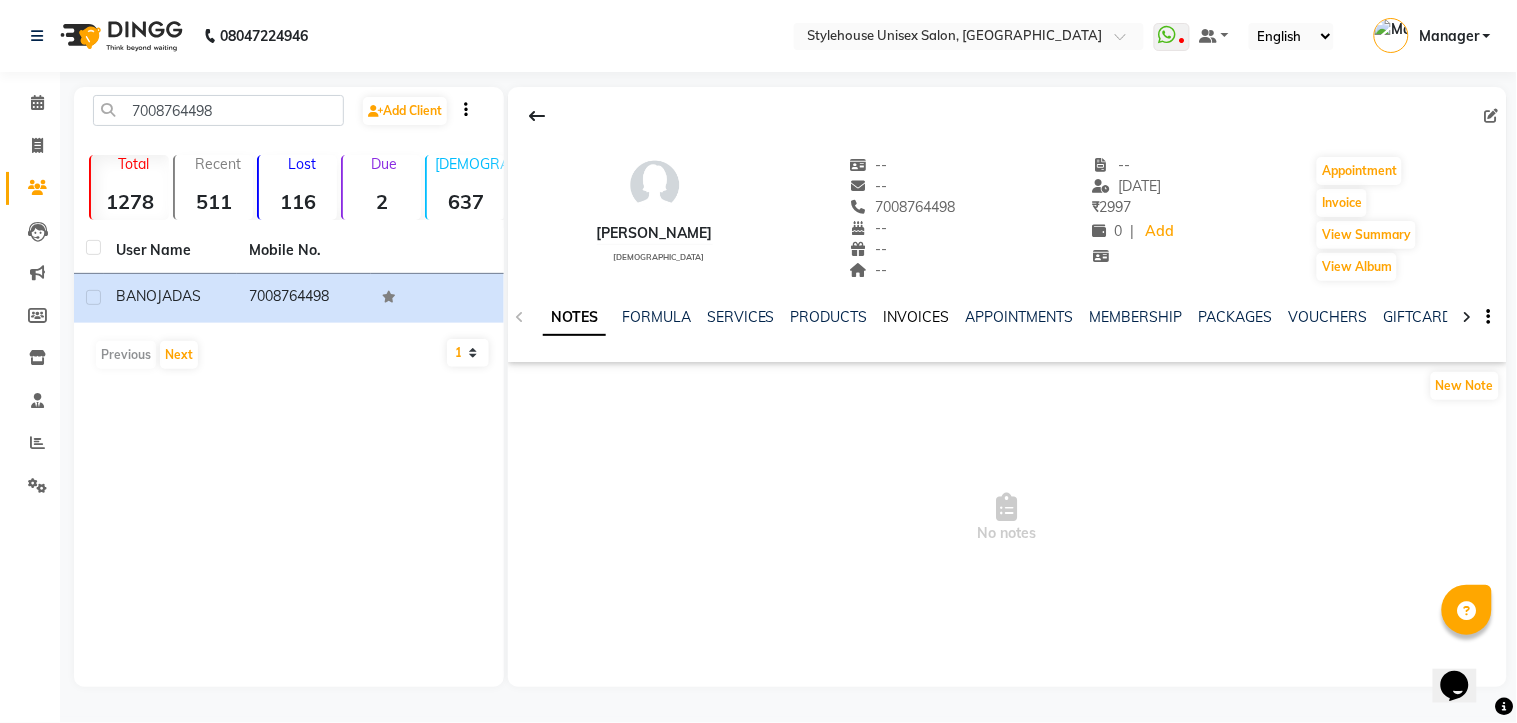 click on "INVOICES" 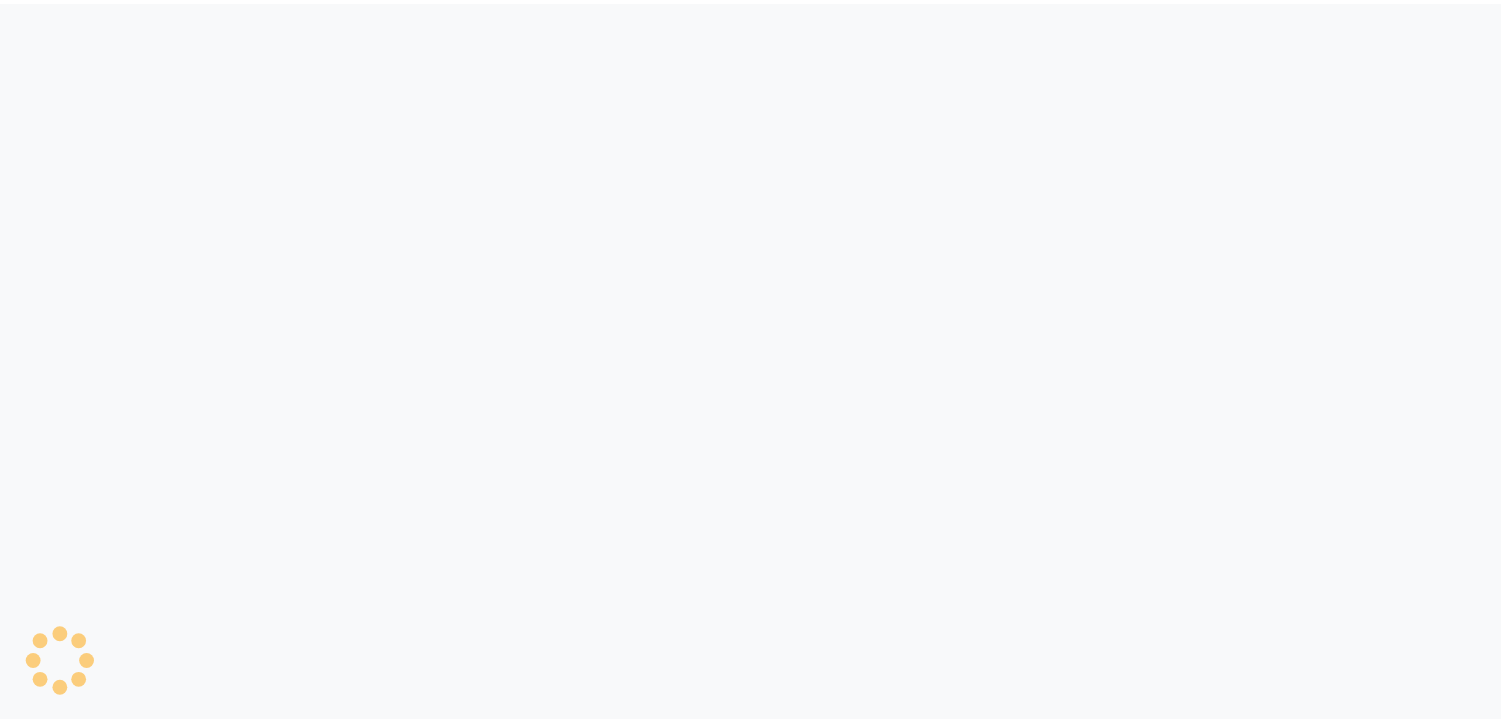 scroll, scrollTop: 0, scrollLeft: 0, axis: both 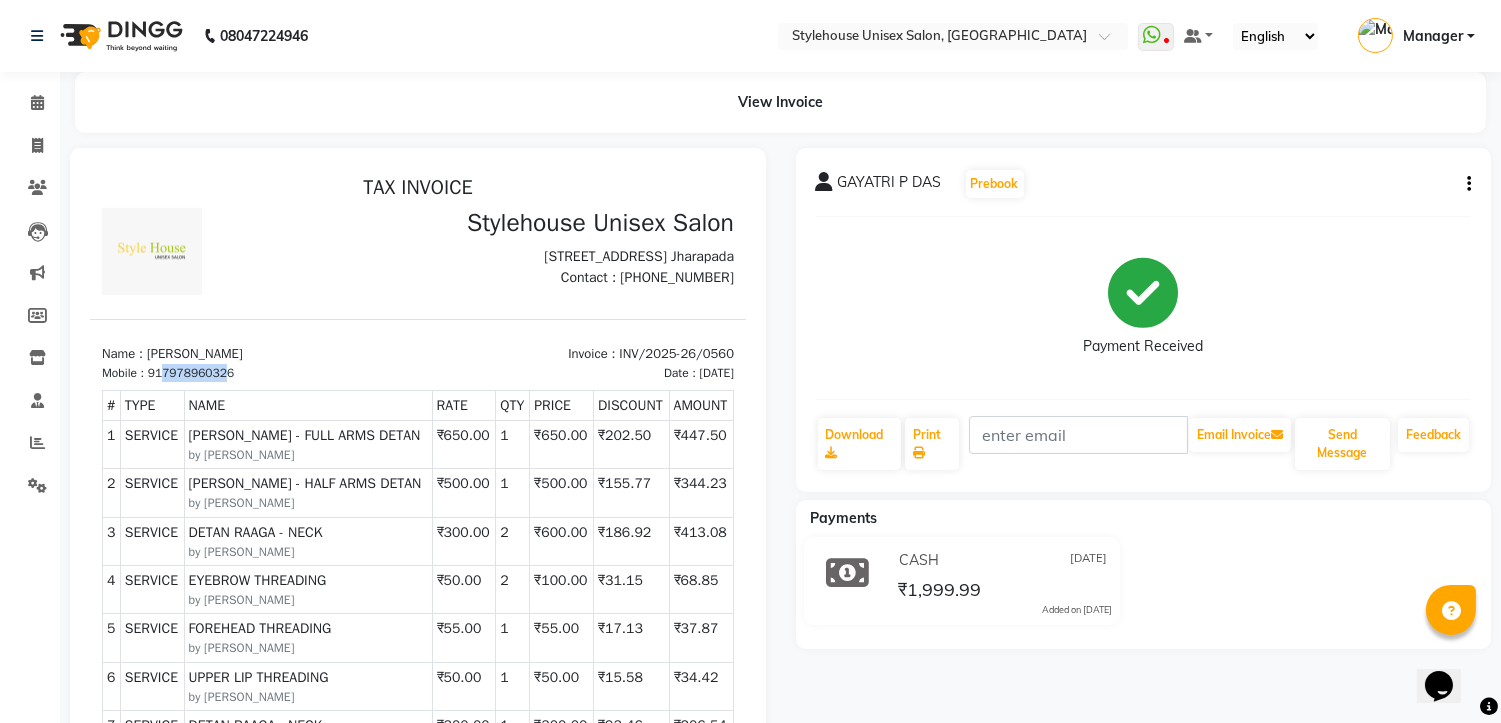 drag, startPoint x: 163, startPoint y: 389, endPoint x: 230, endPoint y: 381, distance: 67.47592 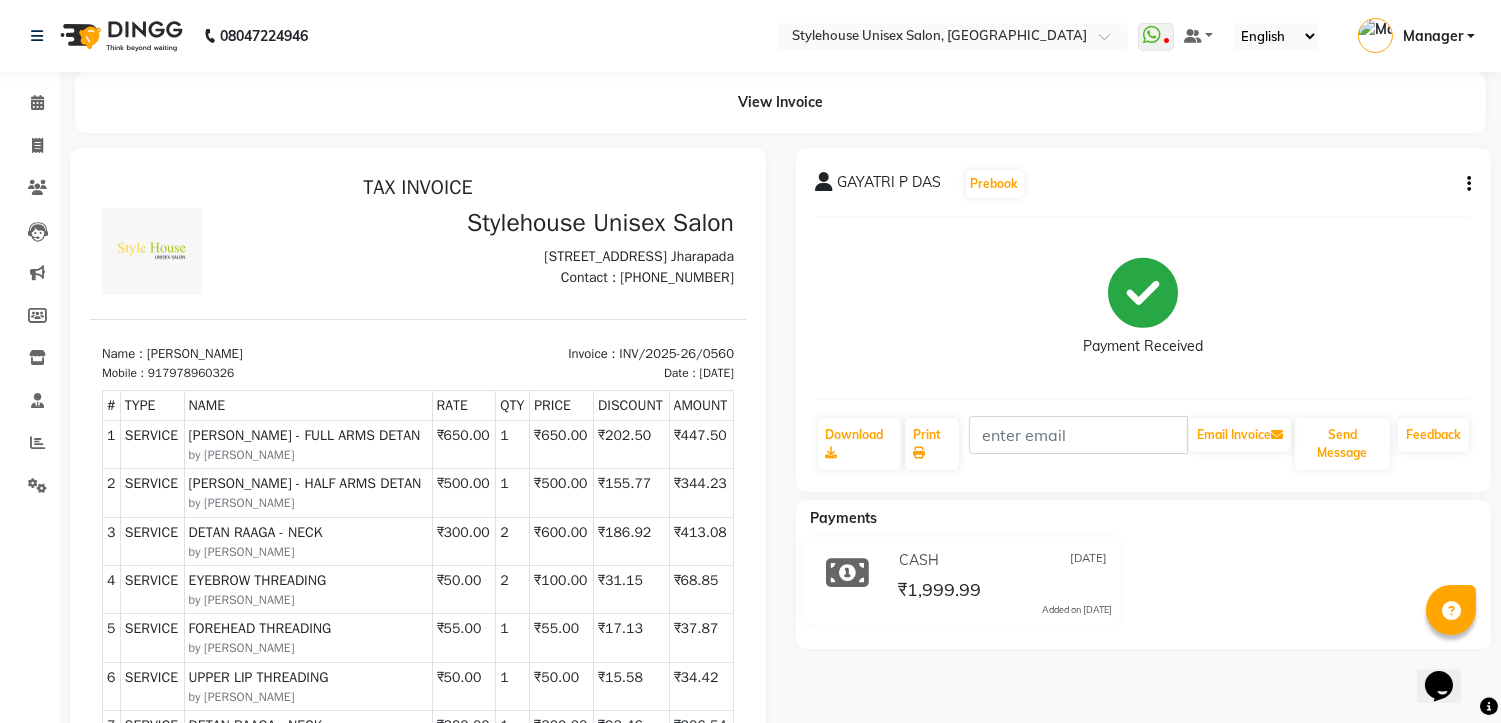 click on "Mobile :
917978960326" at bounding box center [254, 372] 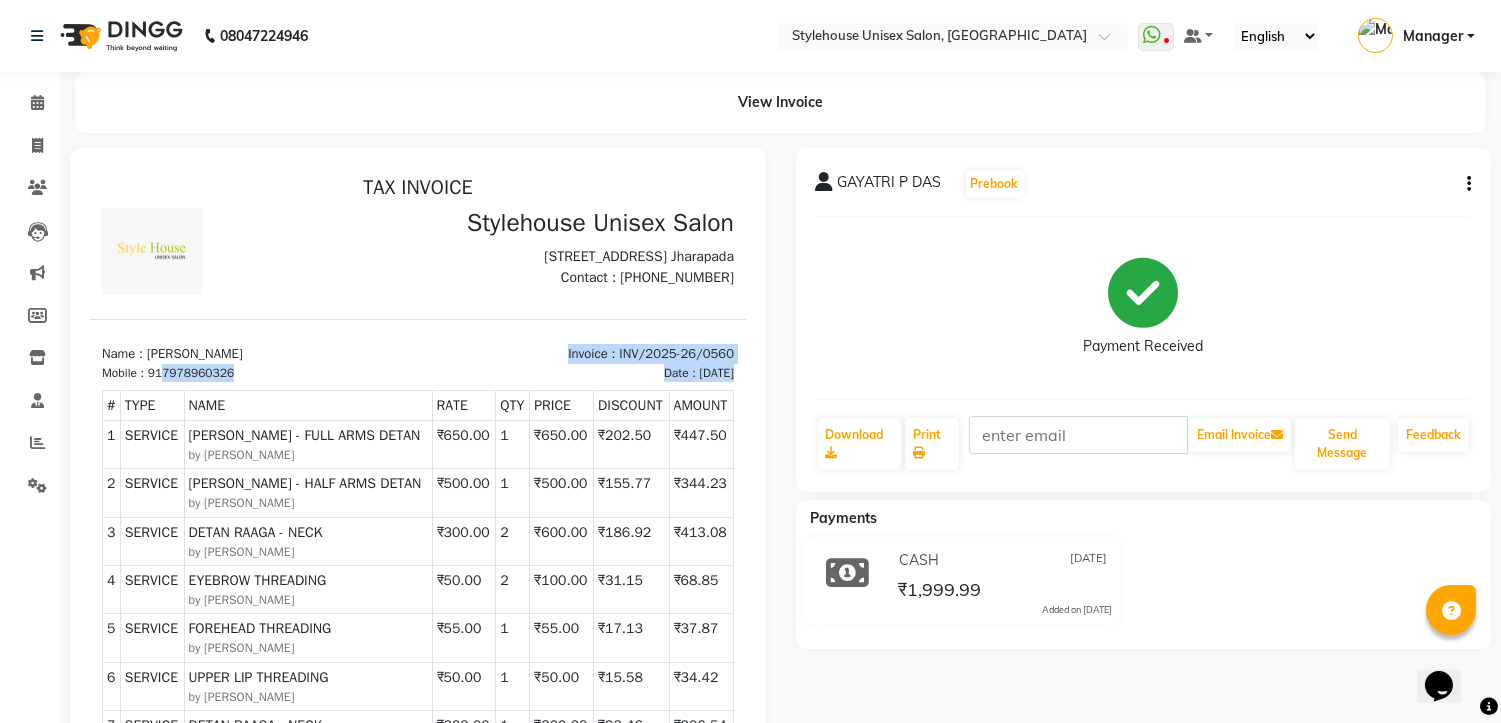 drag, startPoint x: 196, startPoint y: 392, endPoint x: 241, endPoint y: 395, distance: 45.099888 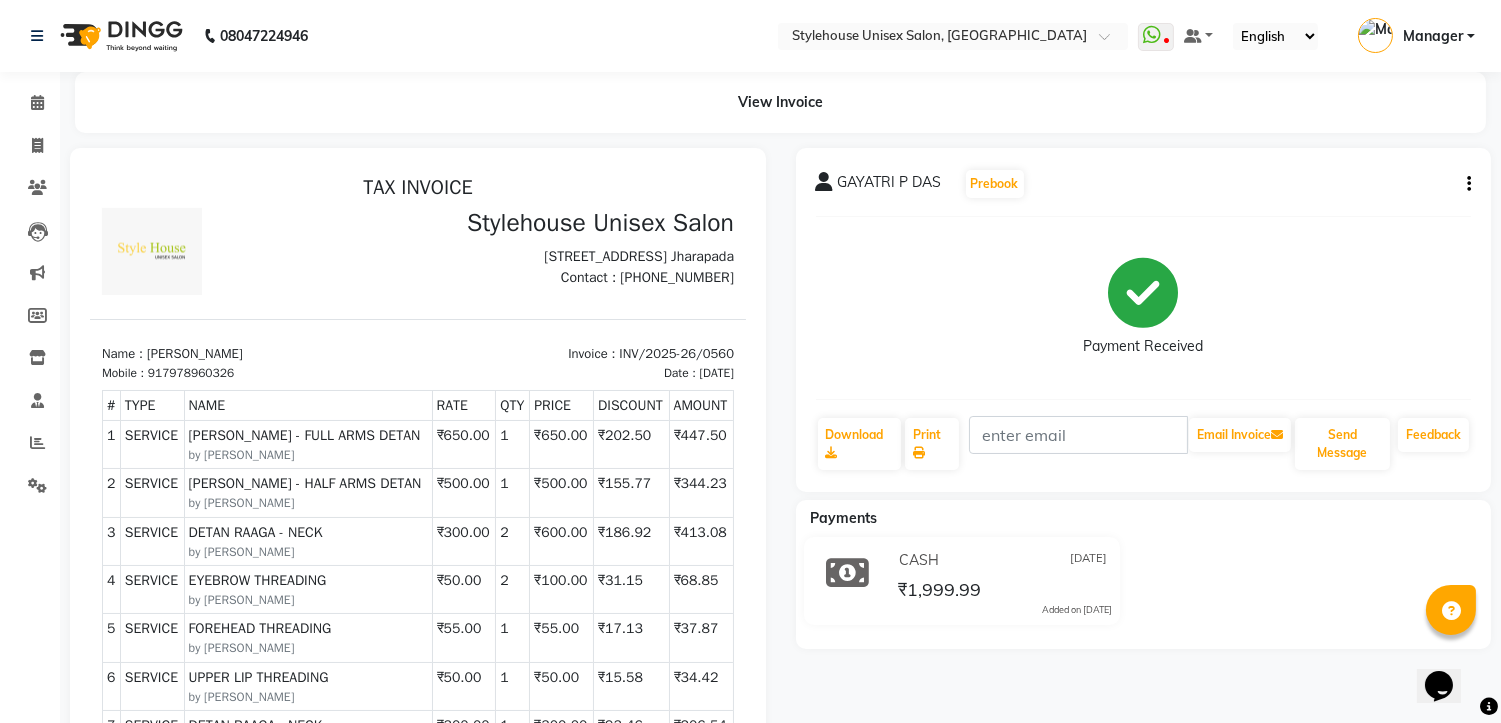 click on "Name  : GAYATRI P DAS" at bounding box center [254, 353] 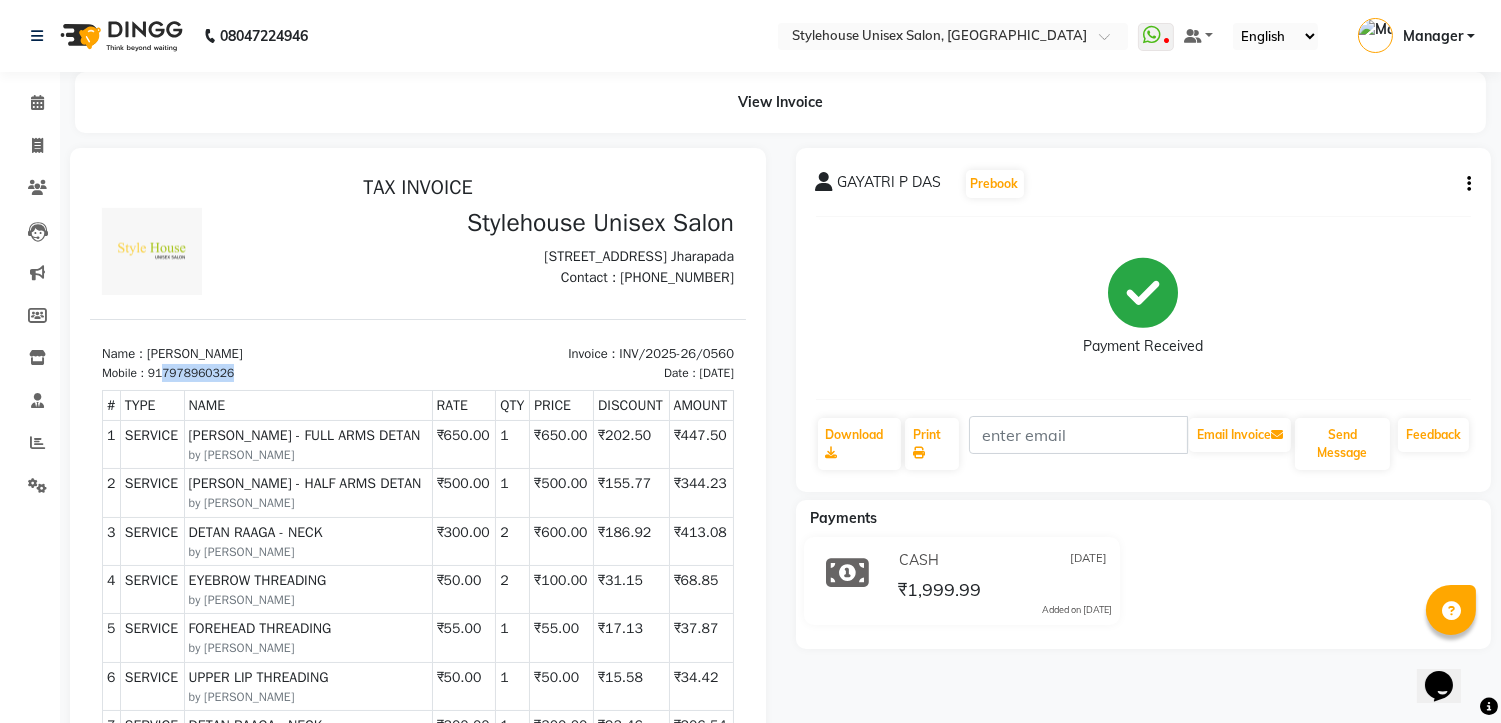 drag, startPoint x: 163, startPoint y: 382, endPoint x: 235, endPoint y: 385, distance: 72.06247 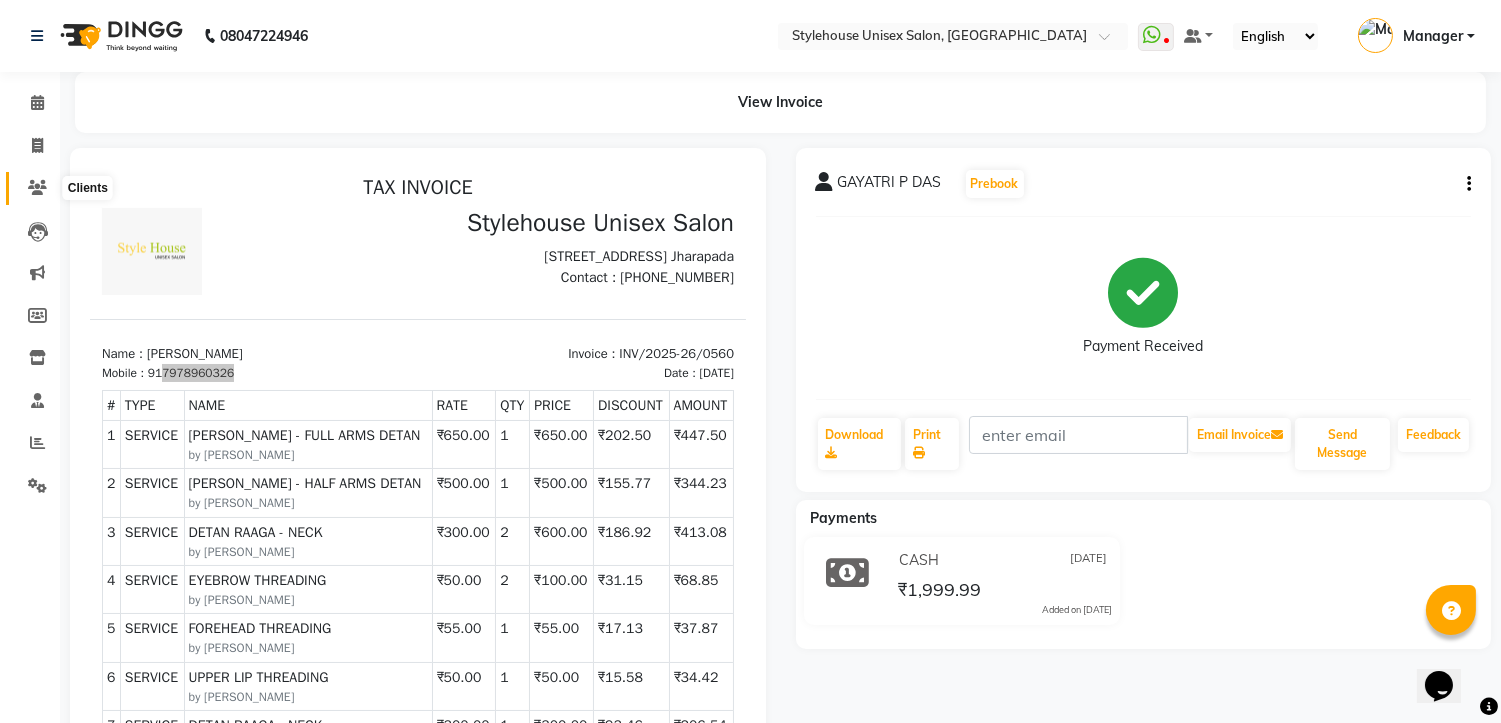 click 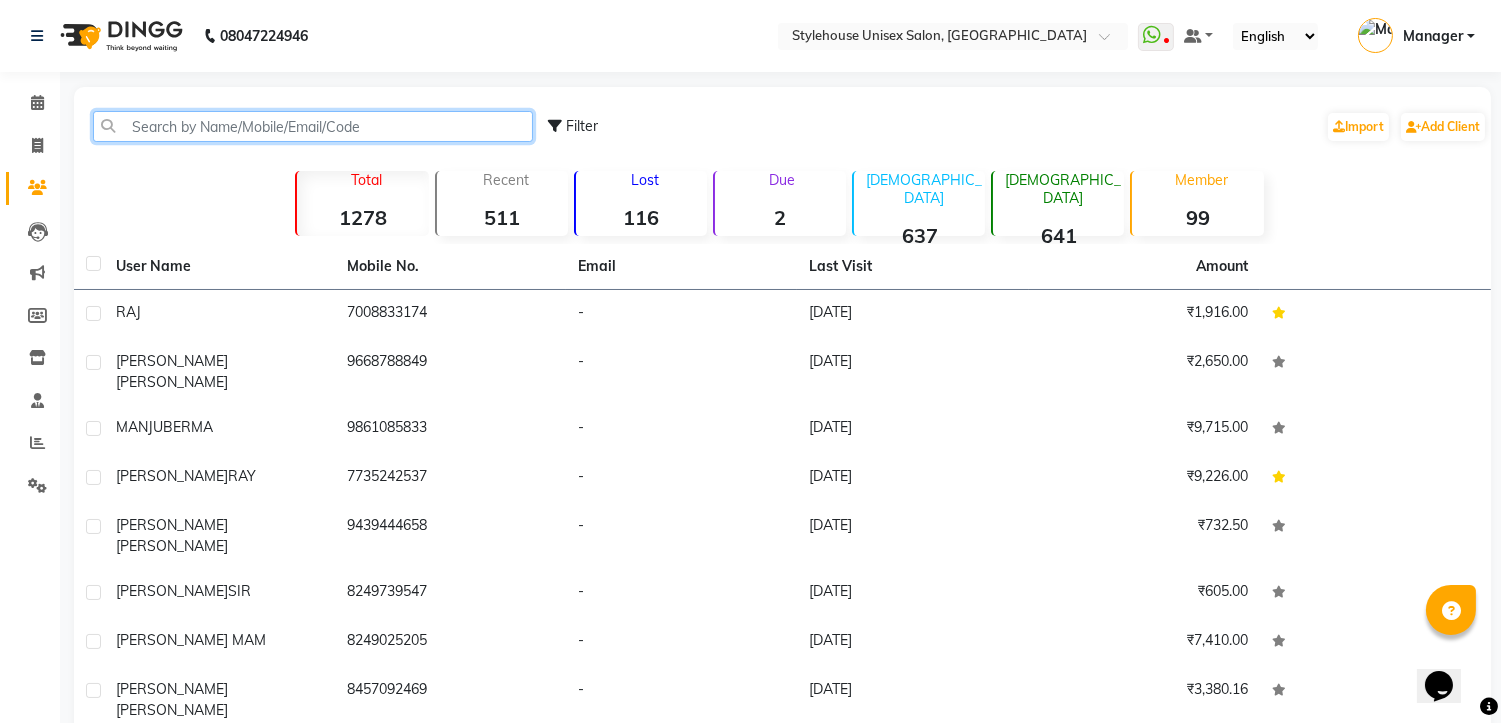 paste on "7978960326" 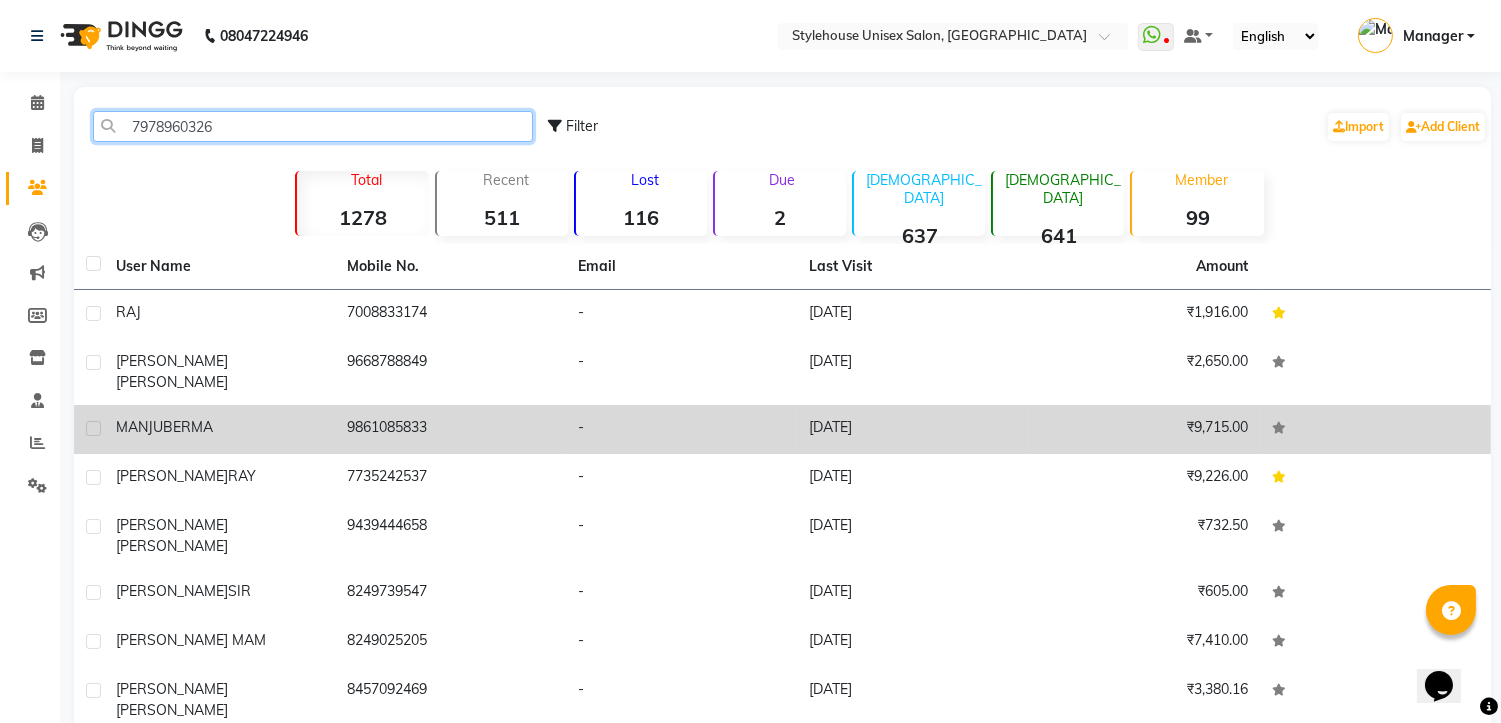 type on "7978960326" 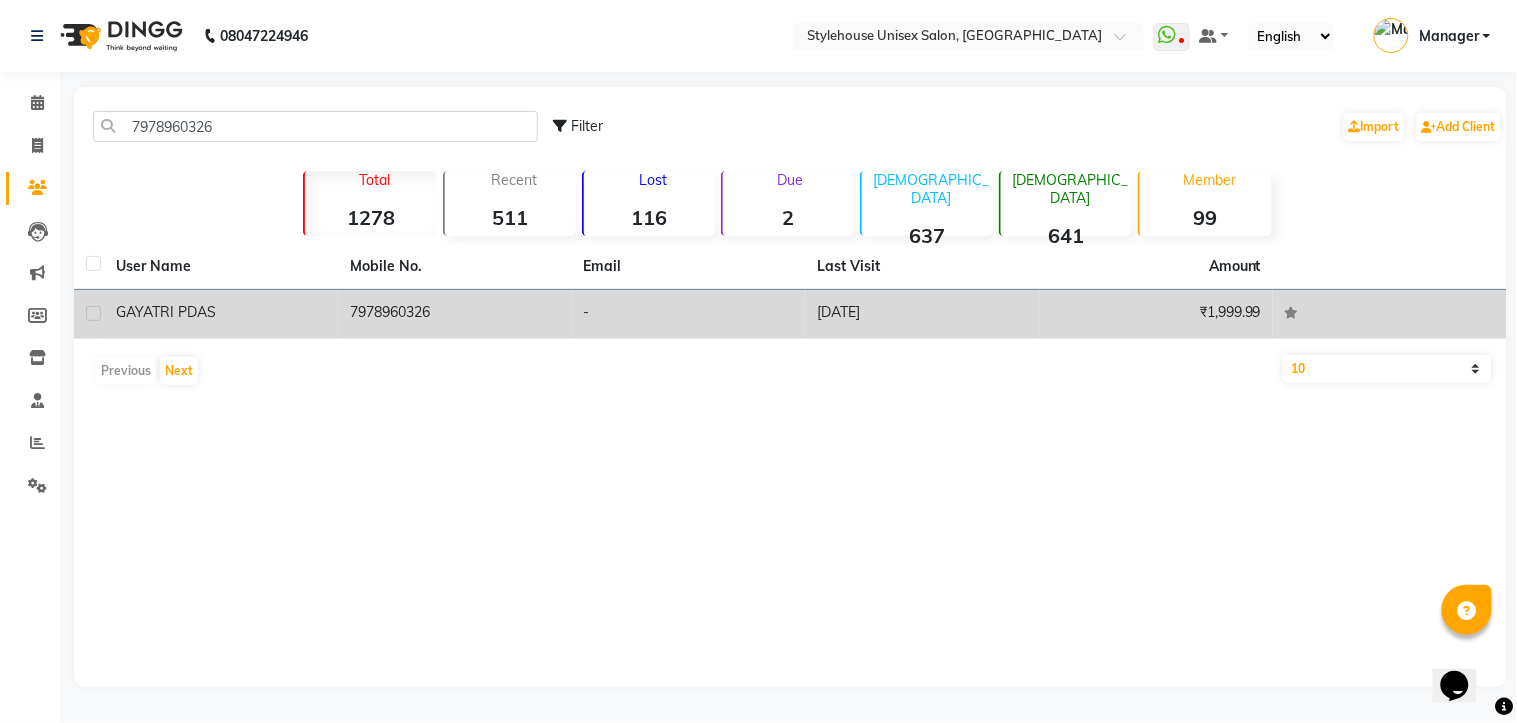 click on "DAS" 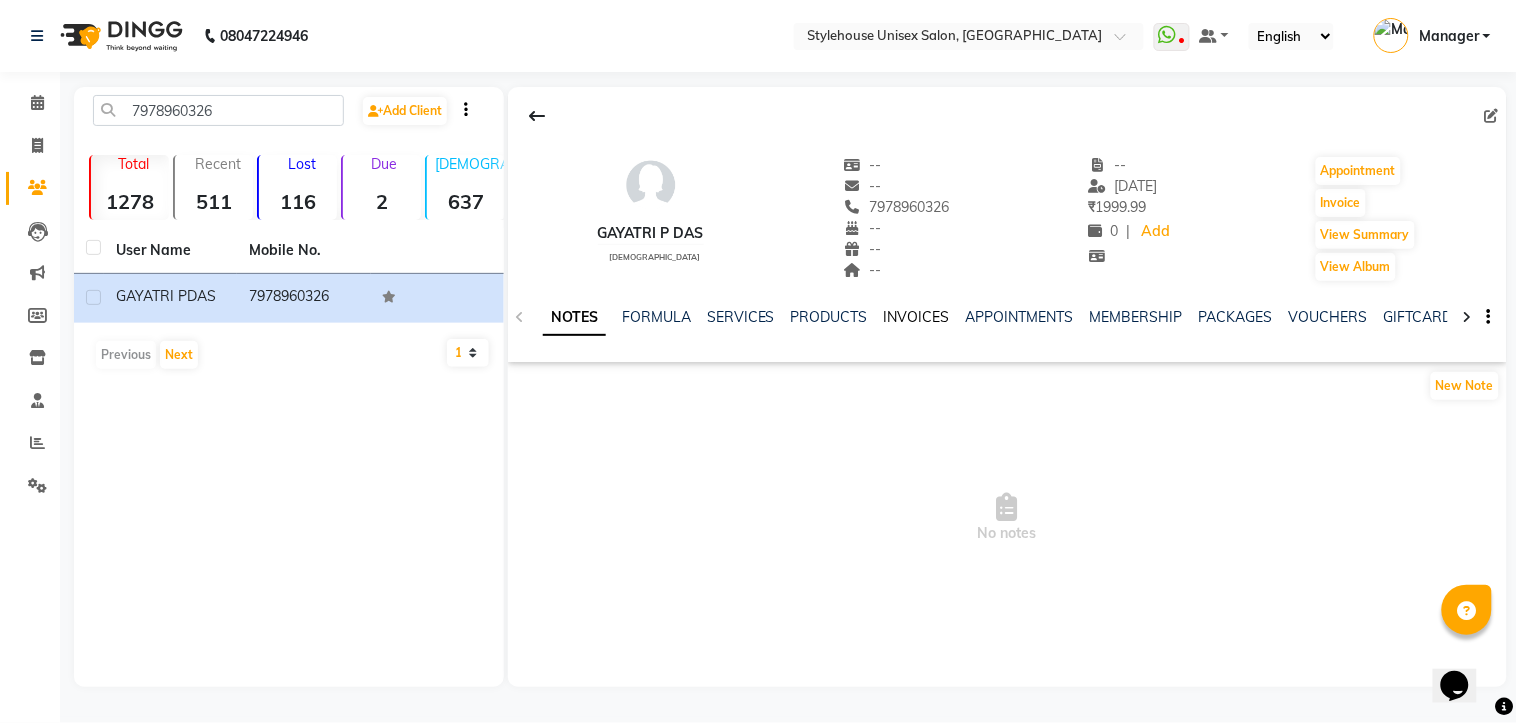 click on "INVOICES" 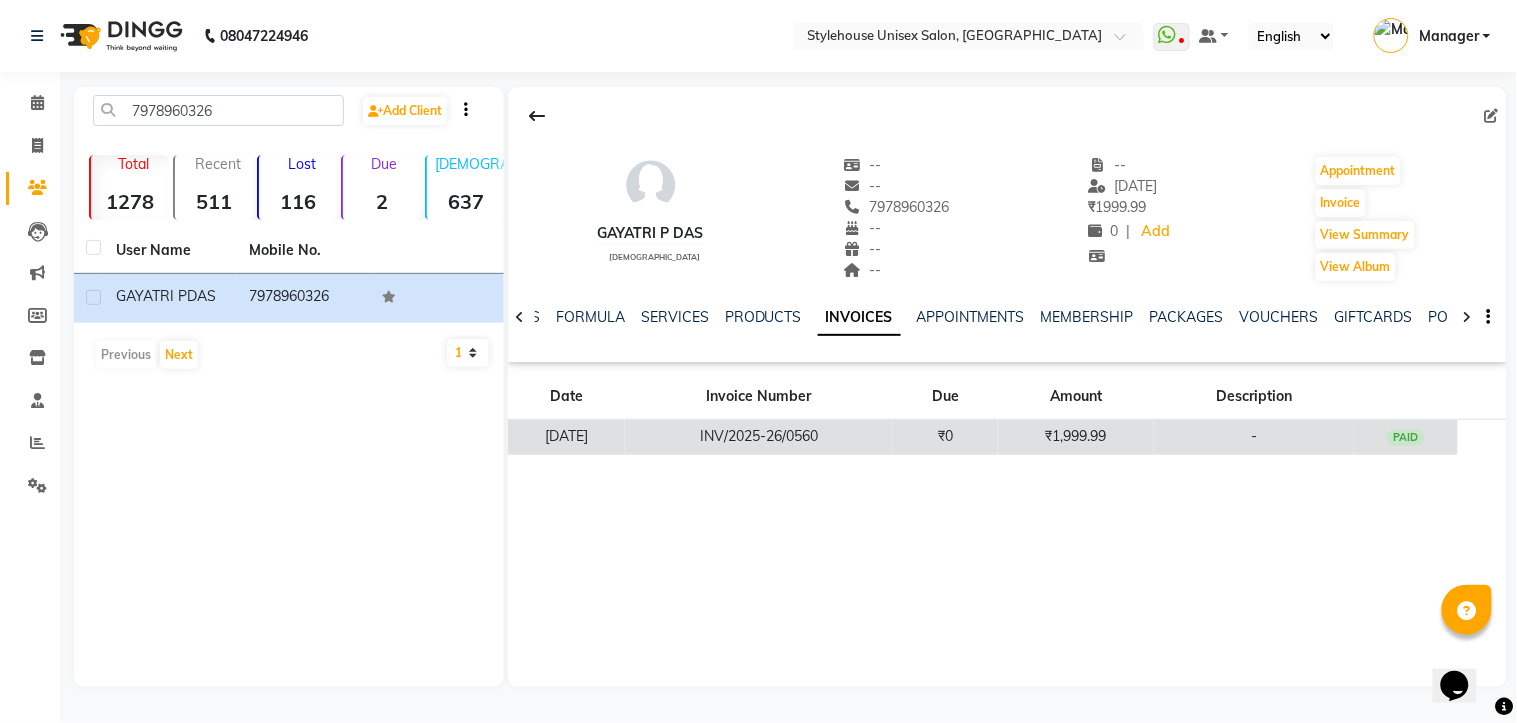 click on "INV/2025-26/0560" 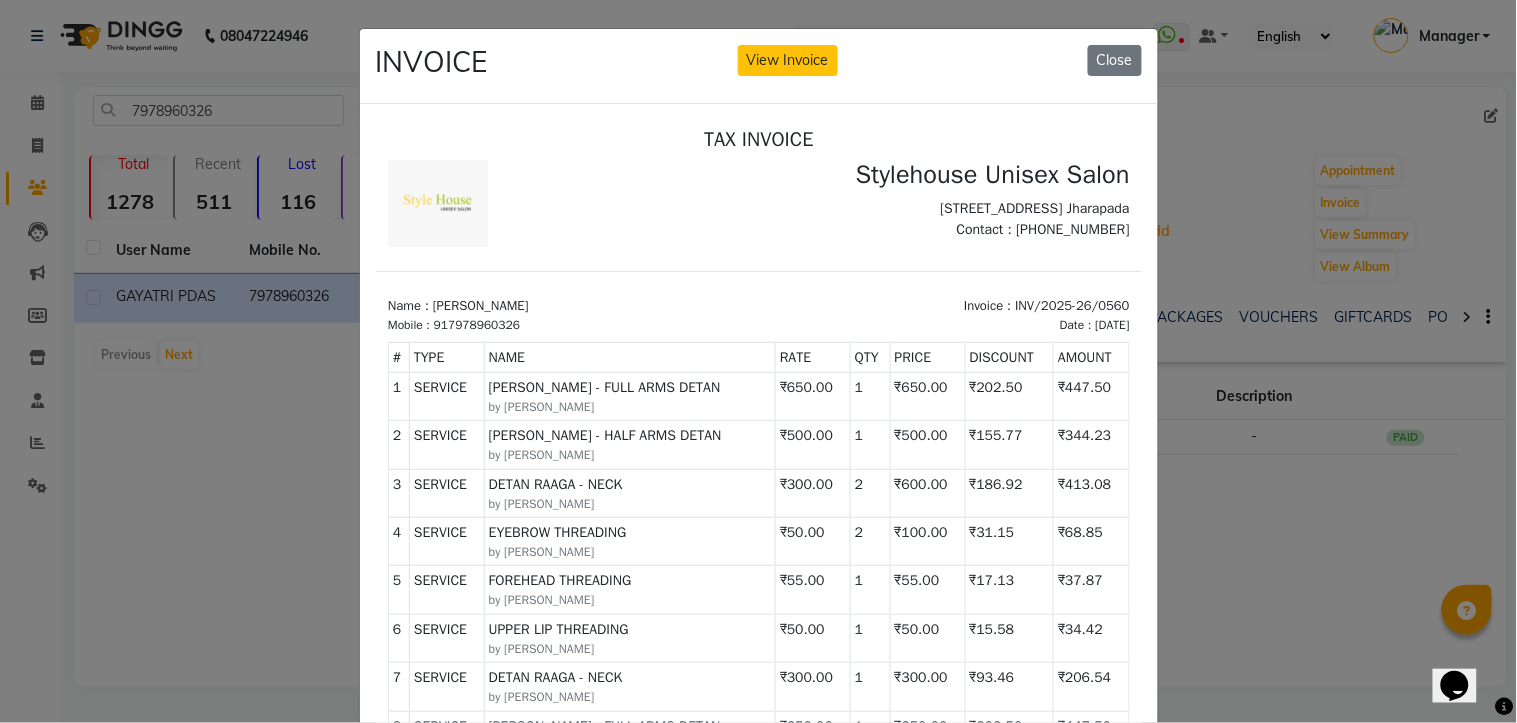 scroll, scrollTop: 16, scrollLeft: 0, axis: vertical 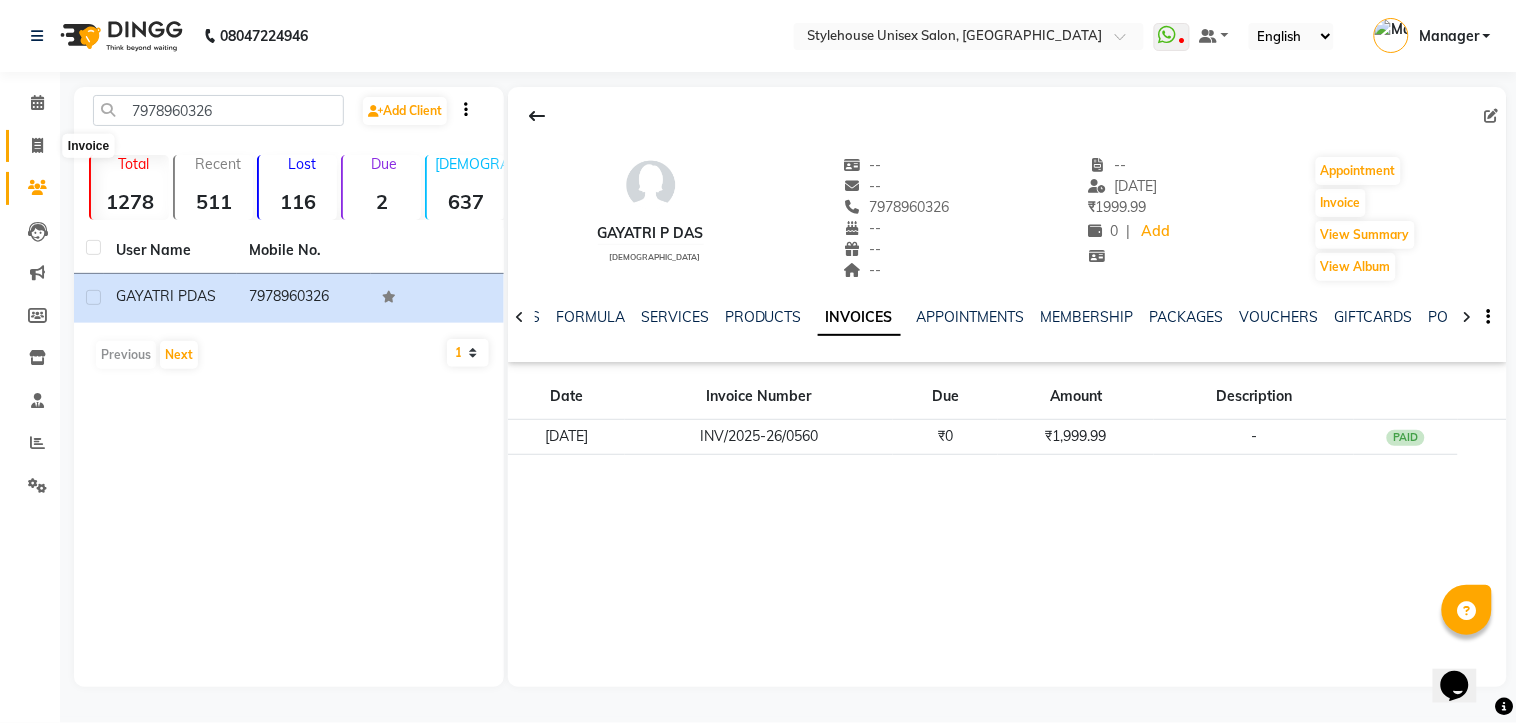 click 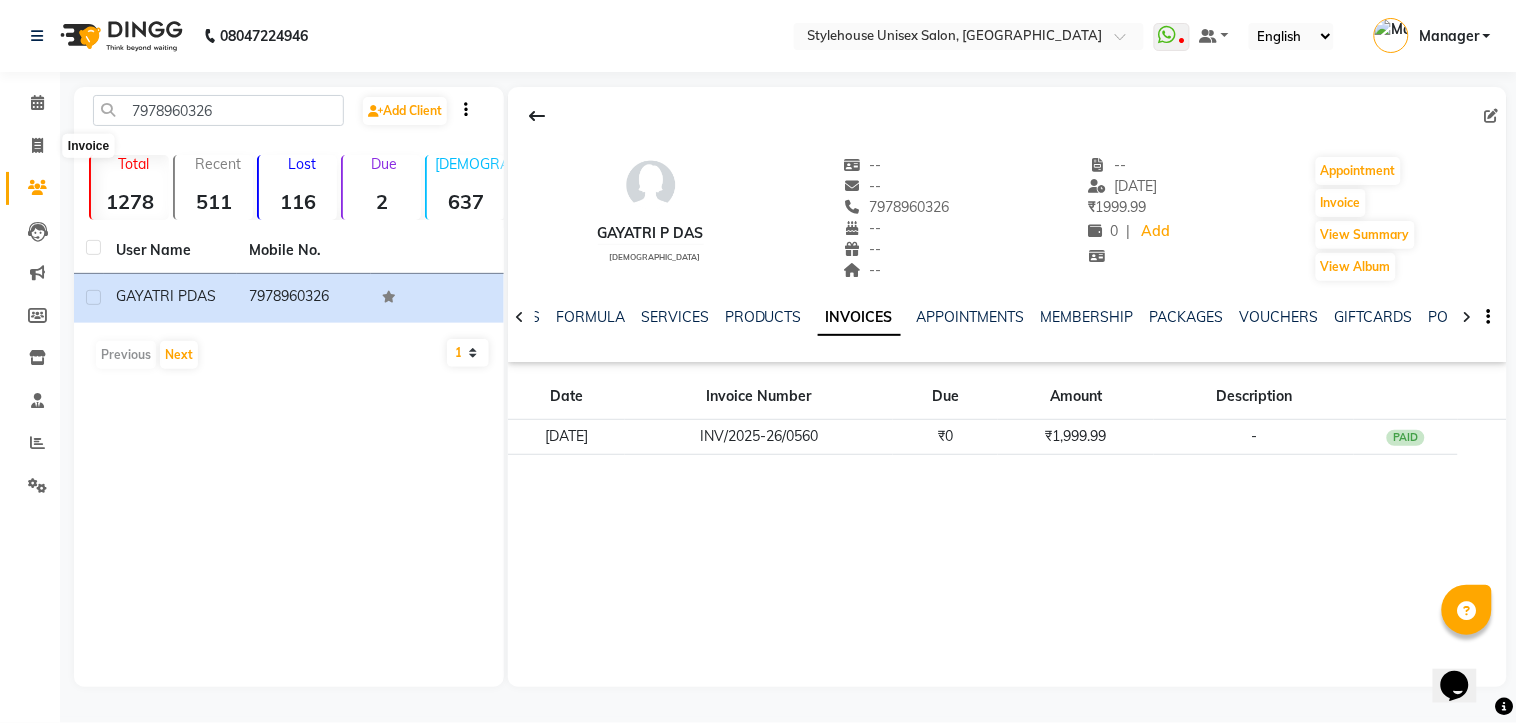 select on "service" 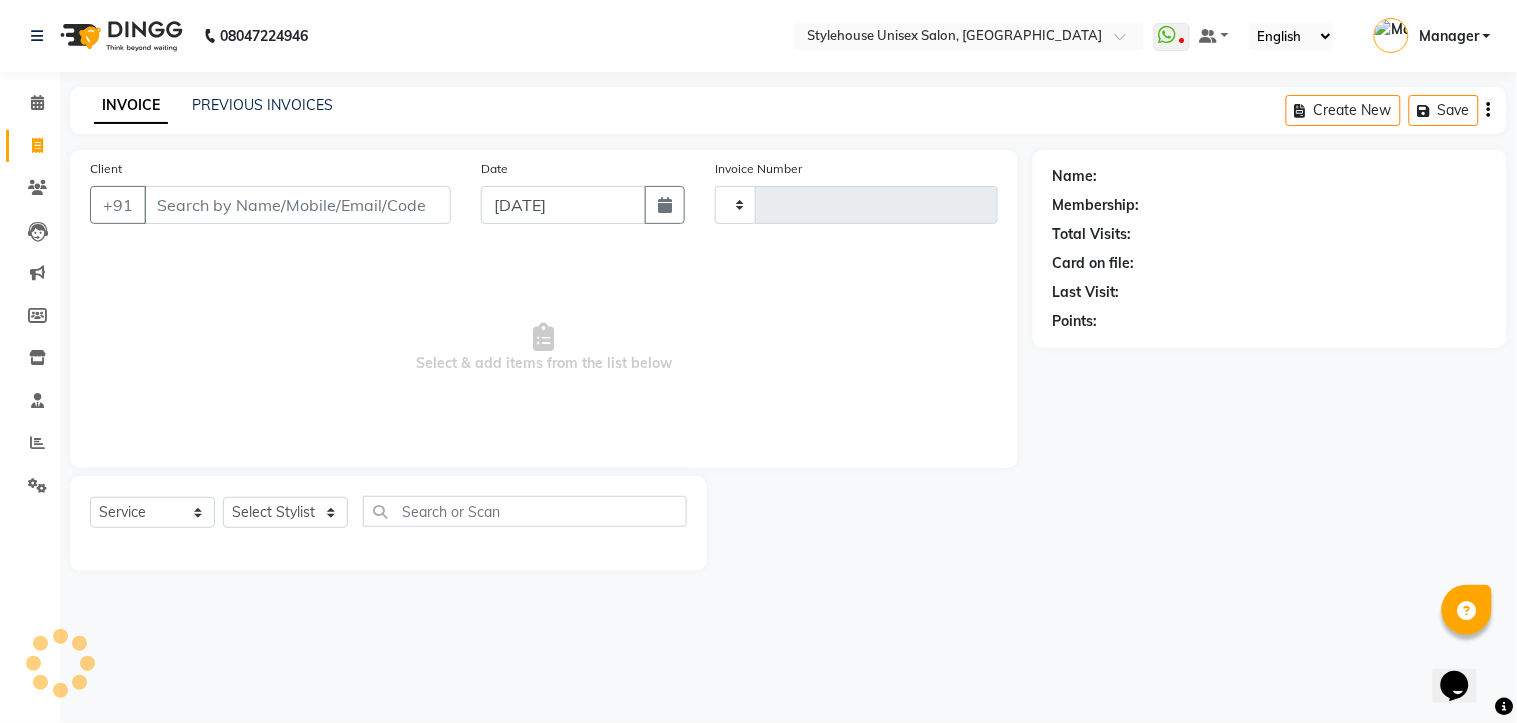 type on "0905" 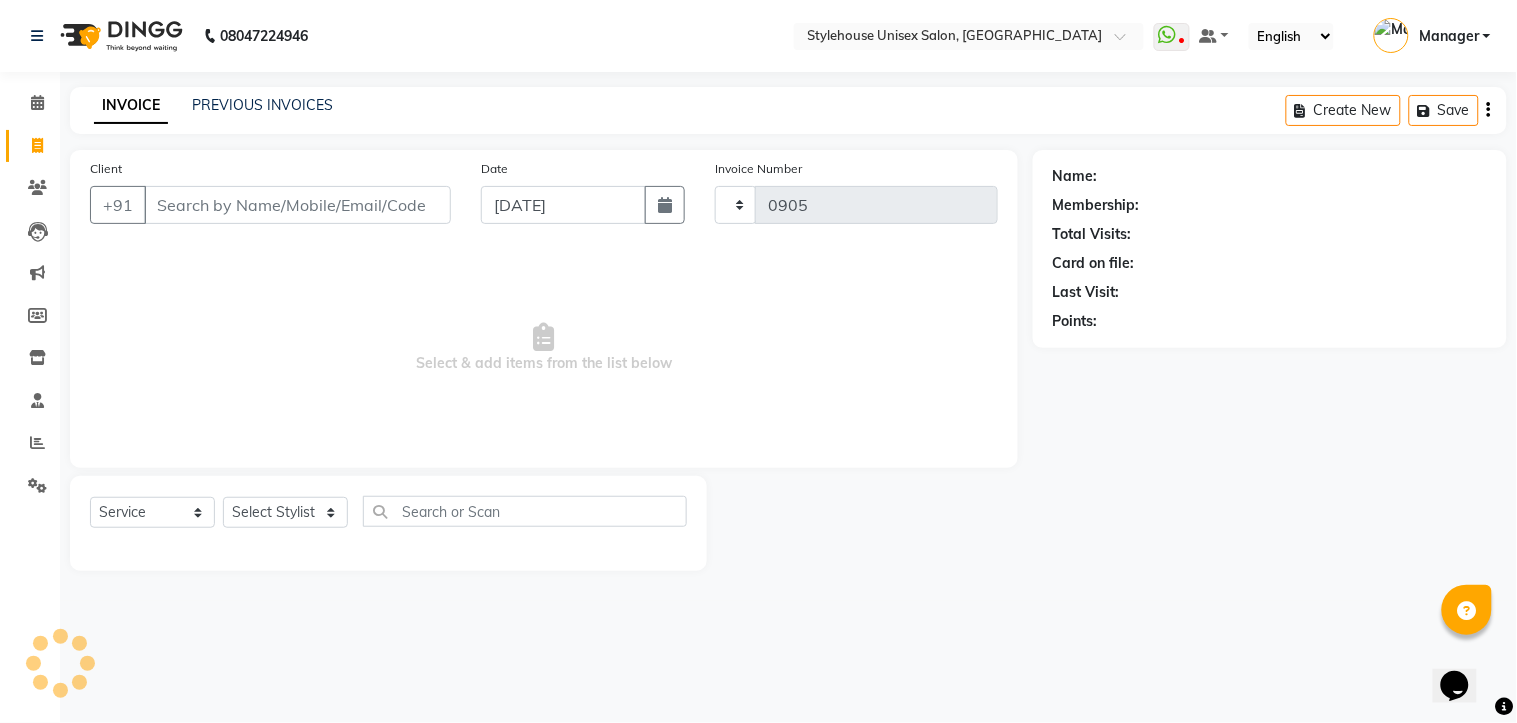 select on "7906" 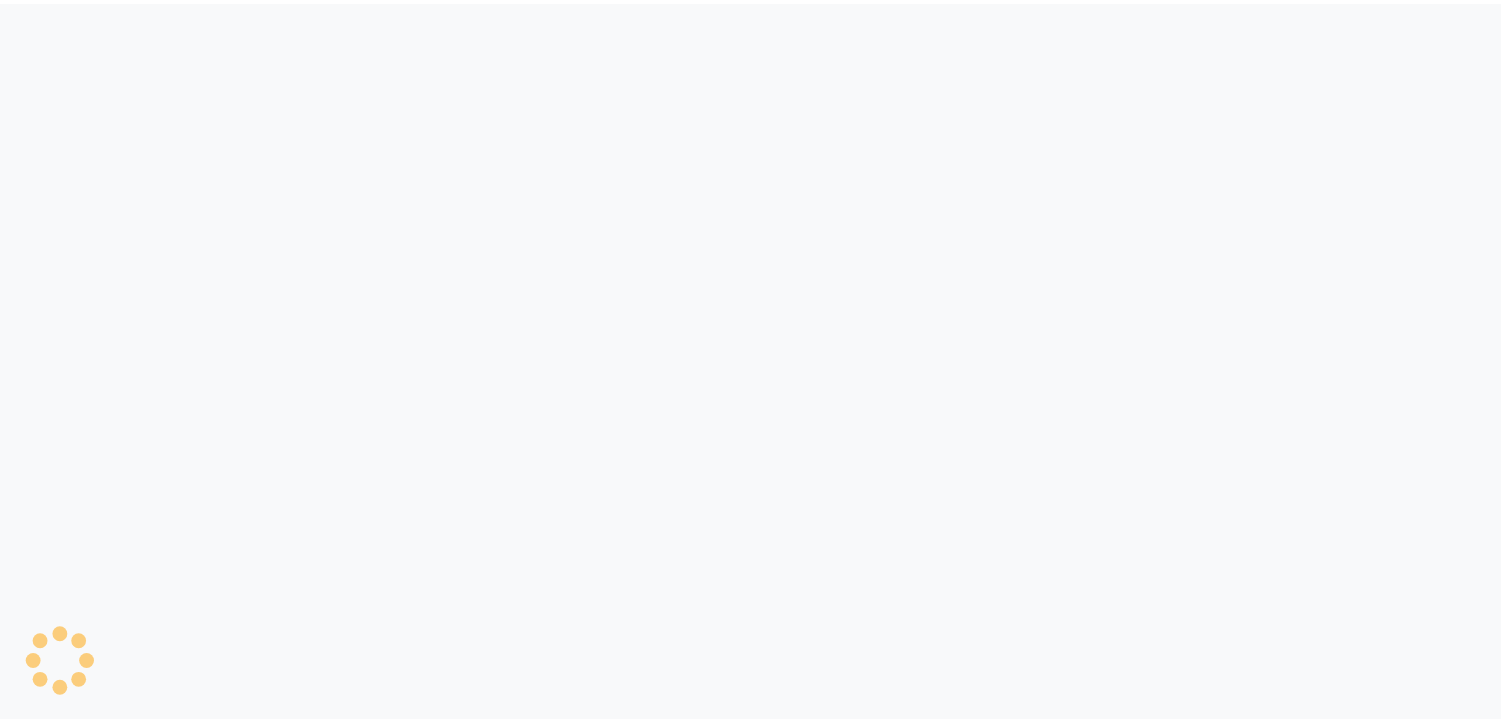 scroll, scrollTop: 0, scrollLeft: 0, axis: both 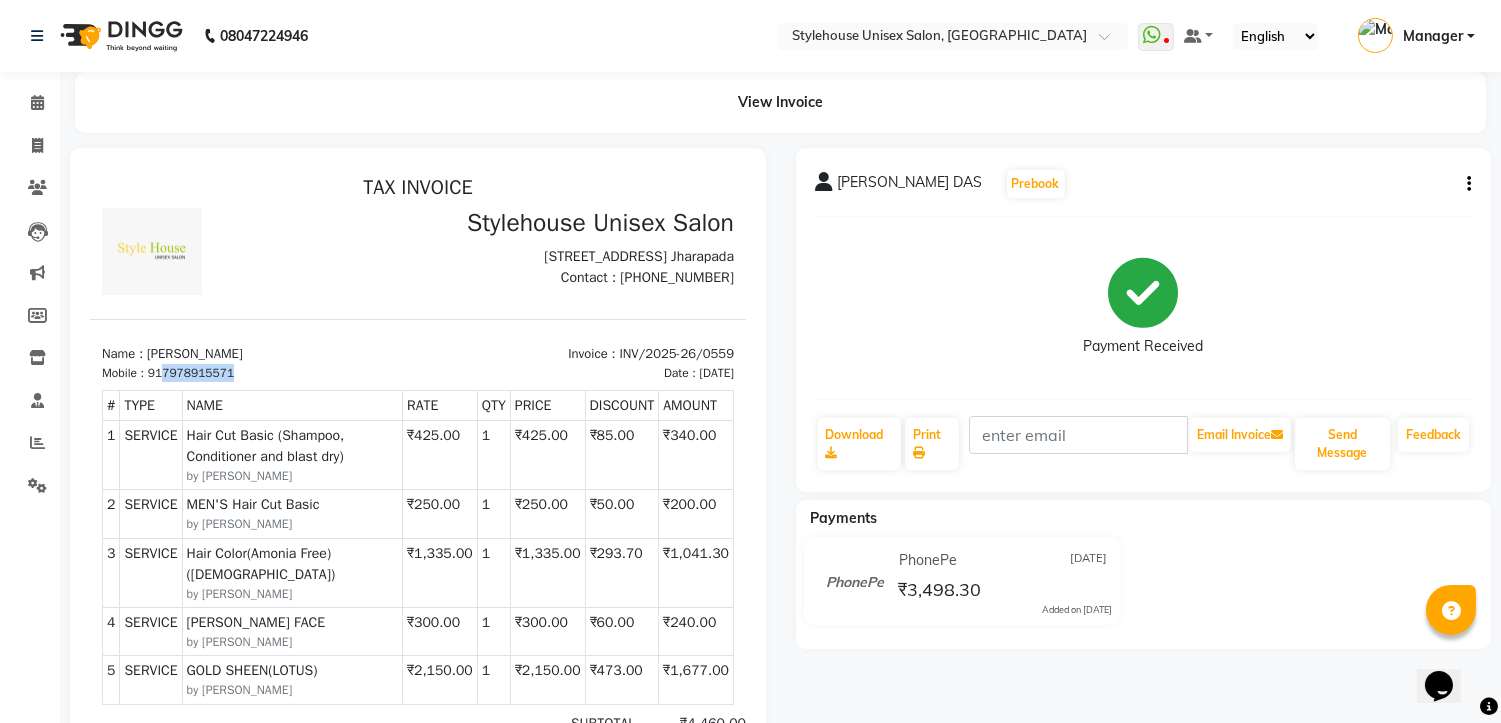 drag, startPoint x: 166, startPoint y: 385, endPoint x: 237, endPoint y: 385, distance: 71 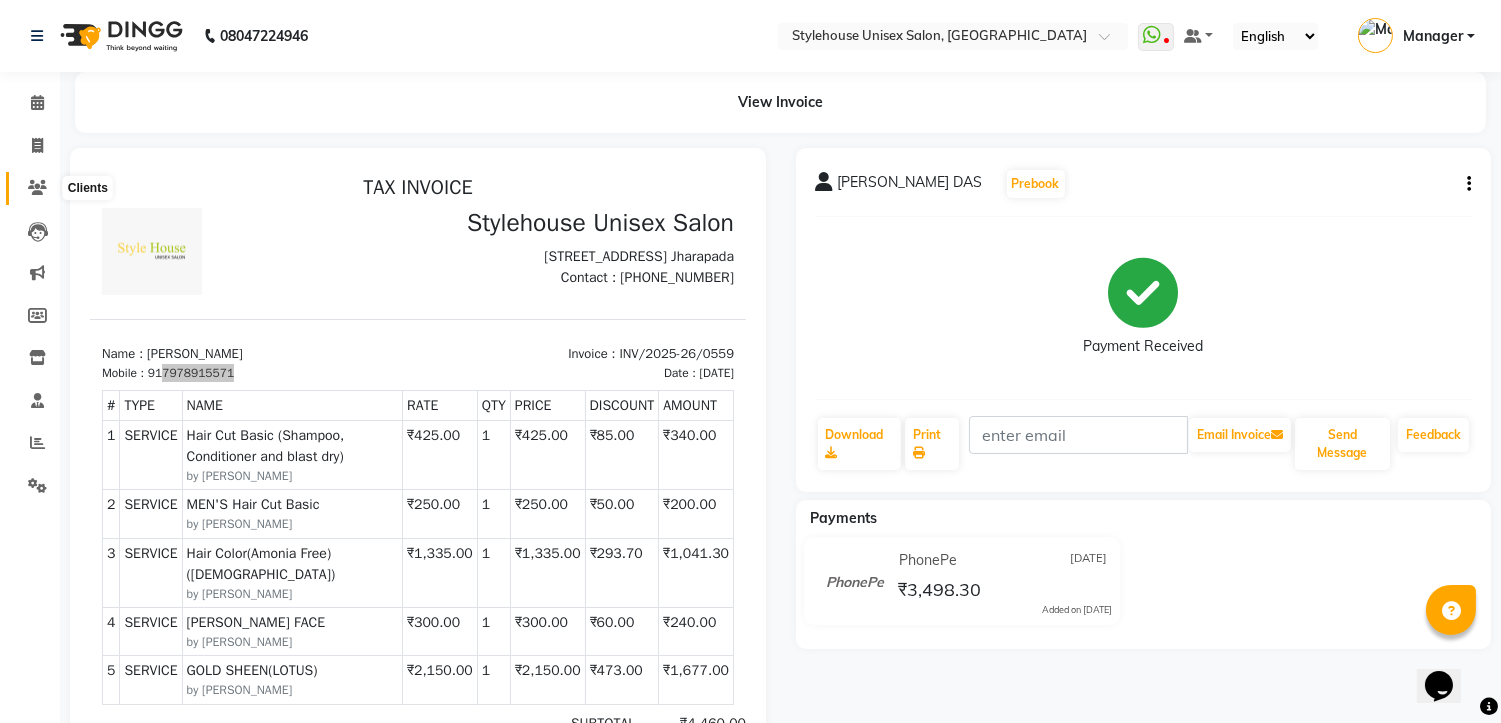 click 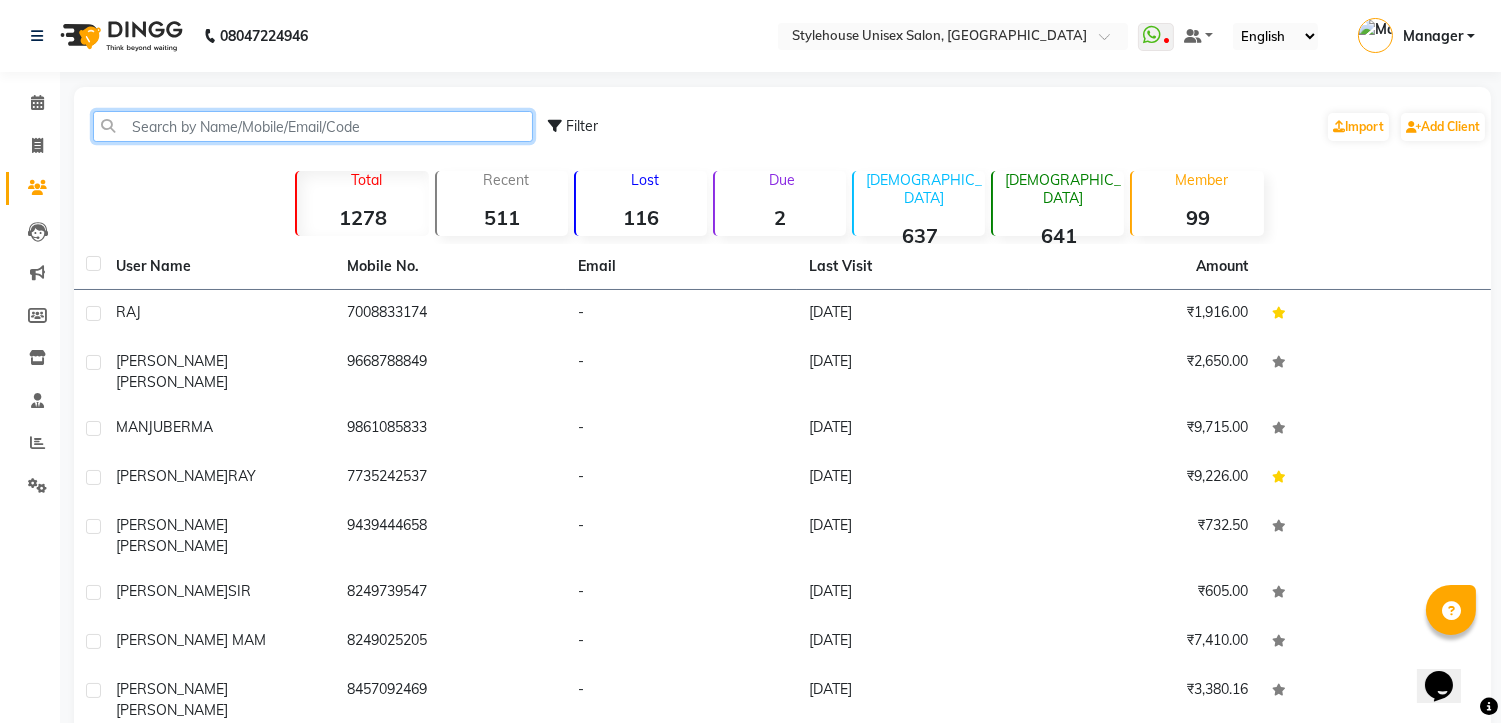 paste on "7978915571" 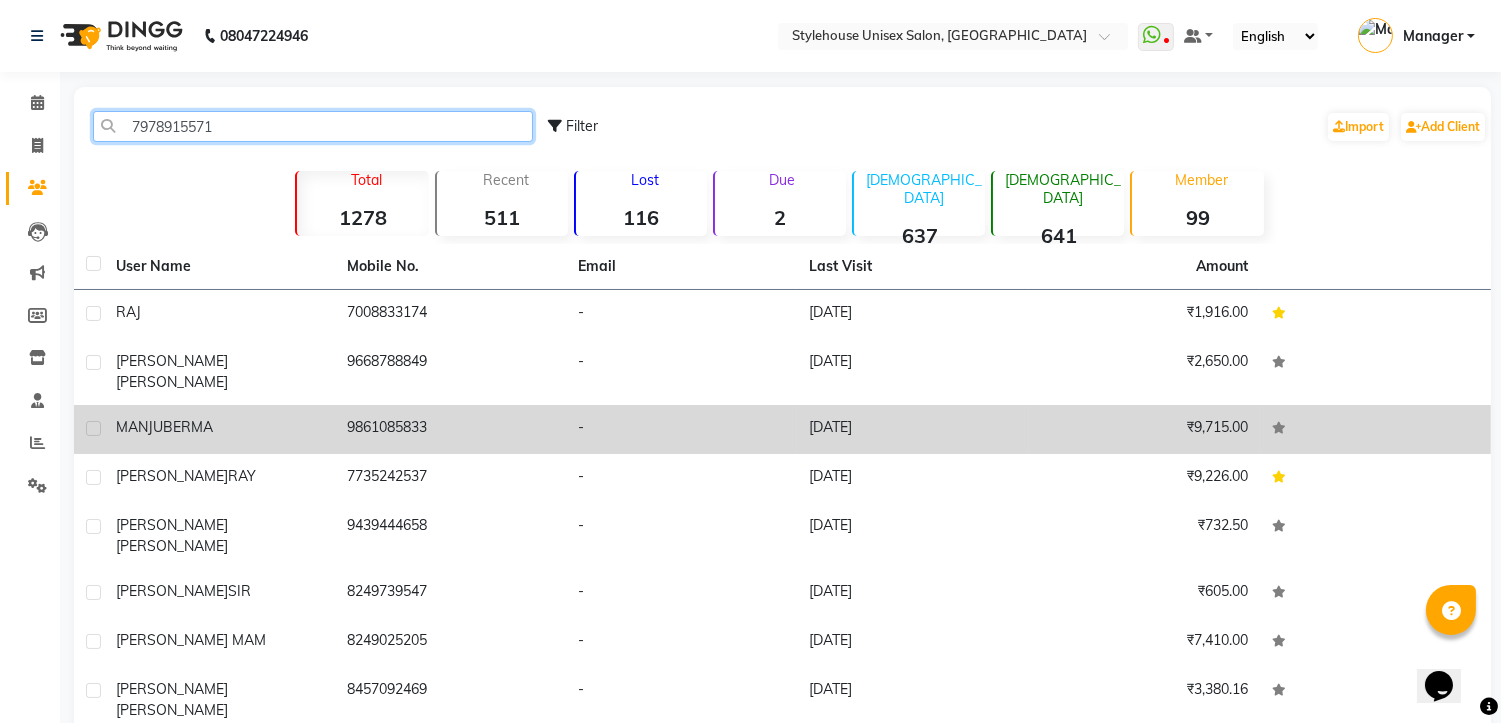 type on "7978915571" 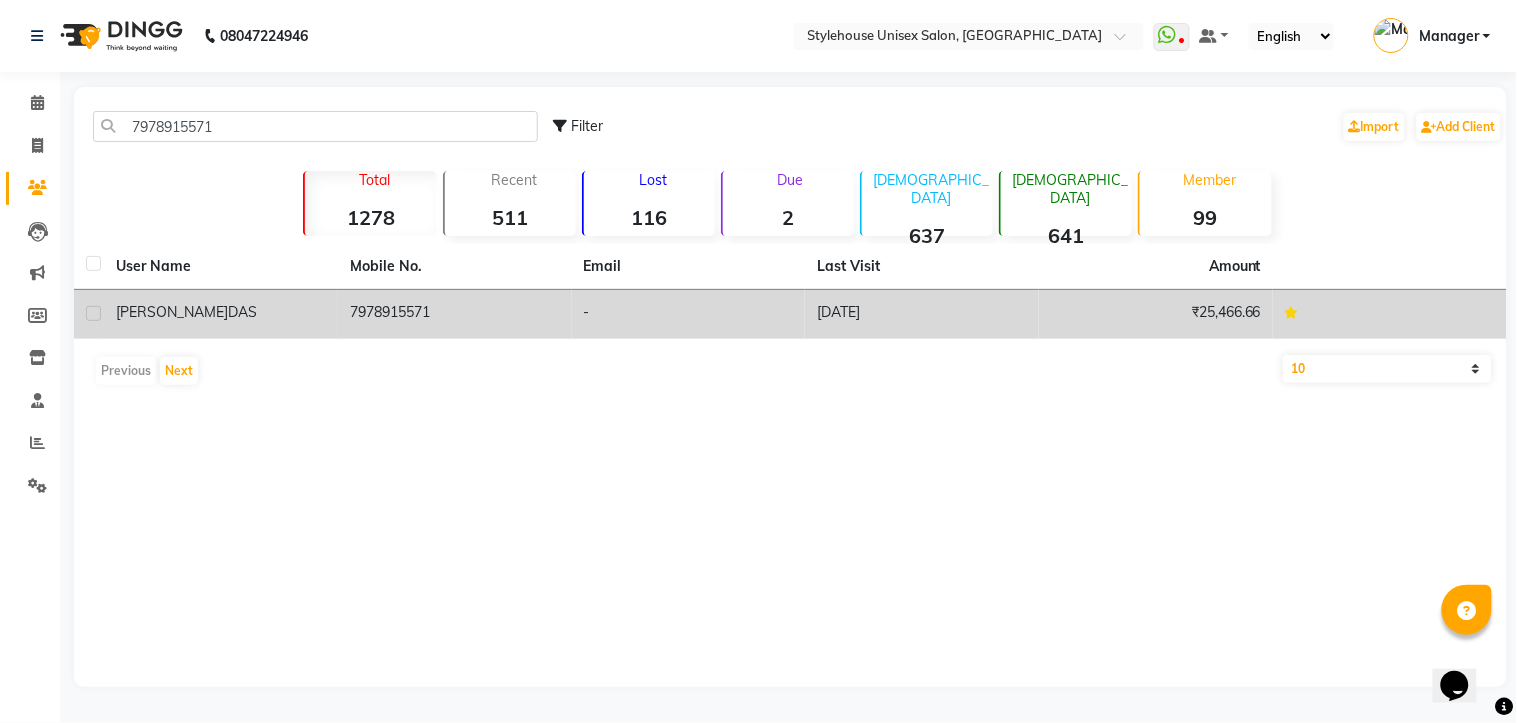 click on "7978915571" 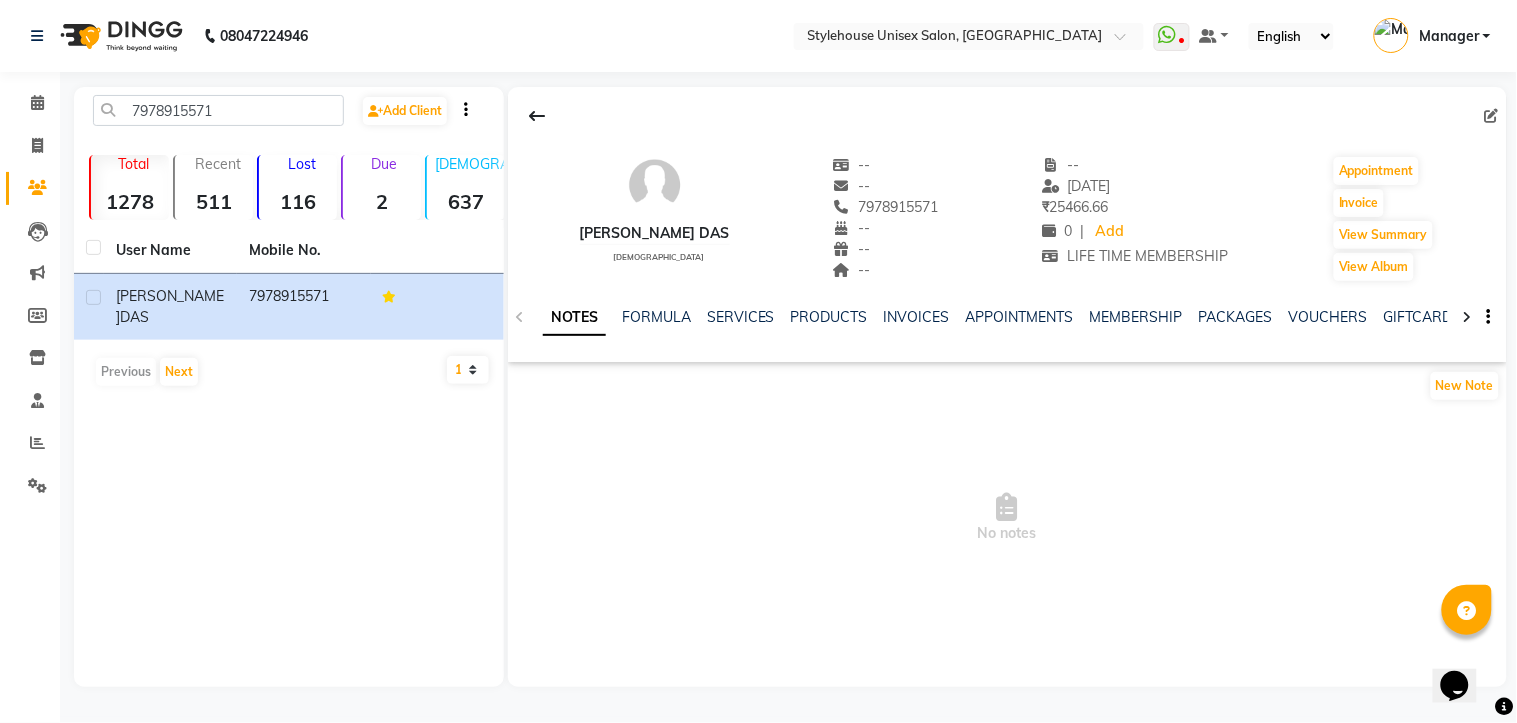 click on "NOTES FORMULA SERVICES PRODUCTS INVOICES APPOINTMENTS MEMBERSHIP PACKAGES VOUCHERS GIFTCARDS POINTS FORMS FAMILY CARDS WALLET" 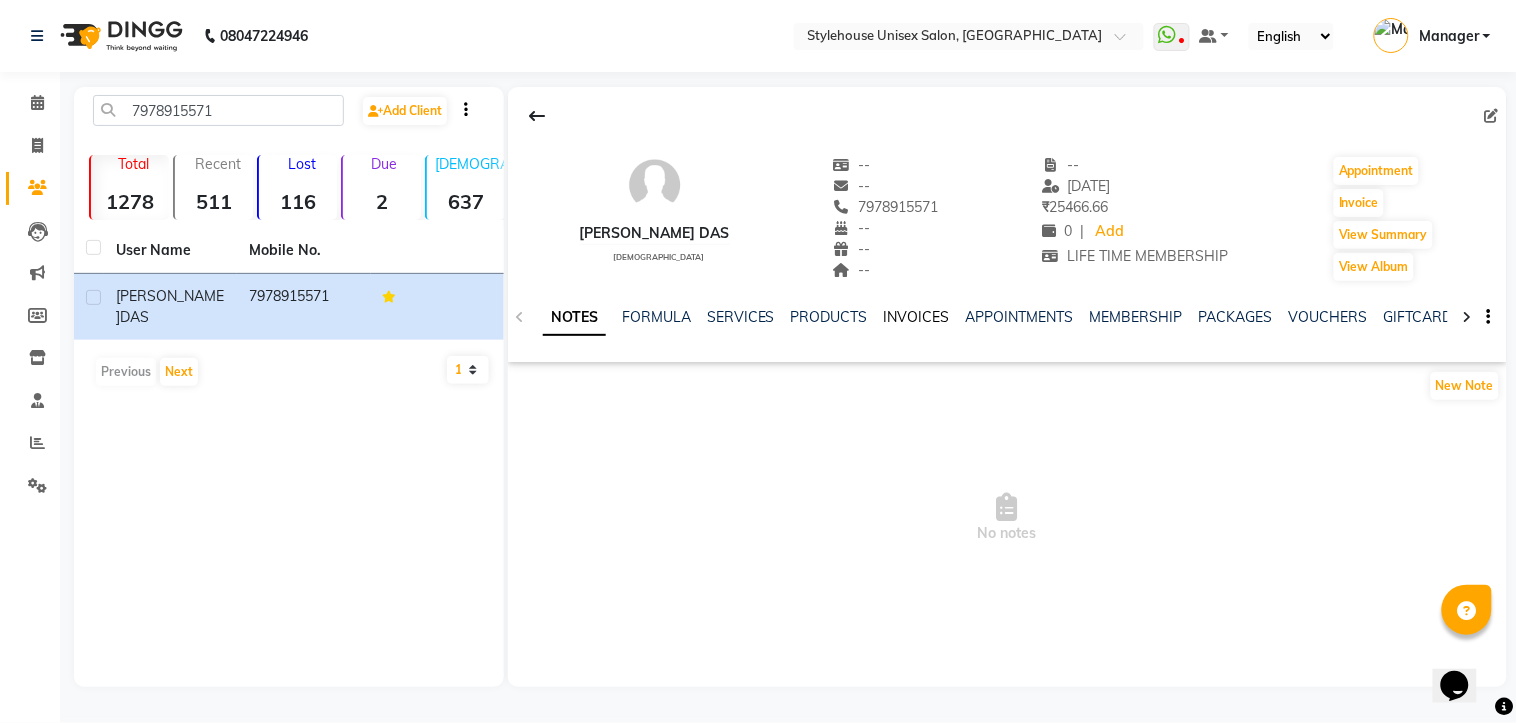 click on "INVOICES" 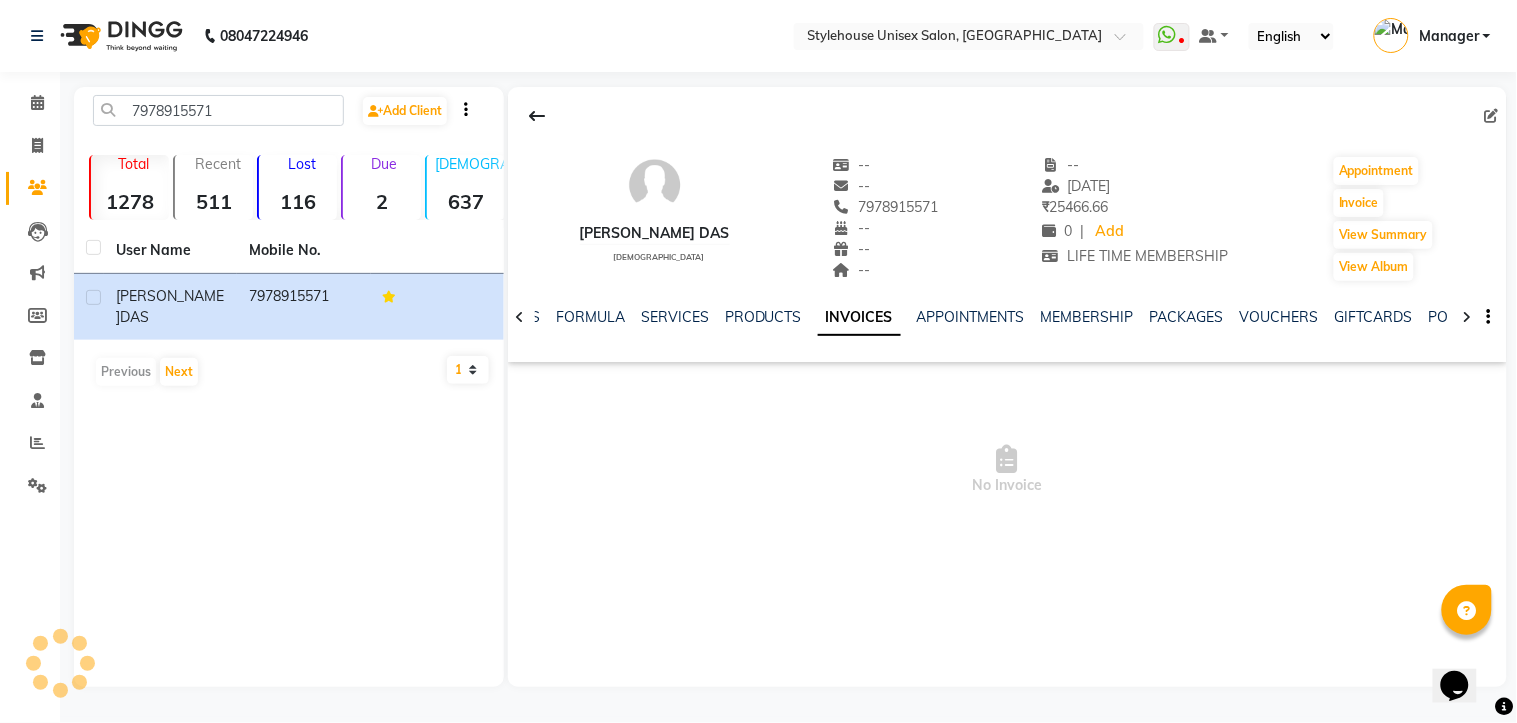 click on "INVOICES" 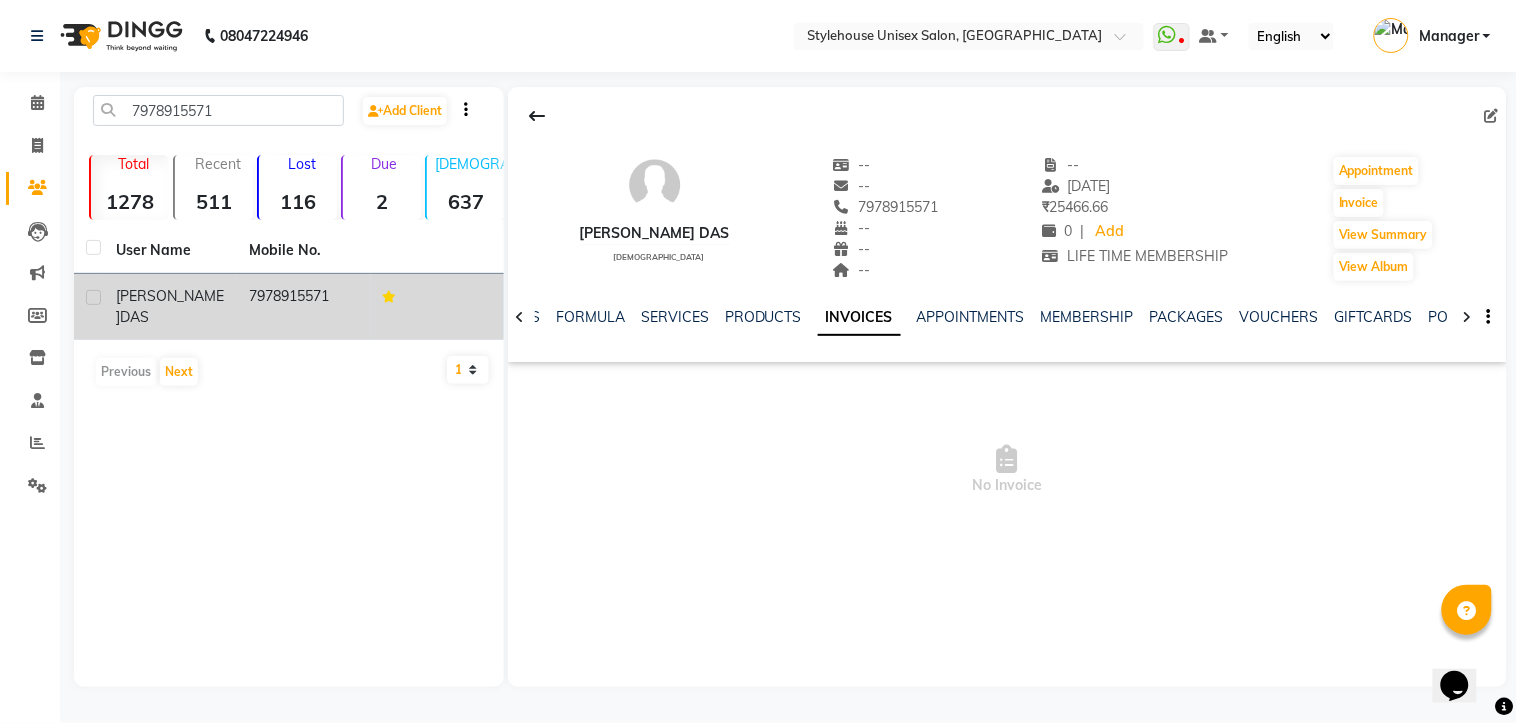 click 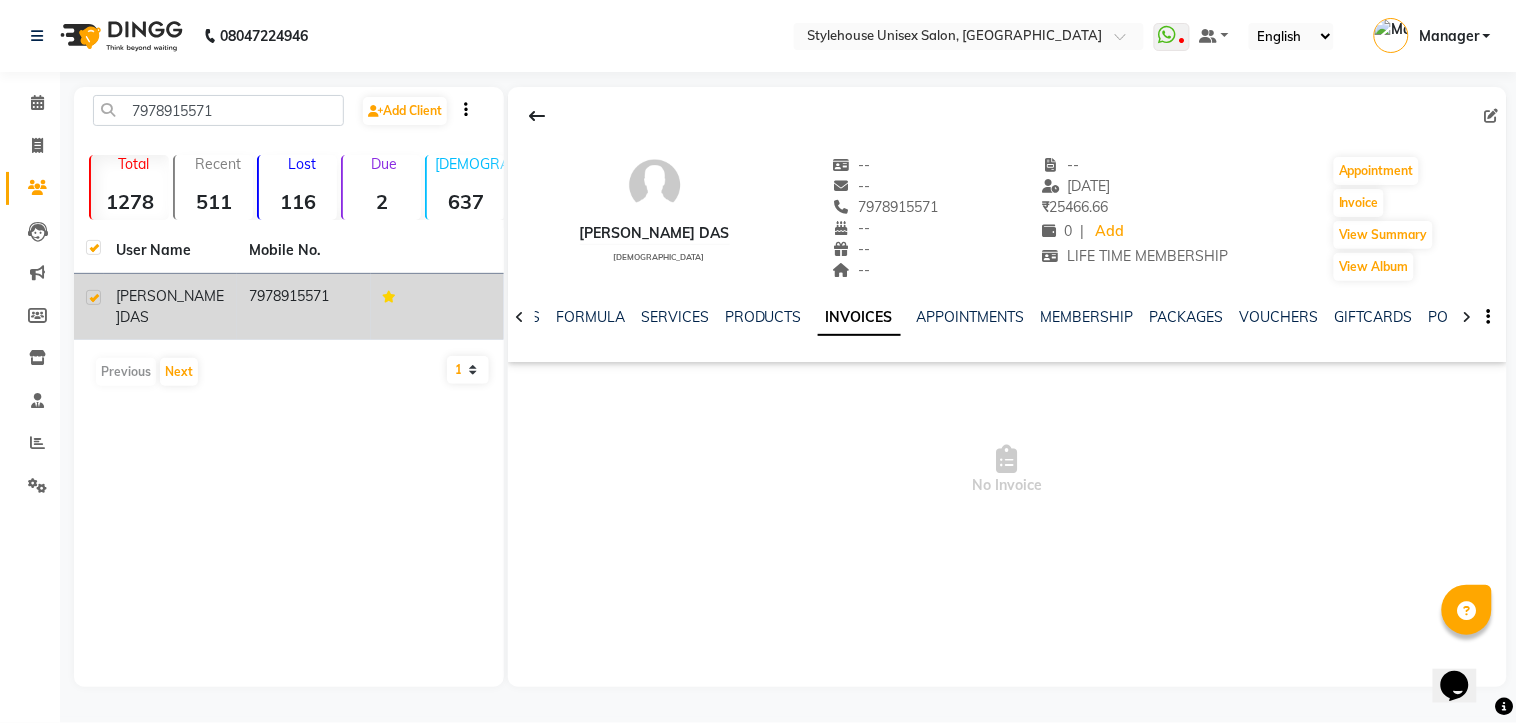 checkbox on "true" 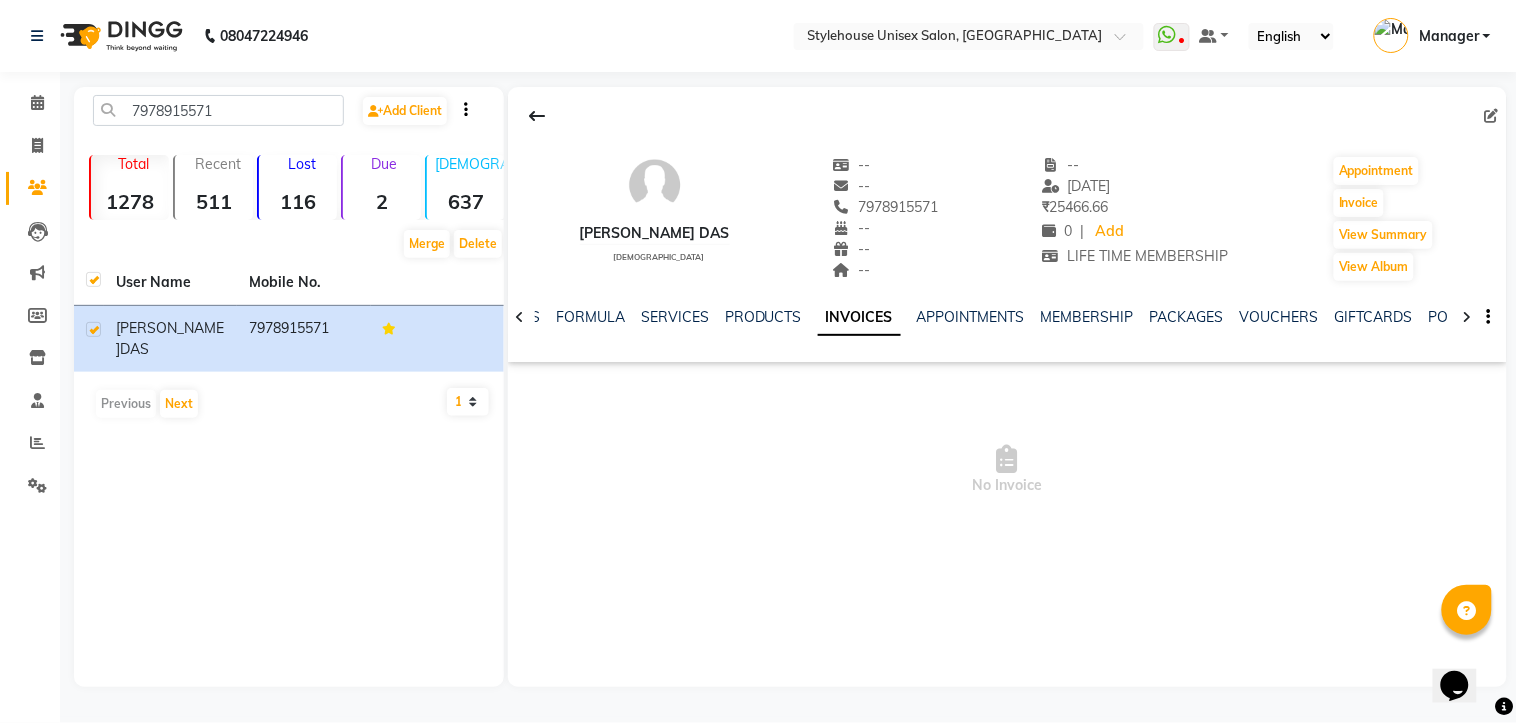 click on "INVOICES" 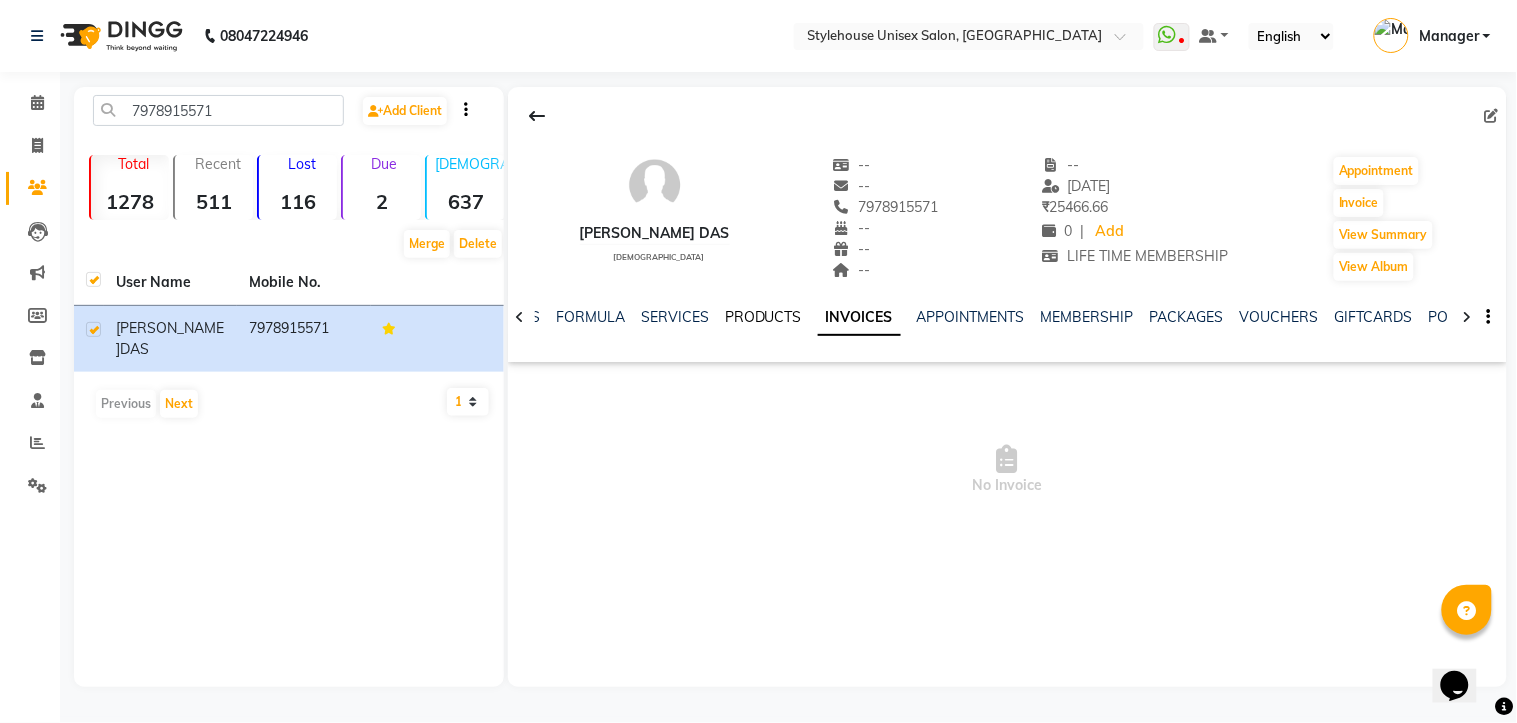 click on "PRODUCTS" 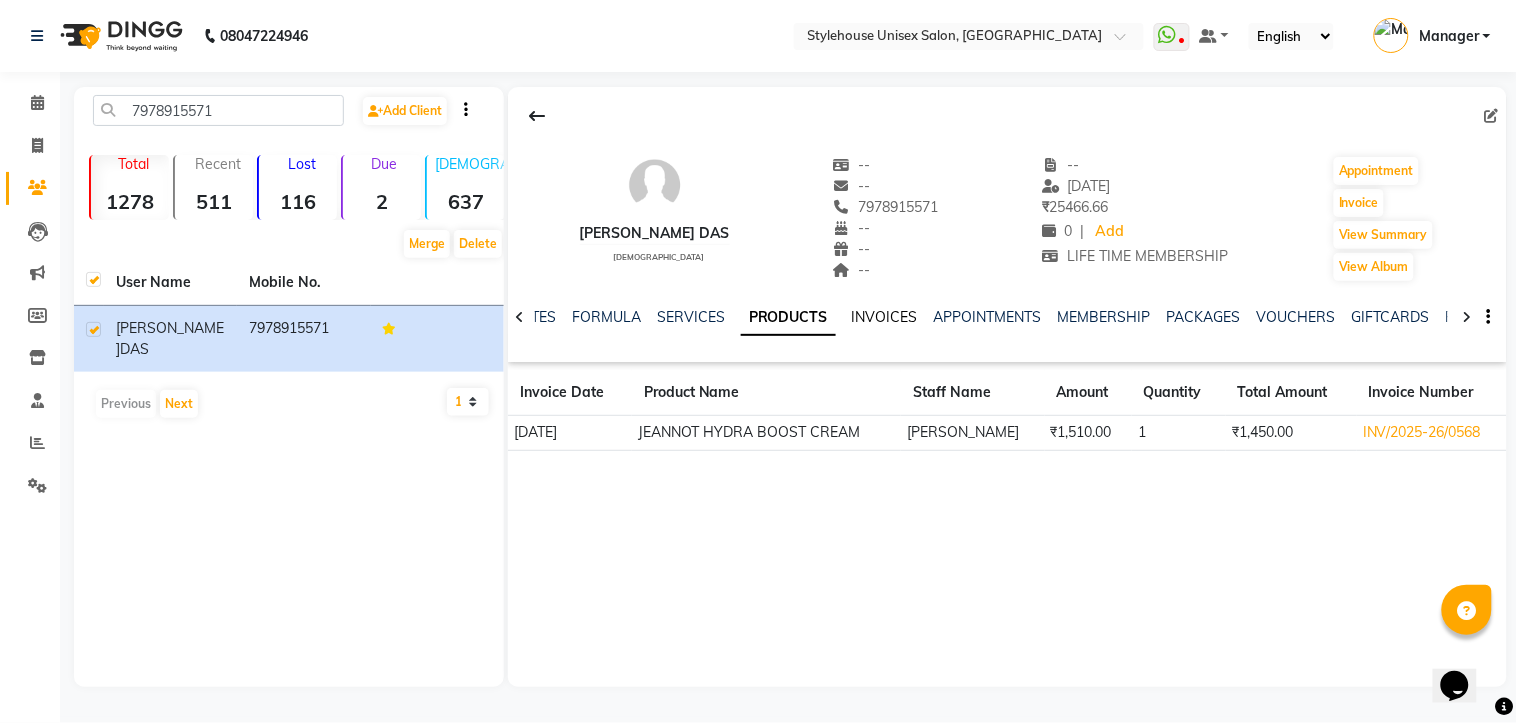 click on "INVOICES" 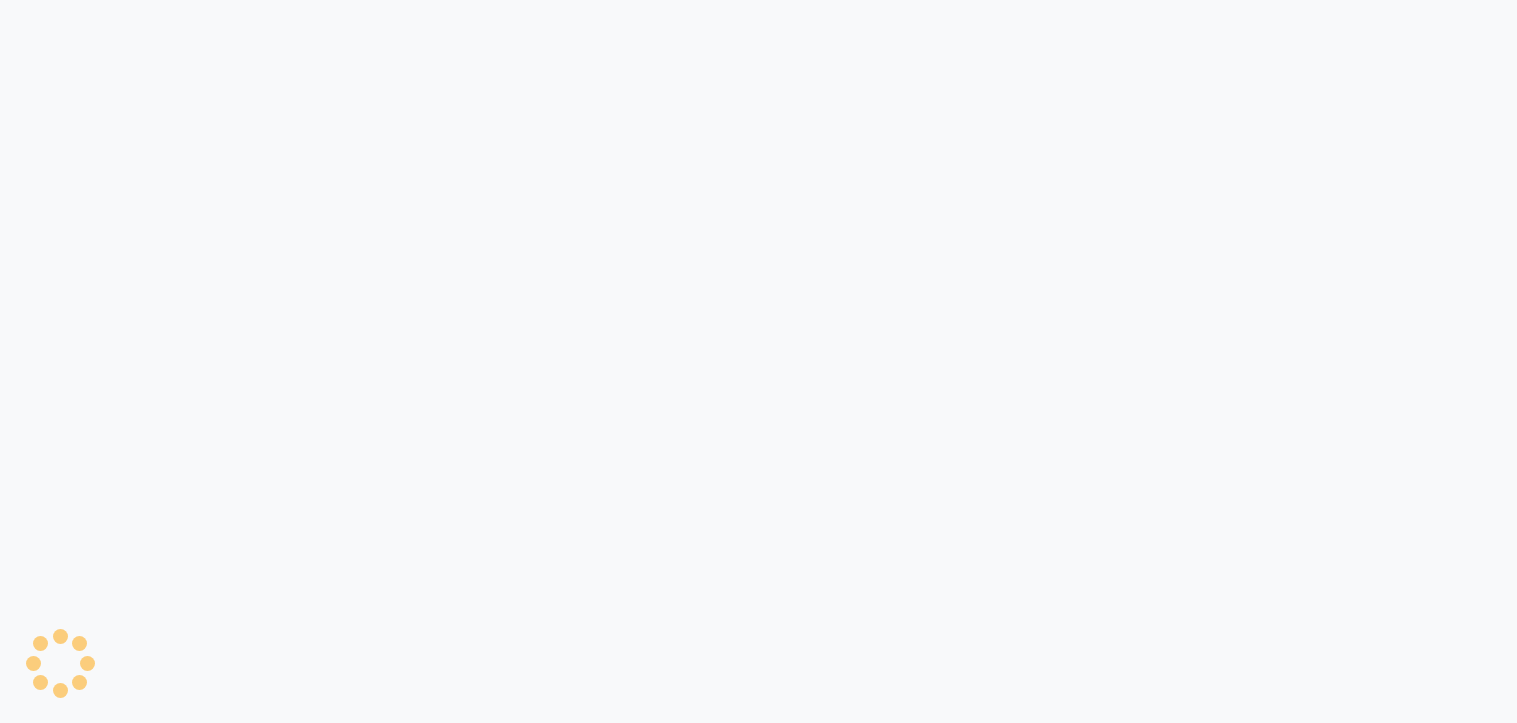 scroll, scrollTop: 0, scrollLeft: 0, axis: both 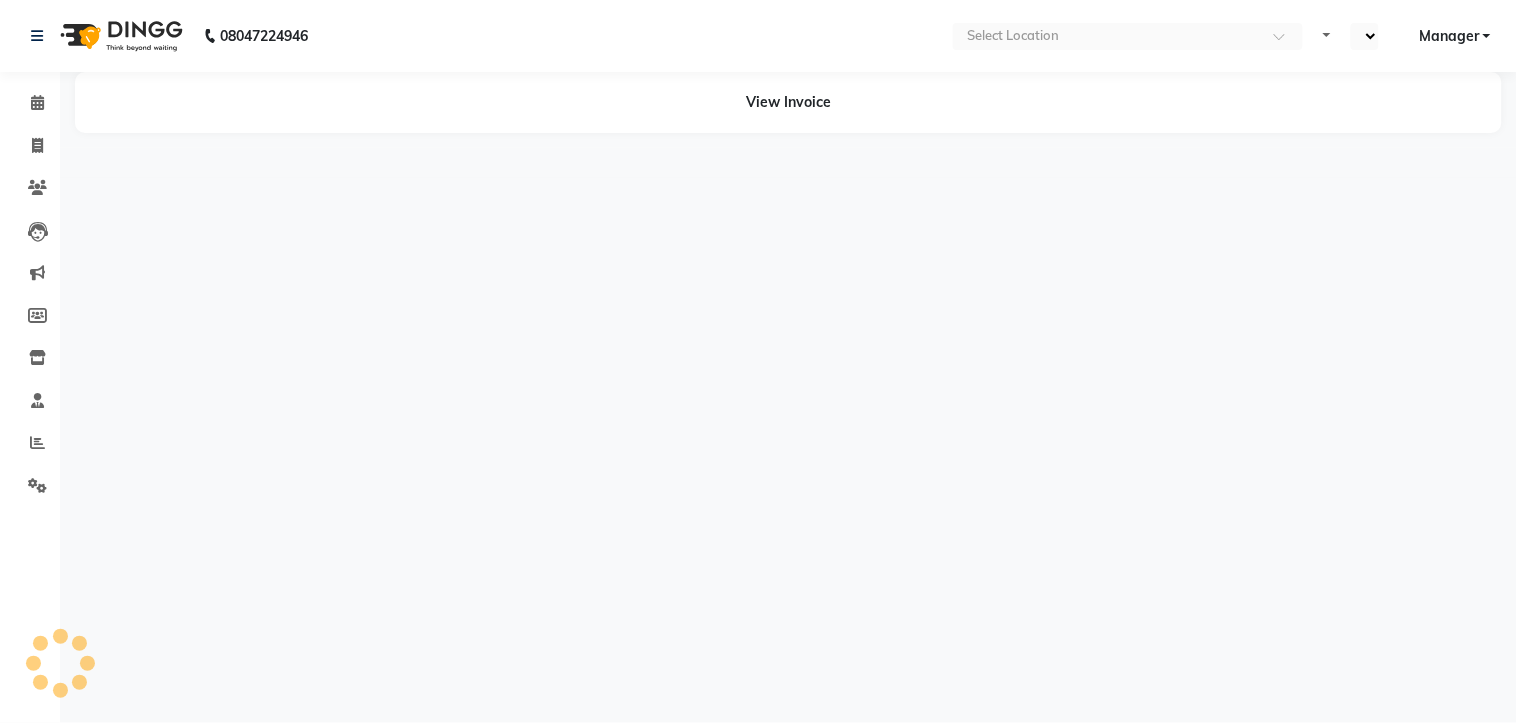 select on "en" 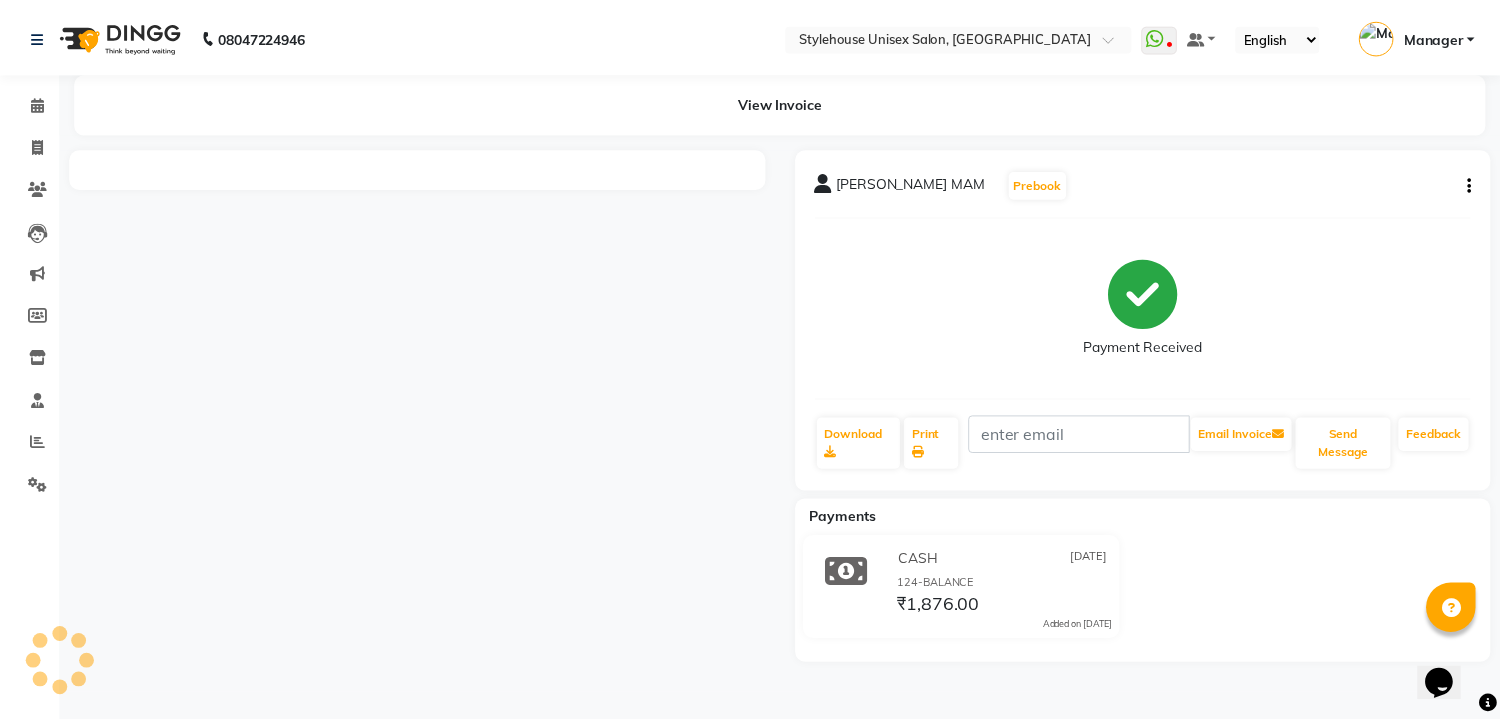 scroll, scrollTop: 0, scrollLeft: 0, axis: both 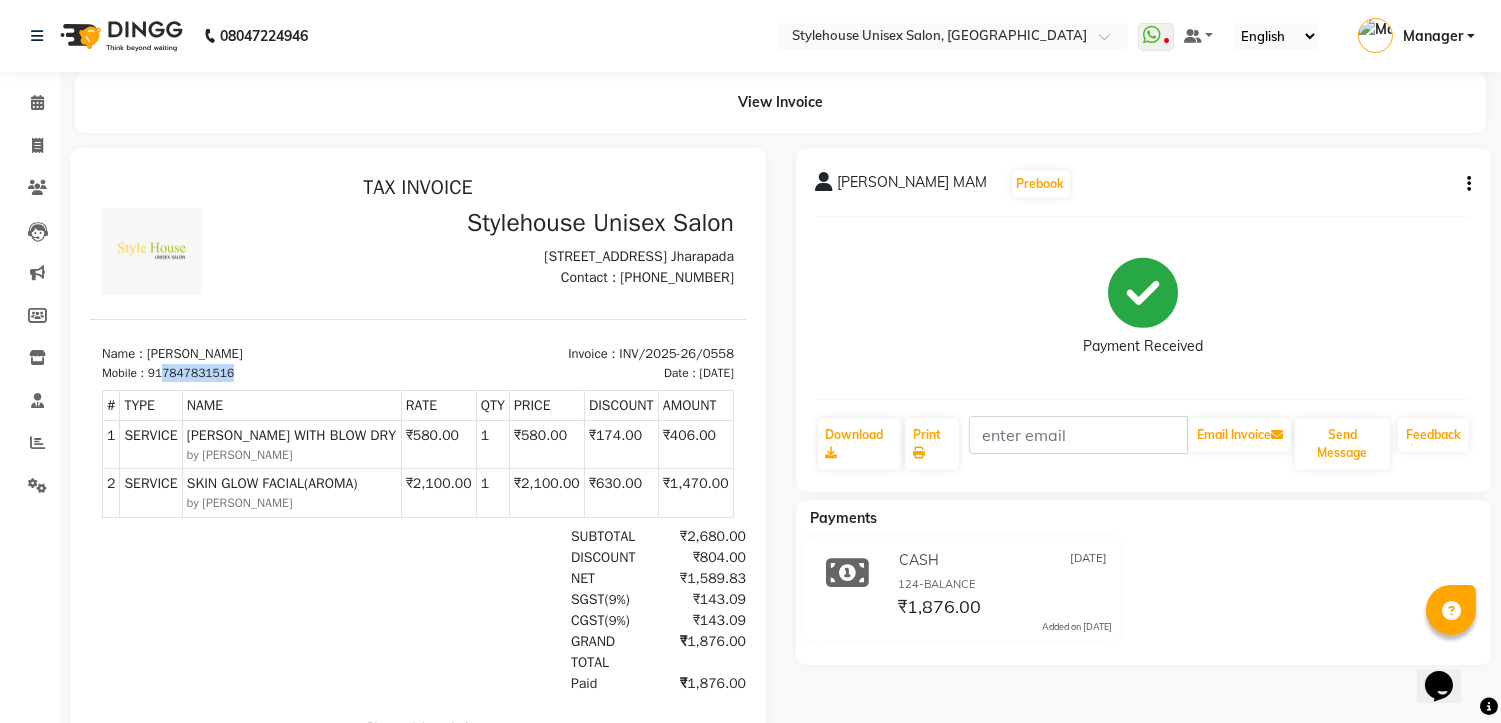 drag, startPoint x: 162, startPoint y: 392, endPoint x: 246, endPoint y: 383, distance: 84.48077 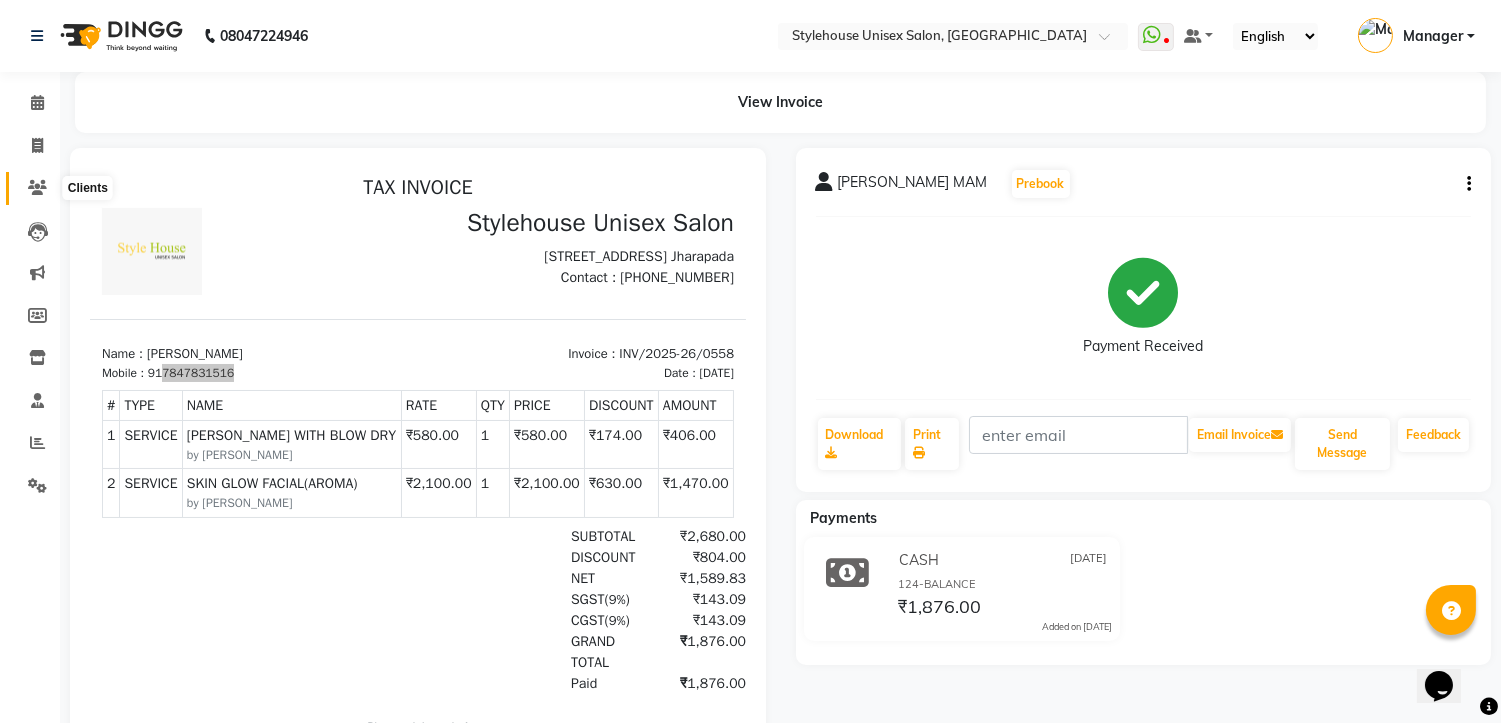 click 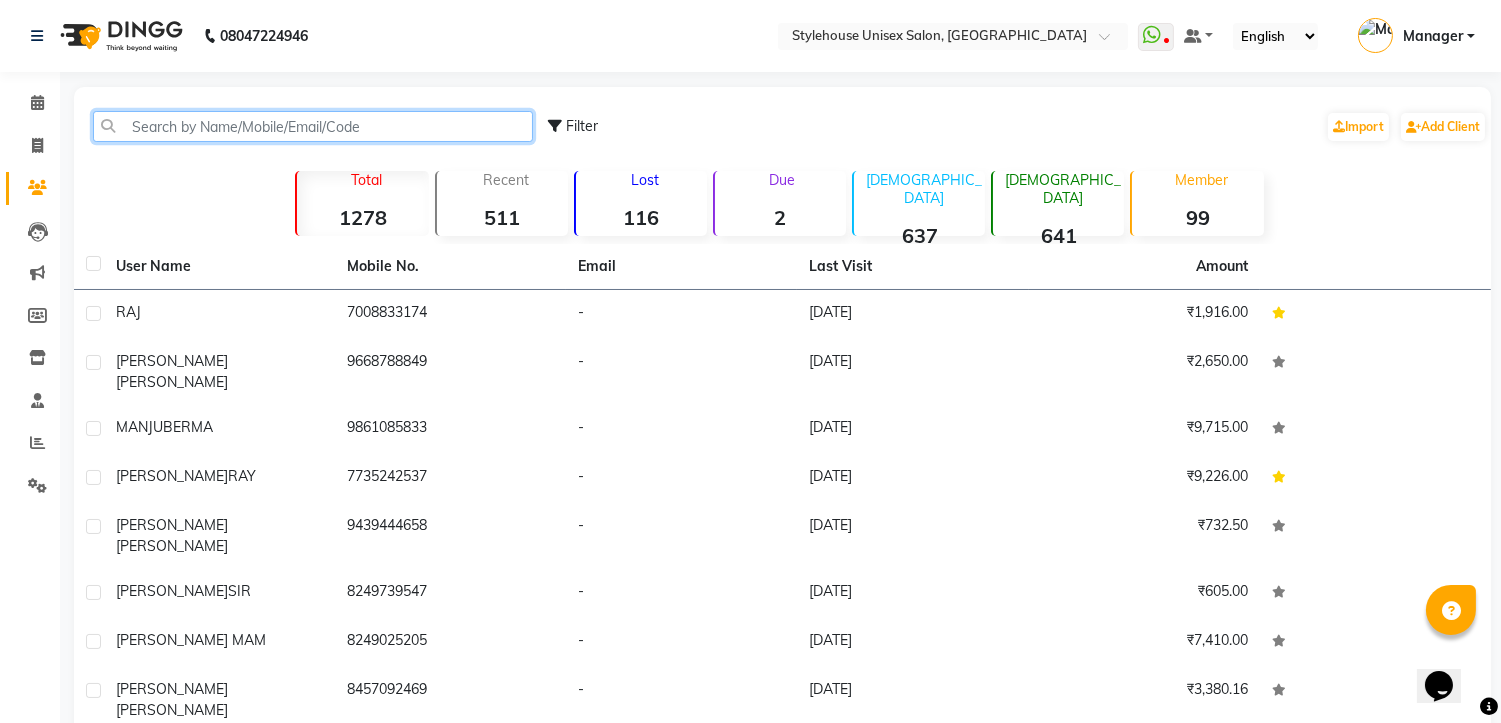 paste on "7847831516" 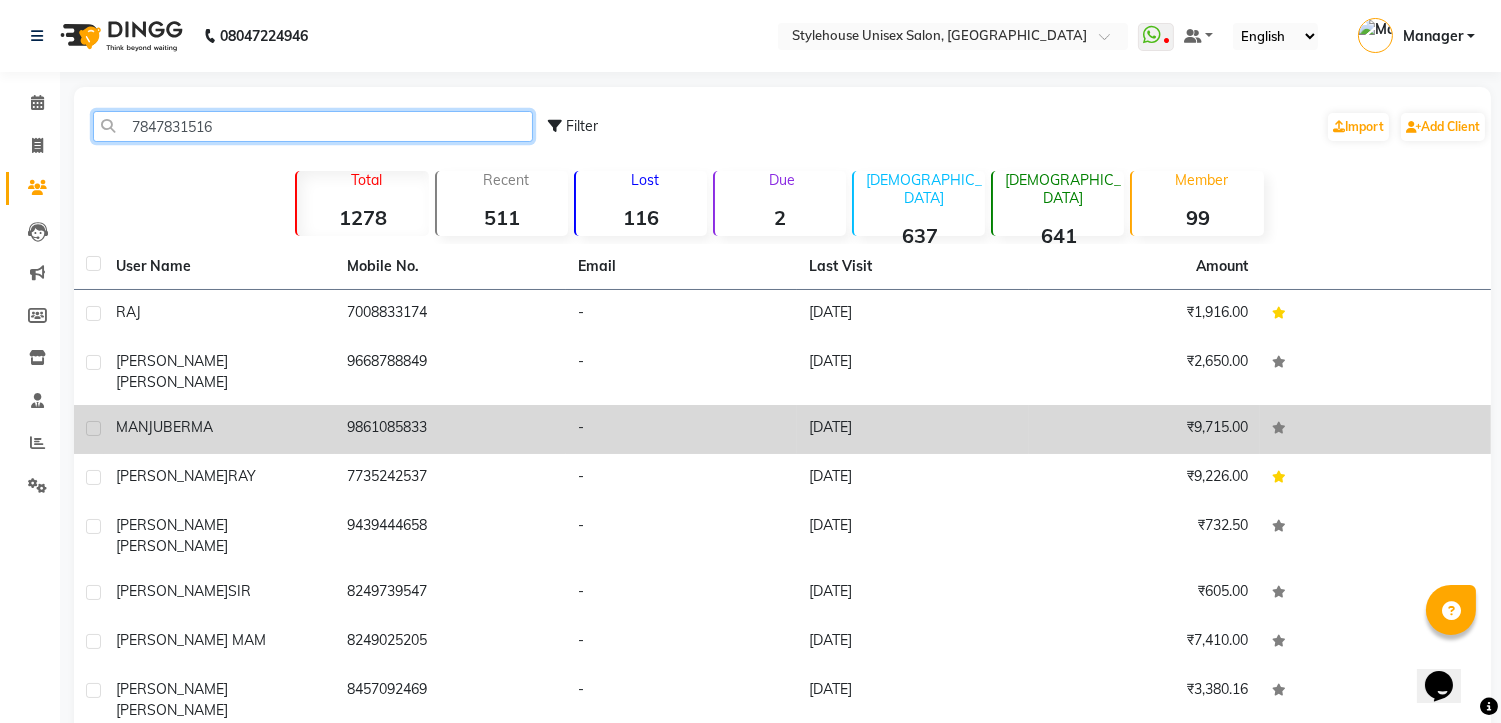 type on "7847831516" 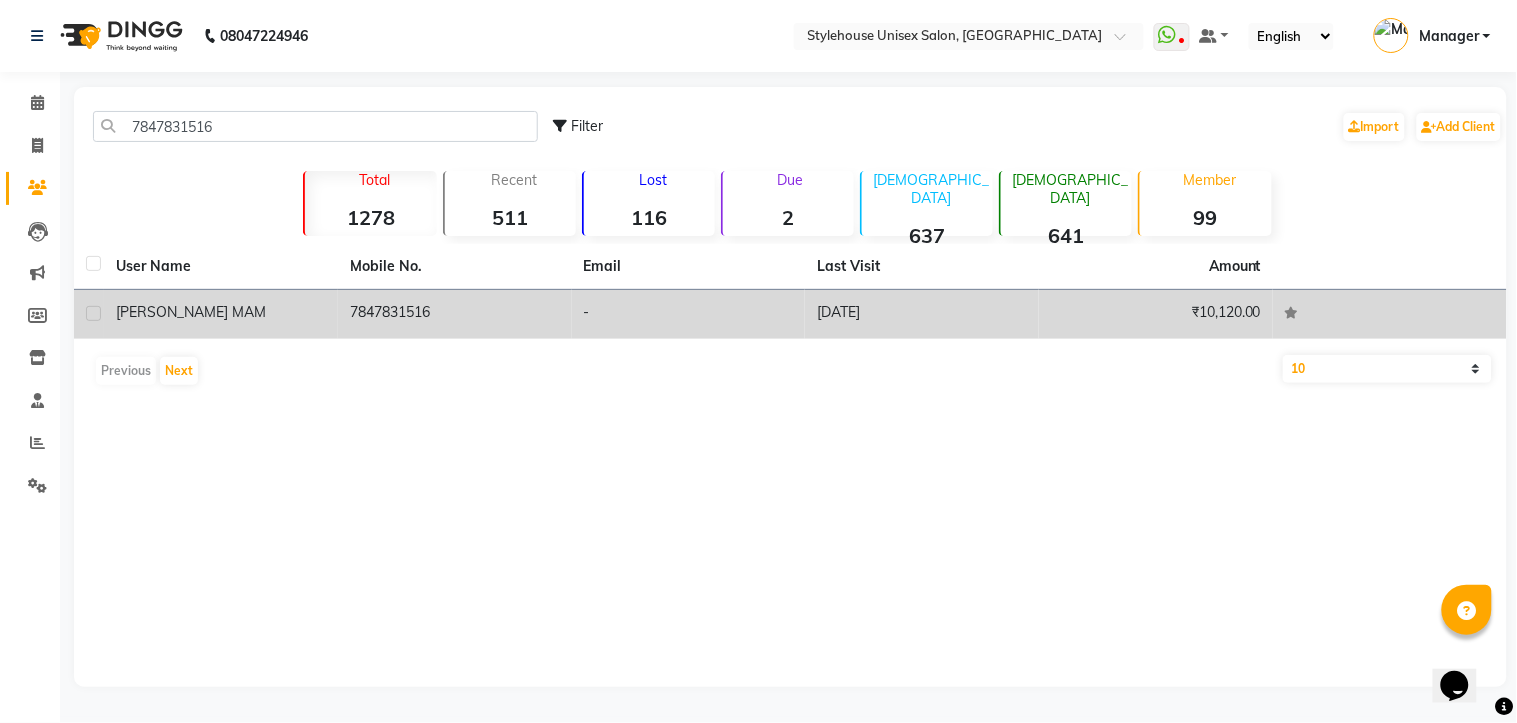 click on "[PERSON_NAME] MAM" 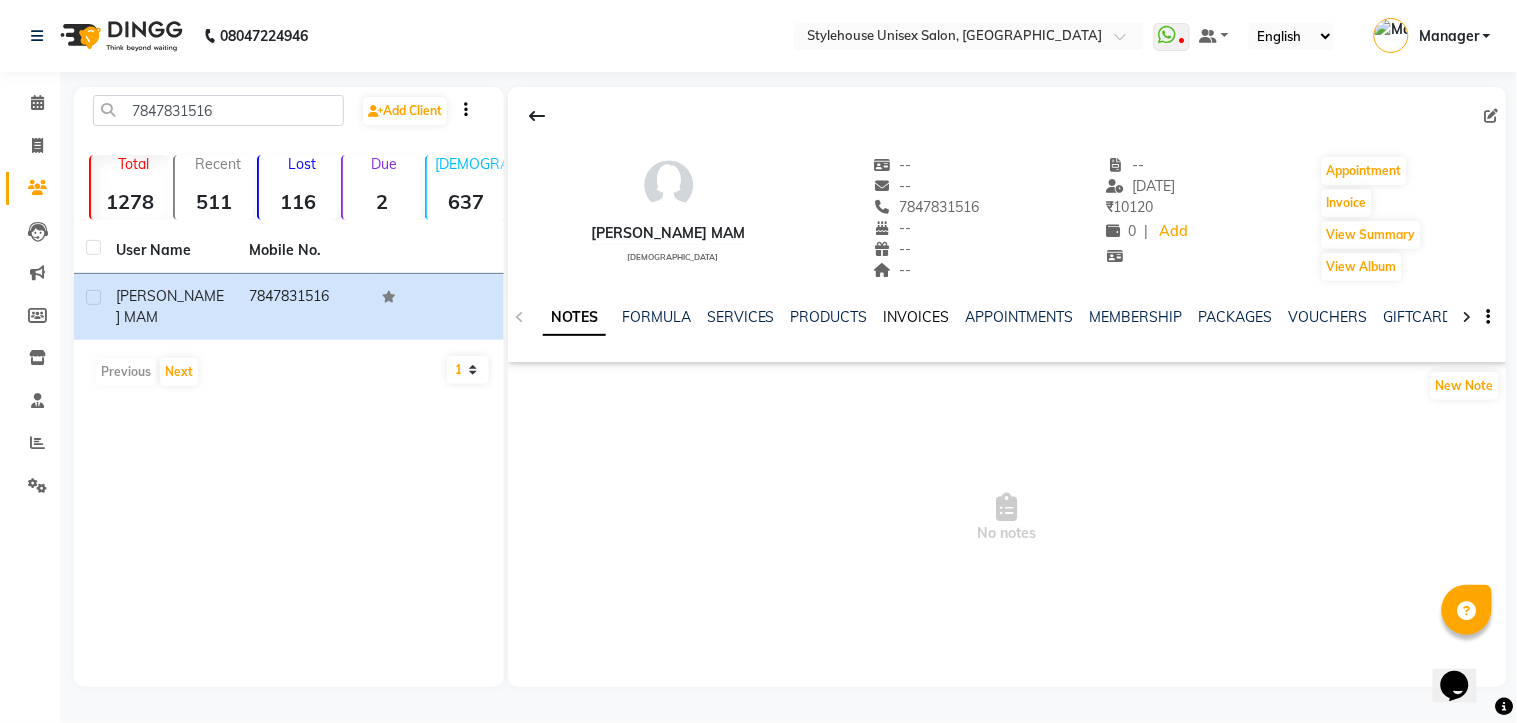 click on "INVOICES" 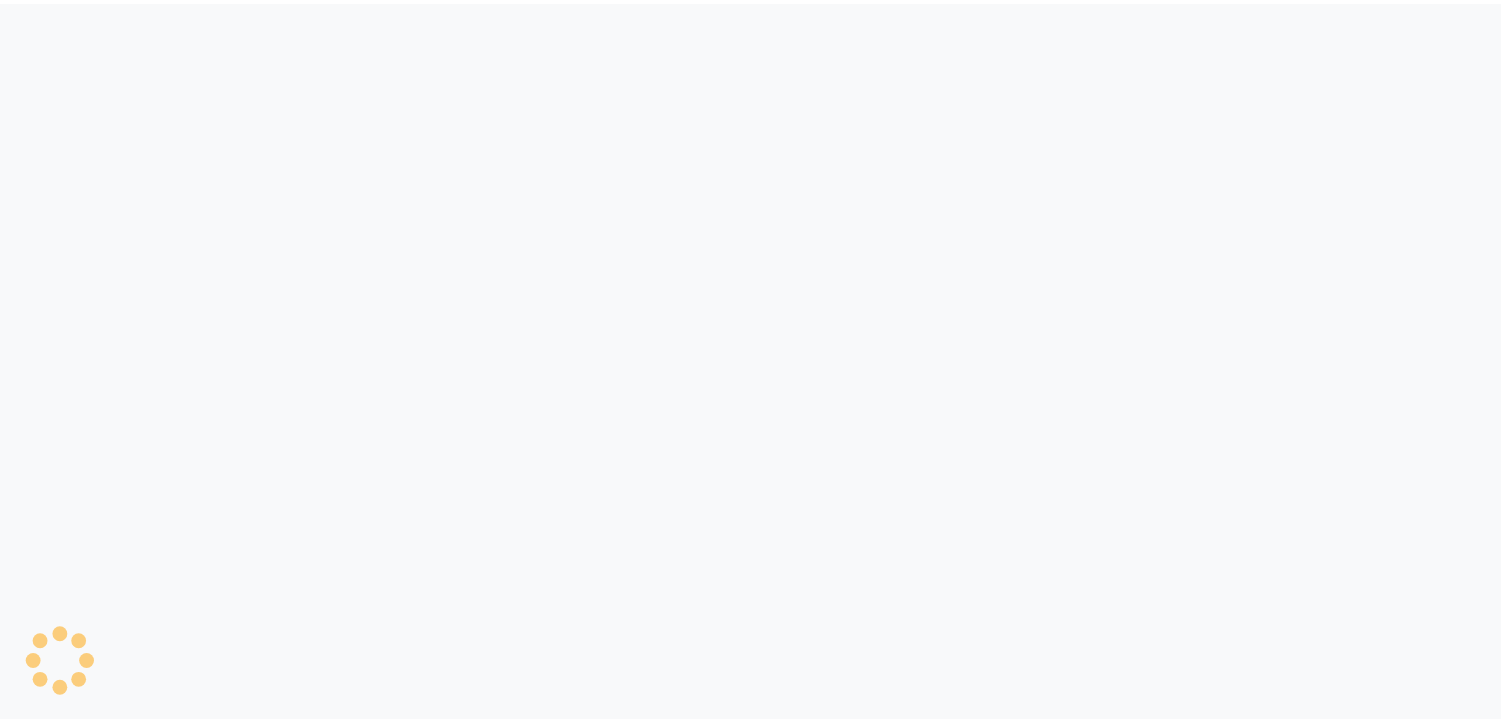 scroll, scrollTop: 0, scrollLeft: 0, axis: both 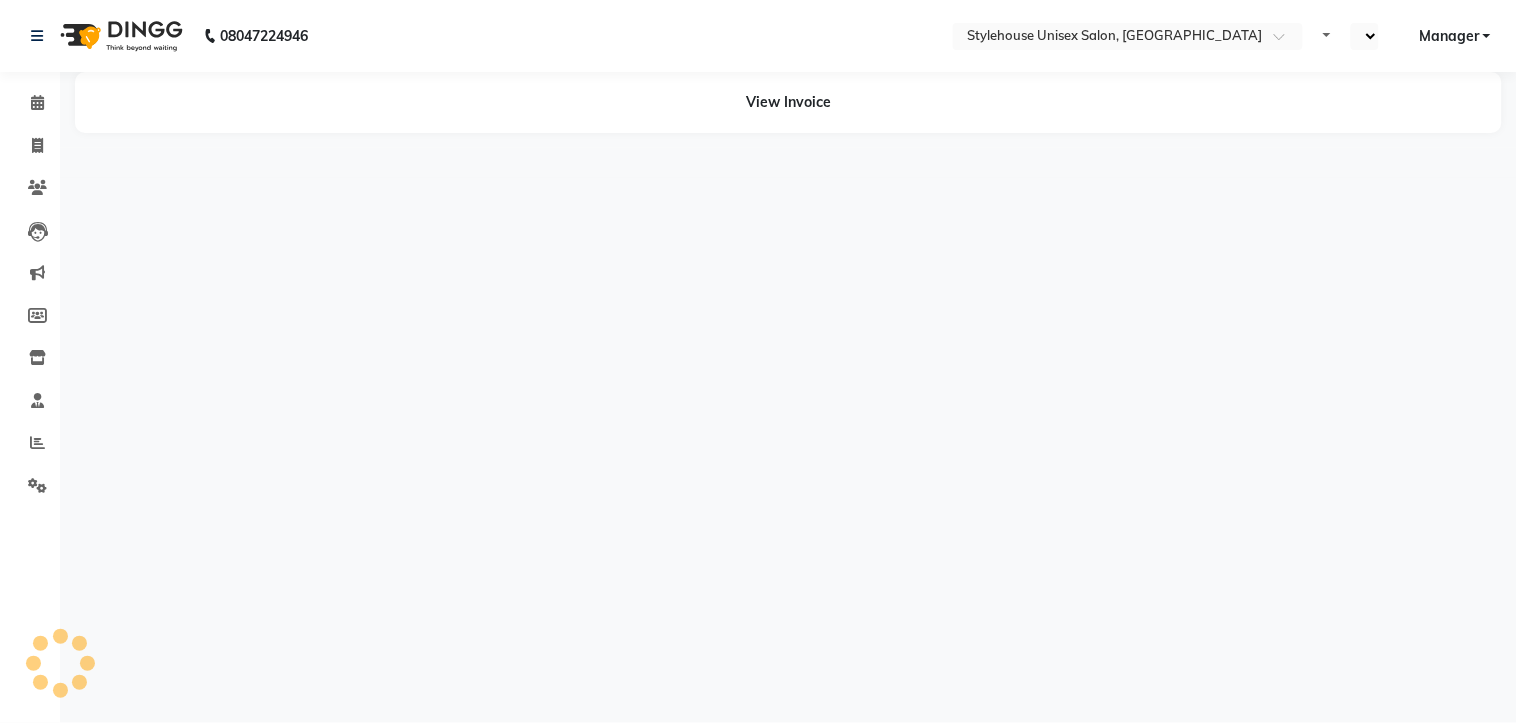 select on "en" 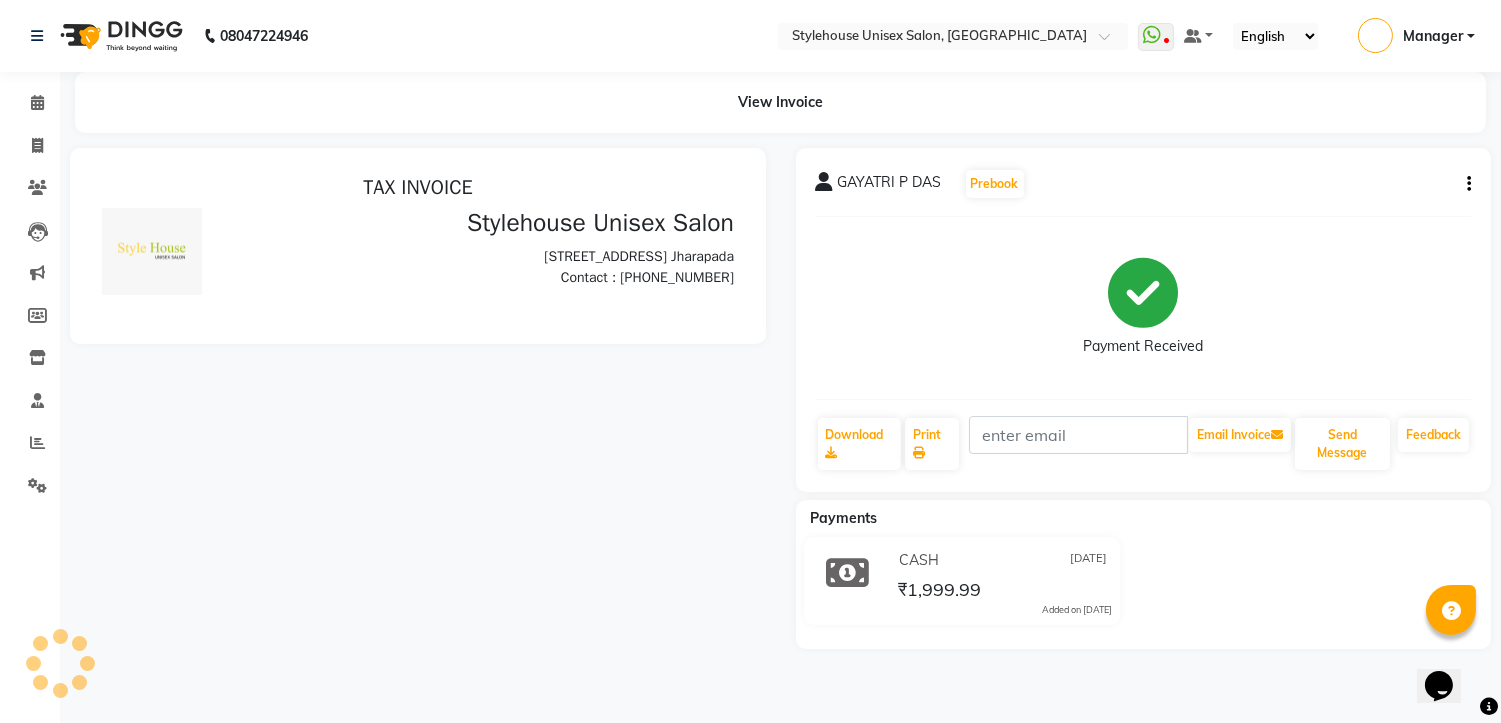 scroll, scrollTop: 0, scrollLeft: 0, axis: both 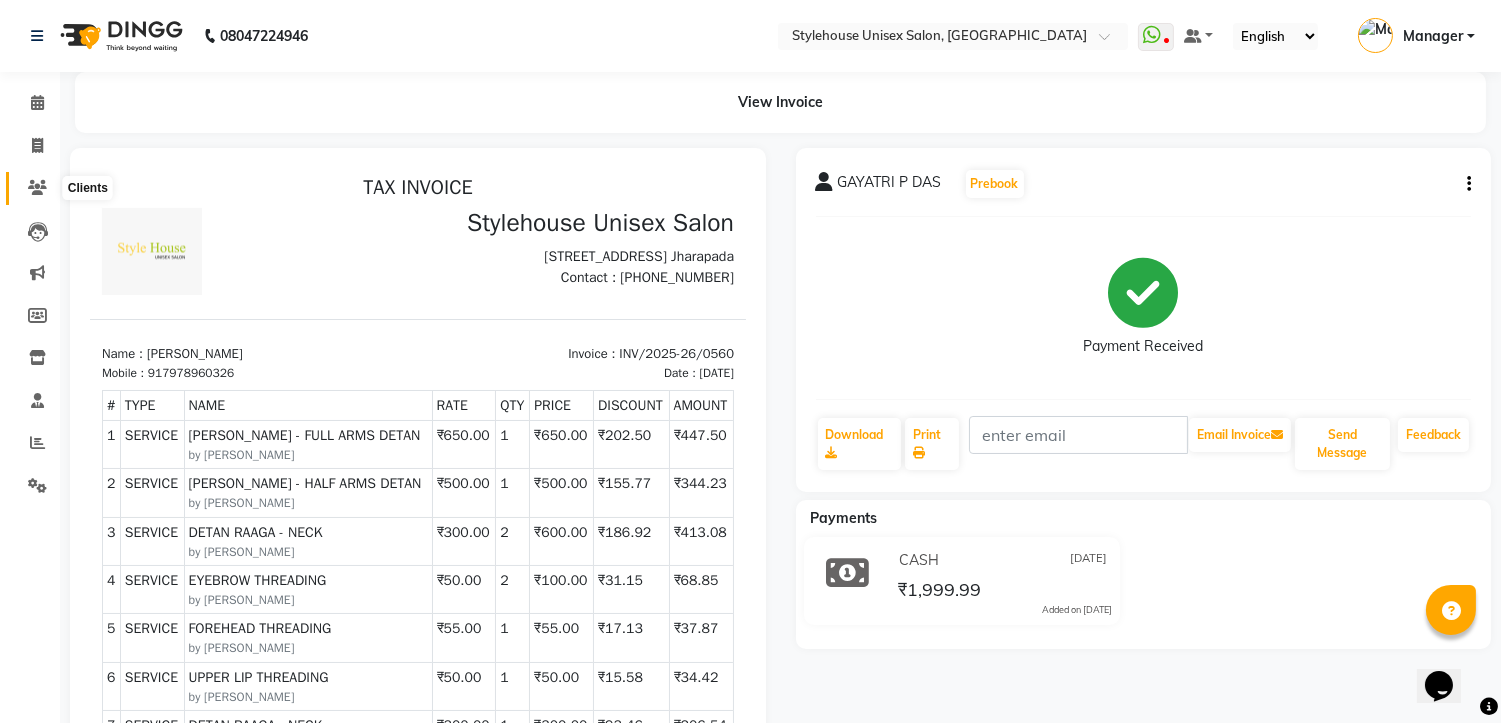 click 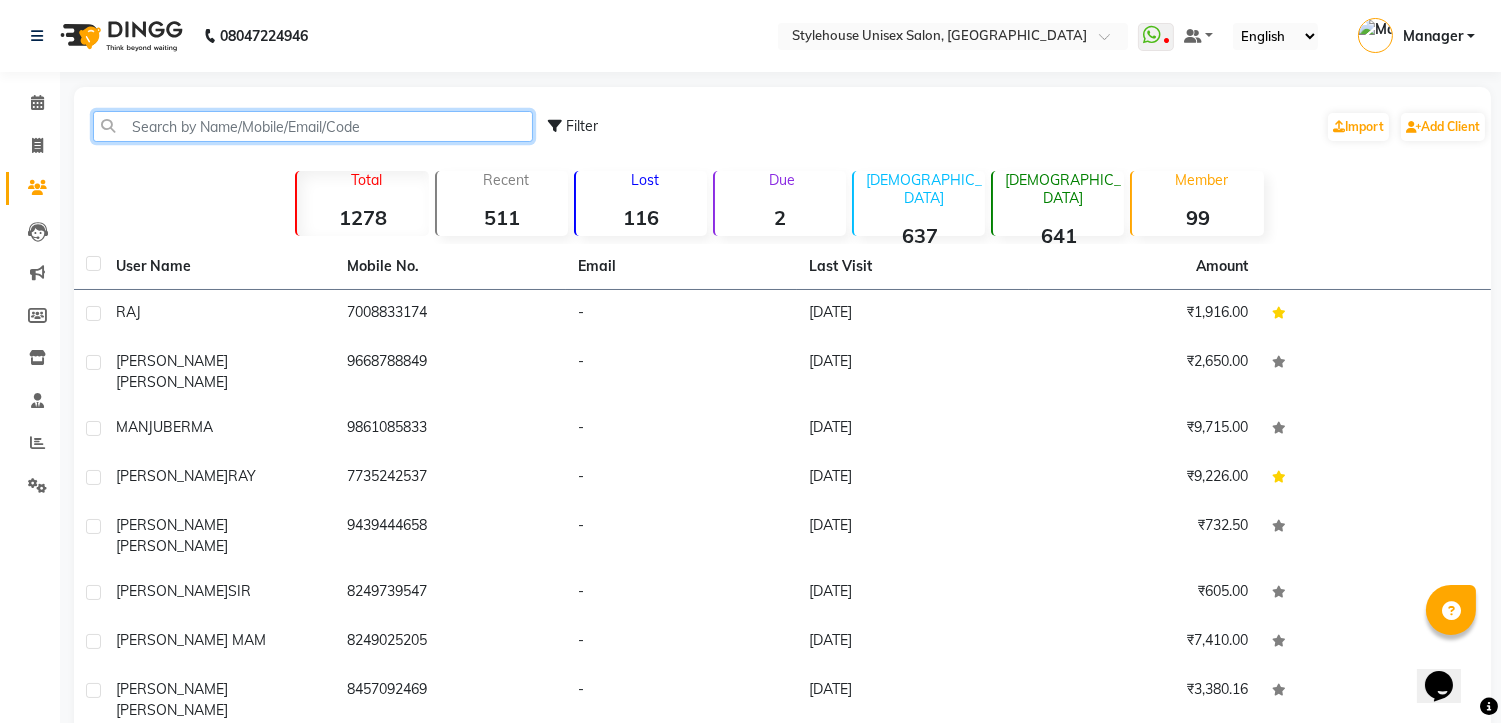 click 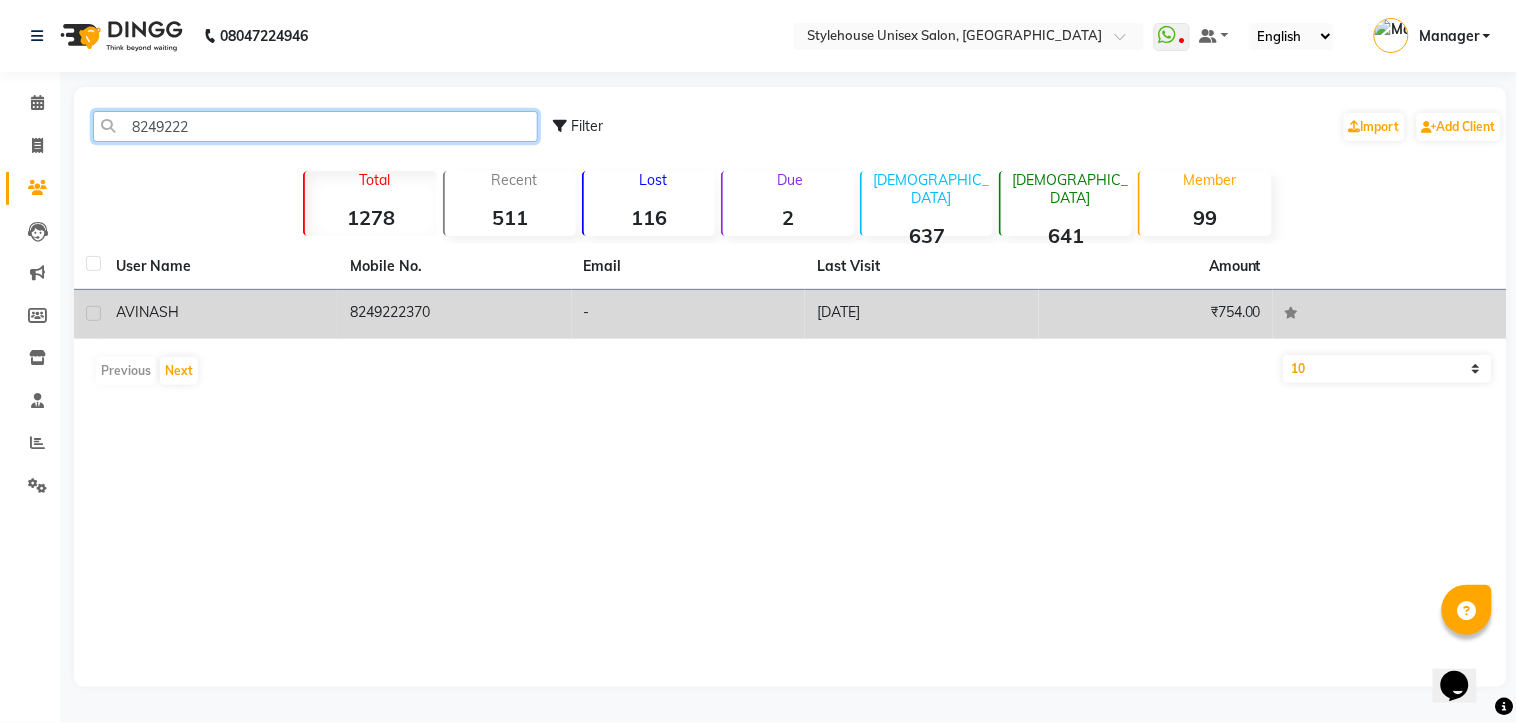 type on "8249222" 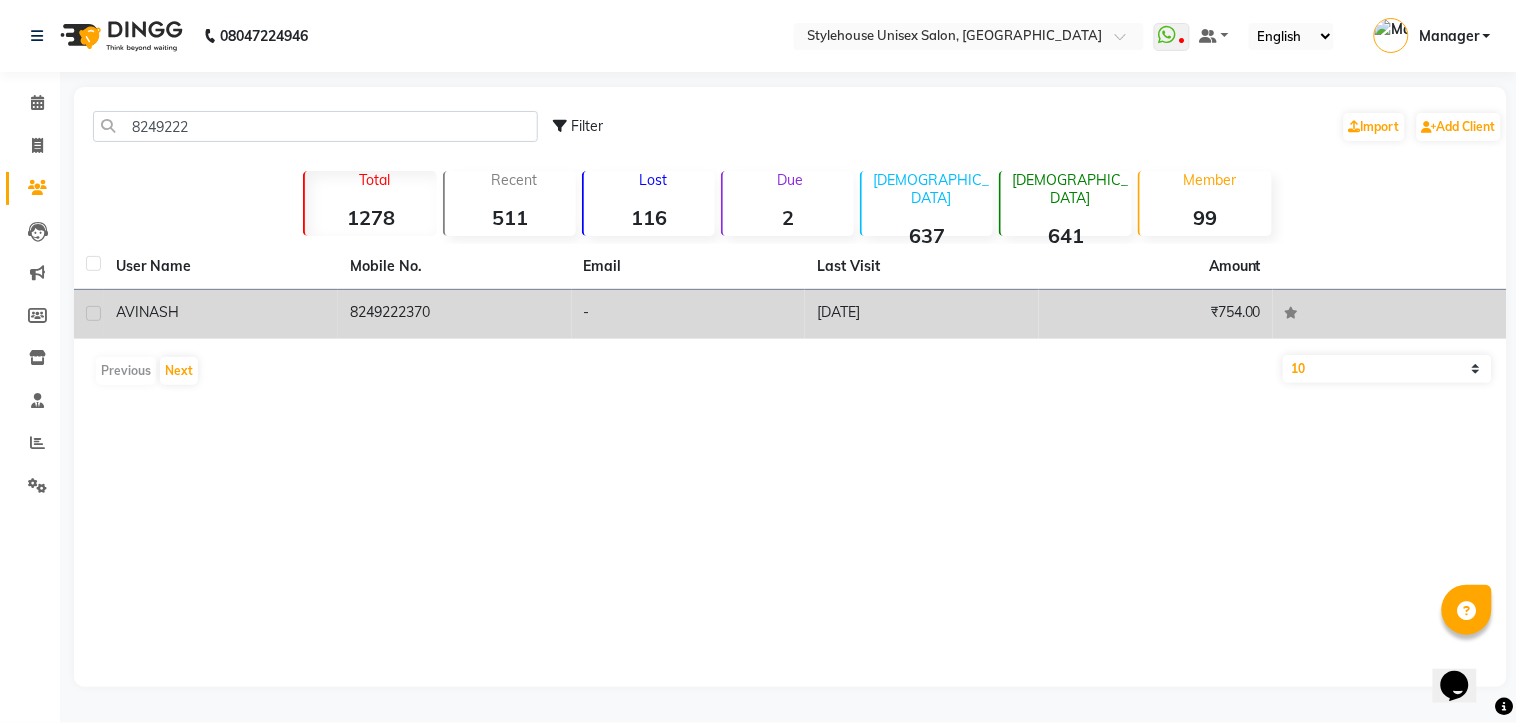 click on "AVINASH" 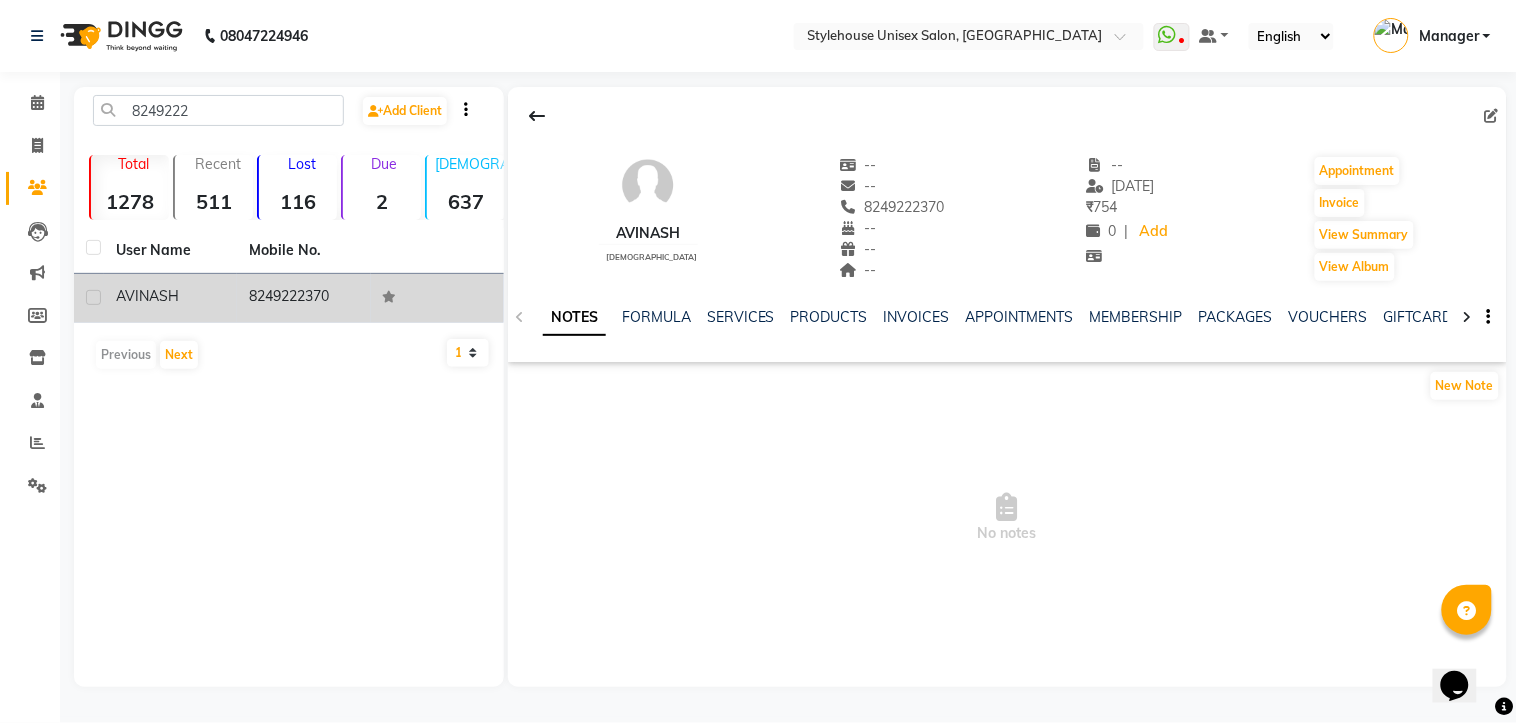 click on "AVINASH" 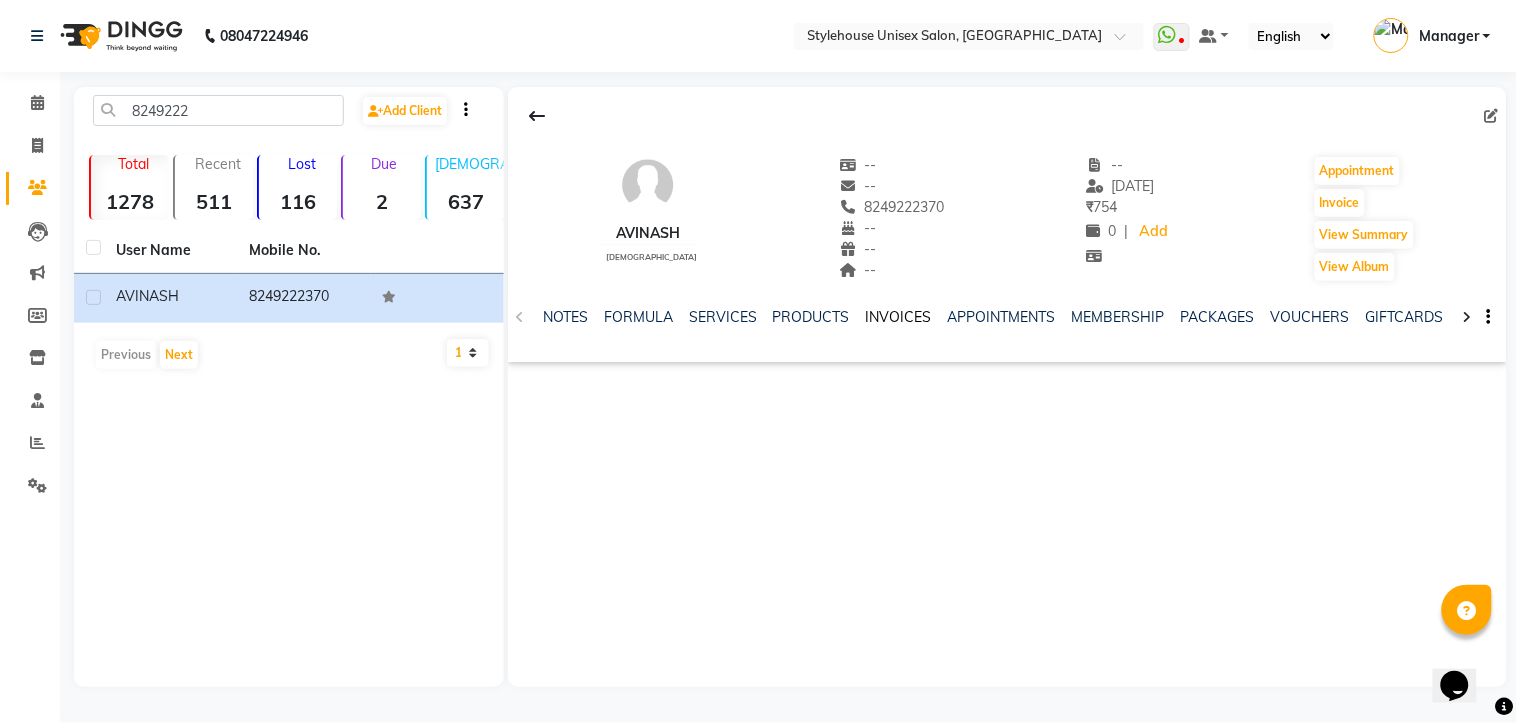 click on "NOTES FORMULA SERVICES PRODUCTS INVOICES APPOINTMENTS MEMBERSHIP PACKAGES VOUCHERS GIFTCARDS POINTS FORMS FAMILY CARDS WALLET" 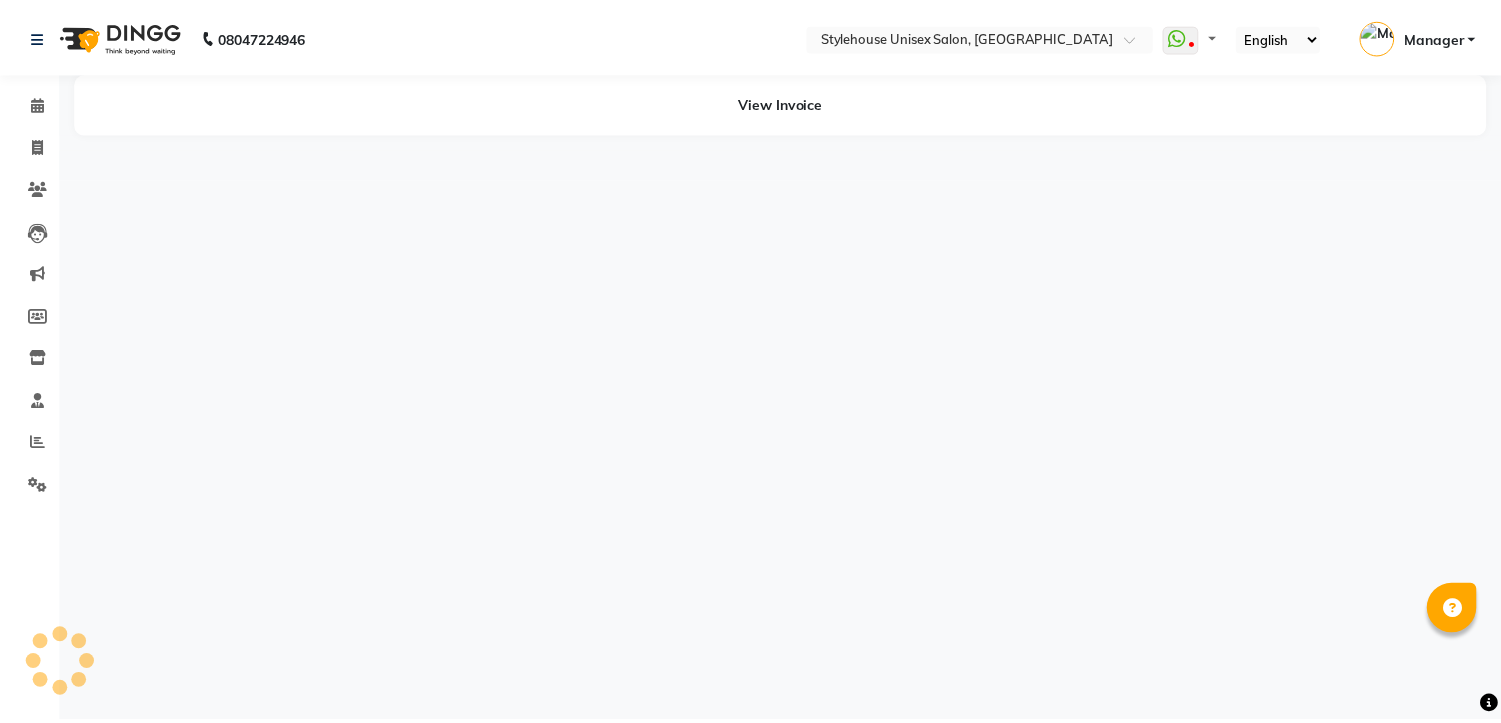 scroll, scrollTop: 0, scrollLeft: 0, axis: both 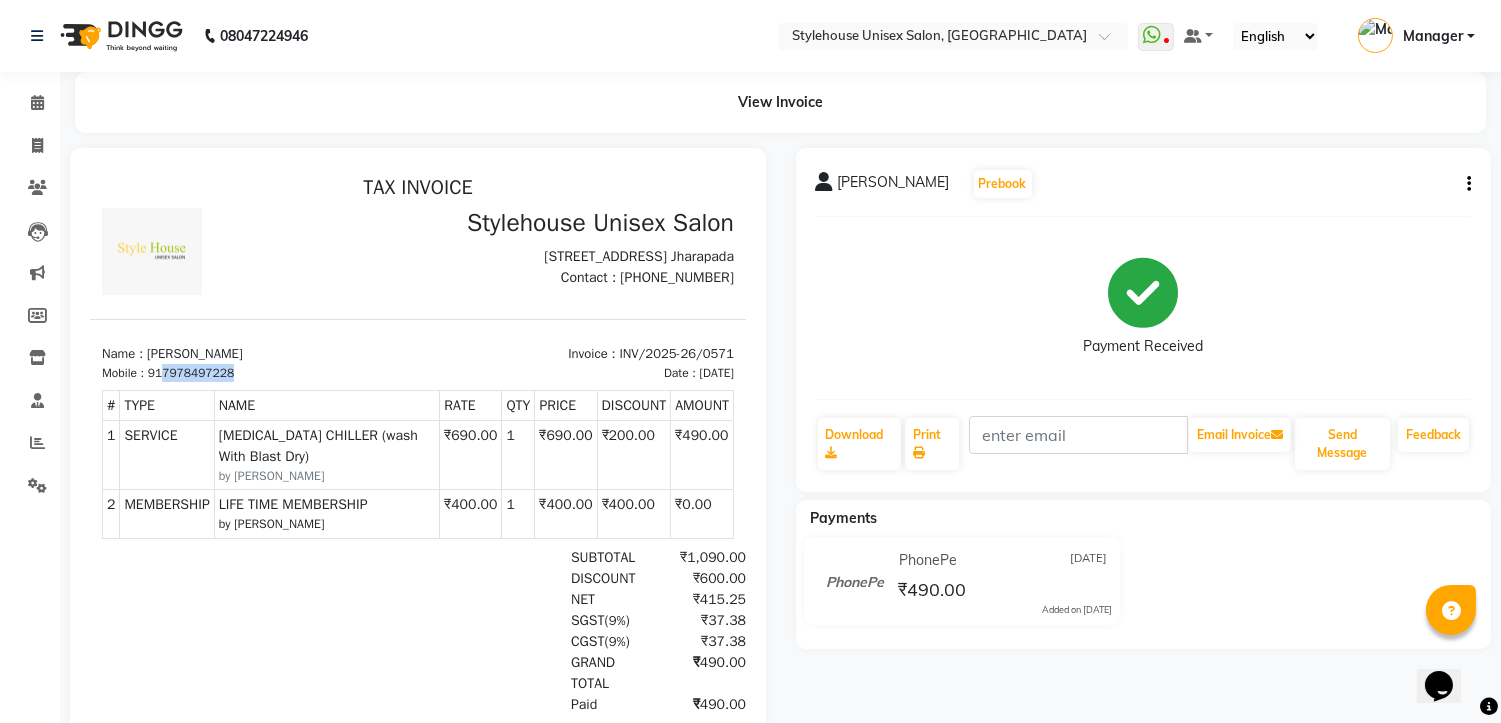 drag, startPoint x: 165, startPoint y: 385, endPoint x: 210, endPoint y: 387, distance: 45.044422 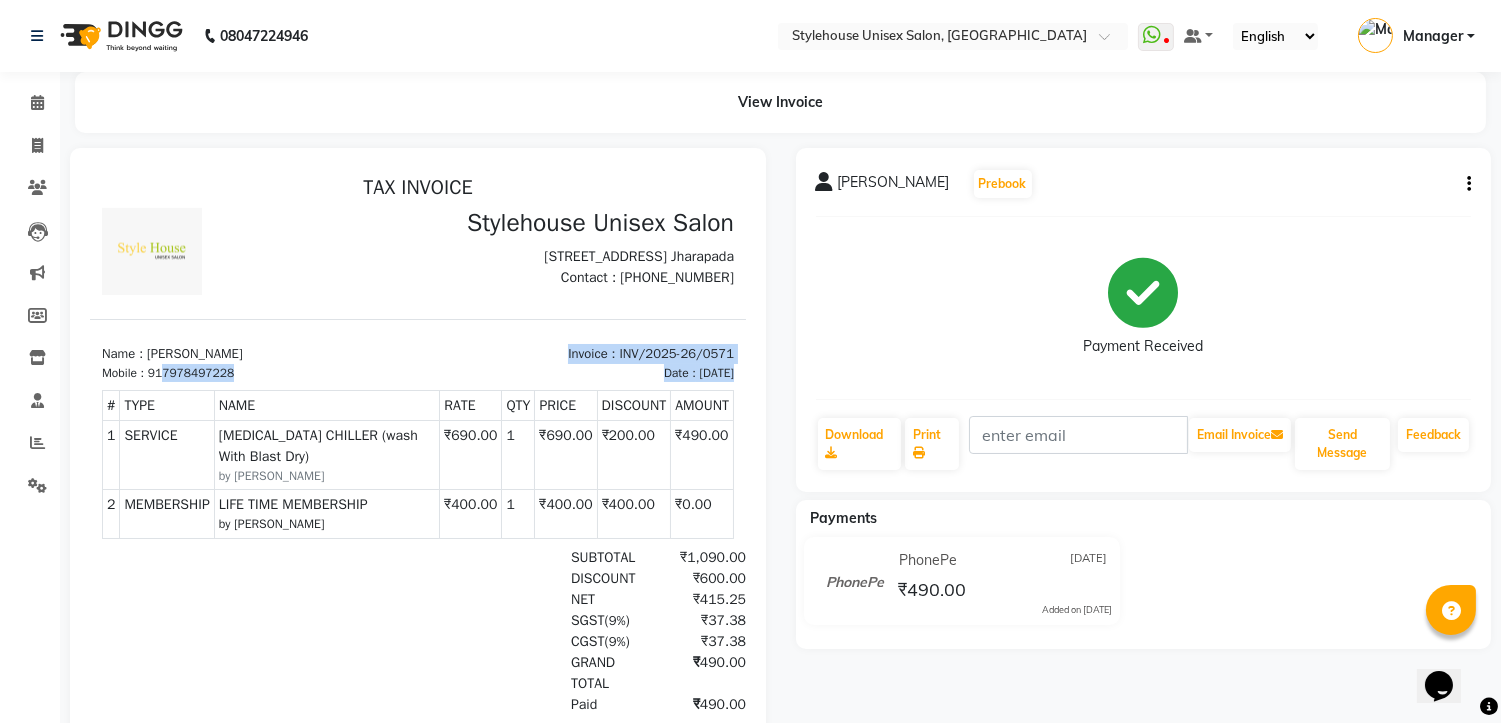 copy on "7978497228
Invoice : INV/2025-26/0571
Date  :
[DATE]" 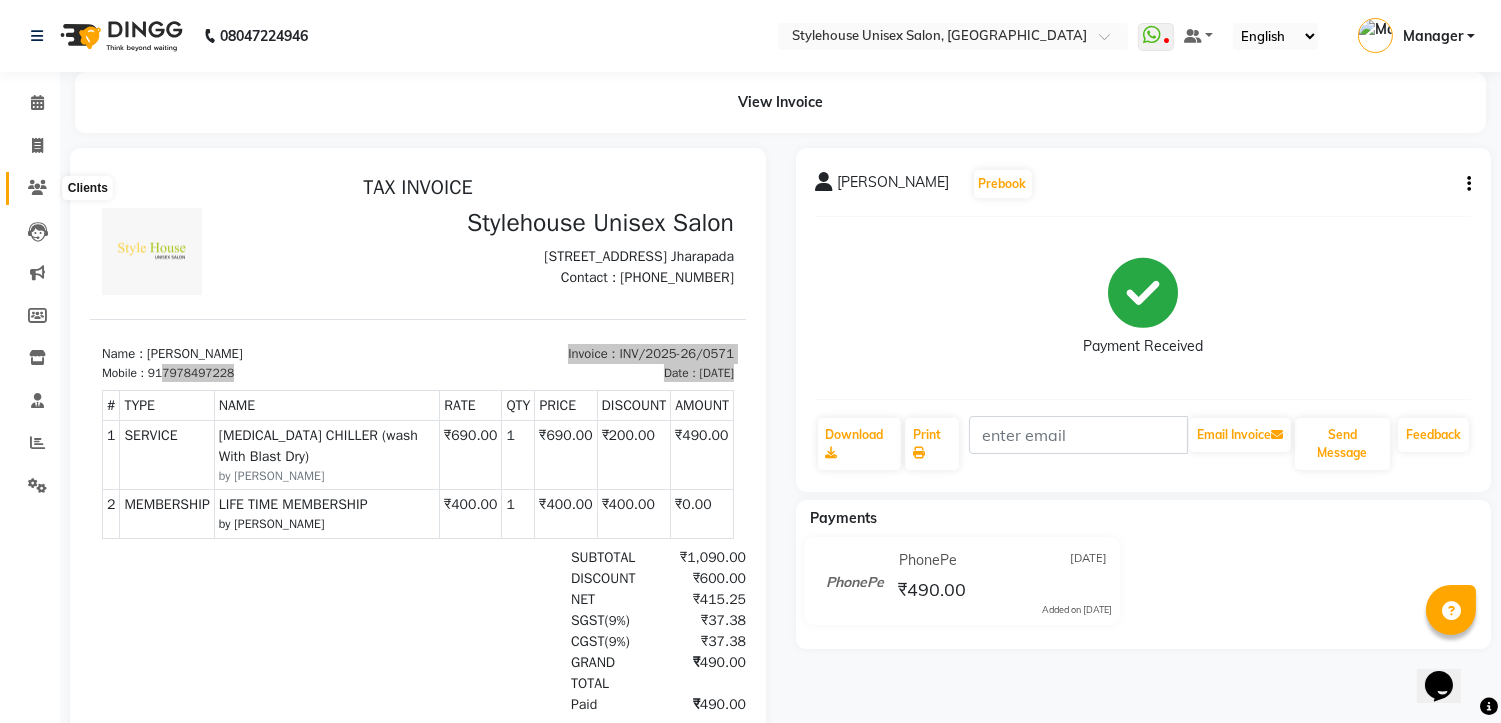 click 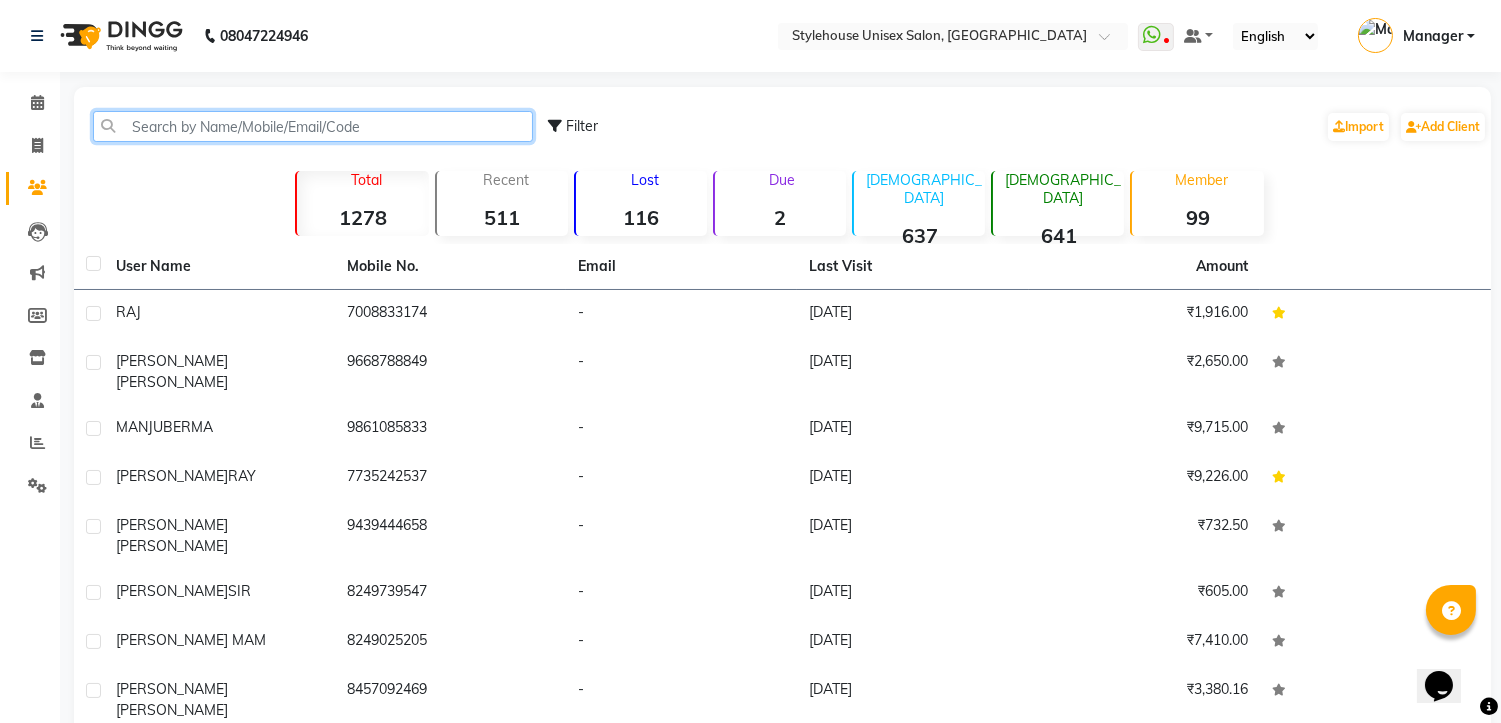 paste on "7978497228 Invoice :" 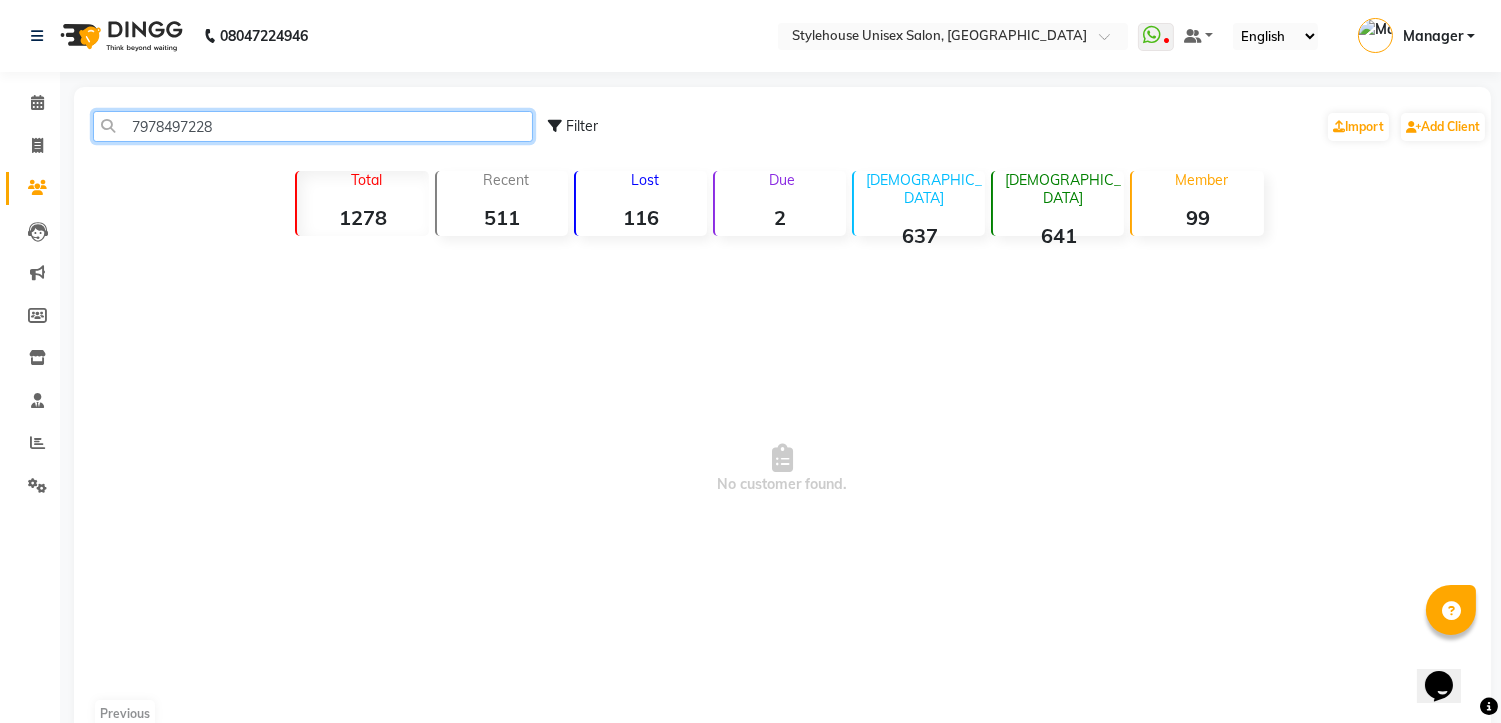 click on "7978497228" 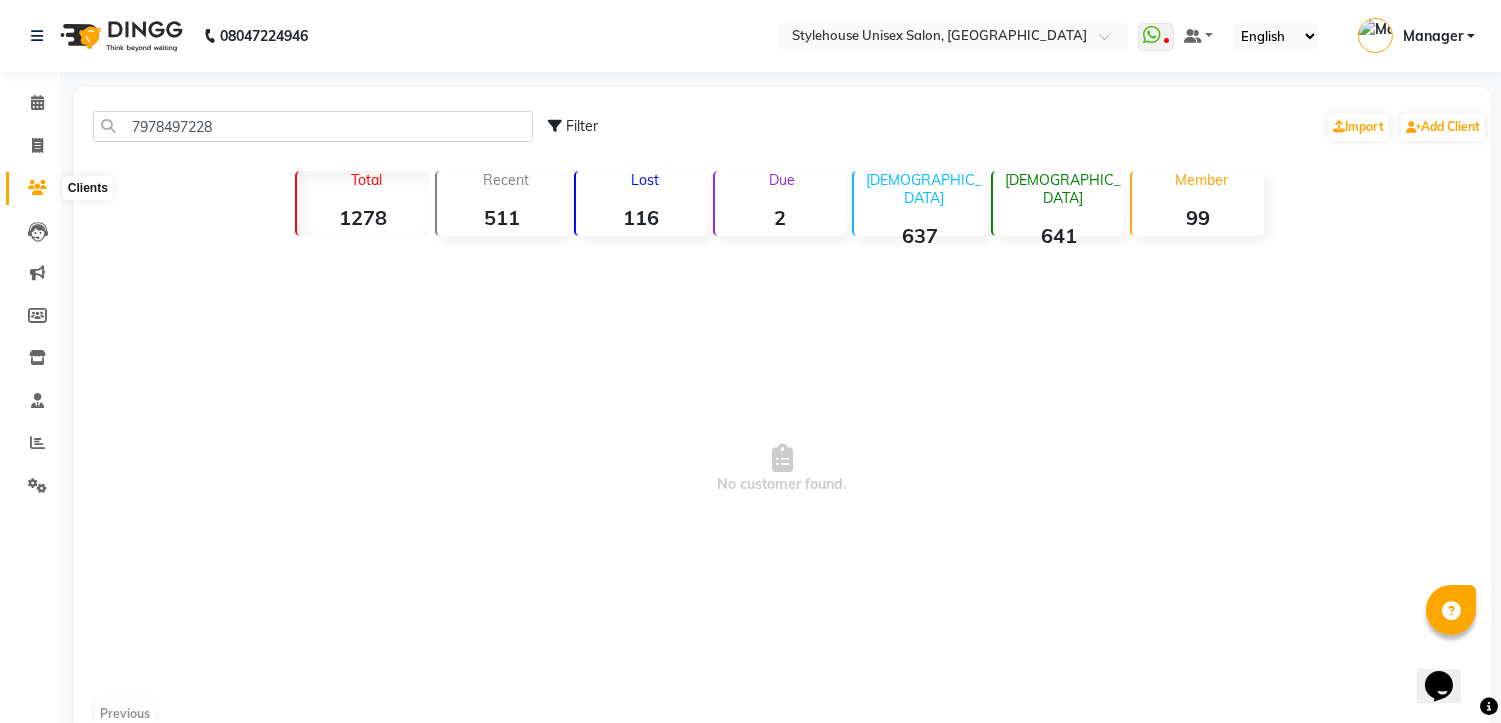 click 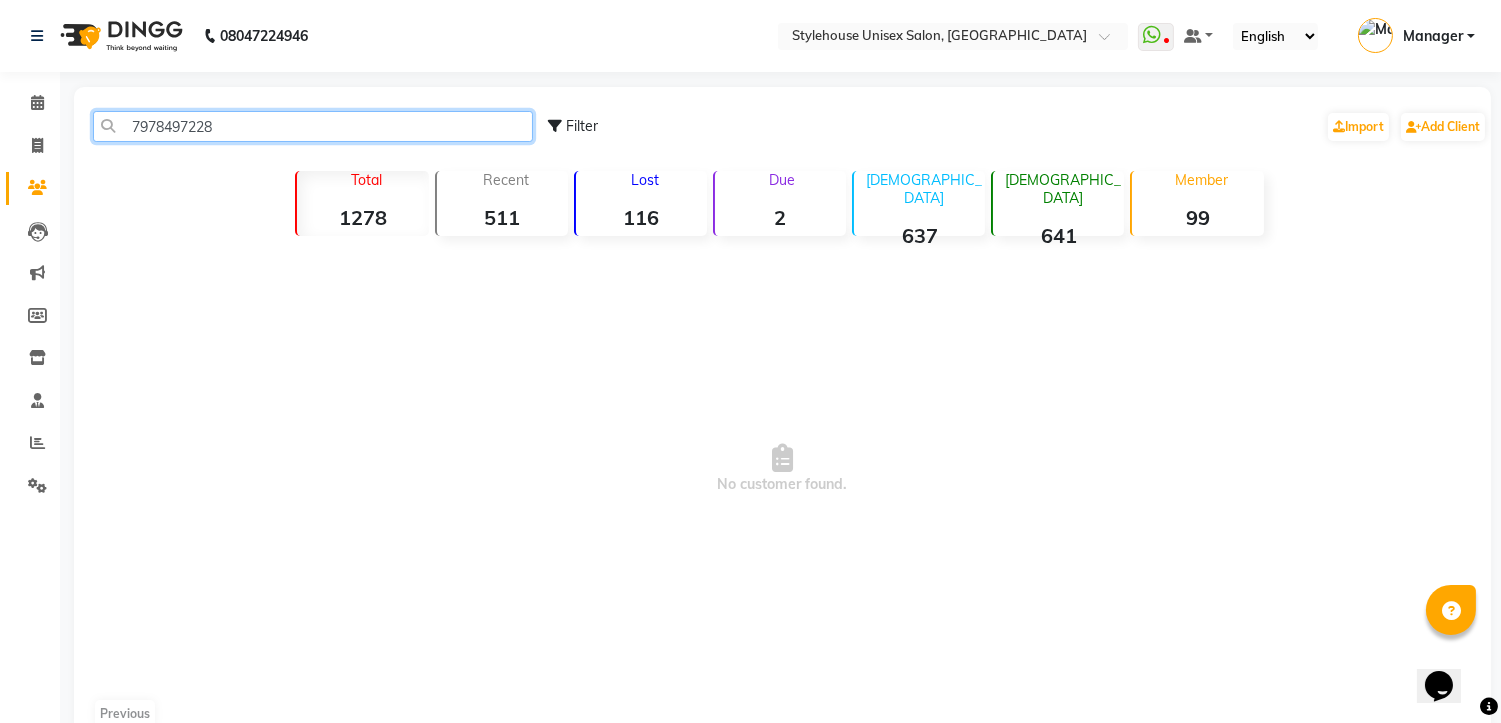 click on "7978497228" 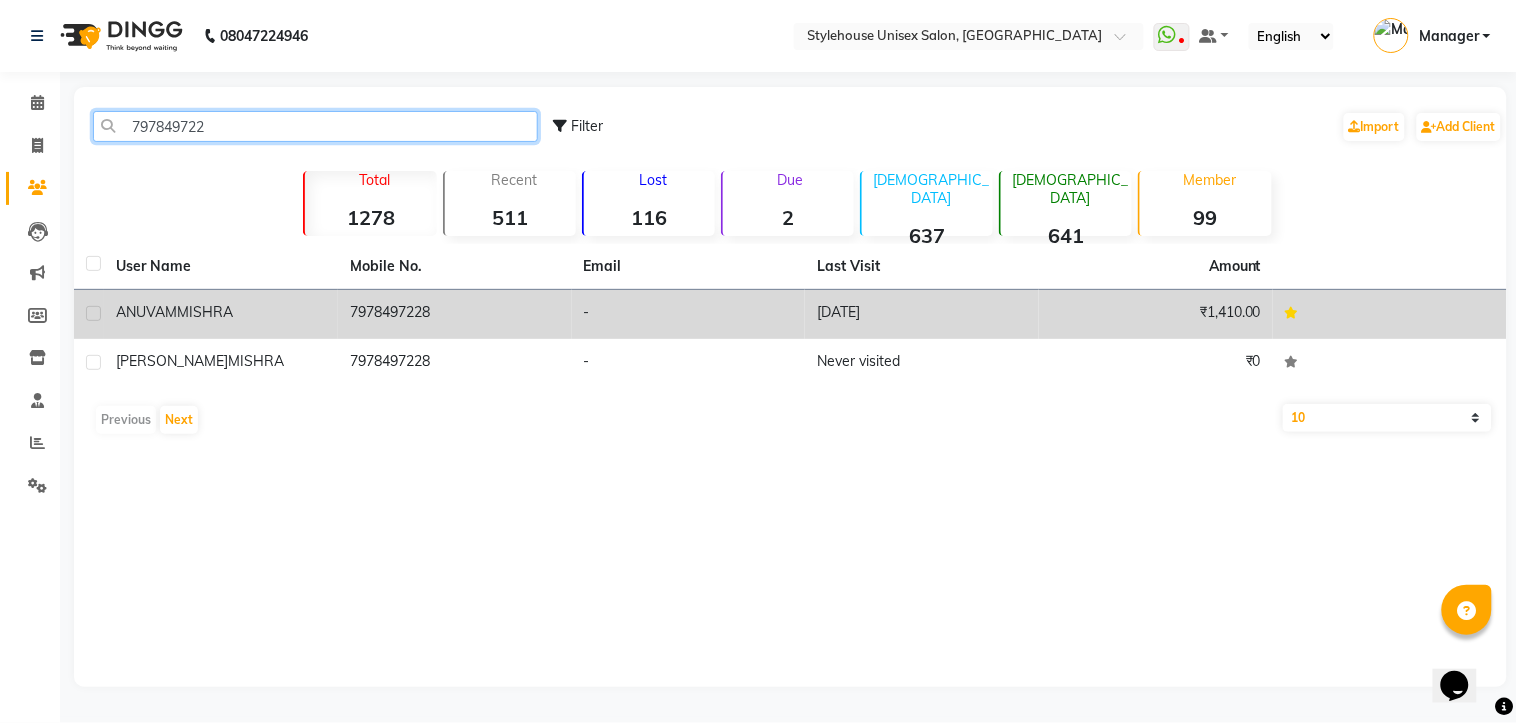 type on "797849722" 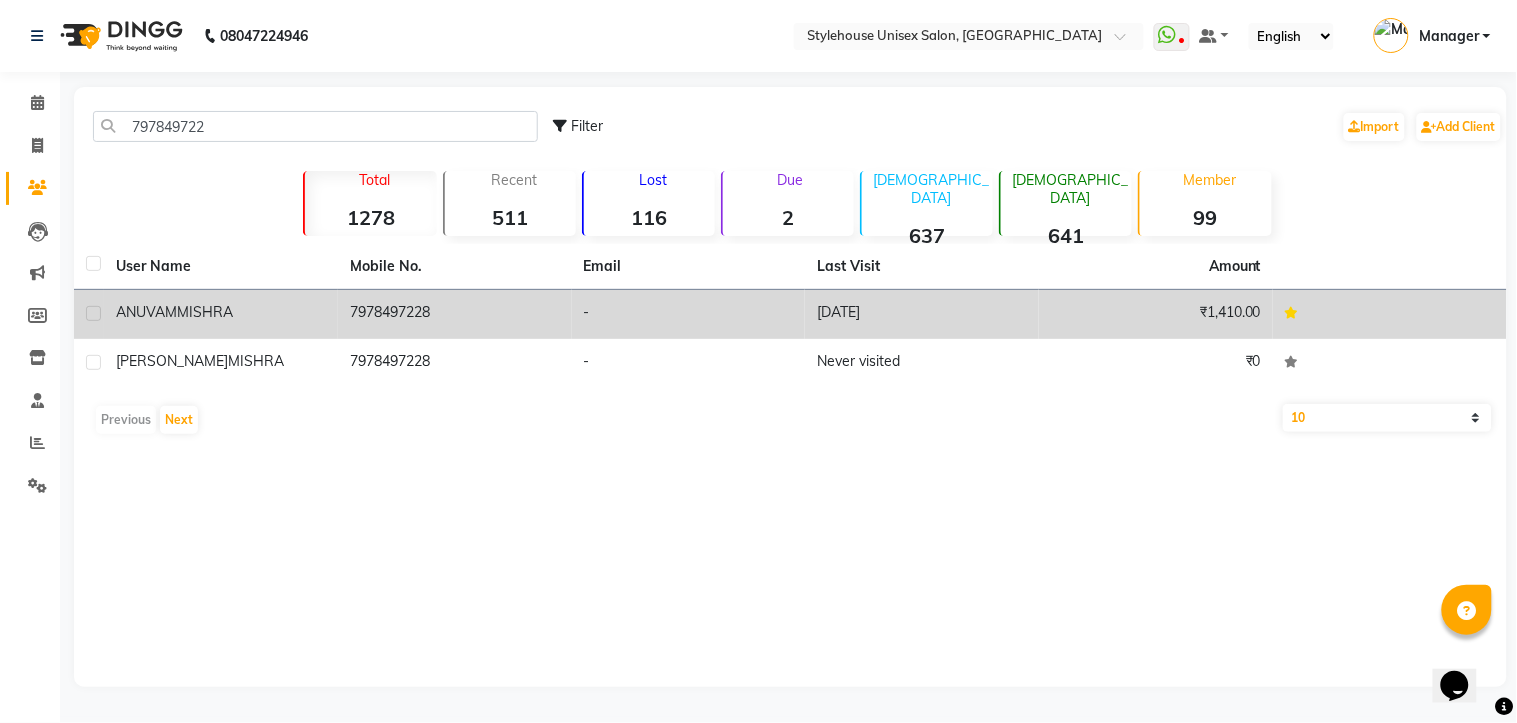 click on "ANUVAM  MISHRA" 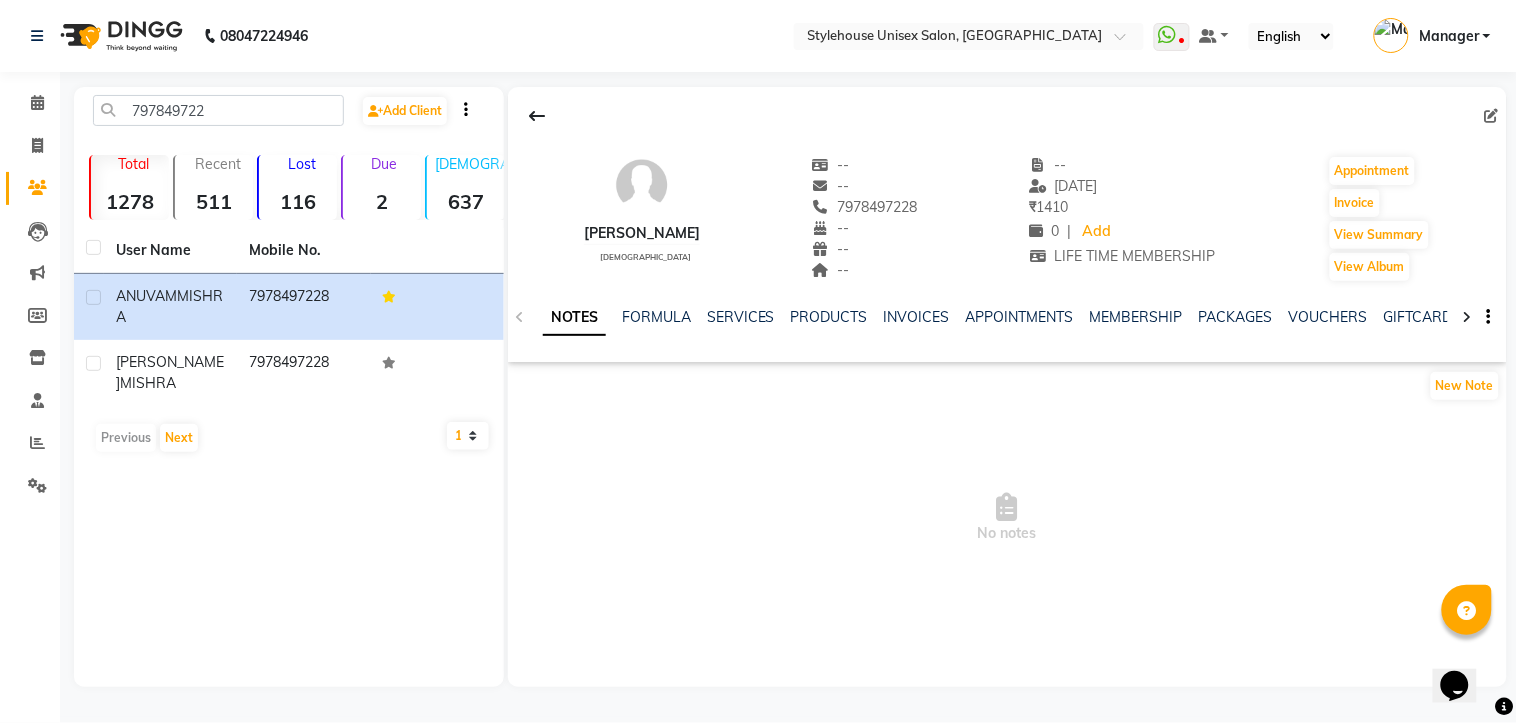 click on "NOTES FORMULA SERVICES PRODUCTS INVOICES APPOINTMENTS MEMBERSHIP PACKAGES VOUCHERS GIFTCARDS POINTS FORMS FAMILY CARDS WALLET" 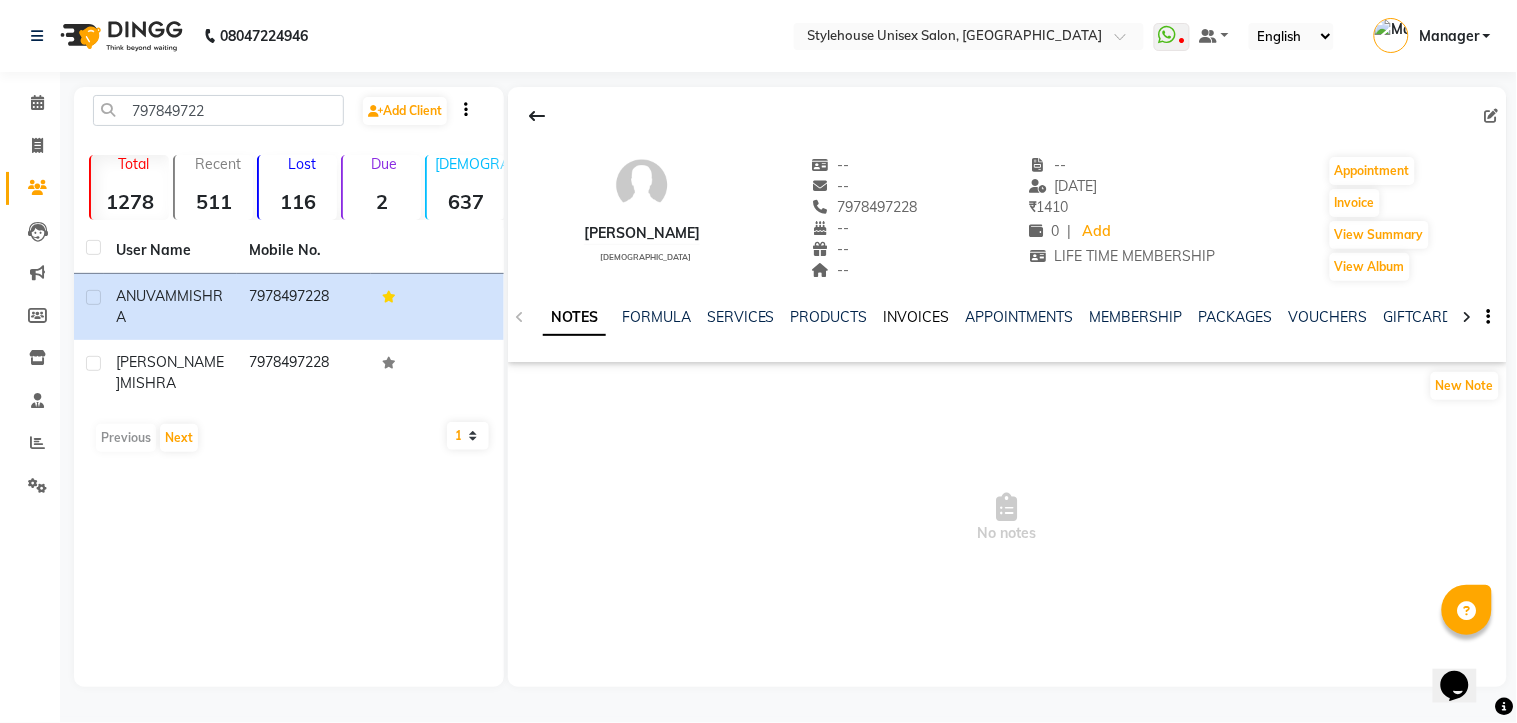 click on "INVOICES" 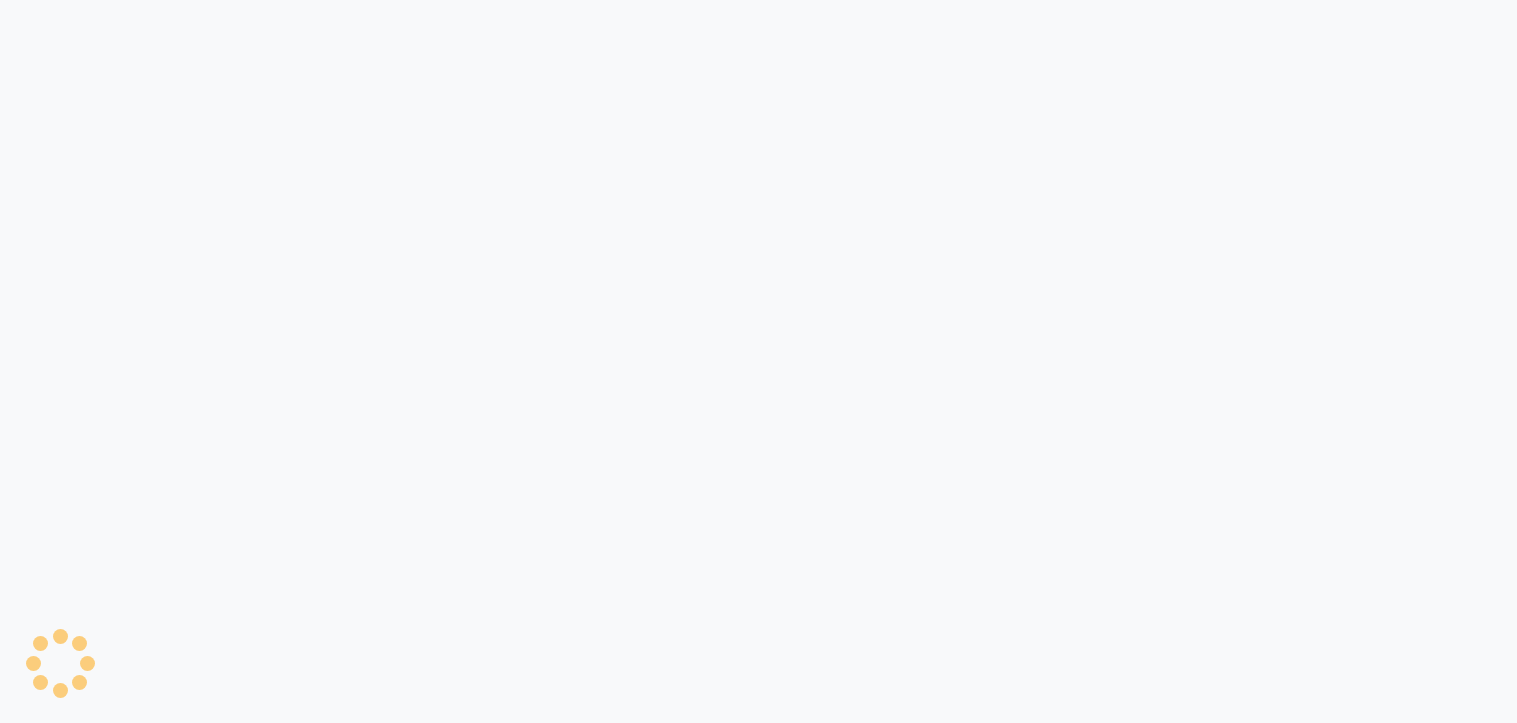 scroll, scrollTop: 0, scrollLeft: 0, axis: both 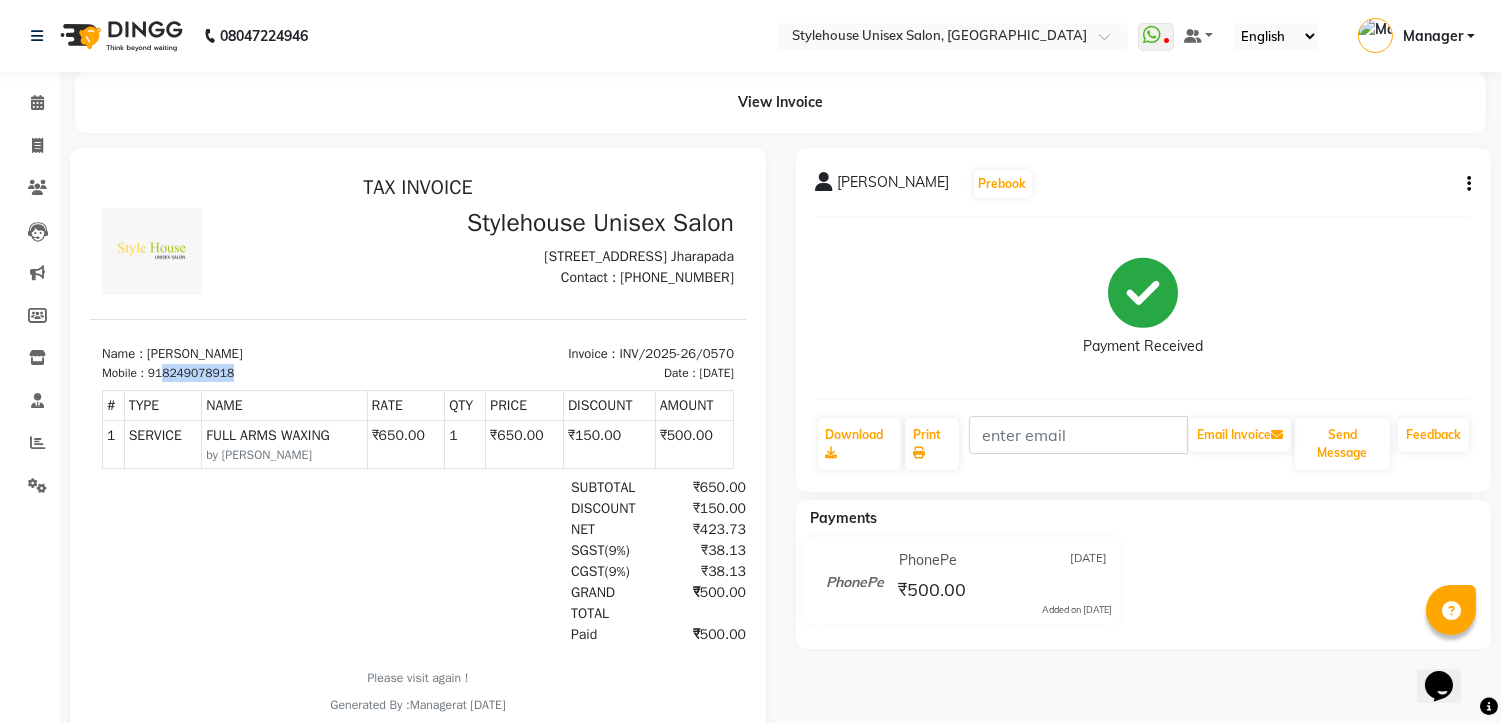 drag, startPoint x: 165, startPoint y: 385, endPoint x: 238, endPoint y: 393, distance: 73.43705 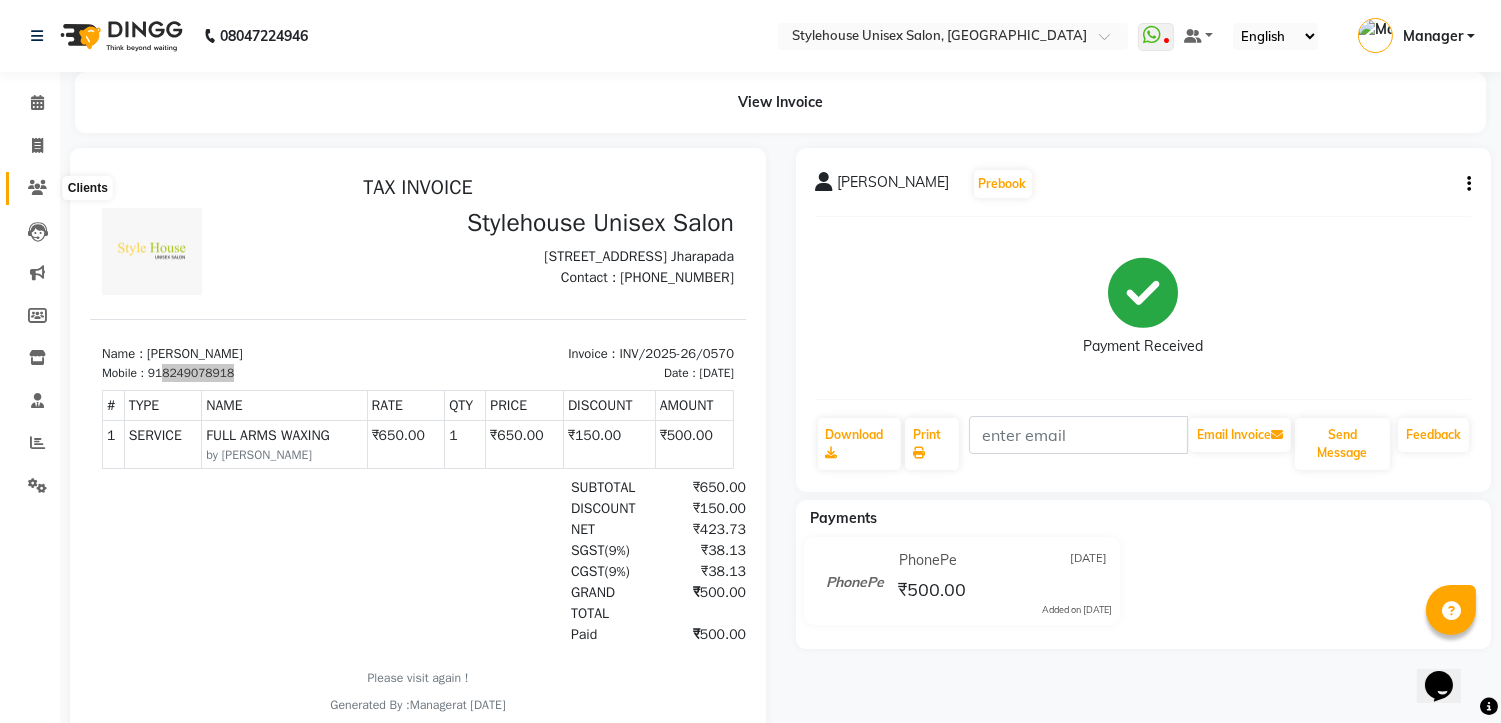 click 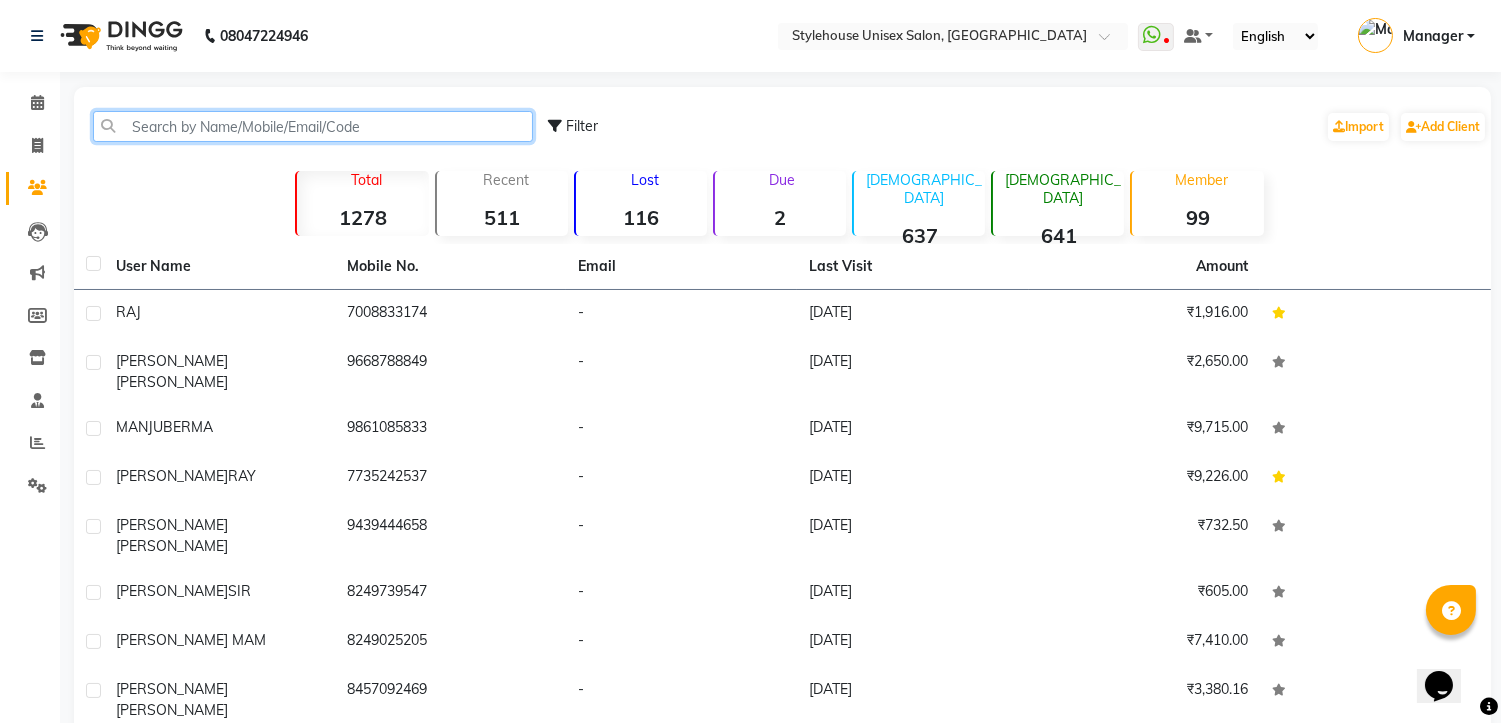 paste on "8249078918" 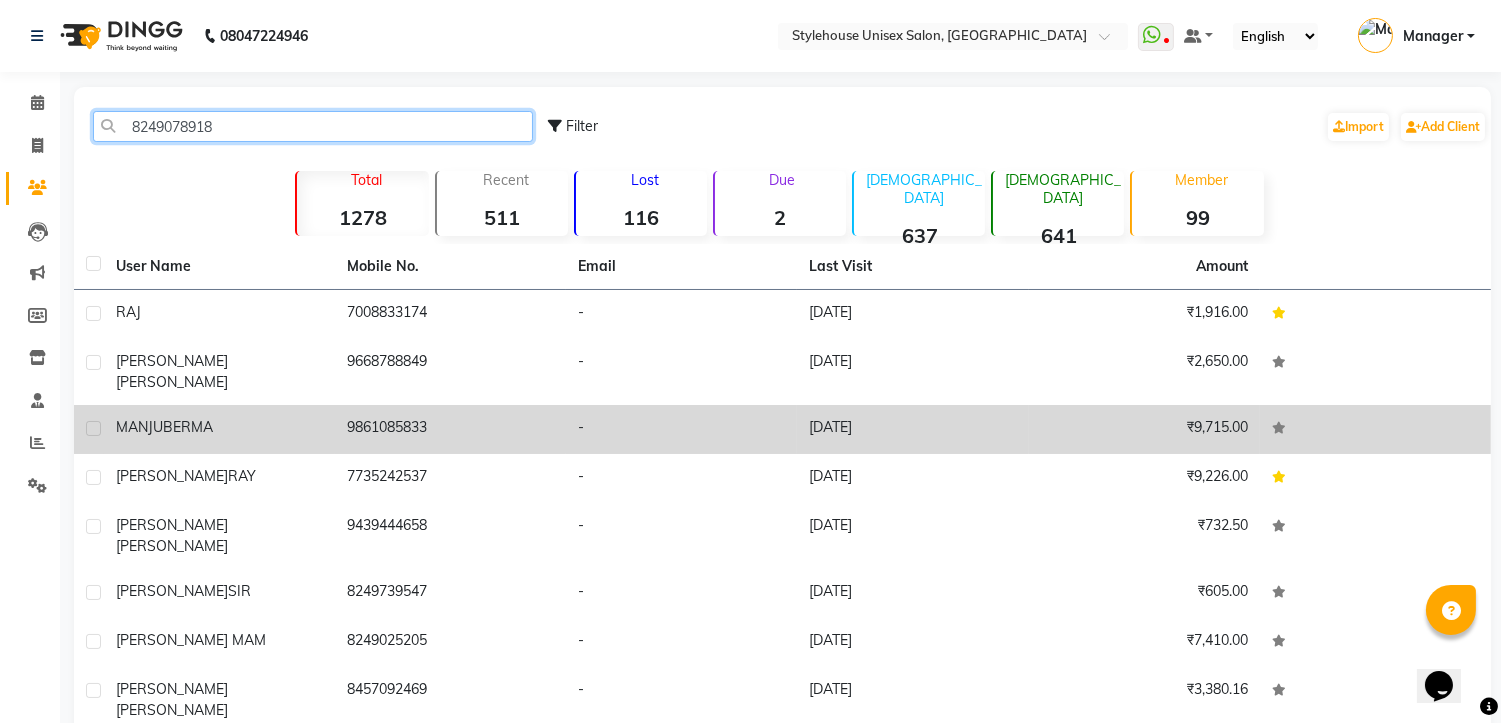 type on "8249078918" 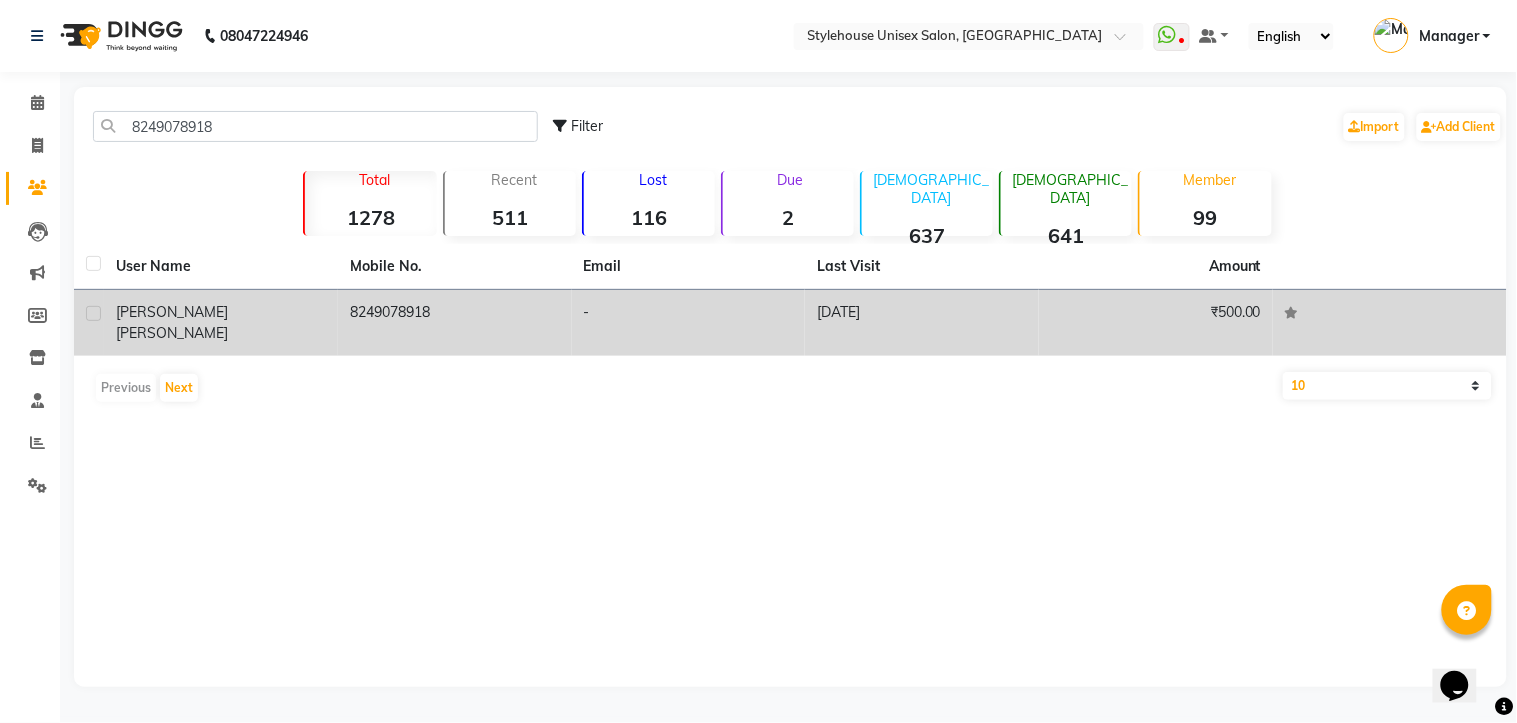 click on "PRIYADARSINI" 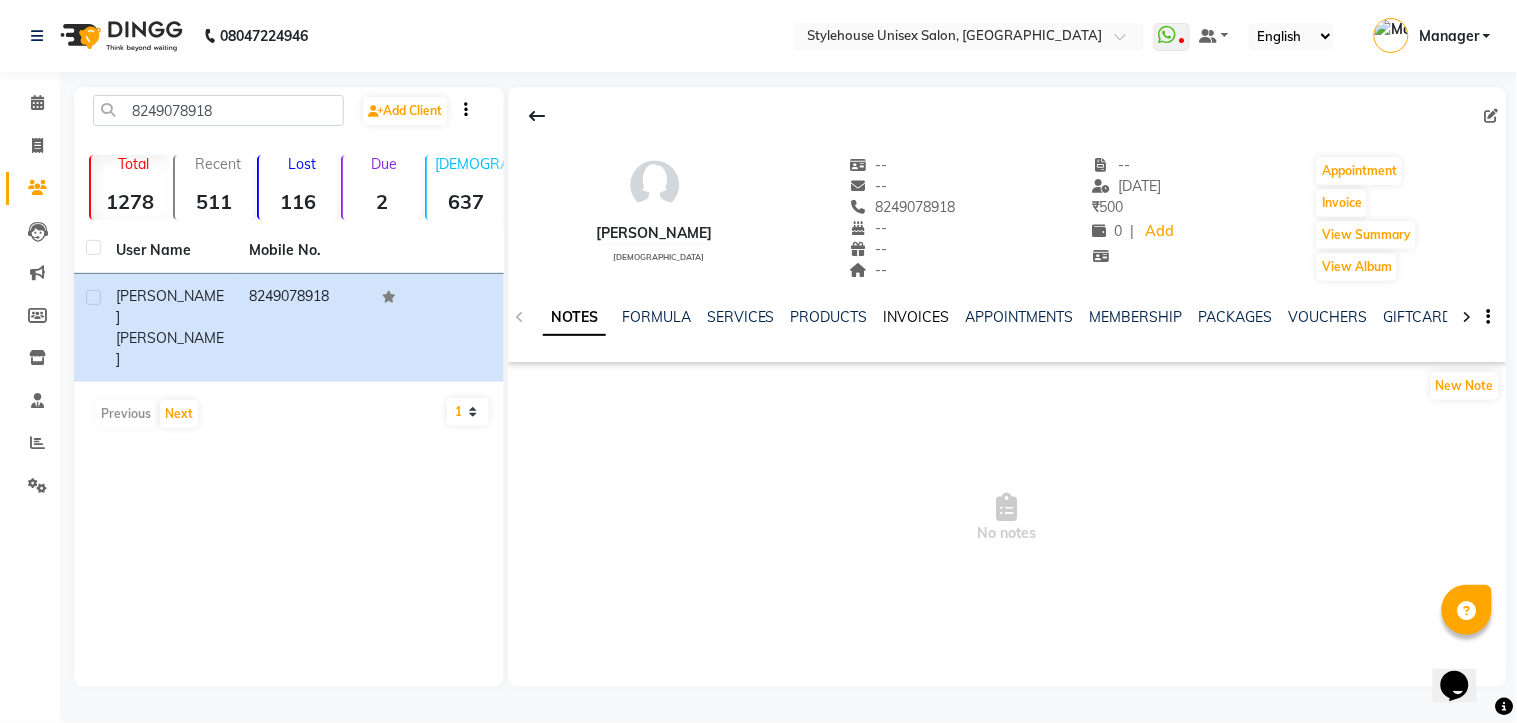 click on "INVOICES" 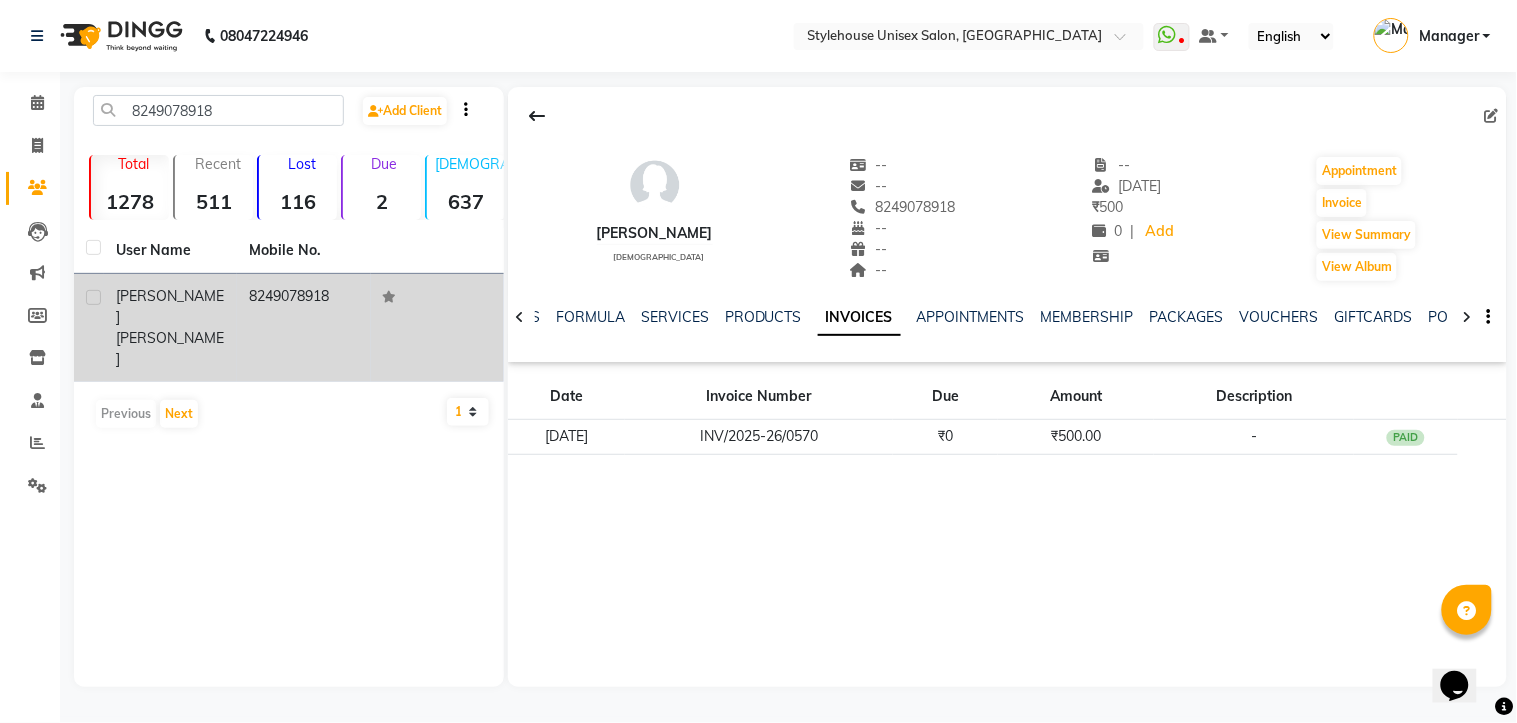 click on "SRADHANJALI  PRIYADARSINI" 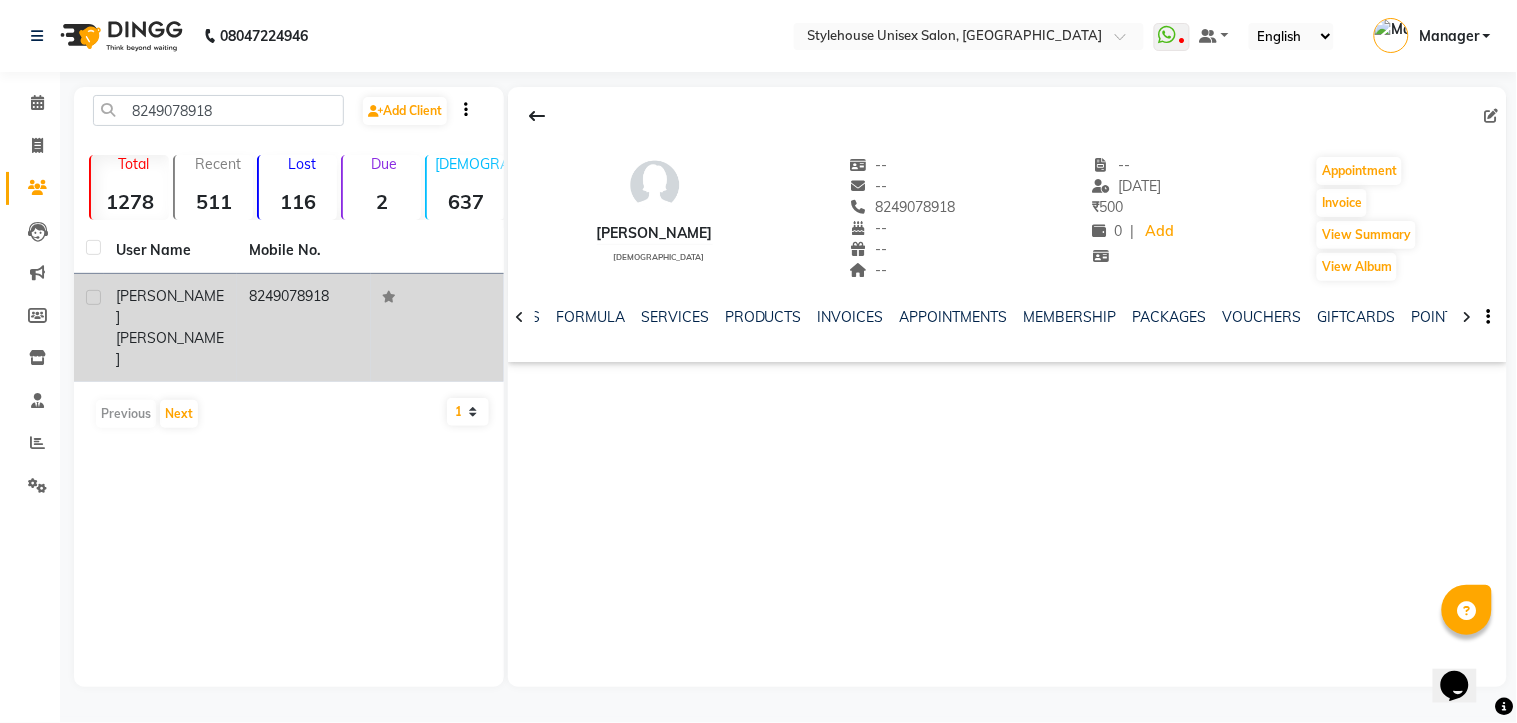 click on "SRADHANJALI" 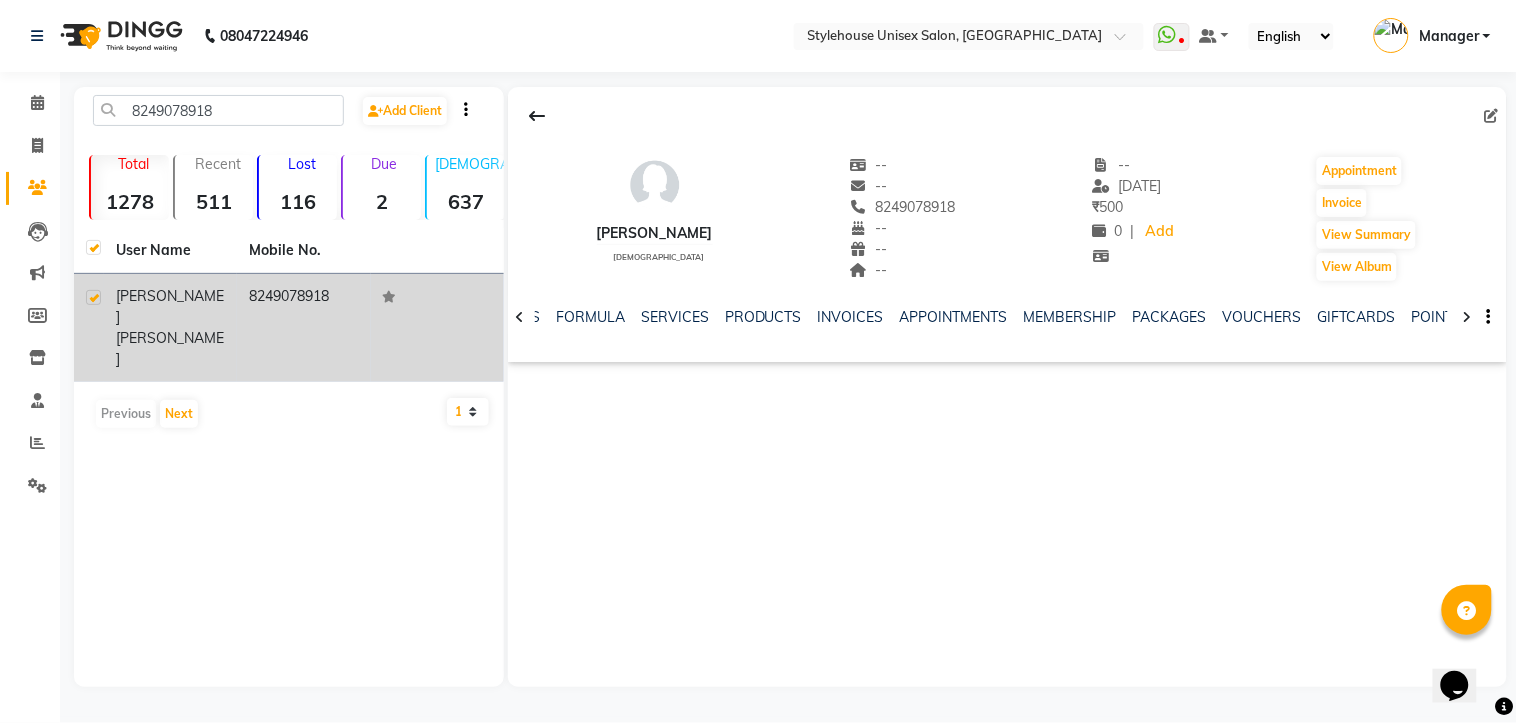 checkbox on "true" 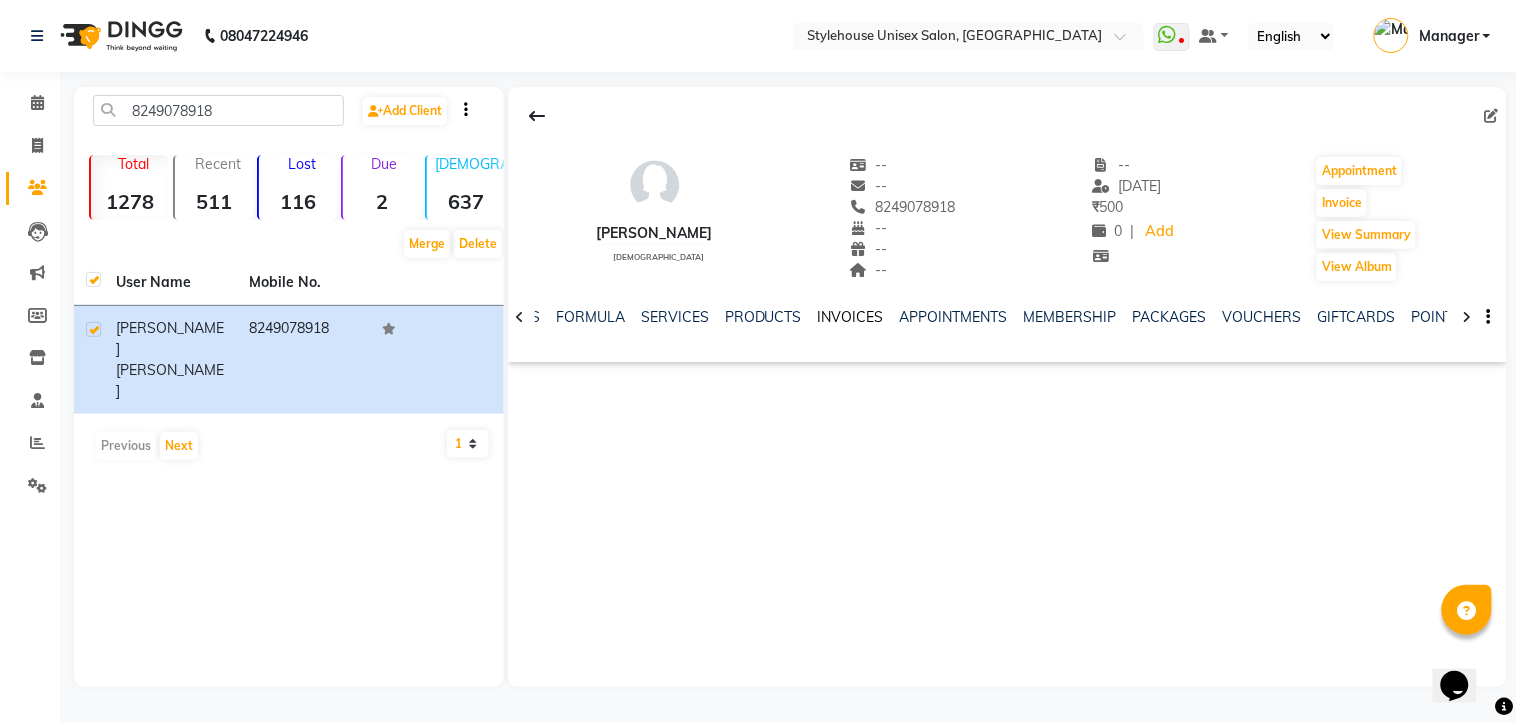 click on "INVOICES" 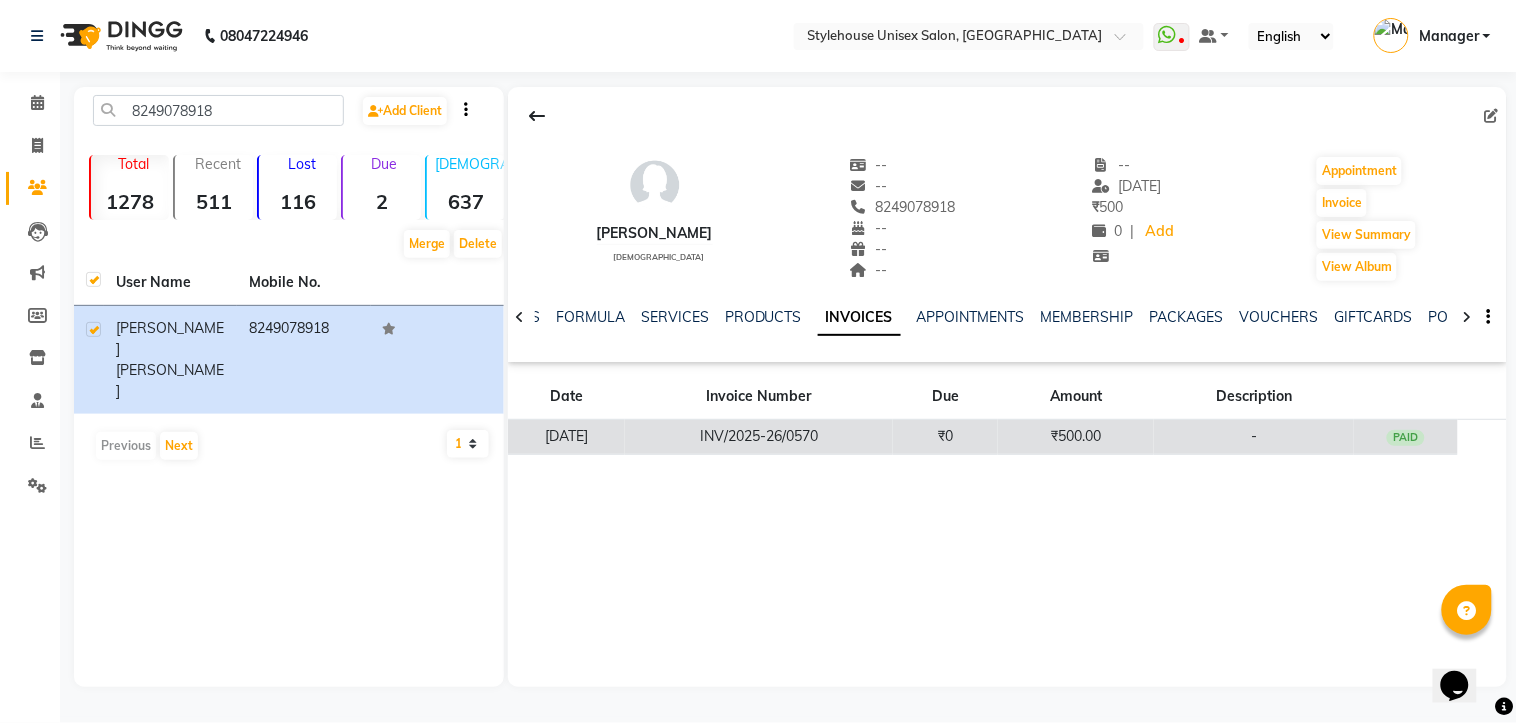 click on "INV/2025-26/0570" 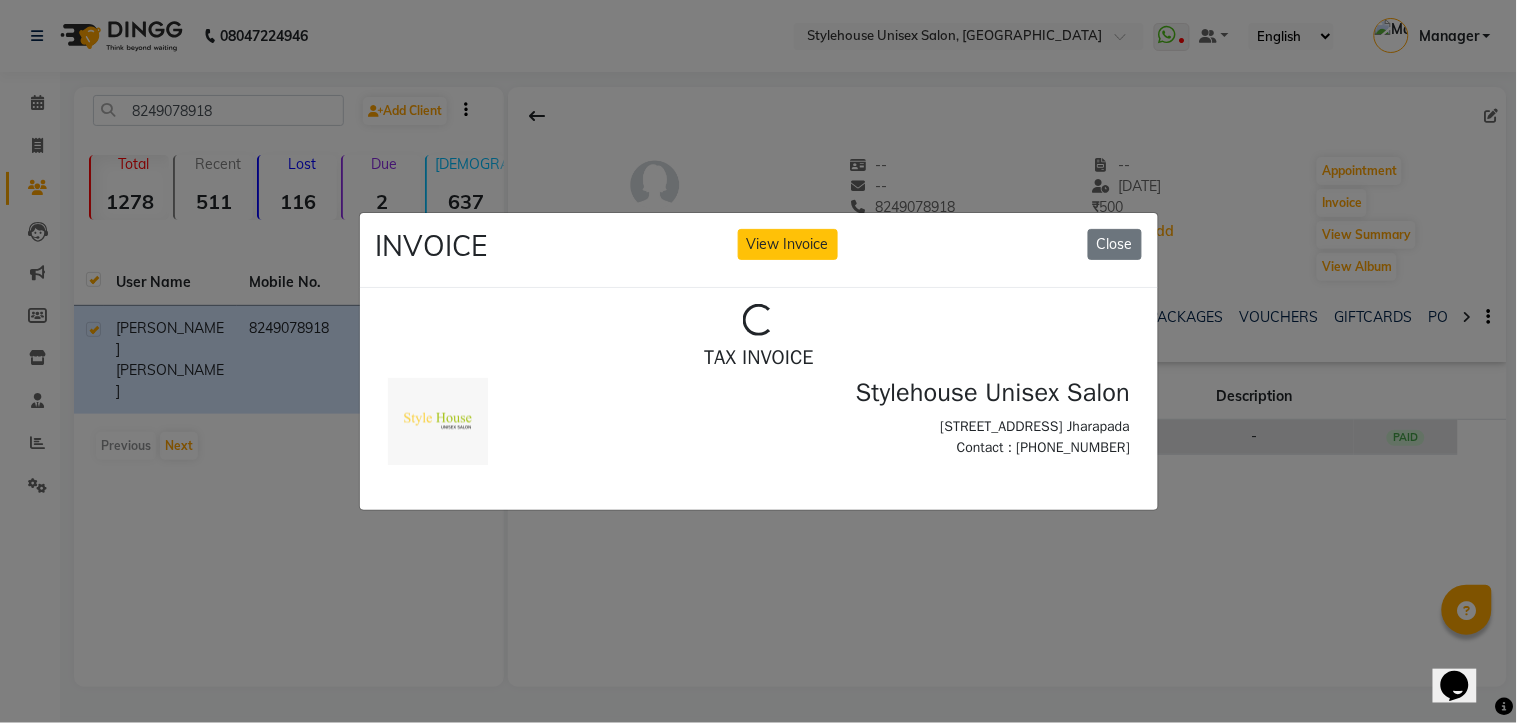 scroll, scrollTop: 0, scrollLeft: 0, axis: both 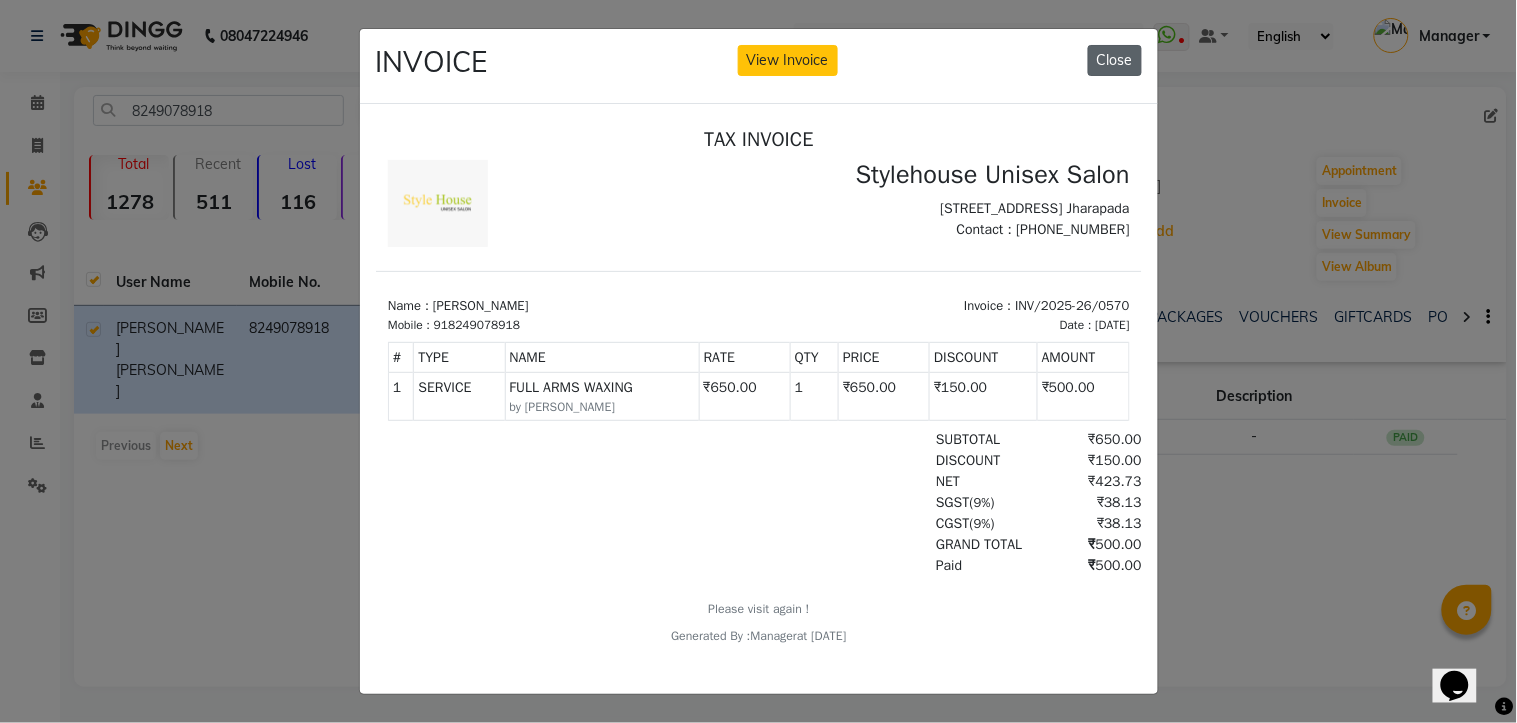 click on "Close" 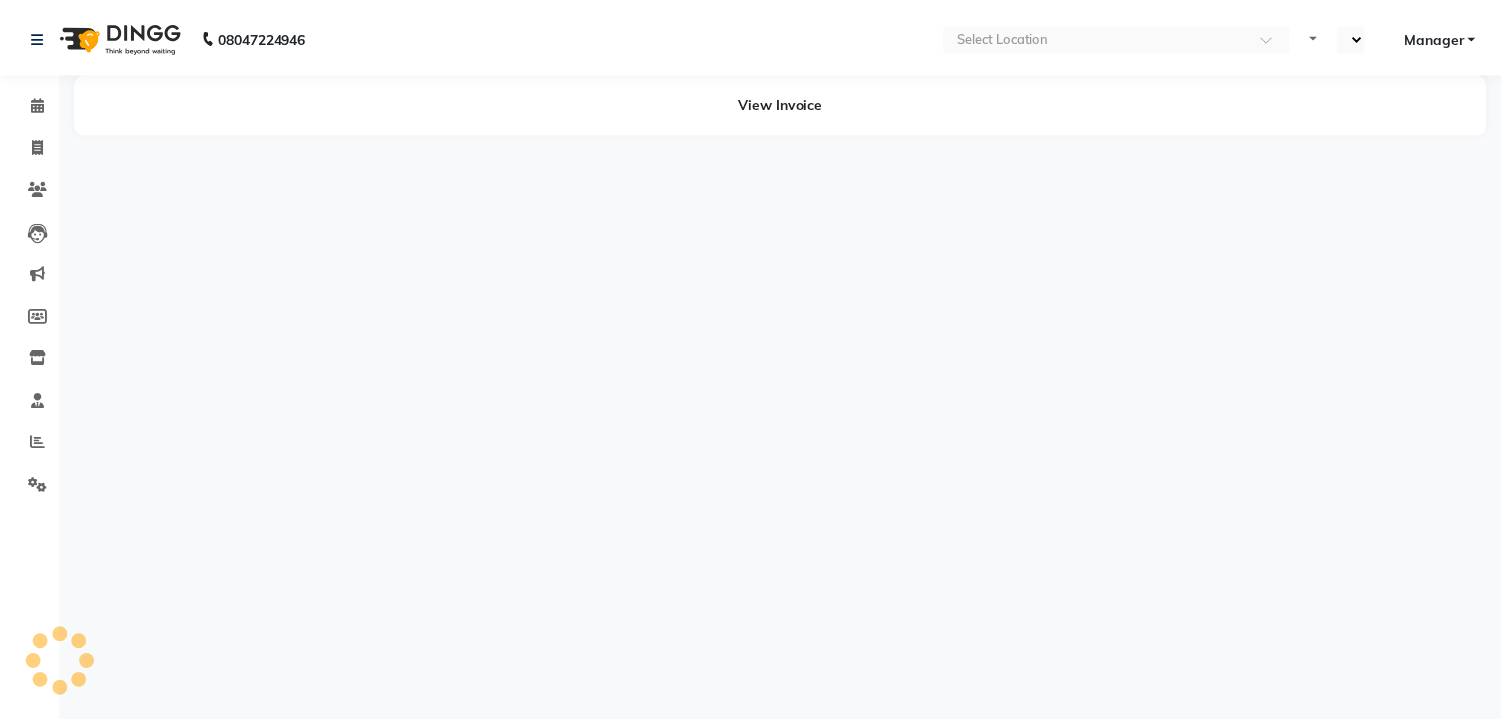scroll, scrollTop: 0, scrollLeft: 0, axis: both 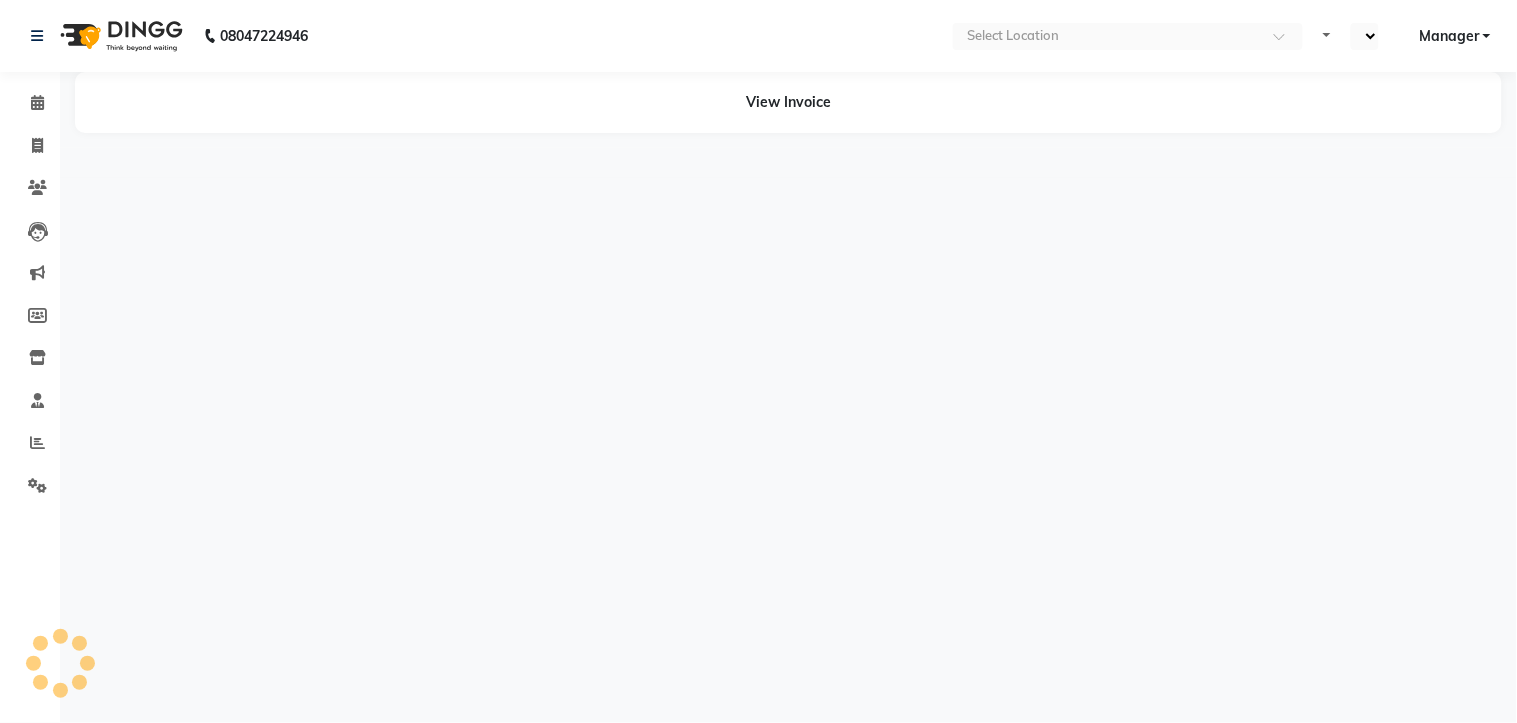 select on "en" 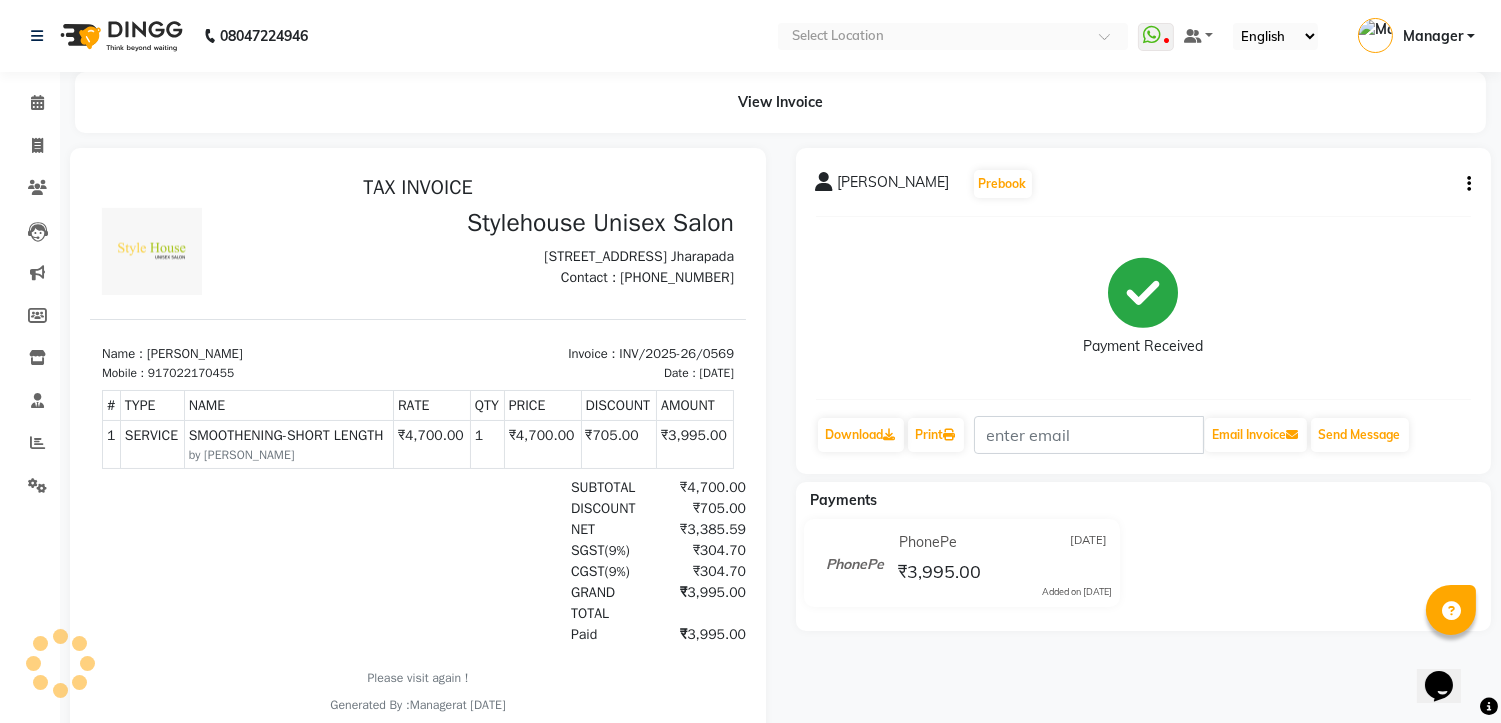 scroll, scrollTop: 0, scrollLeft: 0, axis: both 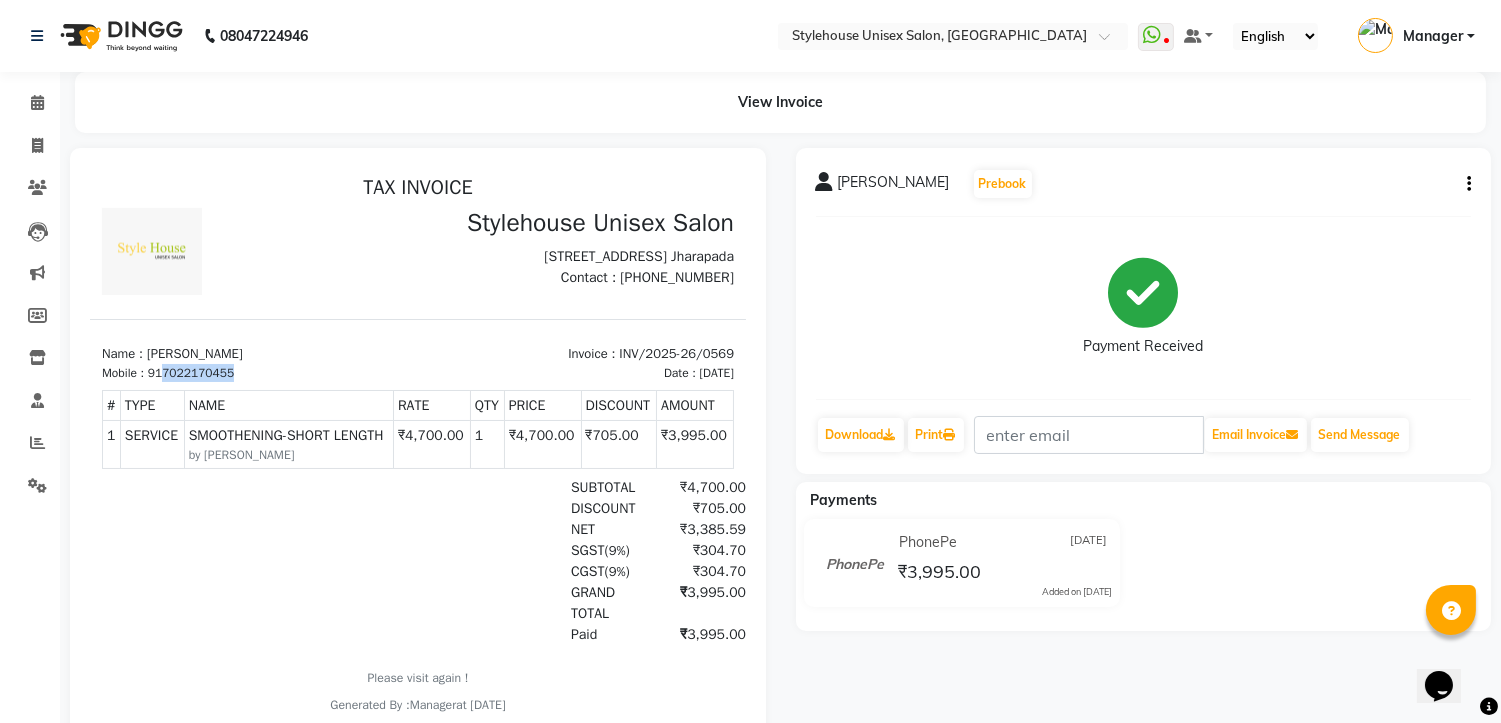 drag, startPoint x: 165, startPoint y: 387, endPoint x: 257, endPoint y: 387, distance: 92 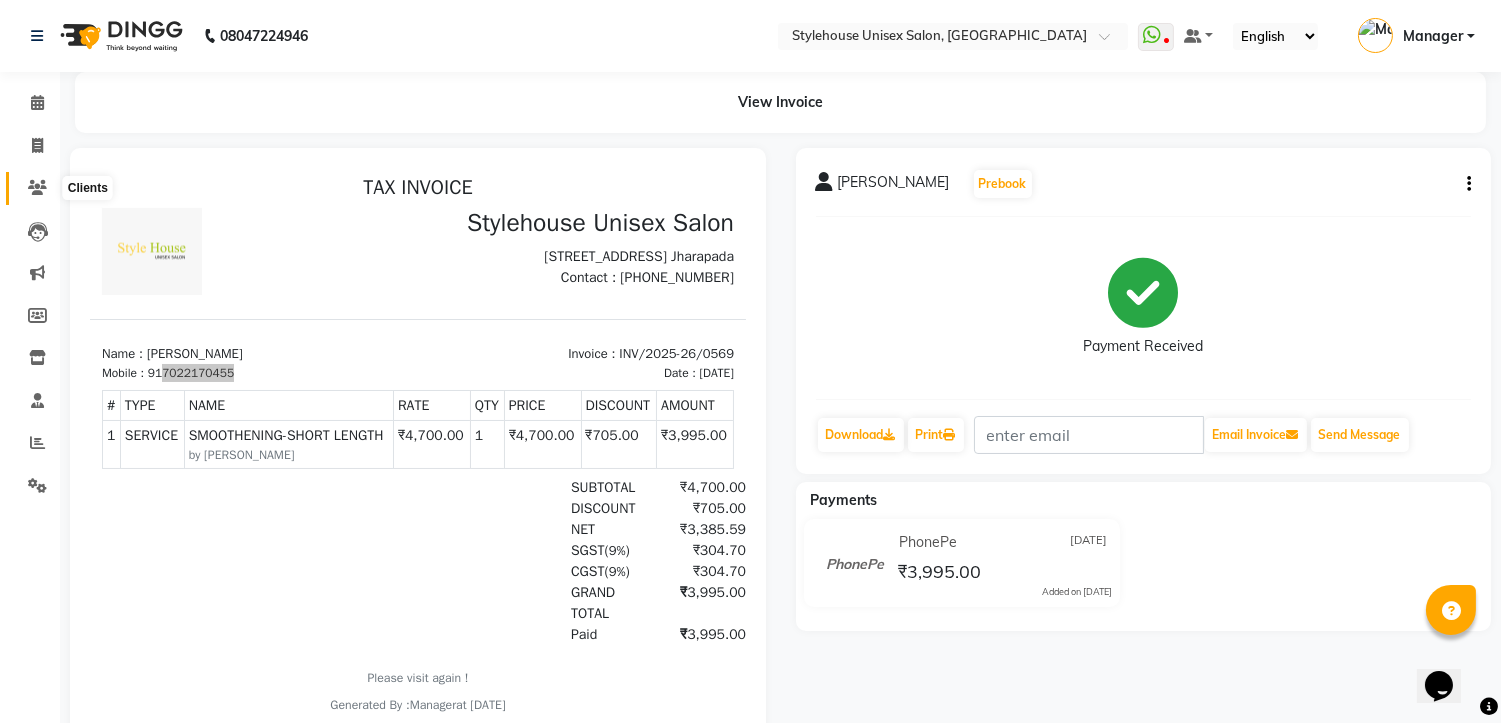 click 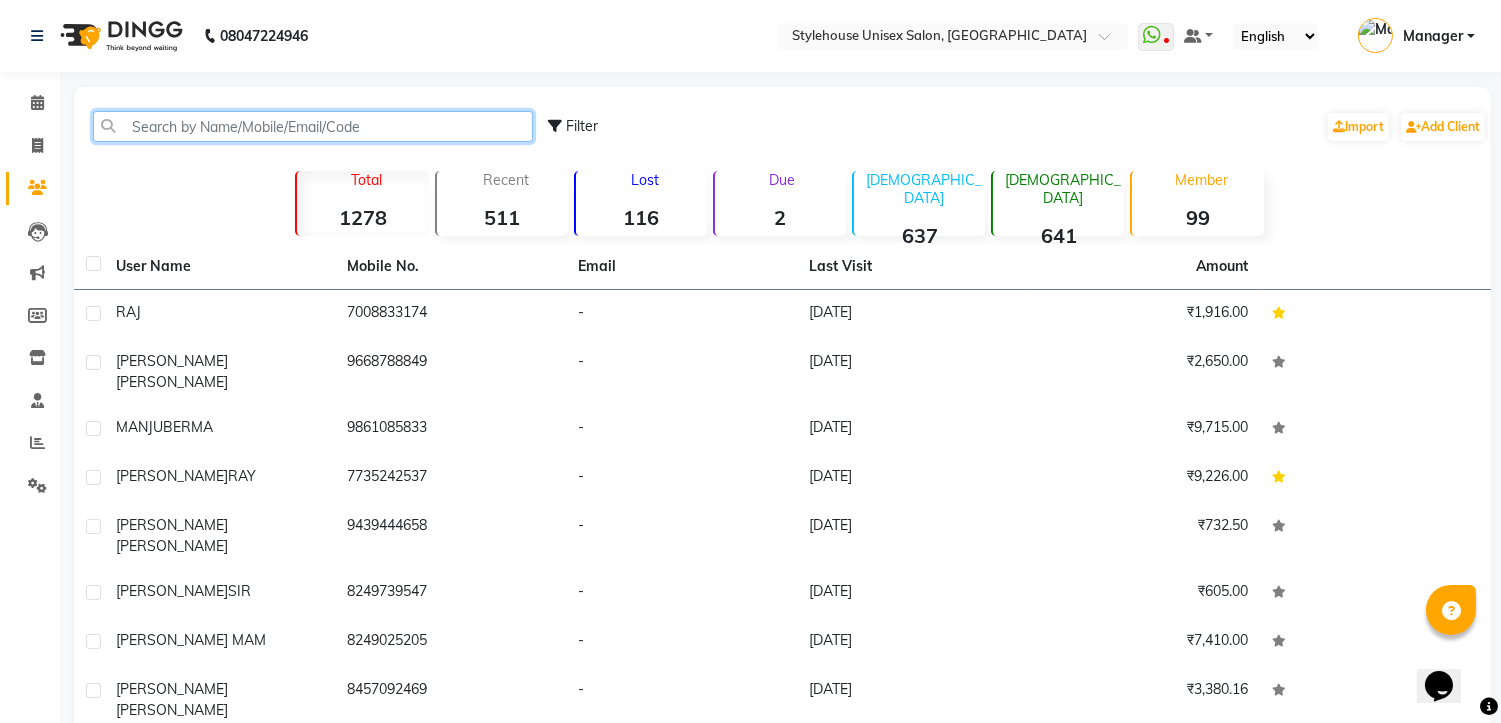 paste on "7022170455" 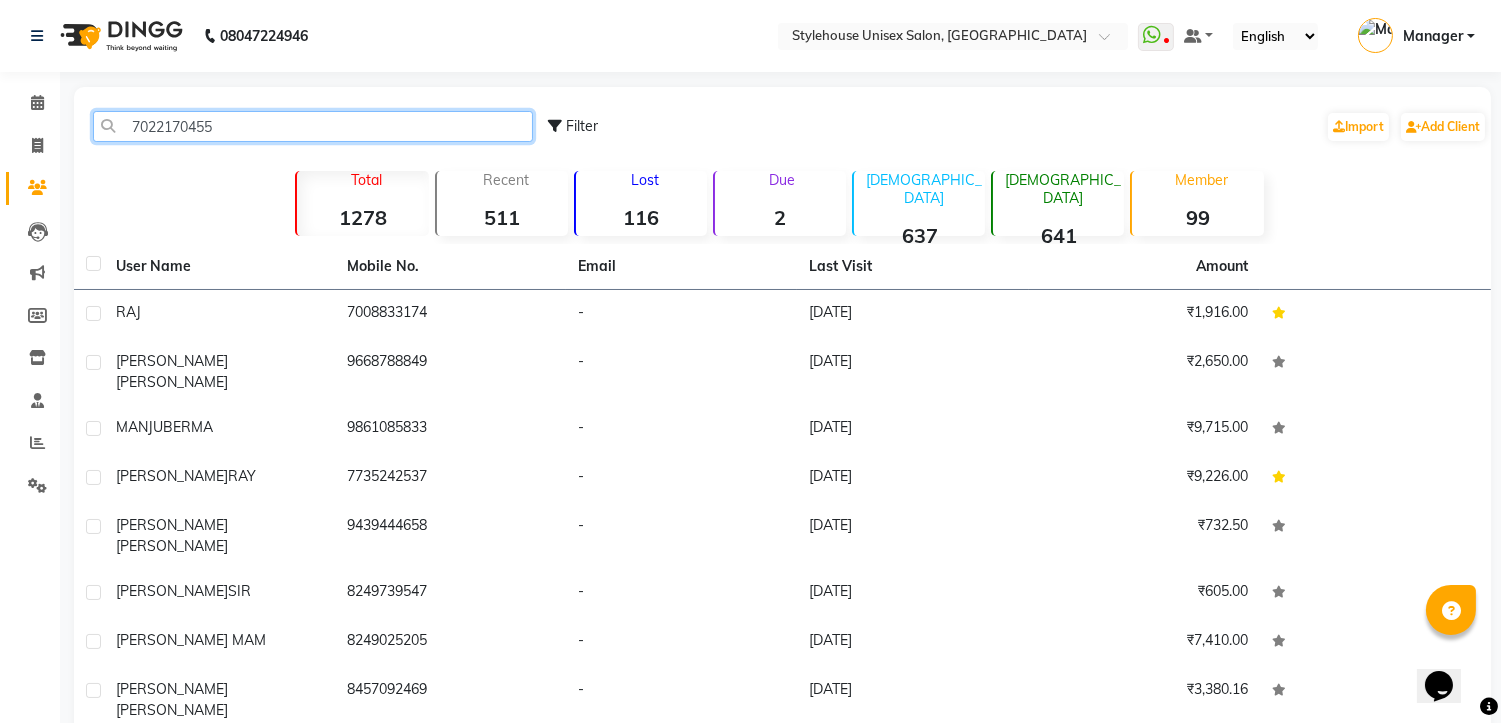 type on "7022170455" 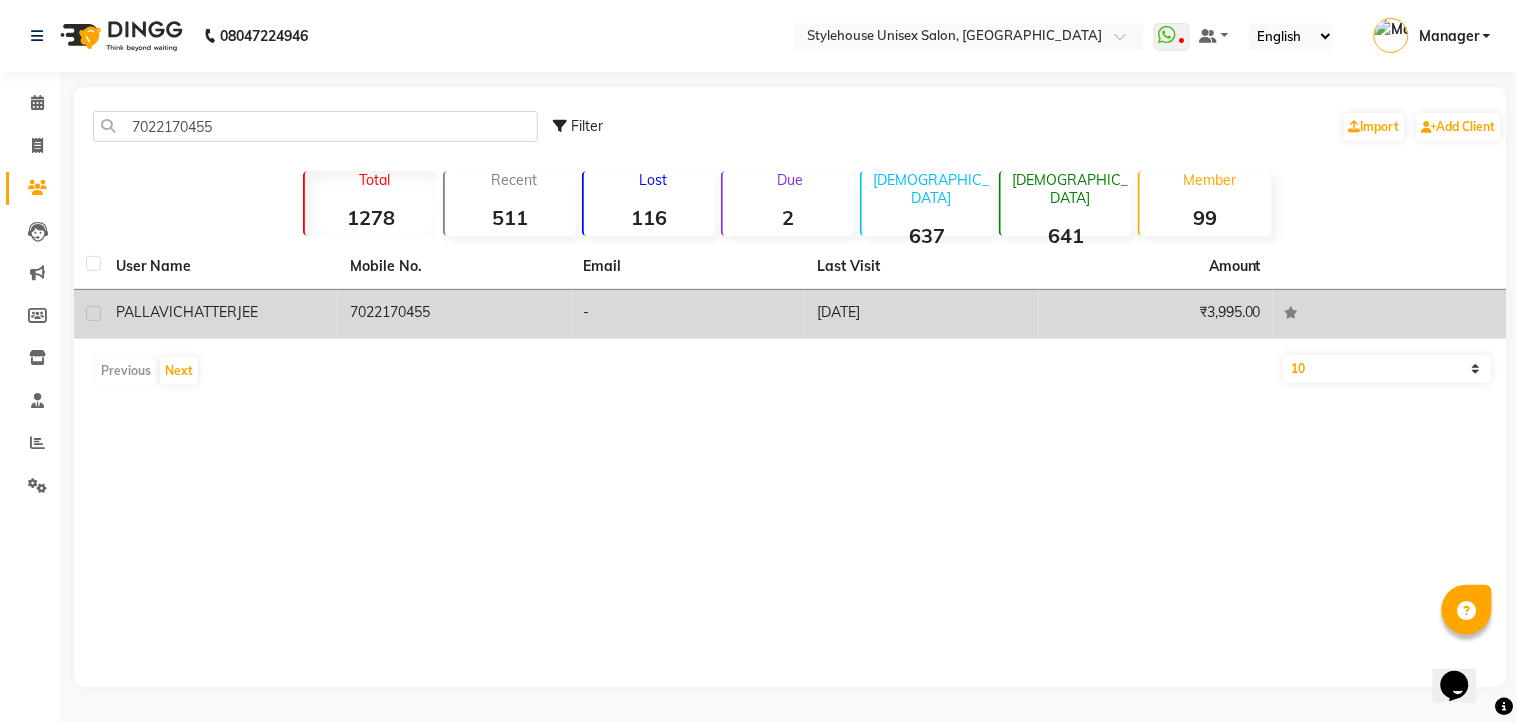 click on "PALLAVI" 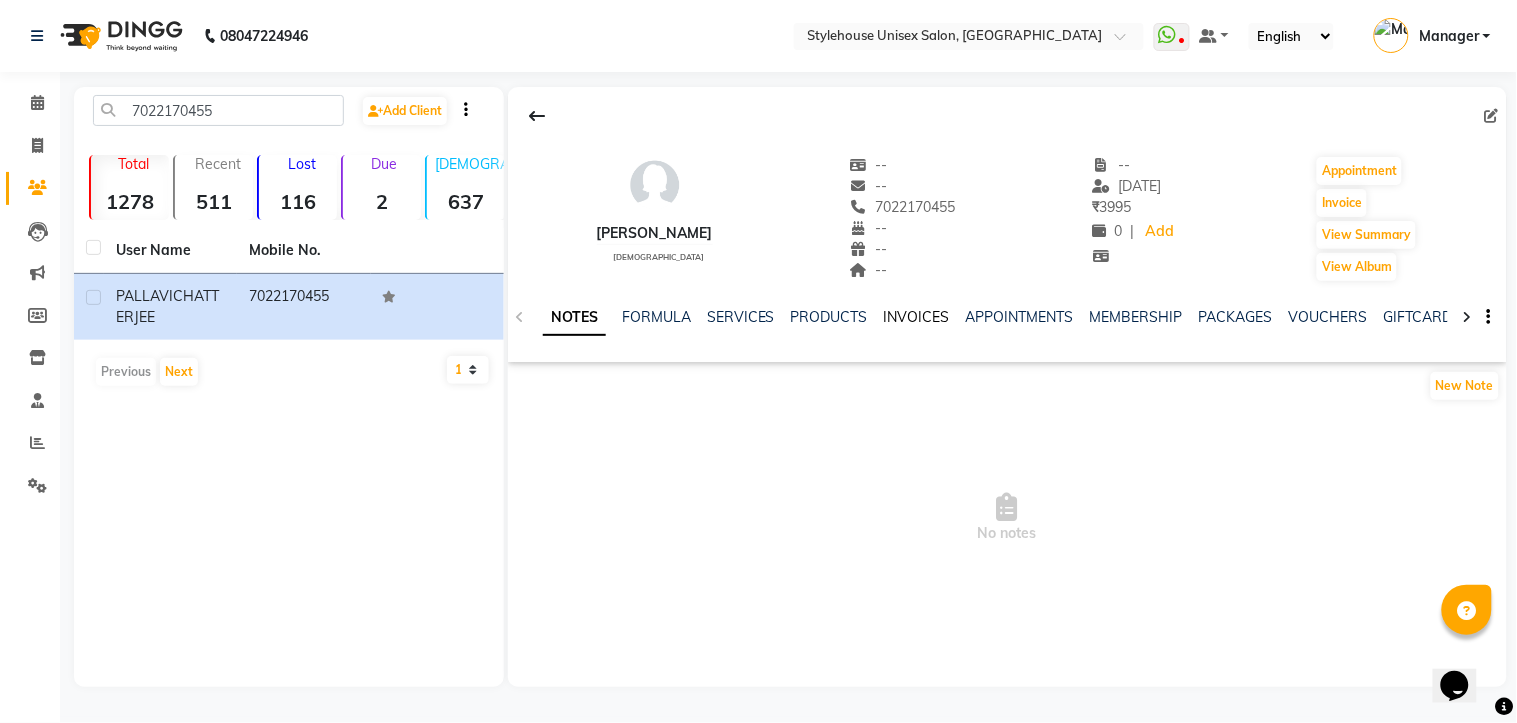 click on "INVOICES" 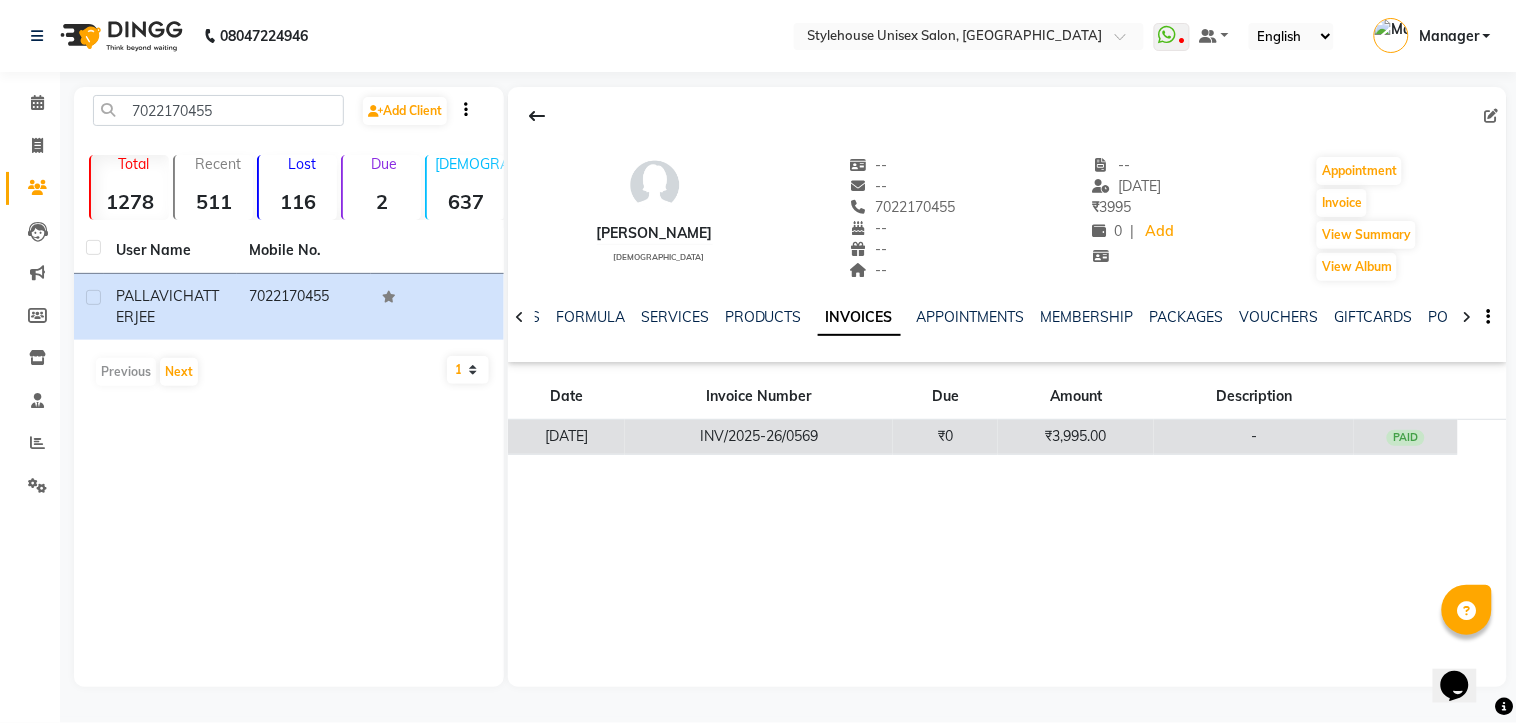 click on "INV/2025-26/0569" 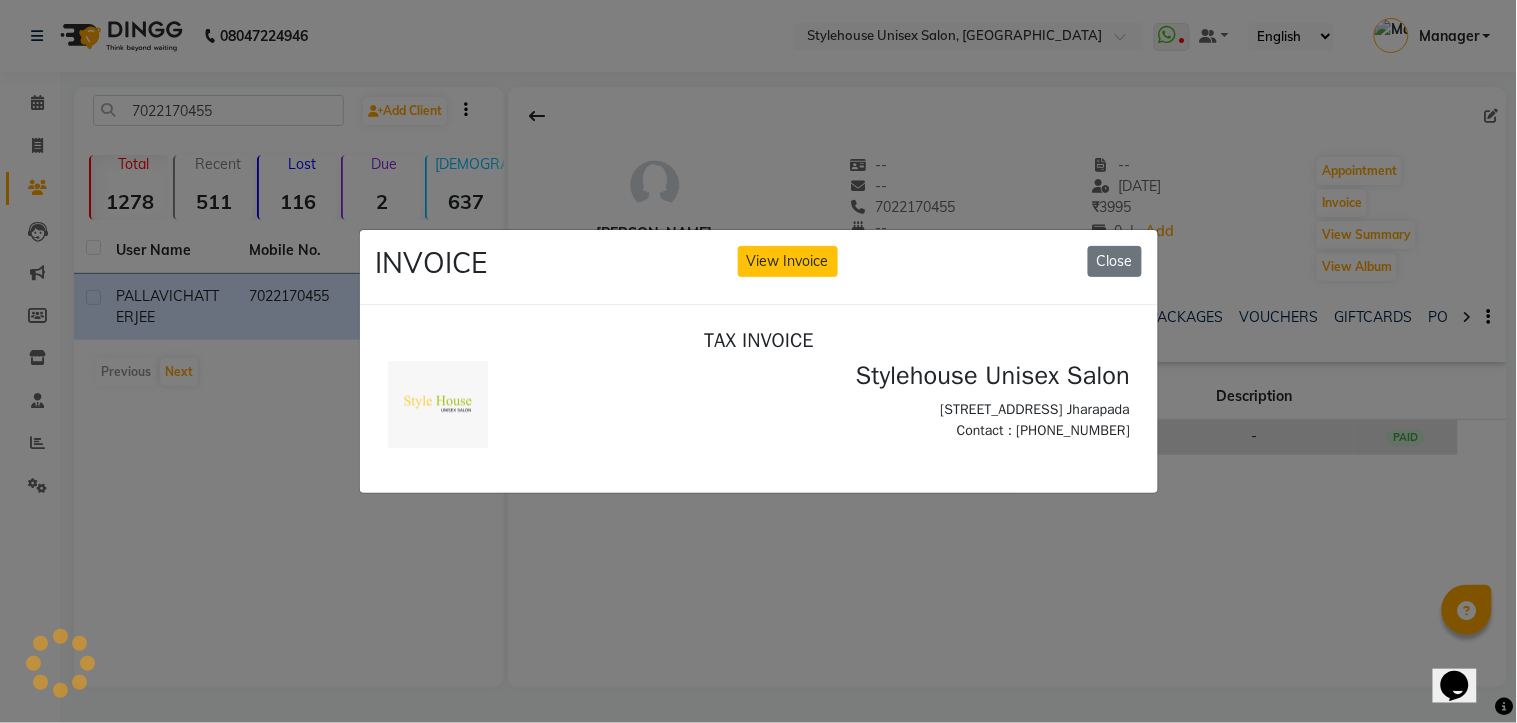 scroll, scrollTop: 0, scrollLeft: 0, axis: both 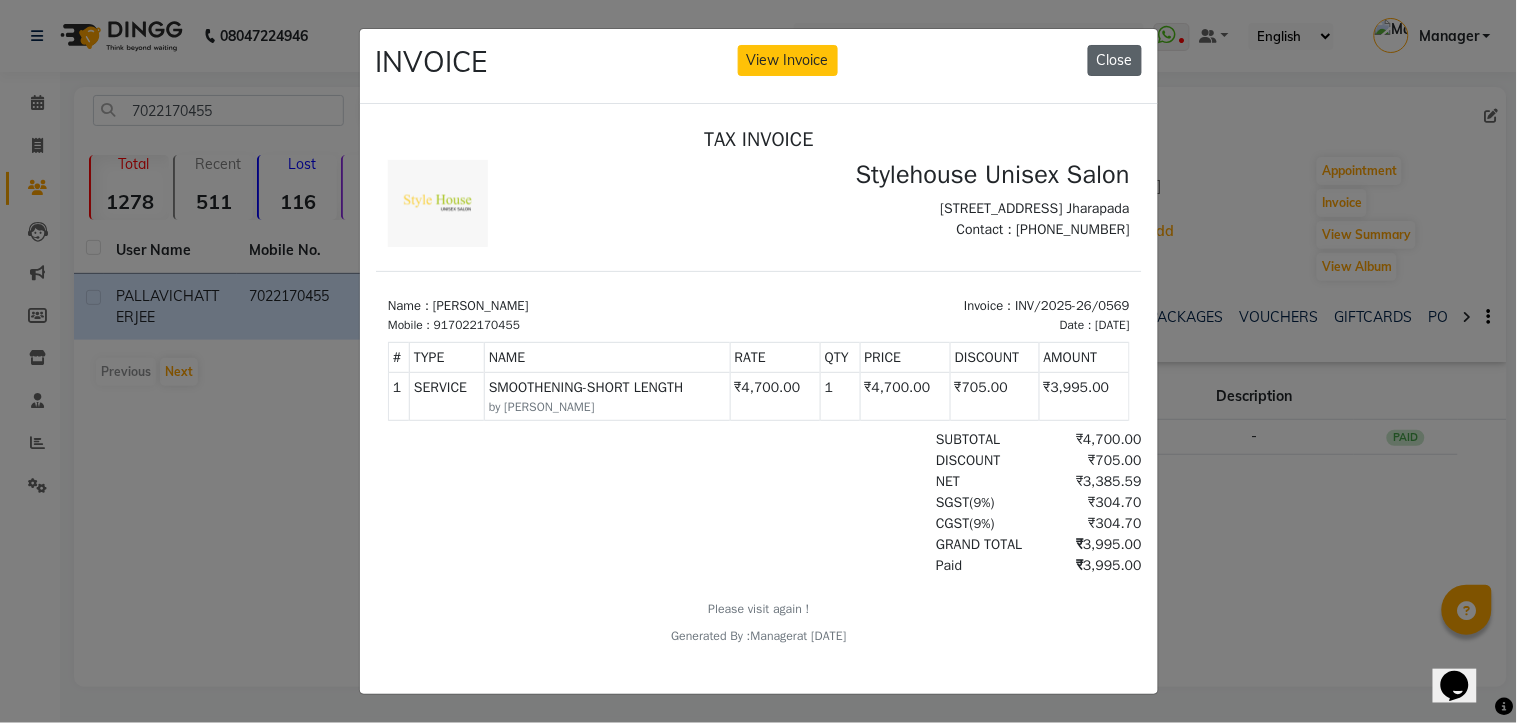 click on "Close" 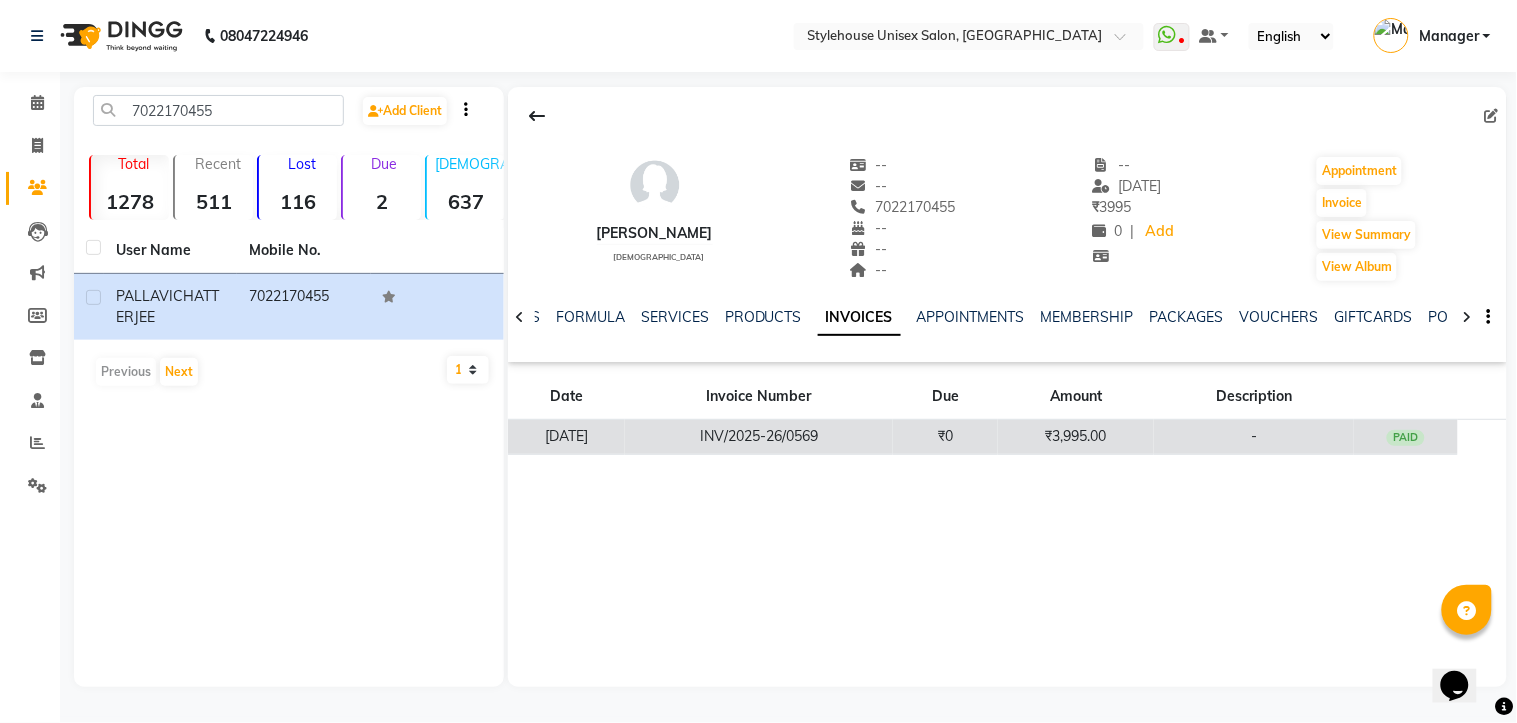 click on "INV/2025-26/0569" 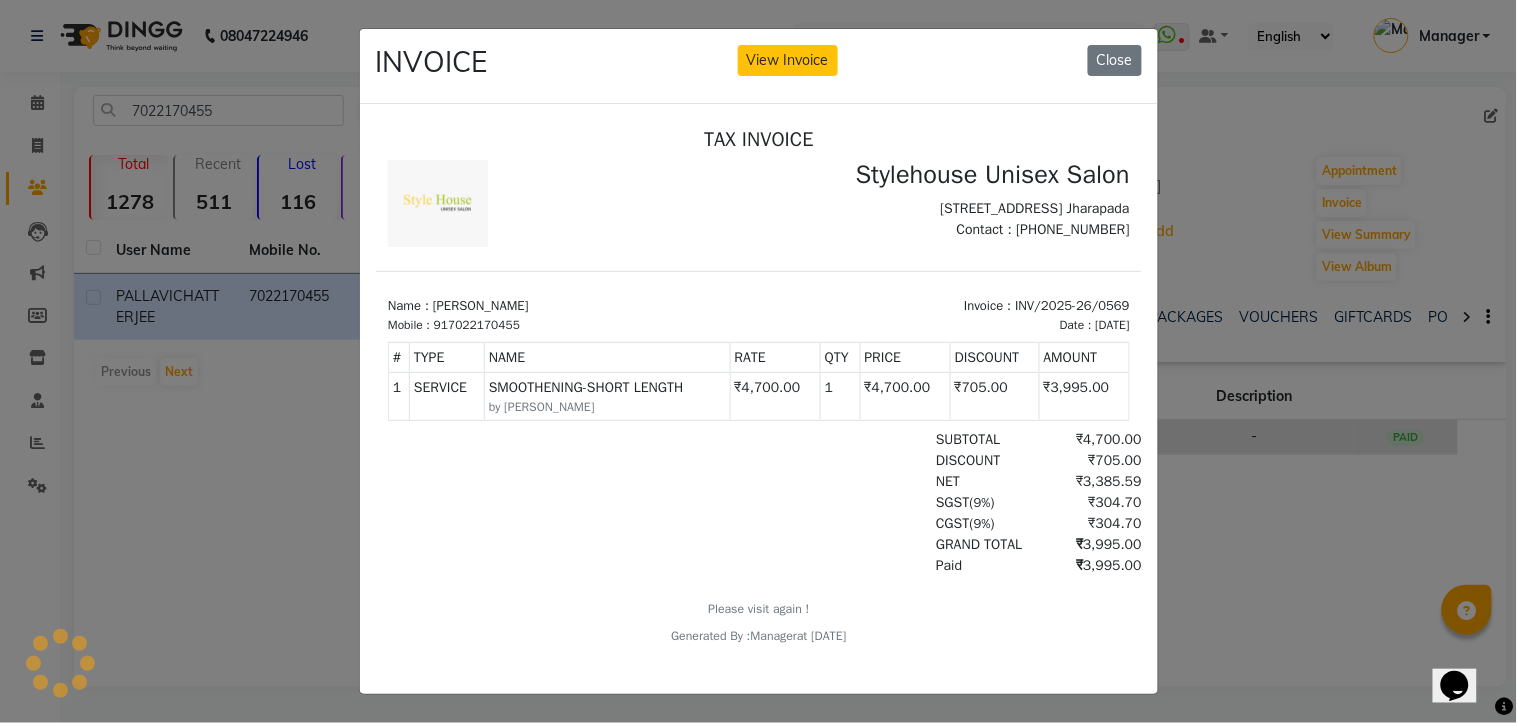 scroll, scrollTop: 0, scrollLeft: 0, axis: both 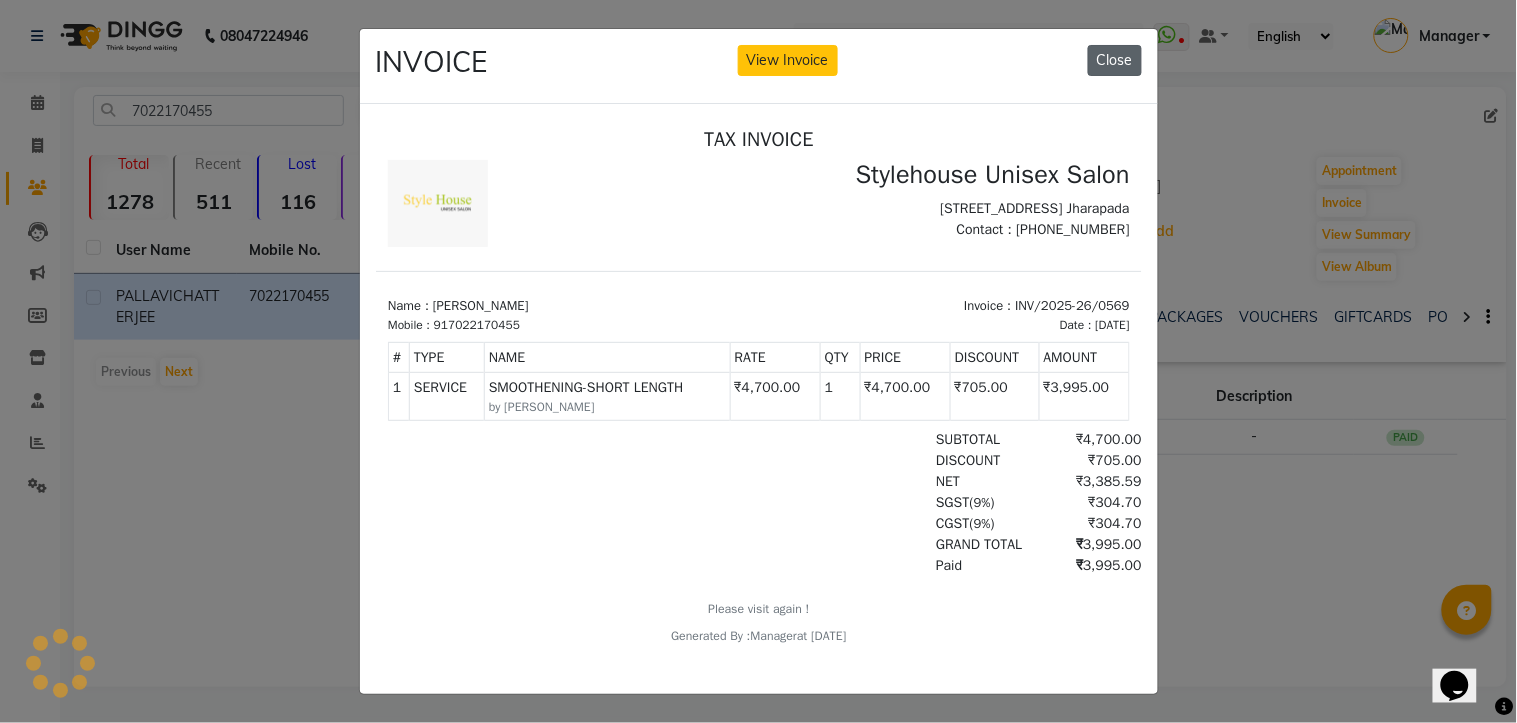 click on "Close" 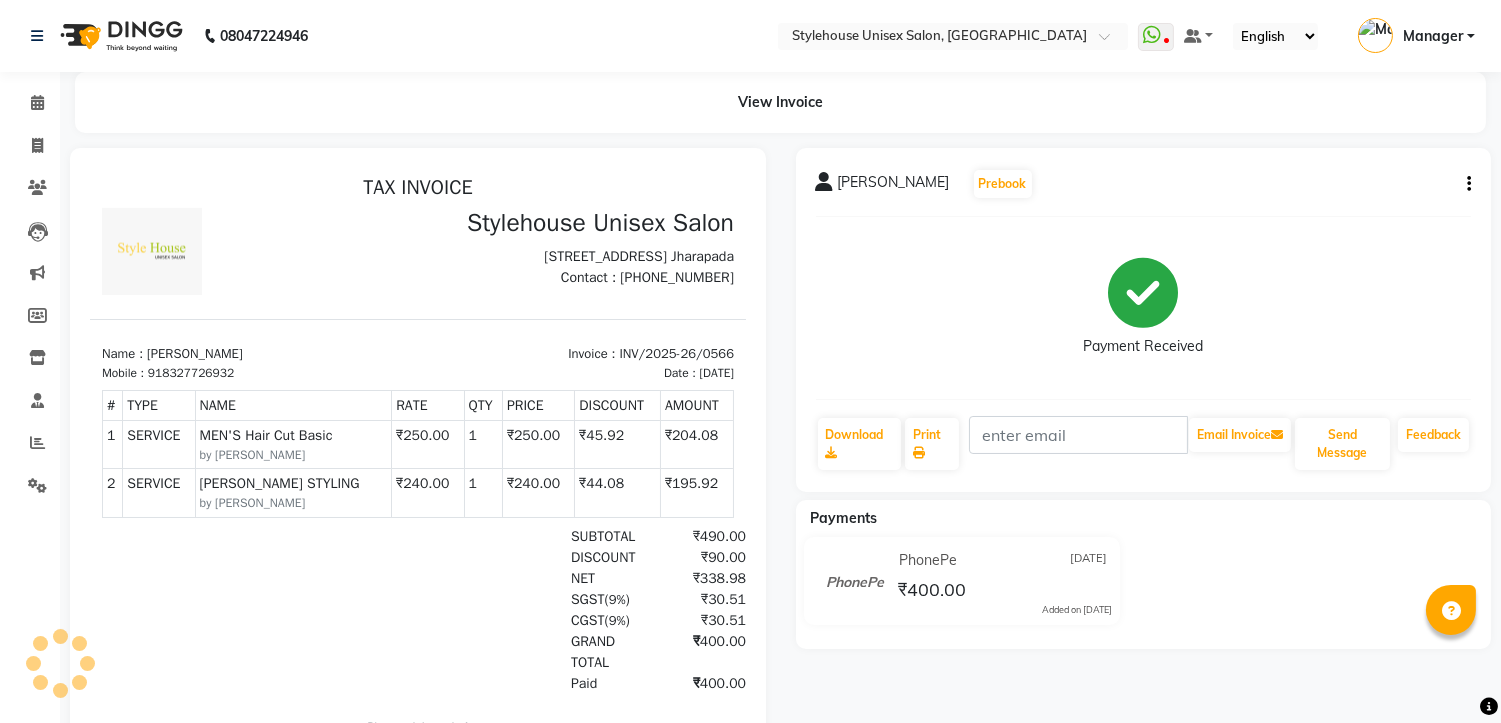 scroll, scrollTop: 0, scrollLeft: 0, axis: both 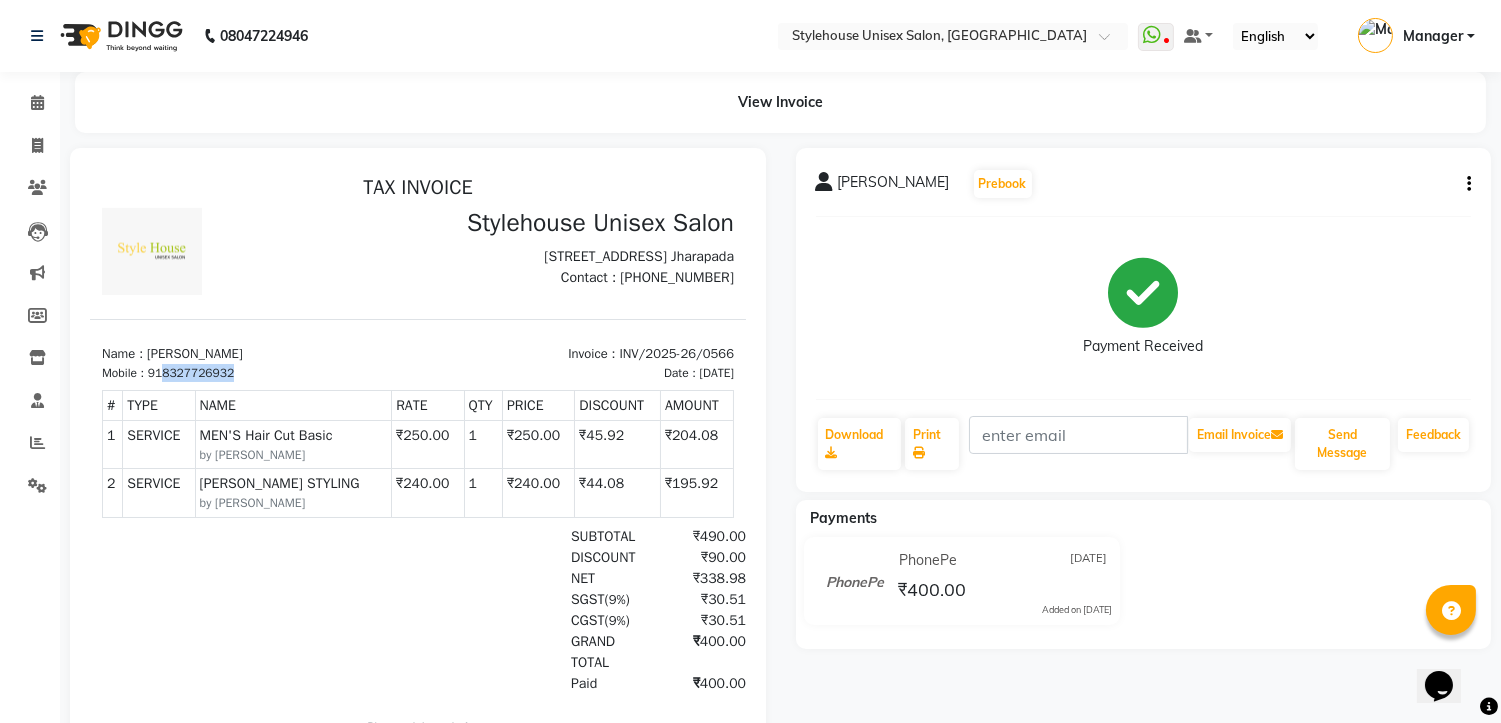 drag, startPoint x: 166, startPoint y: 385, endPoint x: 247, endPoint y: 386, distance: 81.00617 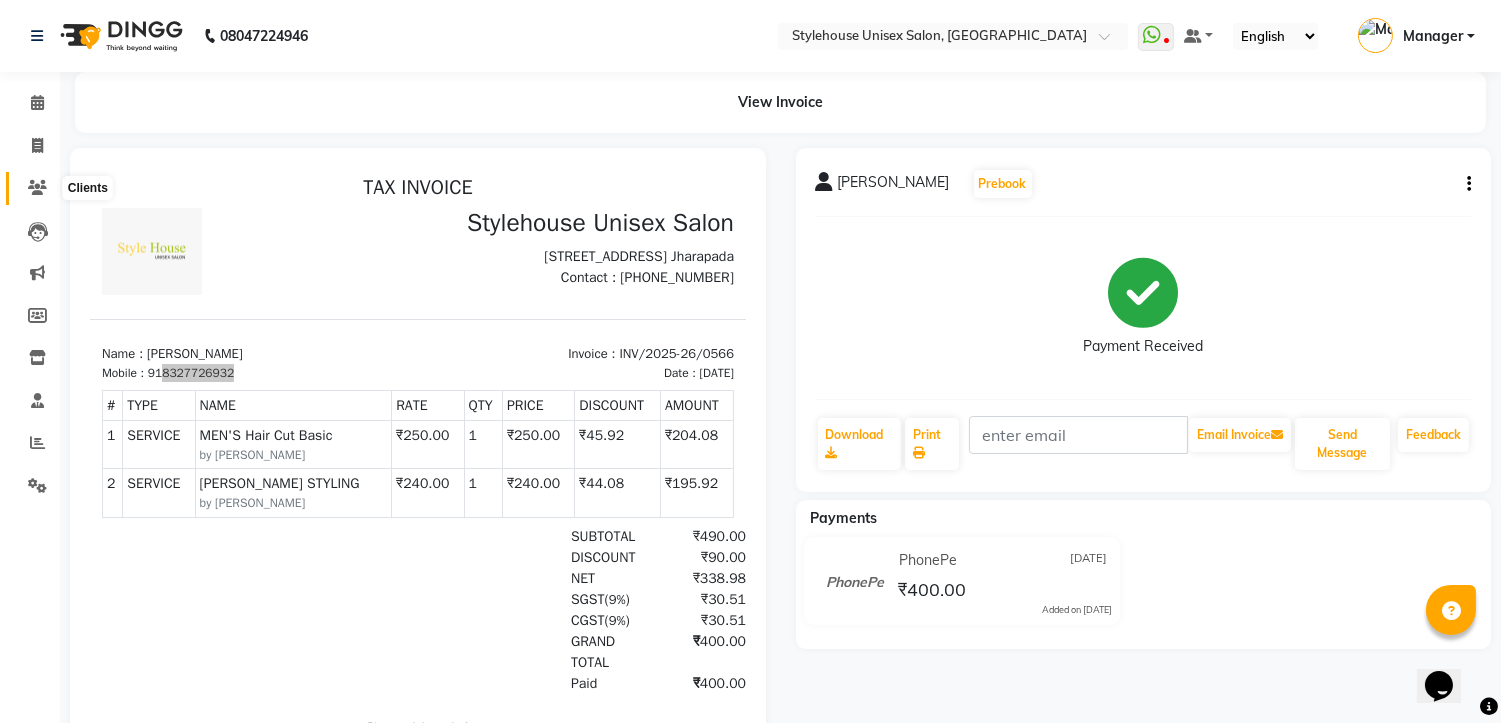 click 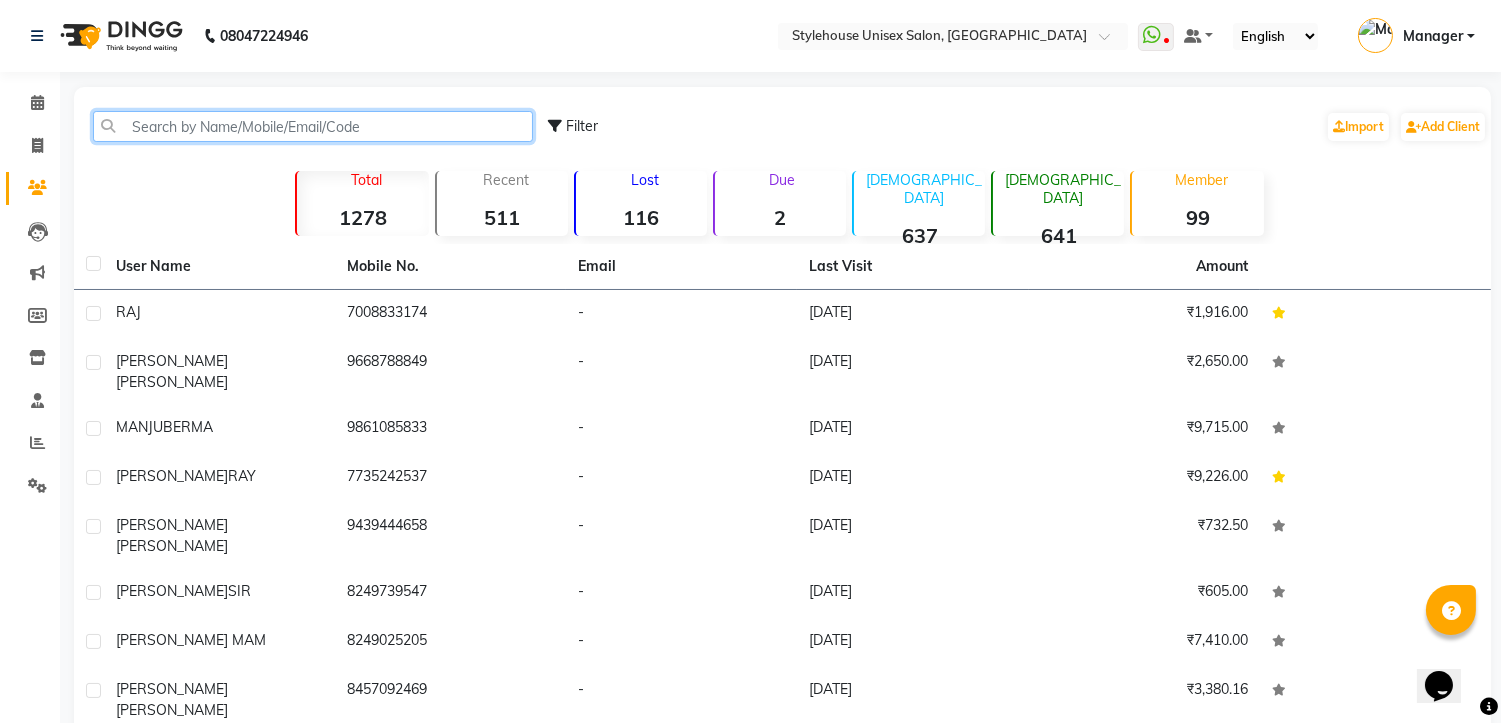 paste on "8327726932" 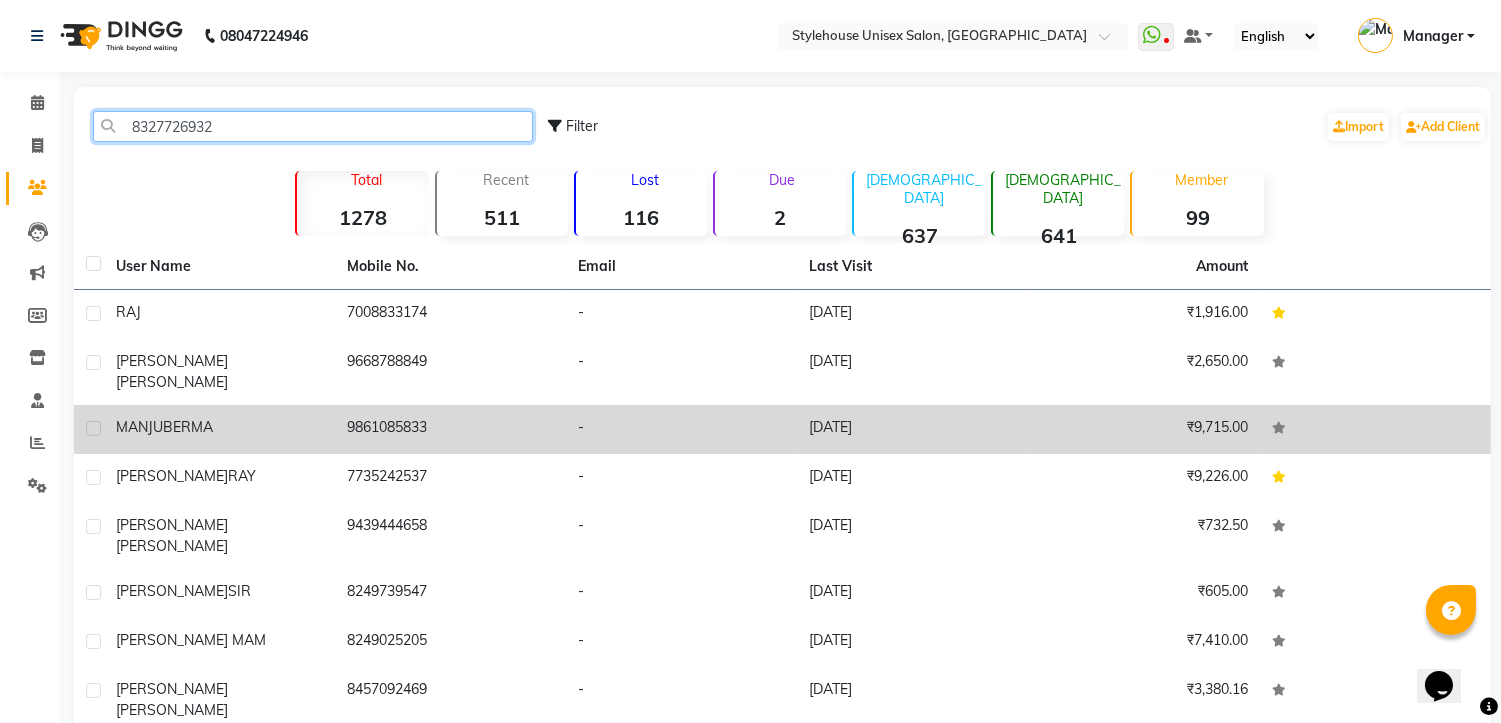 type on "8327726932" 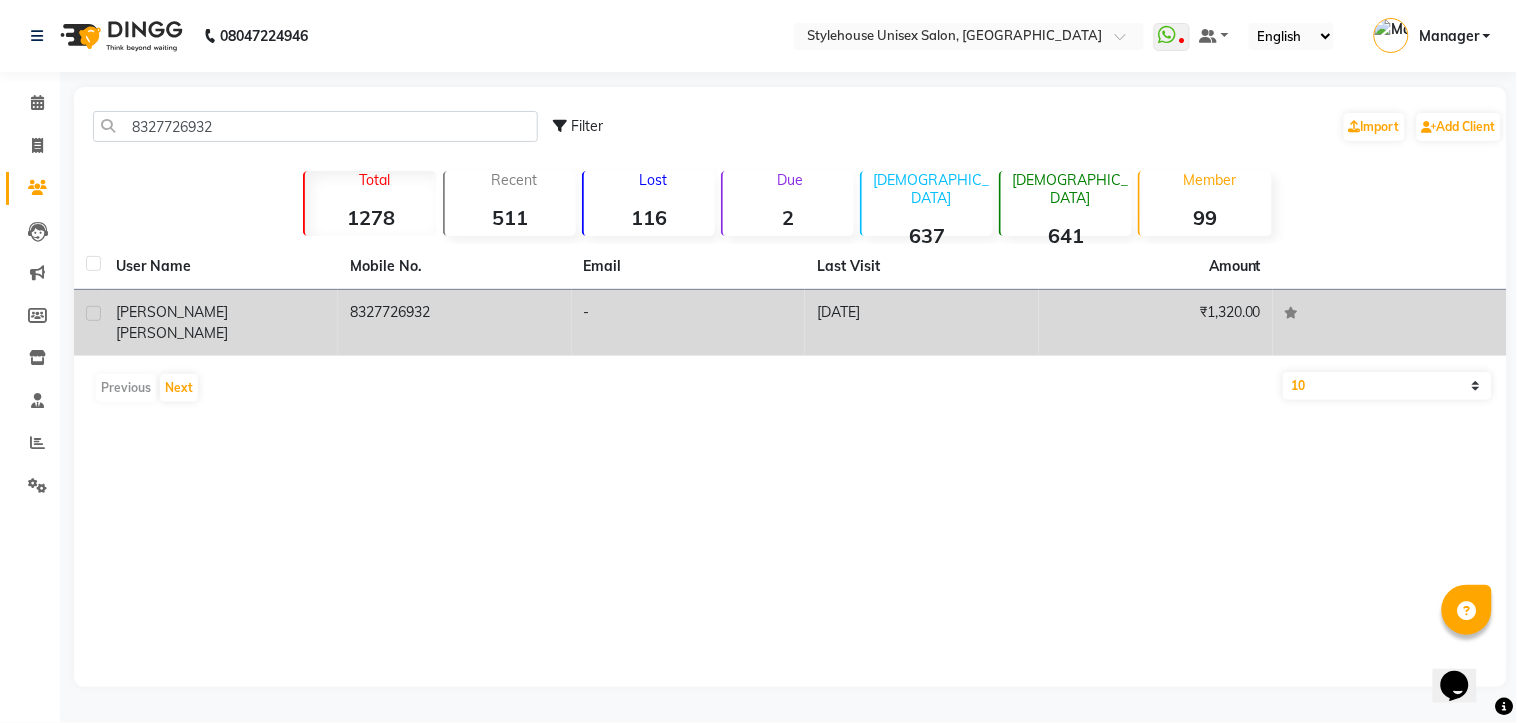 click on "[PERSON_NAME]" 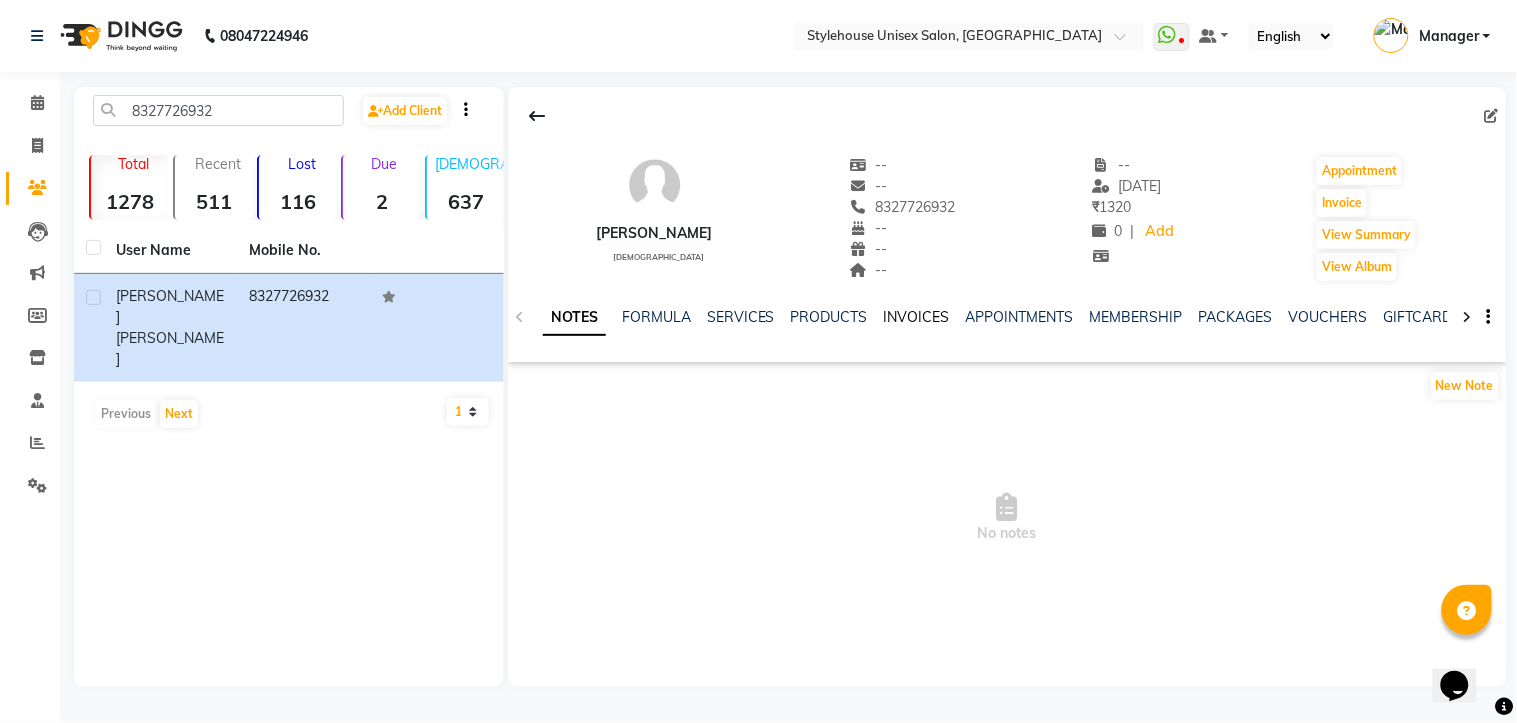 click on "INVOICES" 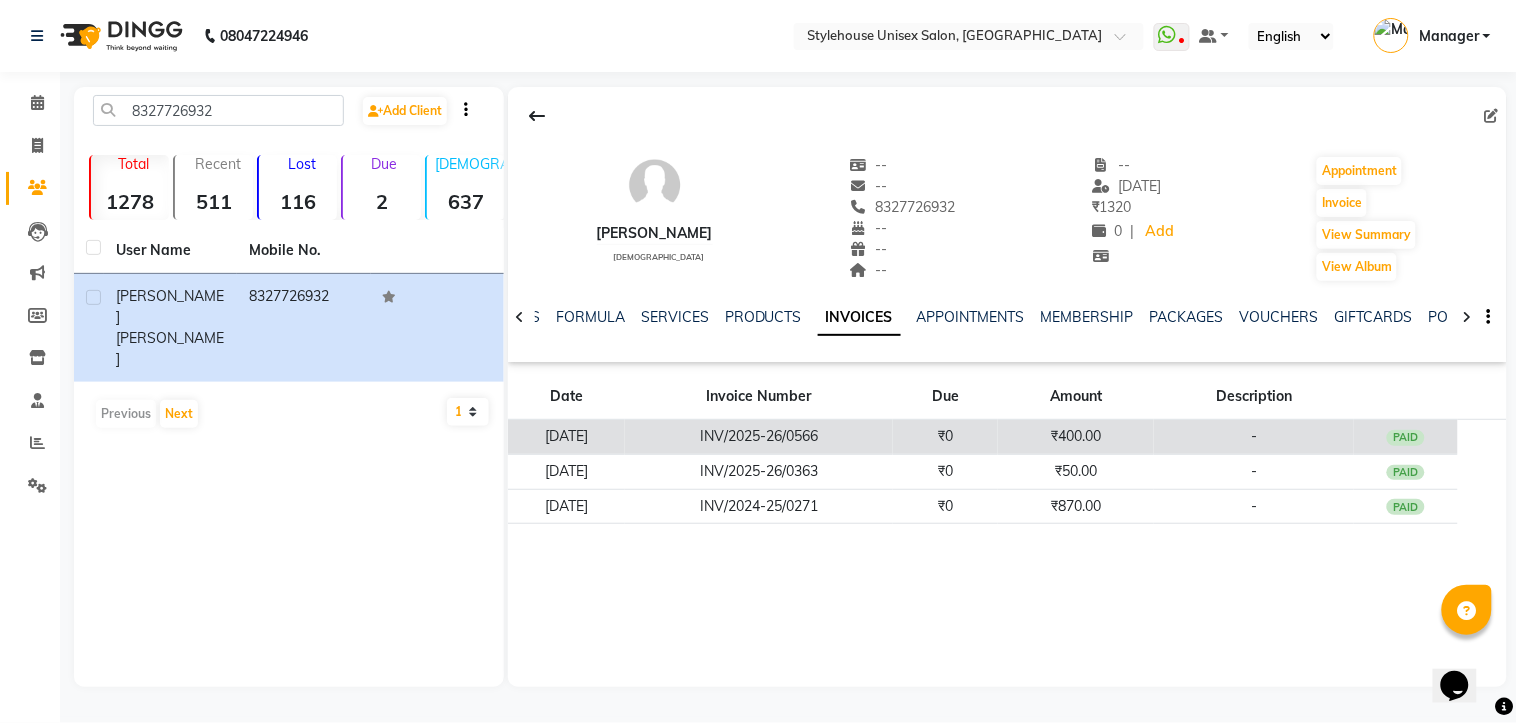 click on "[DATE]" 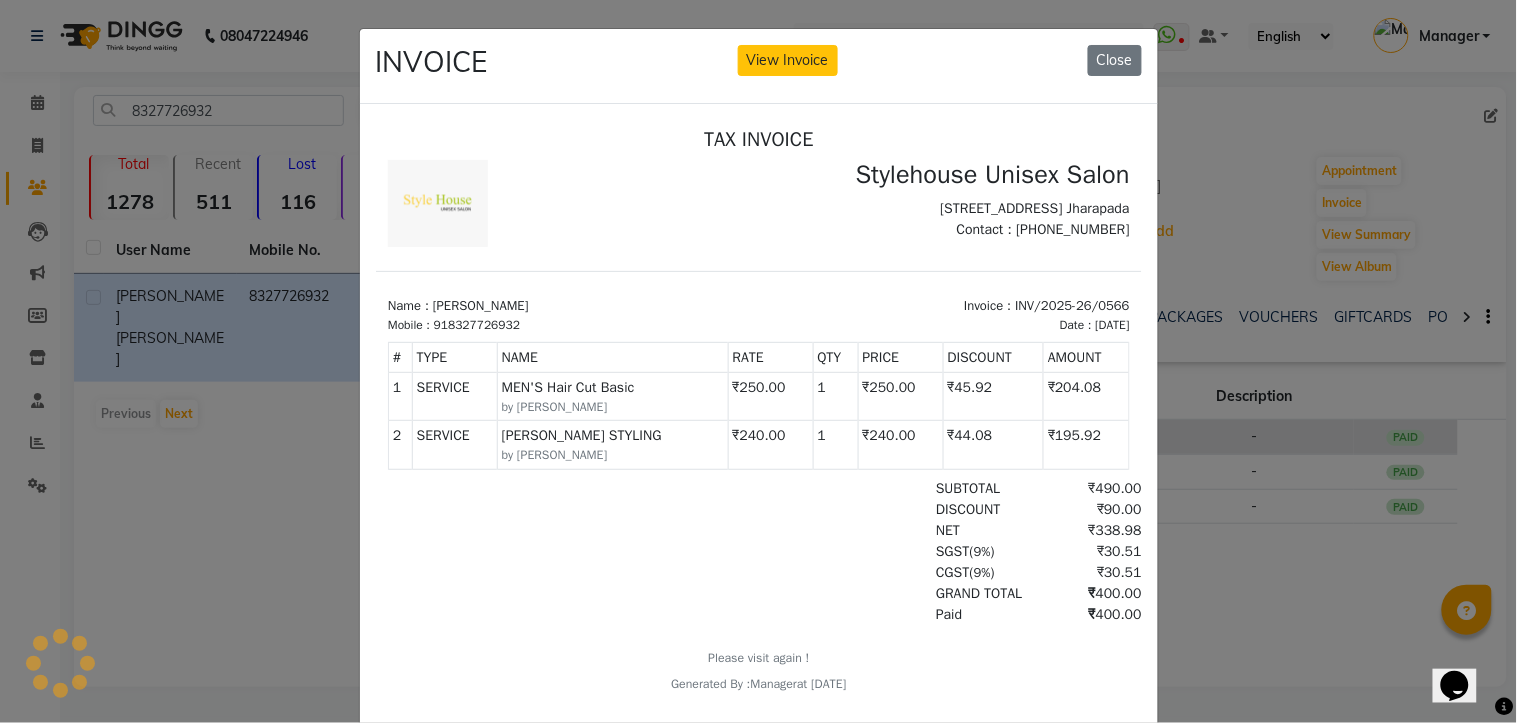 scroll, scrollTop: 0, scrollLeft: 0, axis: both 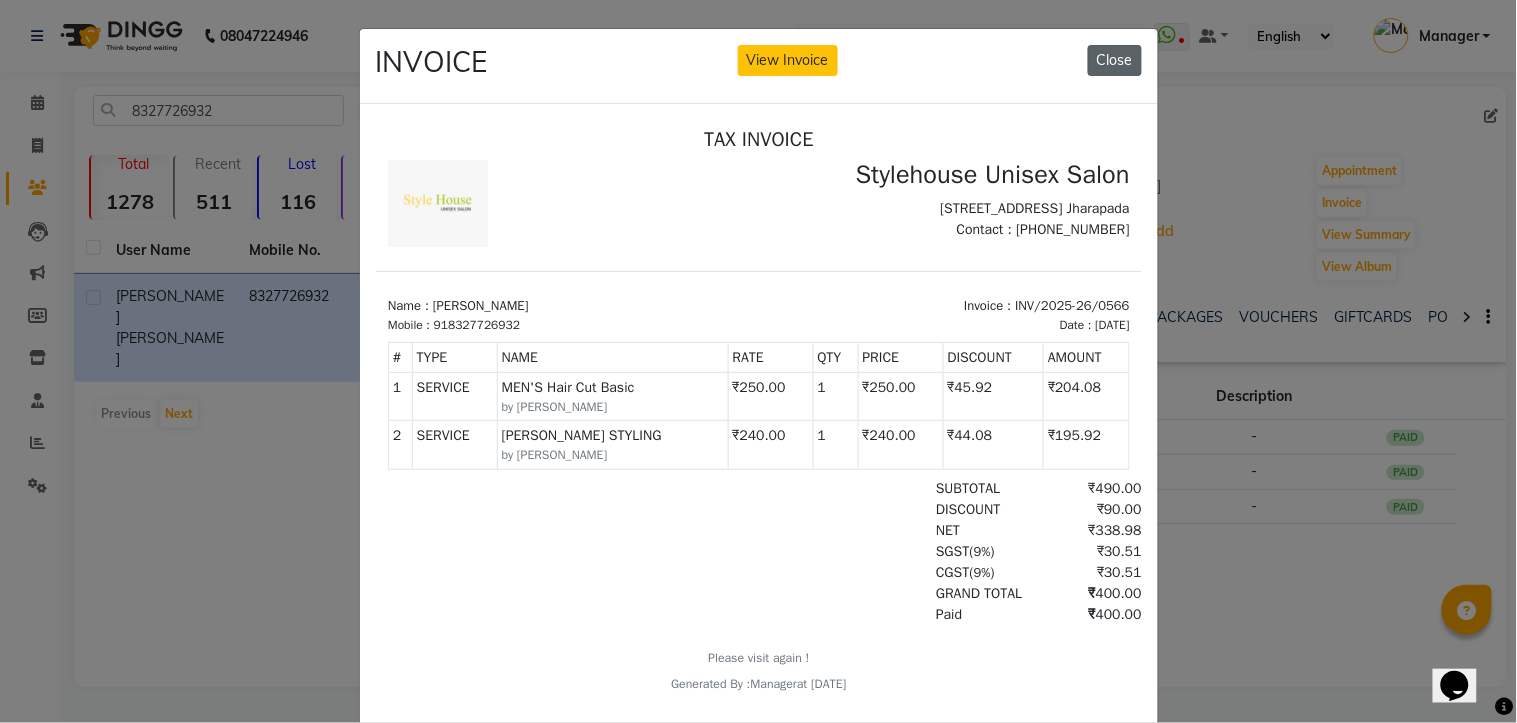 click on "Close" 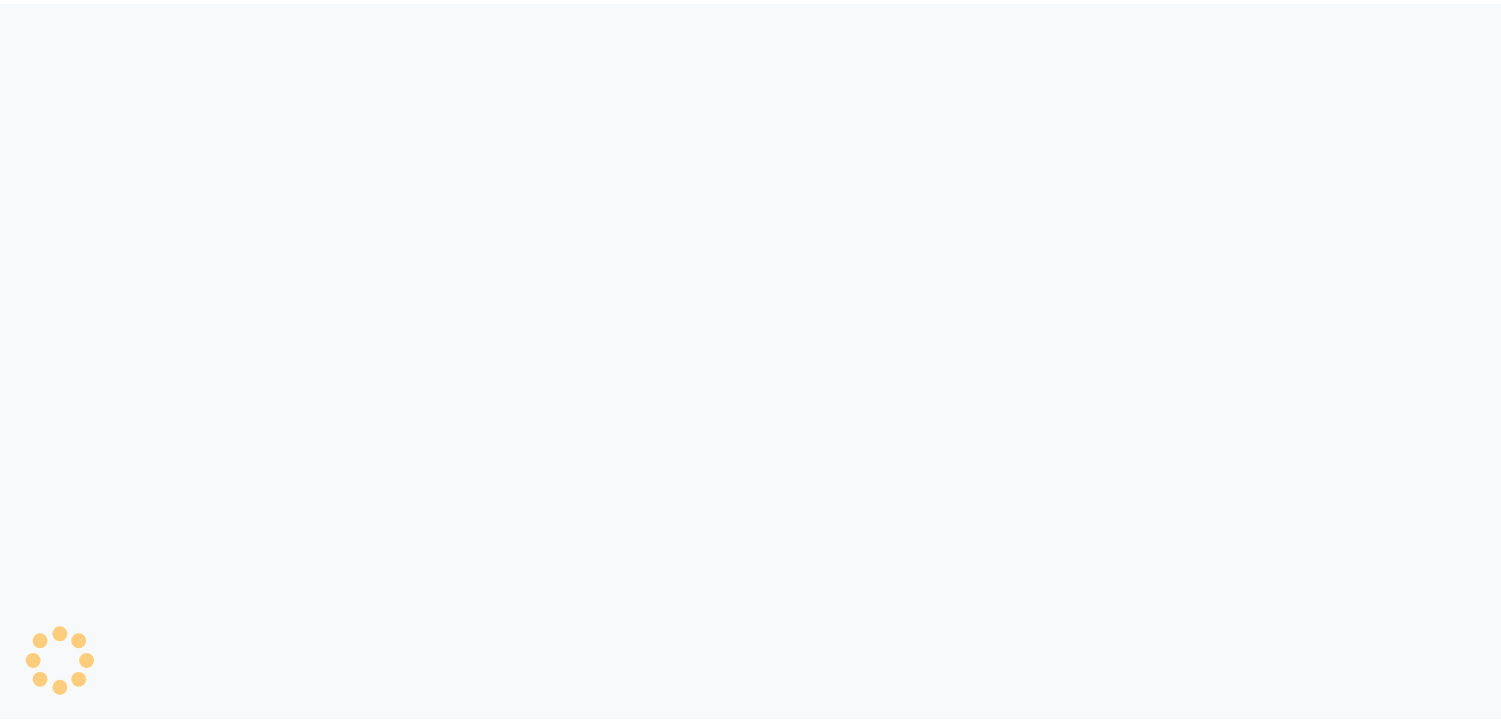 scroll, scrollTop: 0, scrollLeft: 0, axis: both 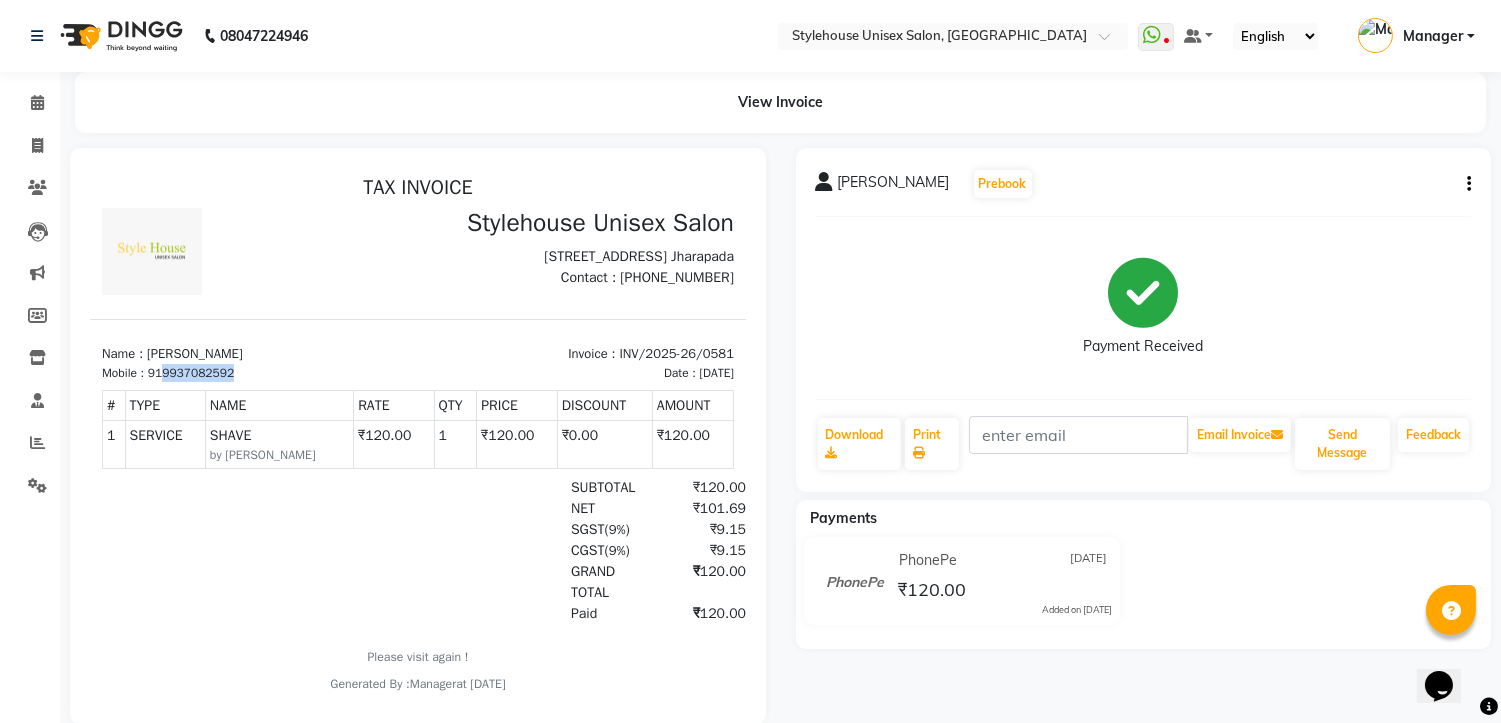 drag, startPoint x: 165, startPoint y: 389, endPoint x: 243, endPoint y: 385, distance: 78.10249 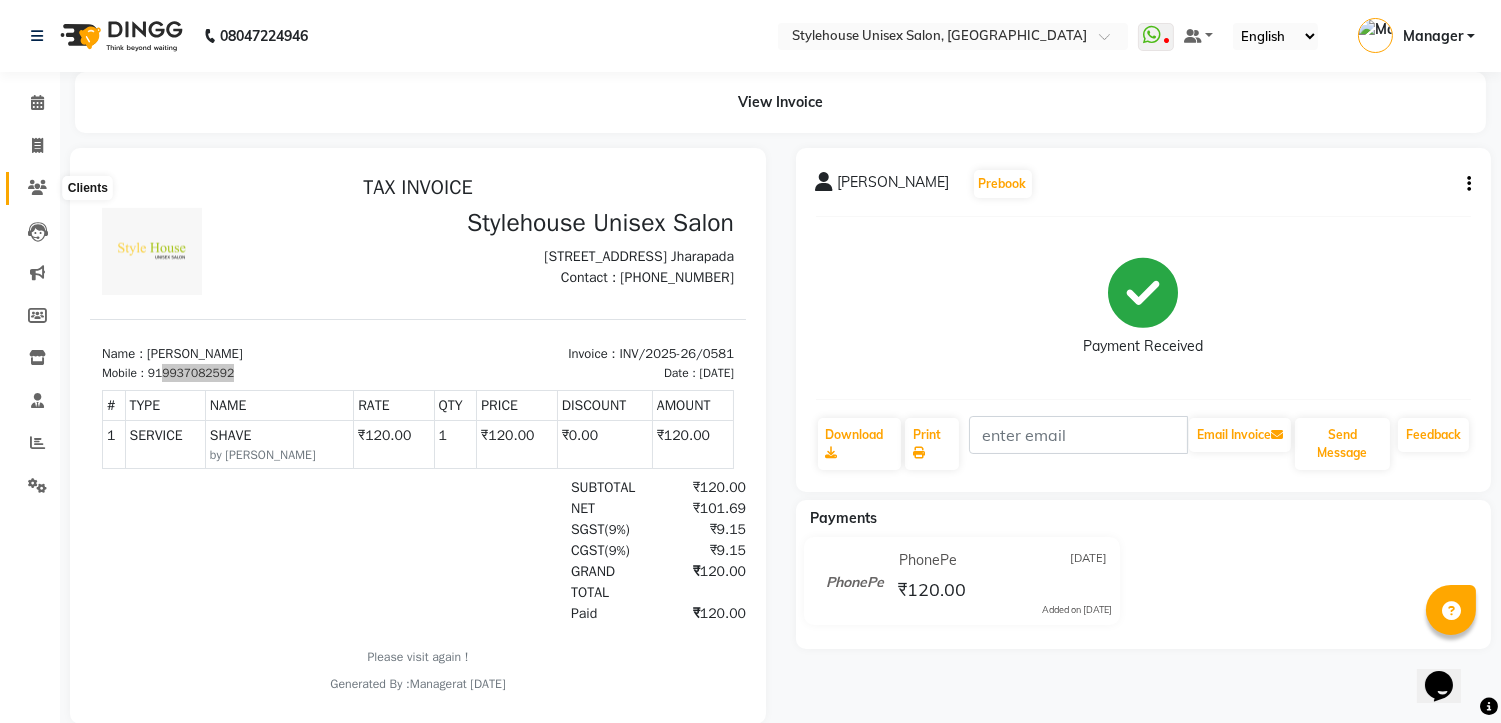 click 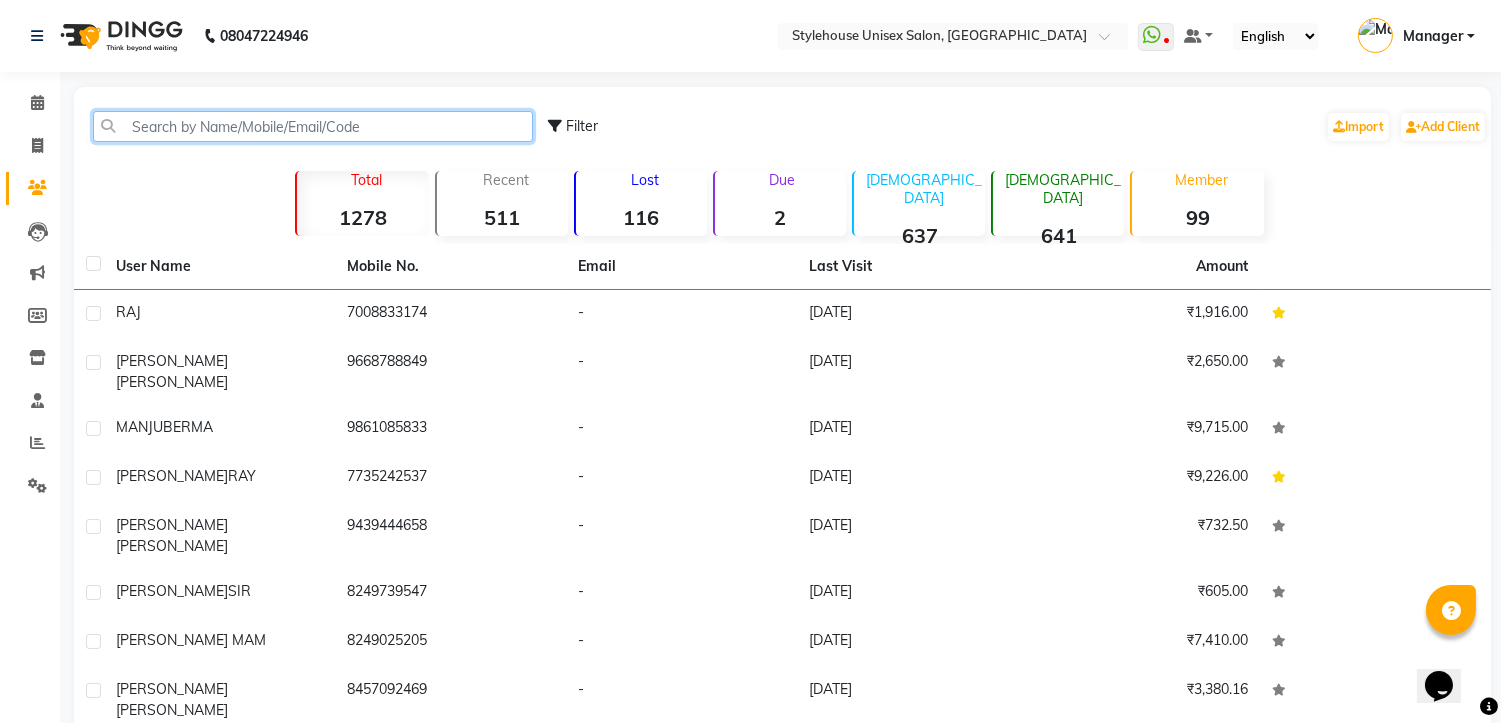 paste on "9937082592" 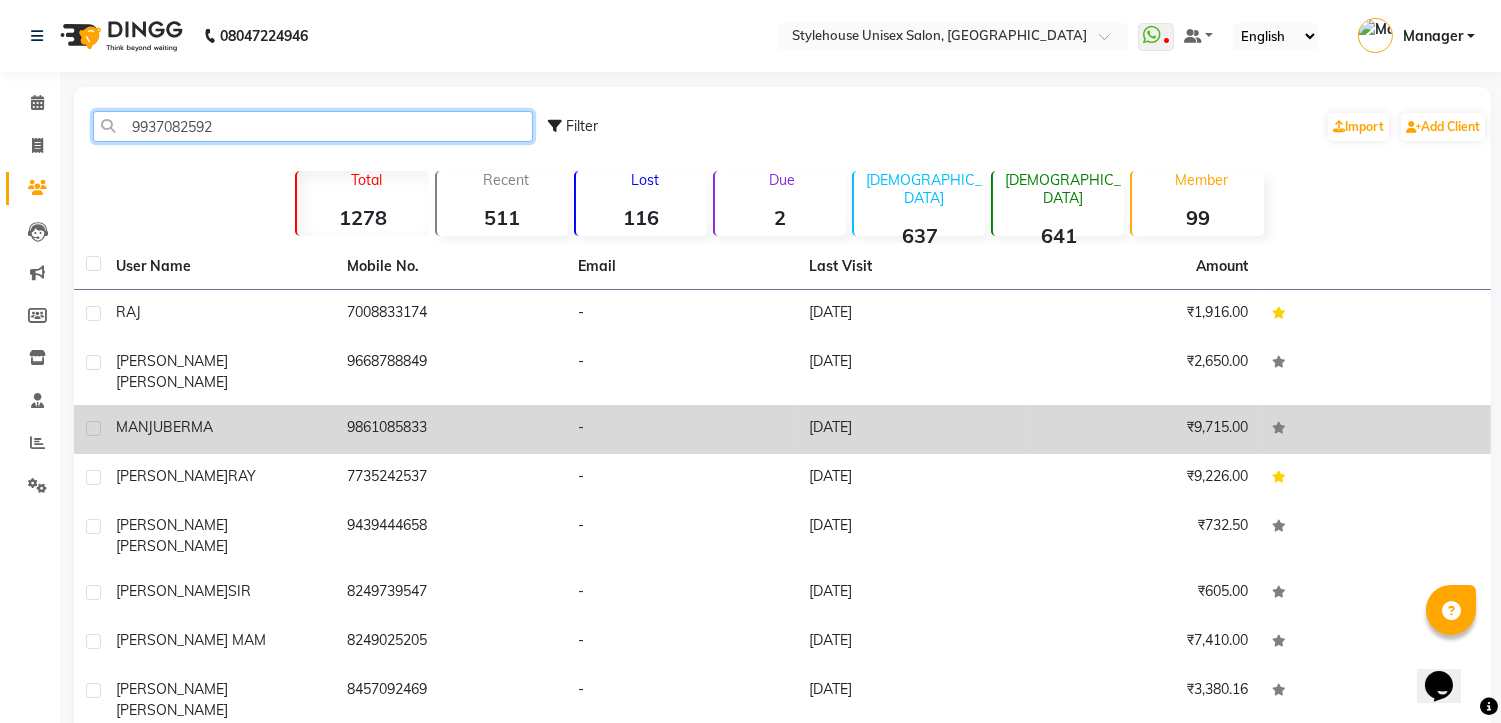 type on "9937082592" 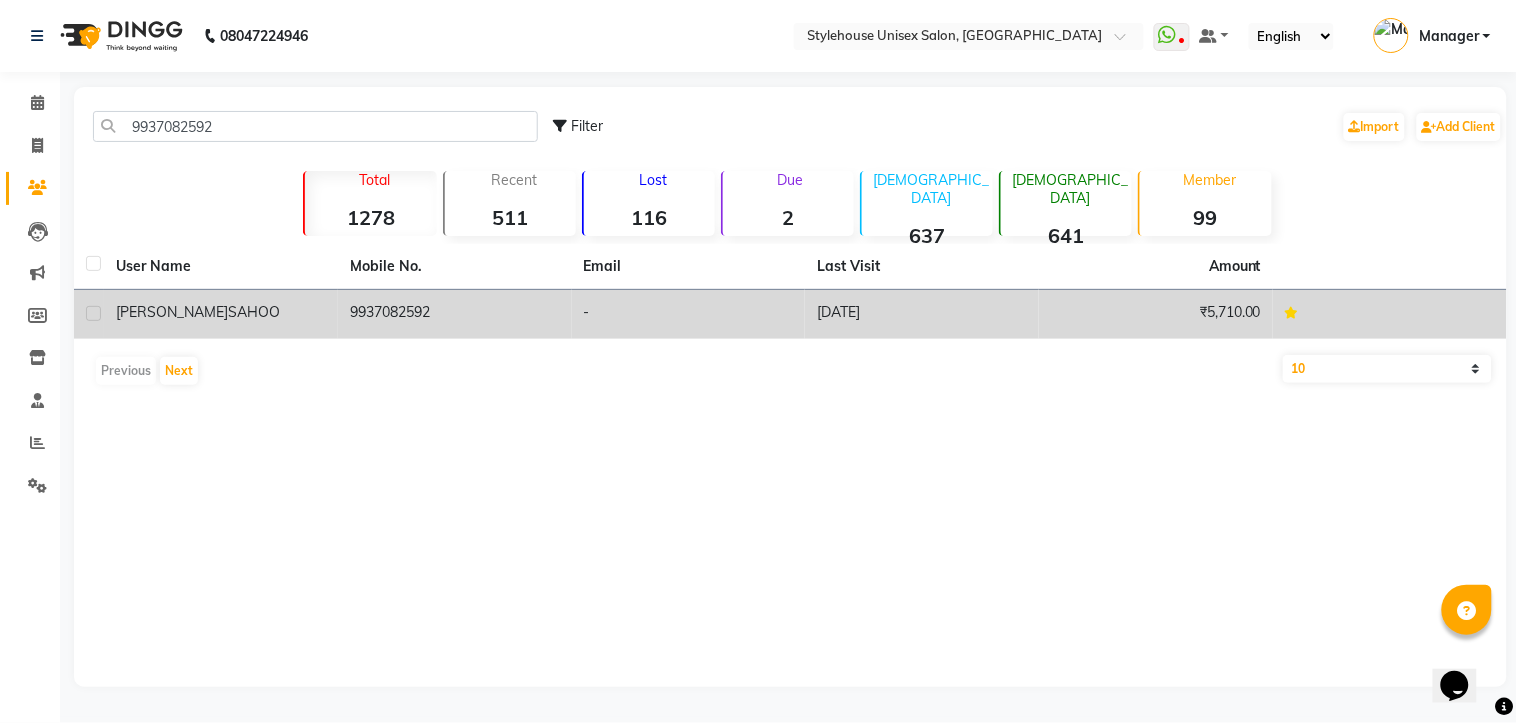 click 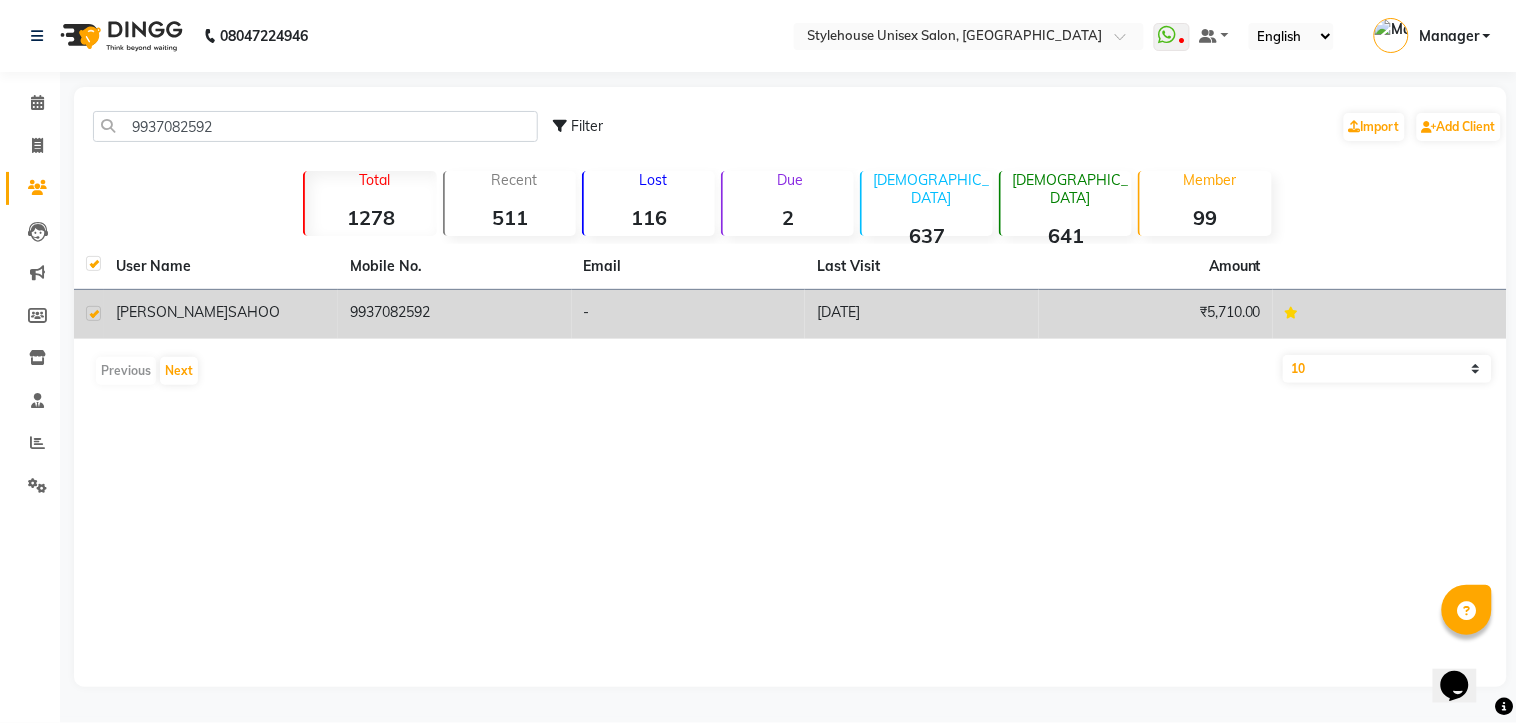 checkbox on "true" 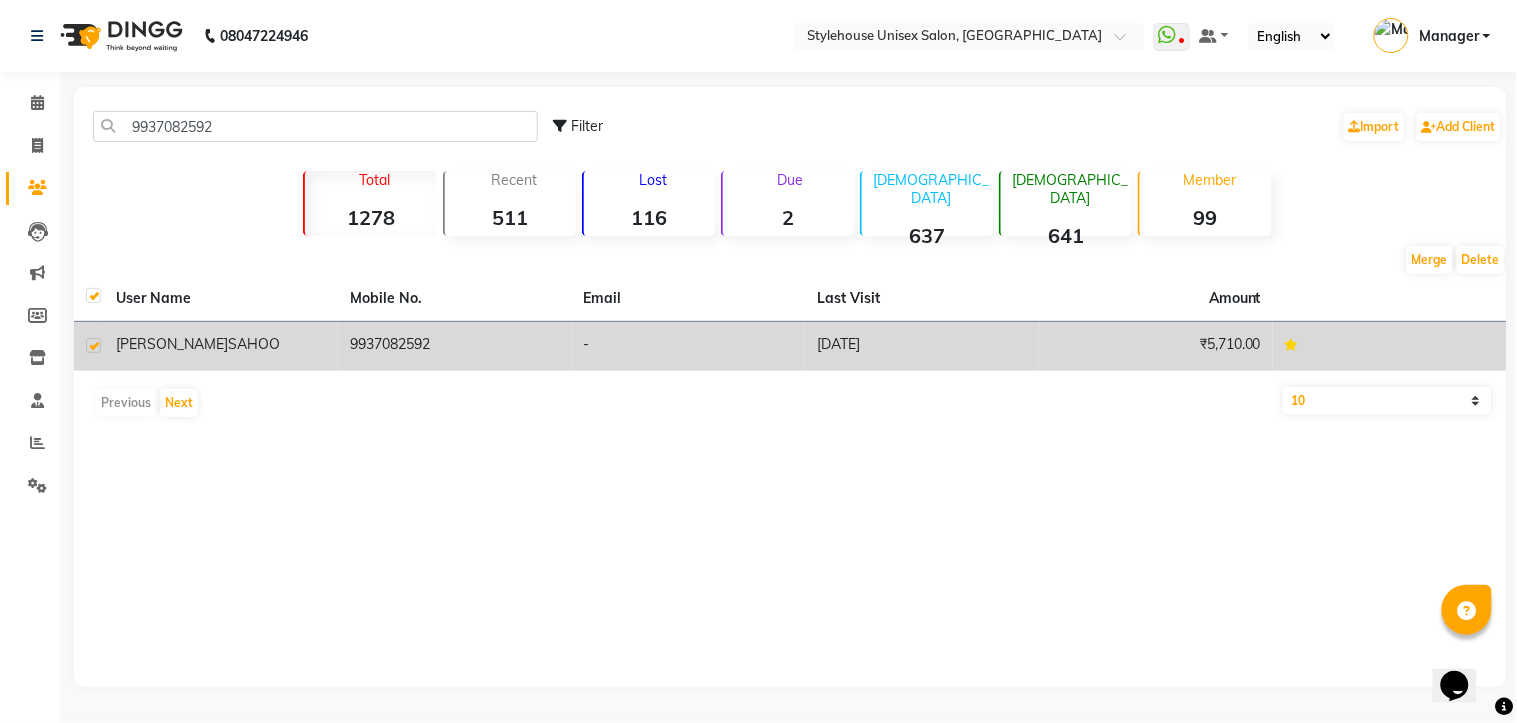 click on "SATYANARAYAN" 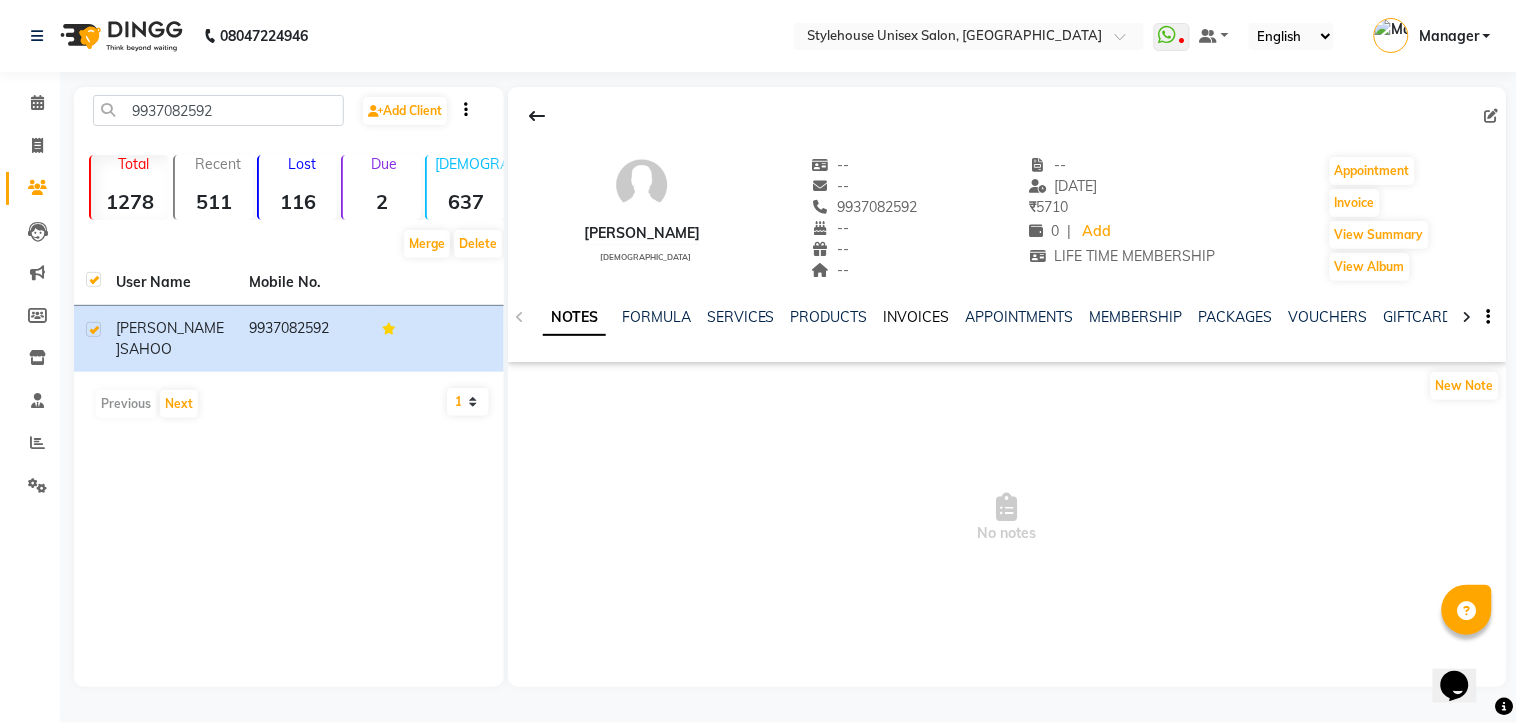 click on "INVOICES" 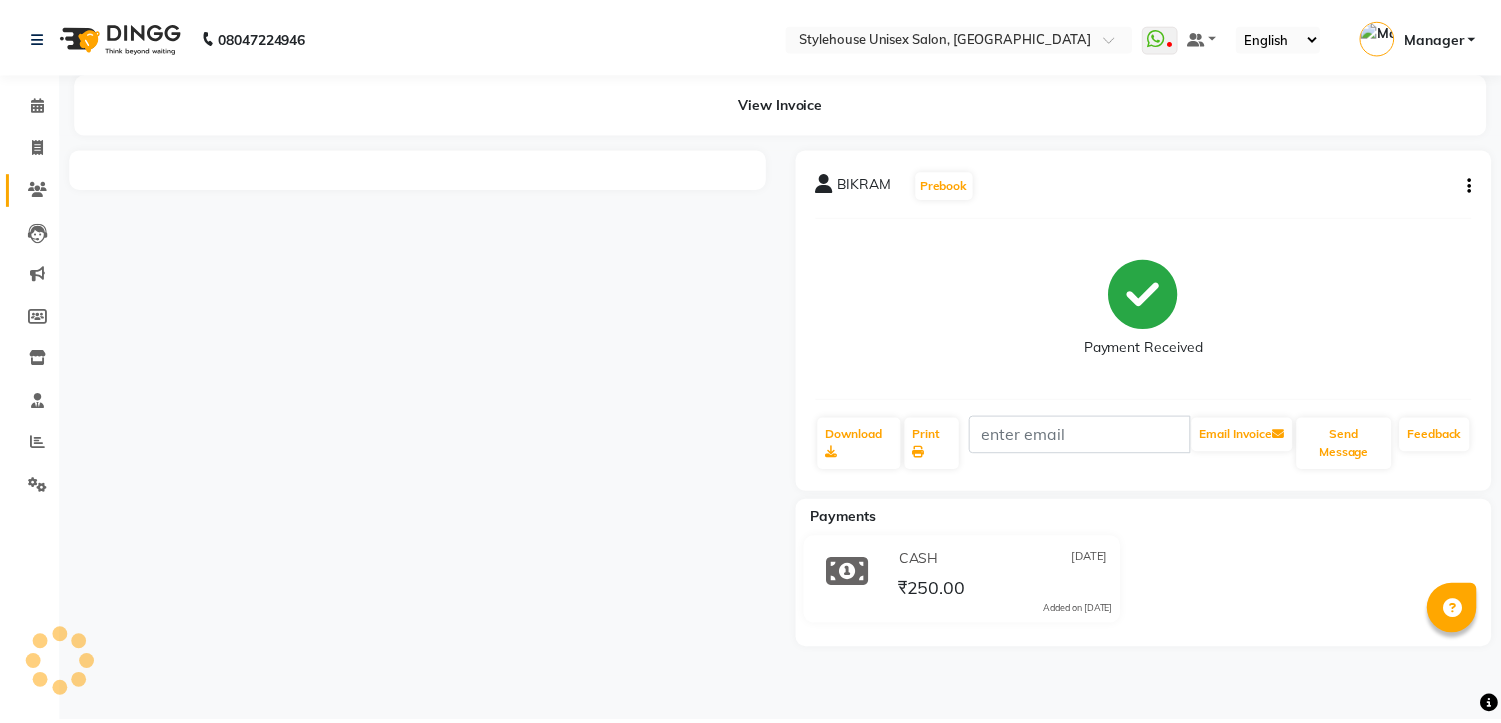 scroll, scrollTop: 0, scrollLeft: 0, axis: both 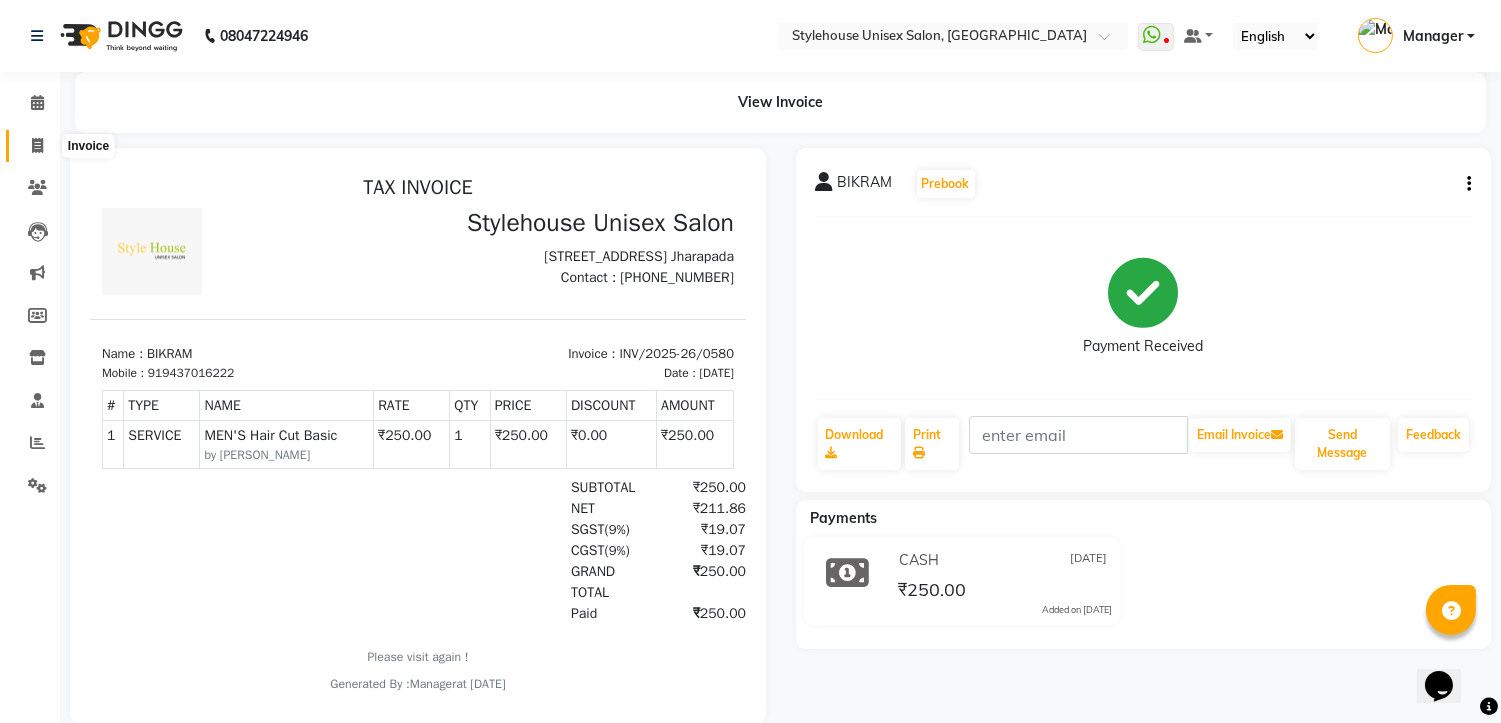 click 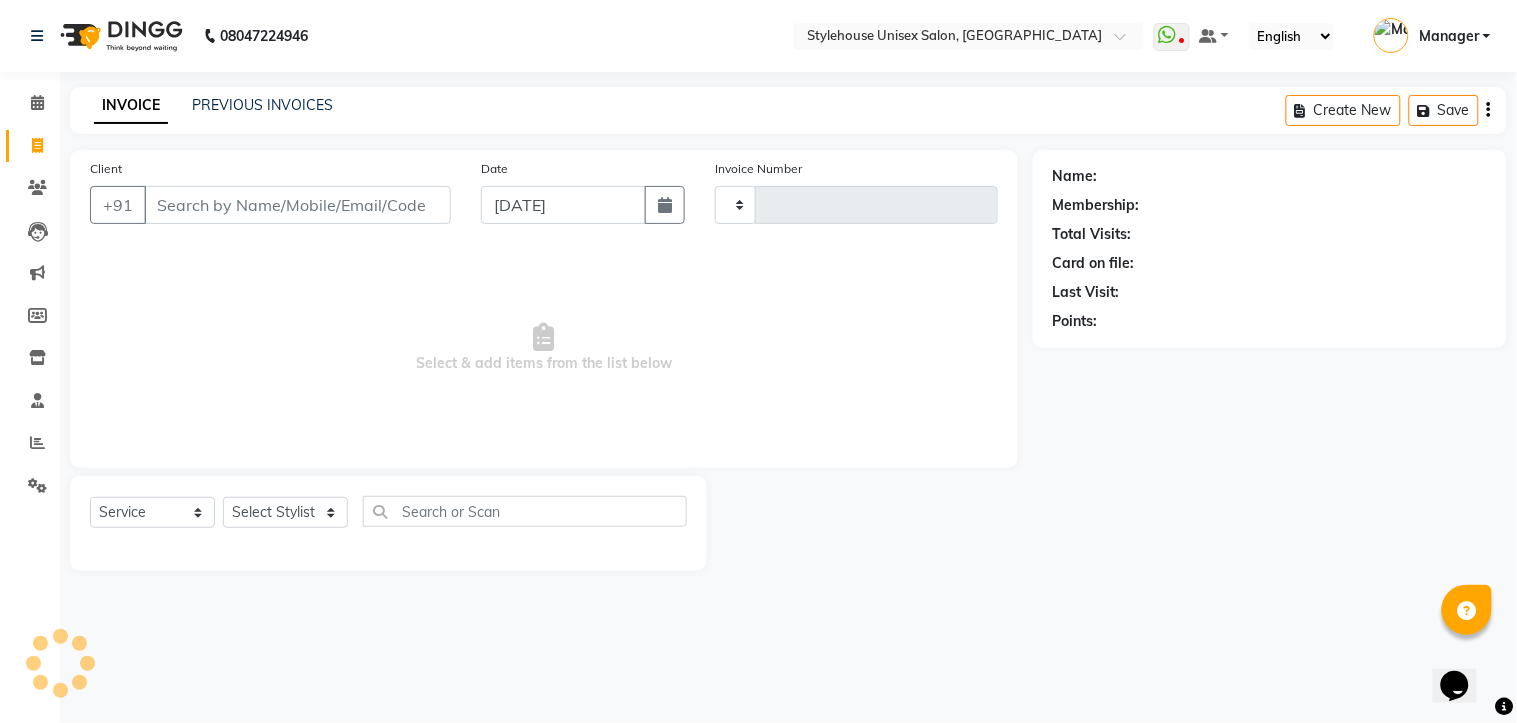 type on "0905" 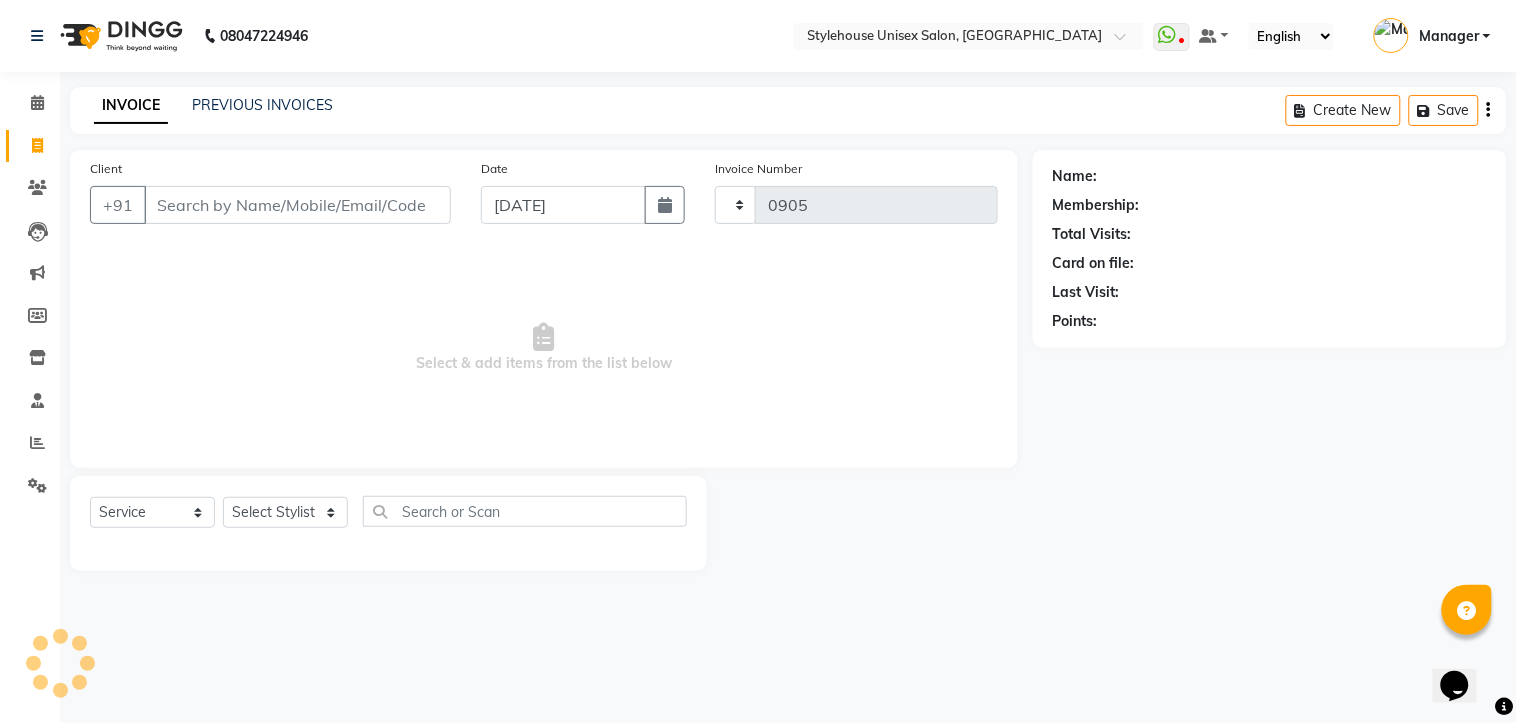 select on "7906" 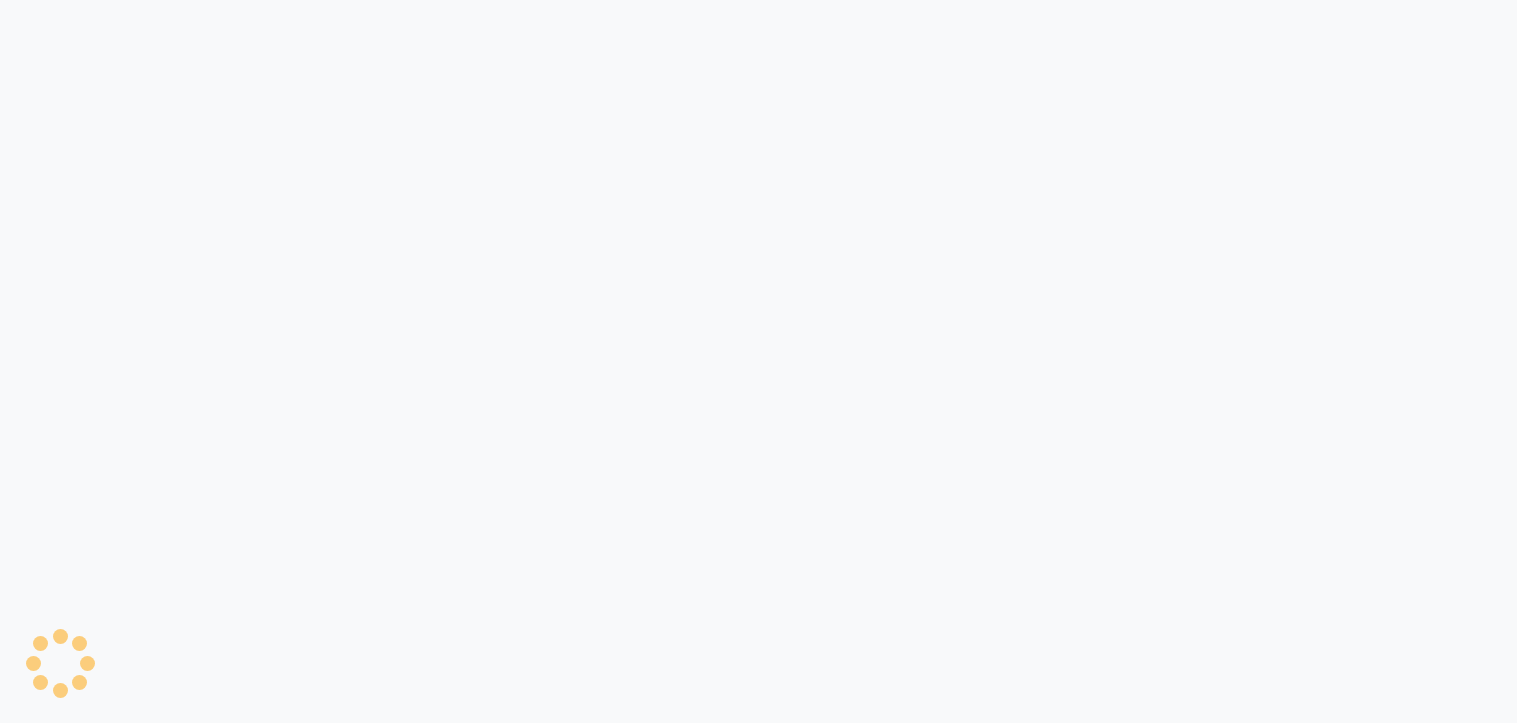 scroll, scrollTop: 0, scrollLeft: 0, axis: both 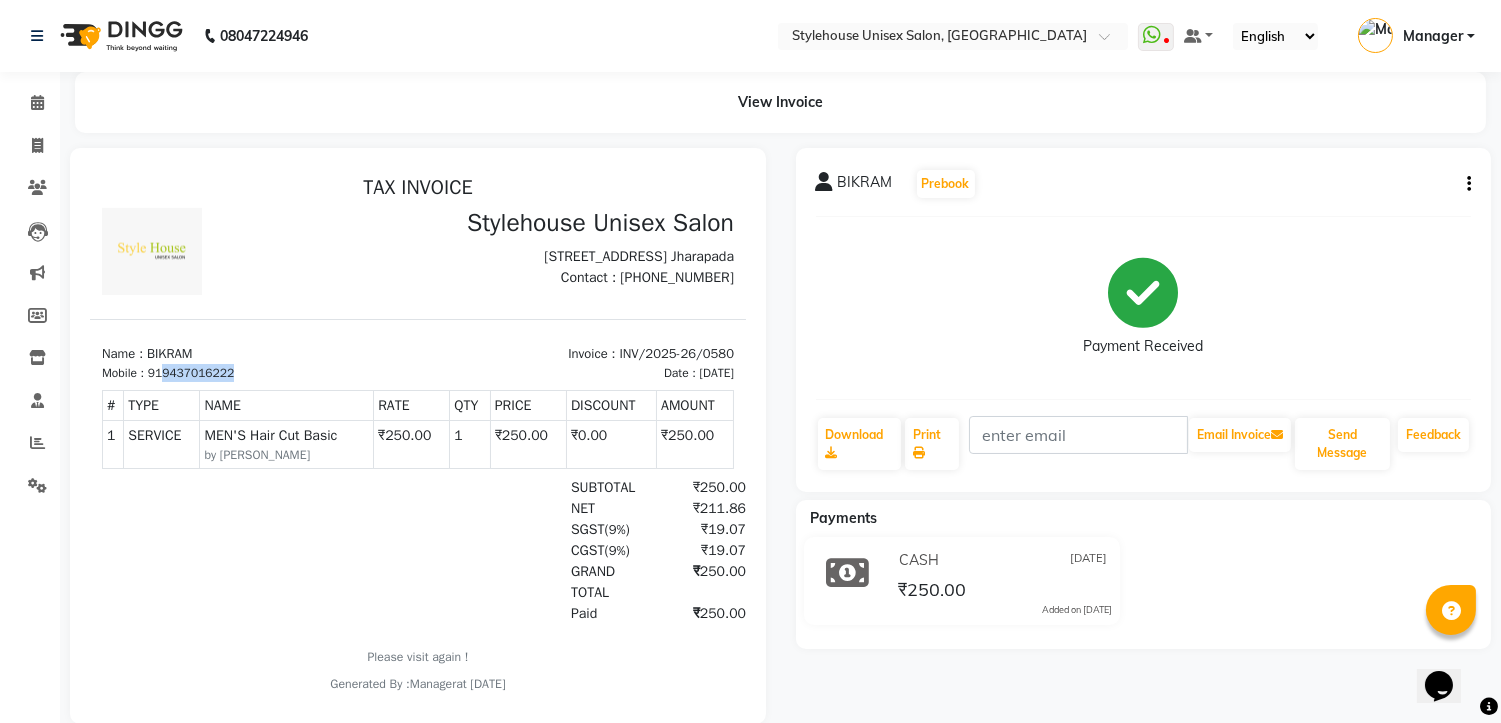 drag, startPoint x: 162, startPoint y: 387, endPoint x: 244, endPoint y: 382, distance: 82.1523 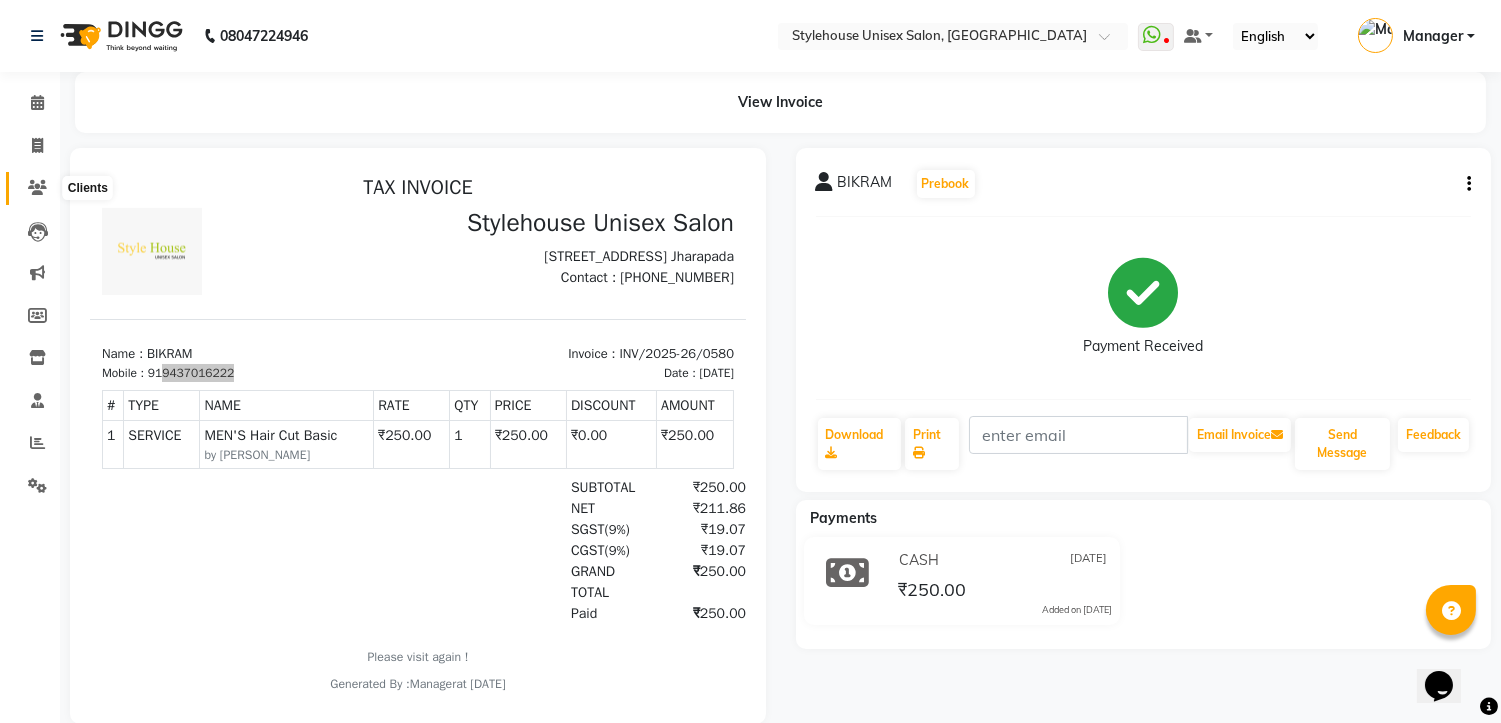 click 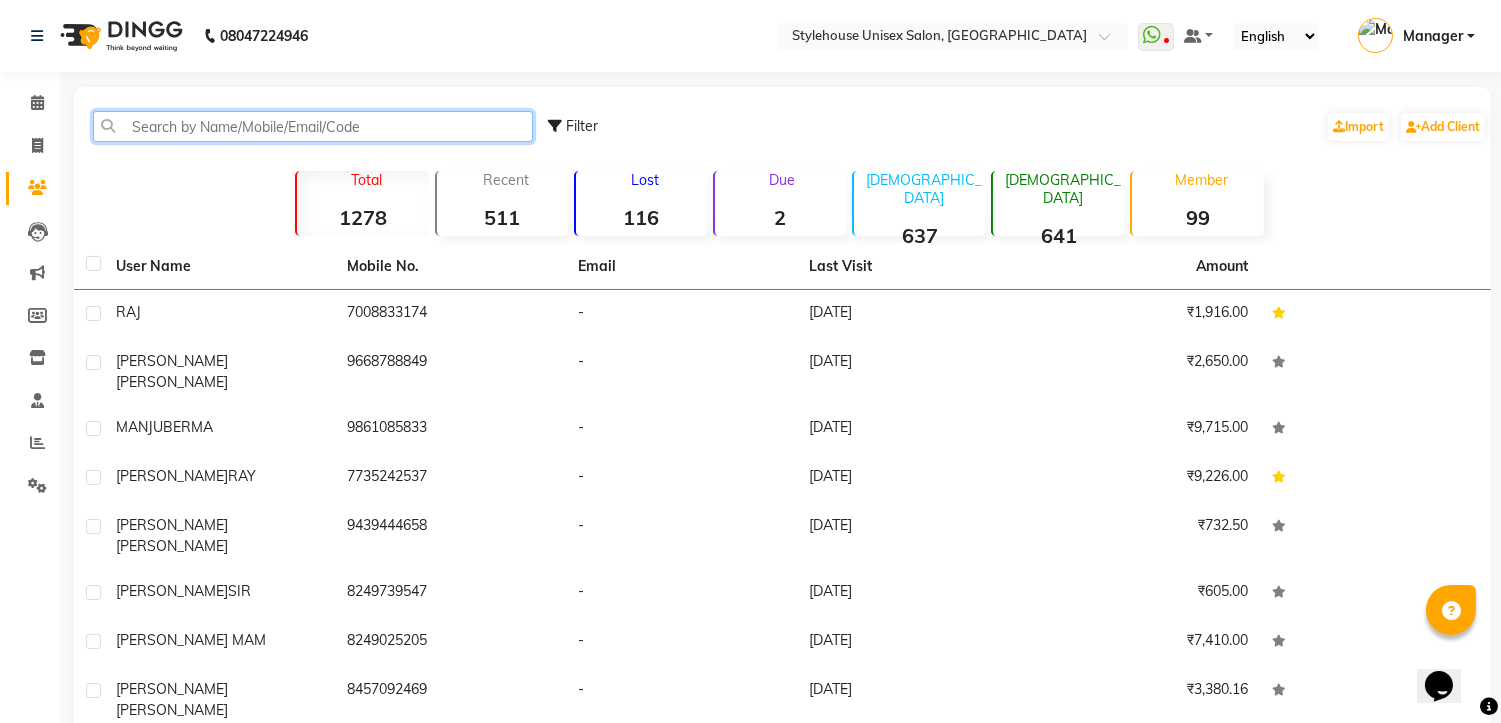 paste on "9437016222" 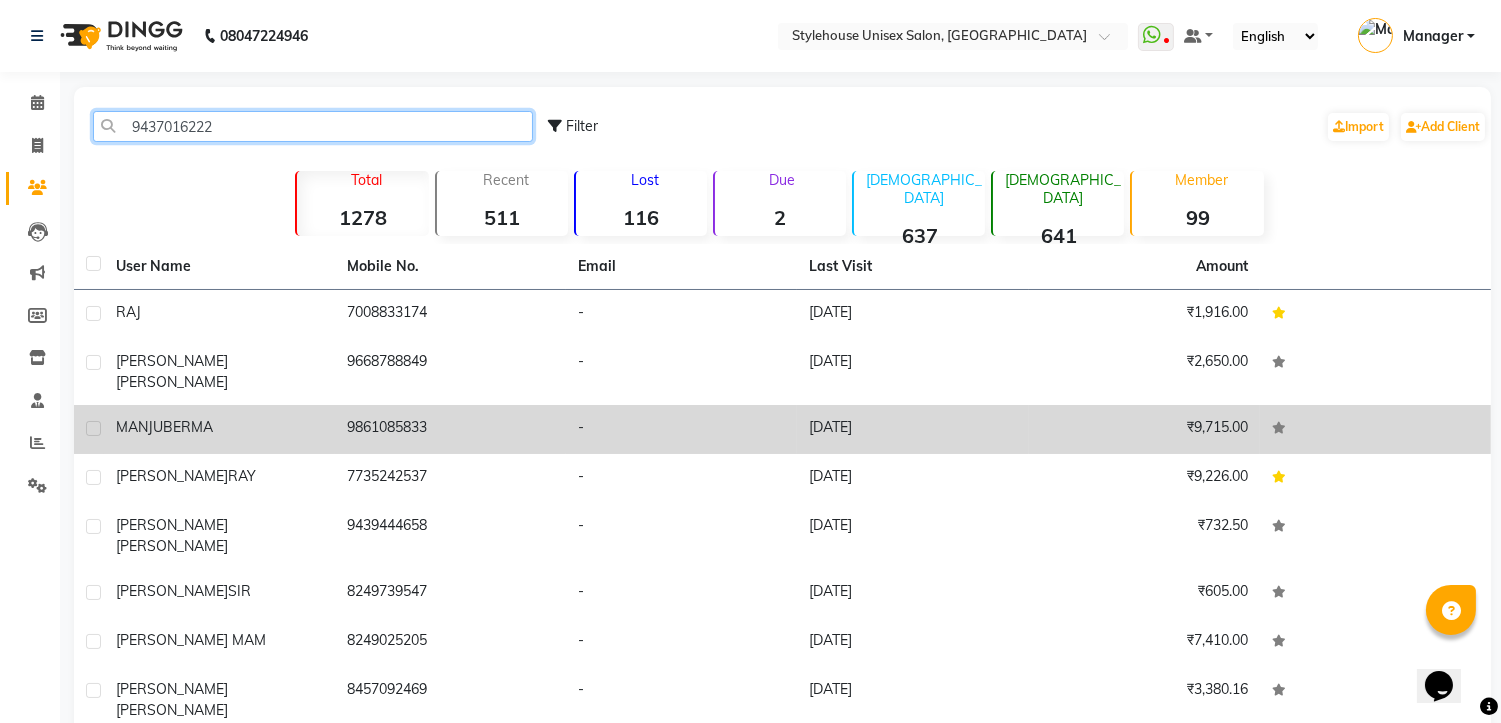 type on "9437016222" 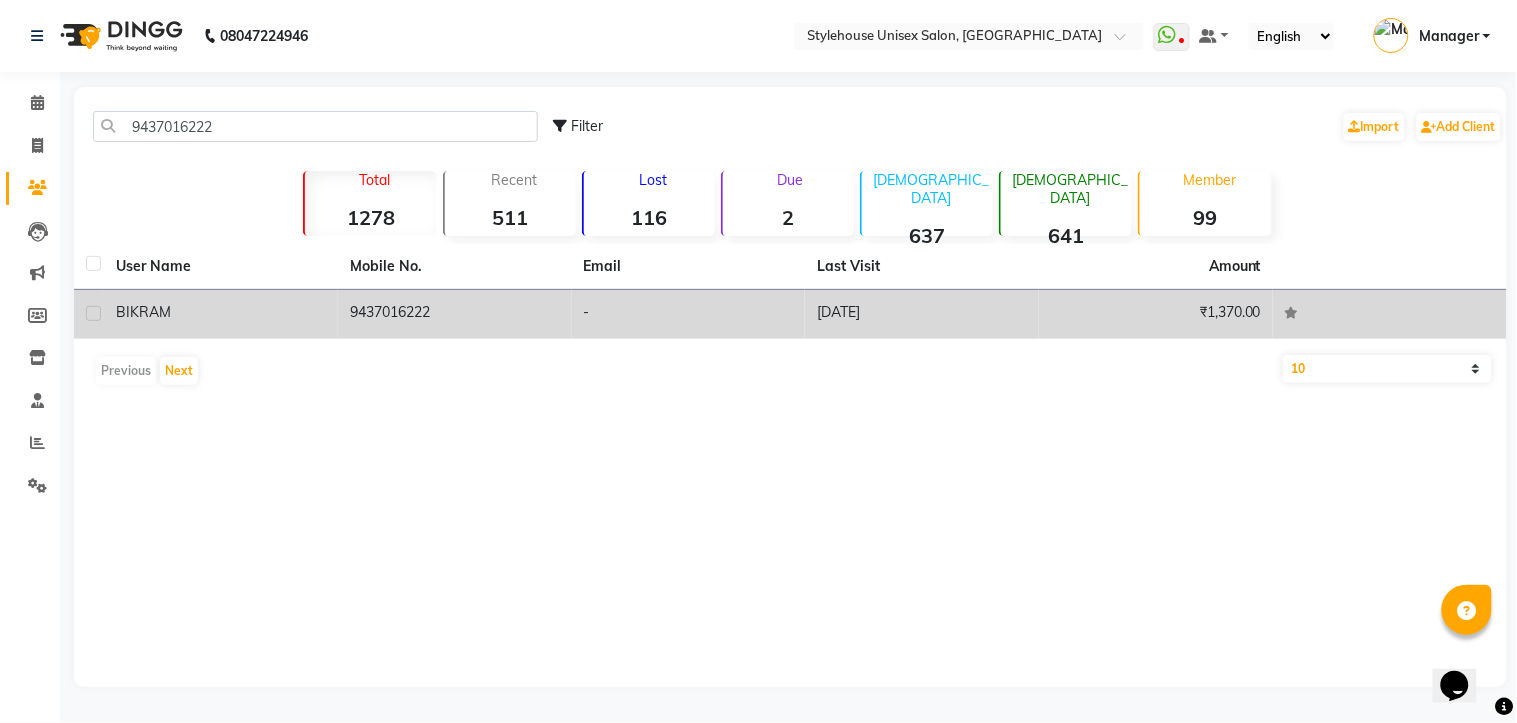 click on "BIKRAM" 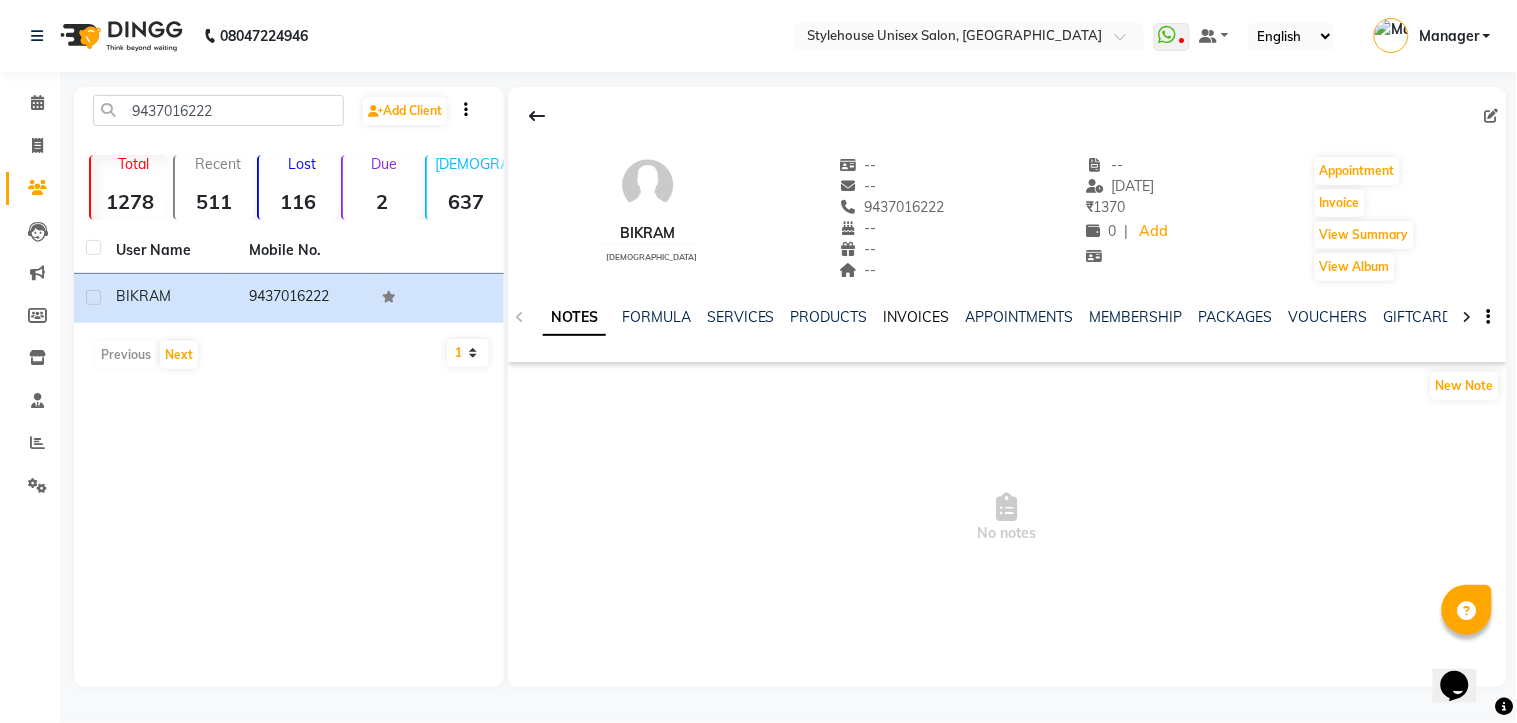 click on "INVOICES" 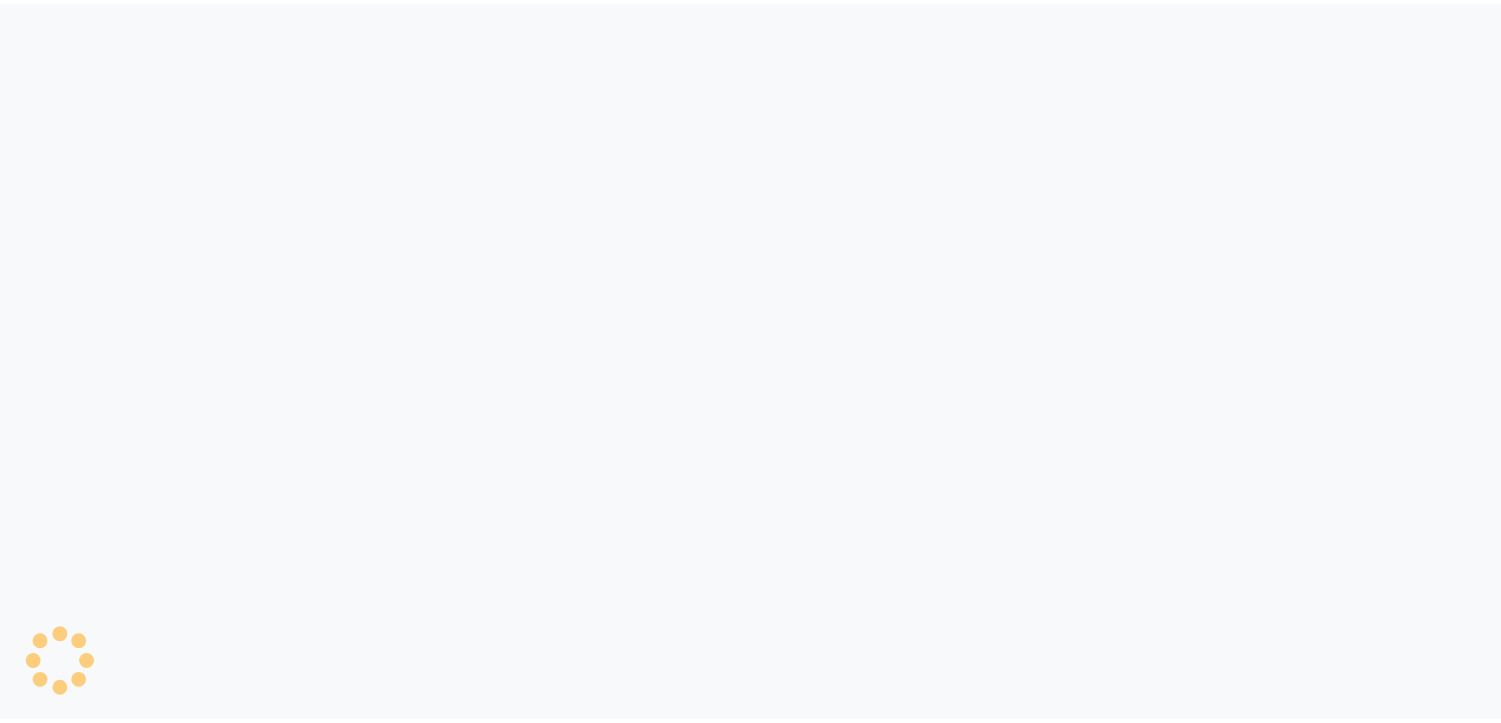 scroll, scrollTop: 0, scrollLeft: 0, axis: both 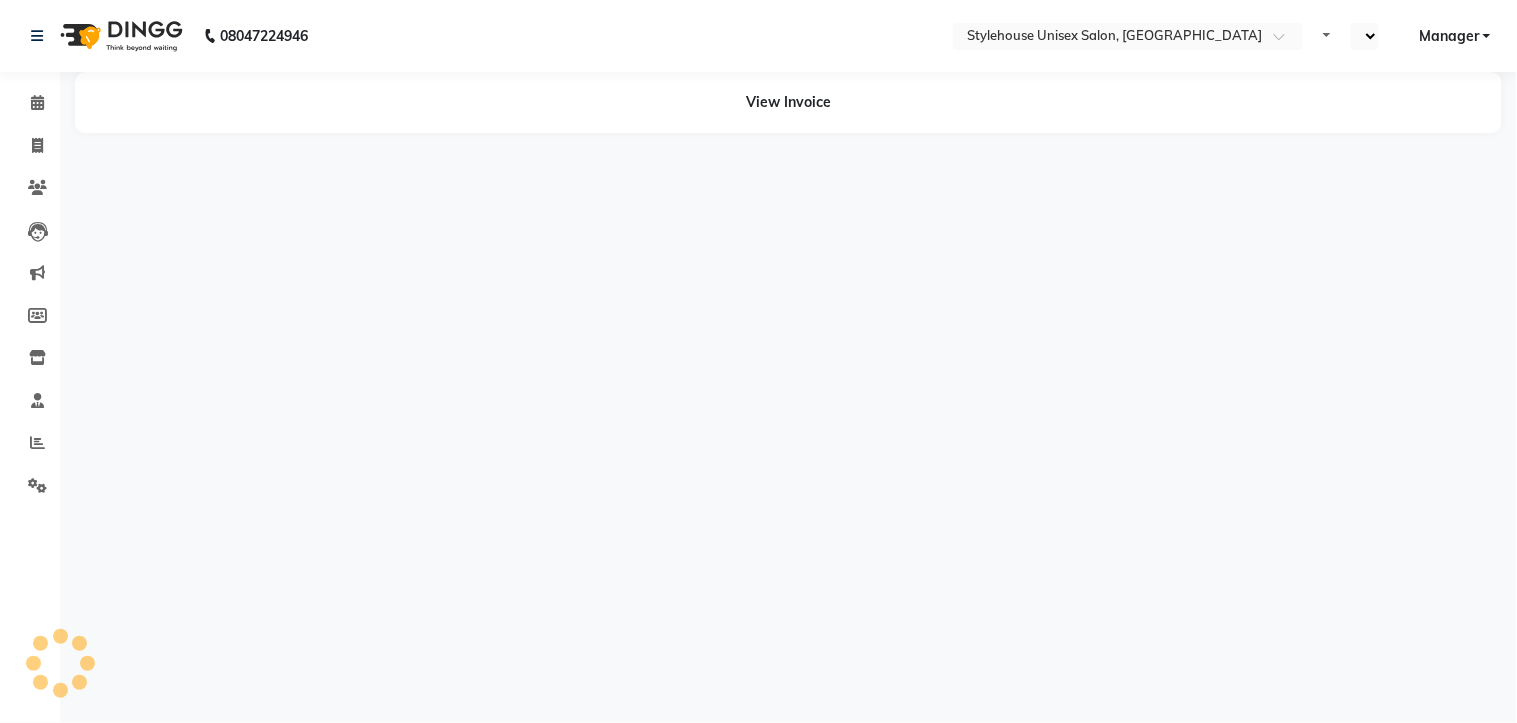 select on "en" 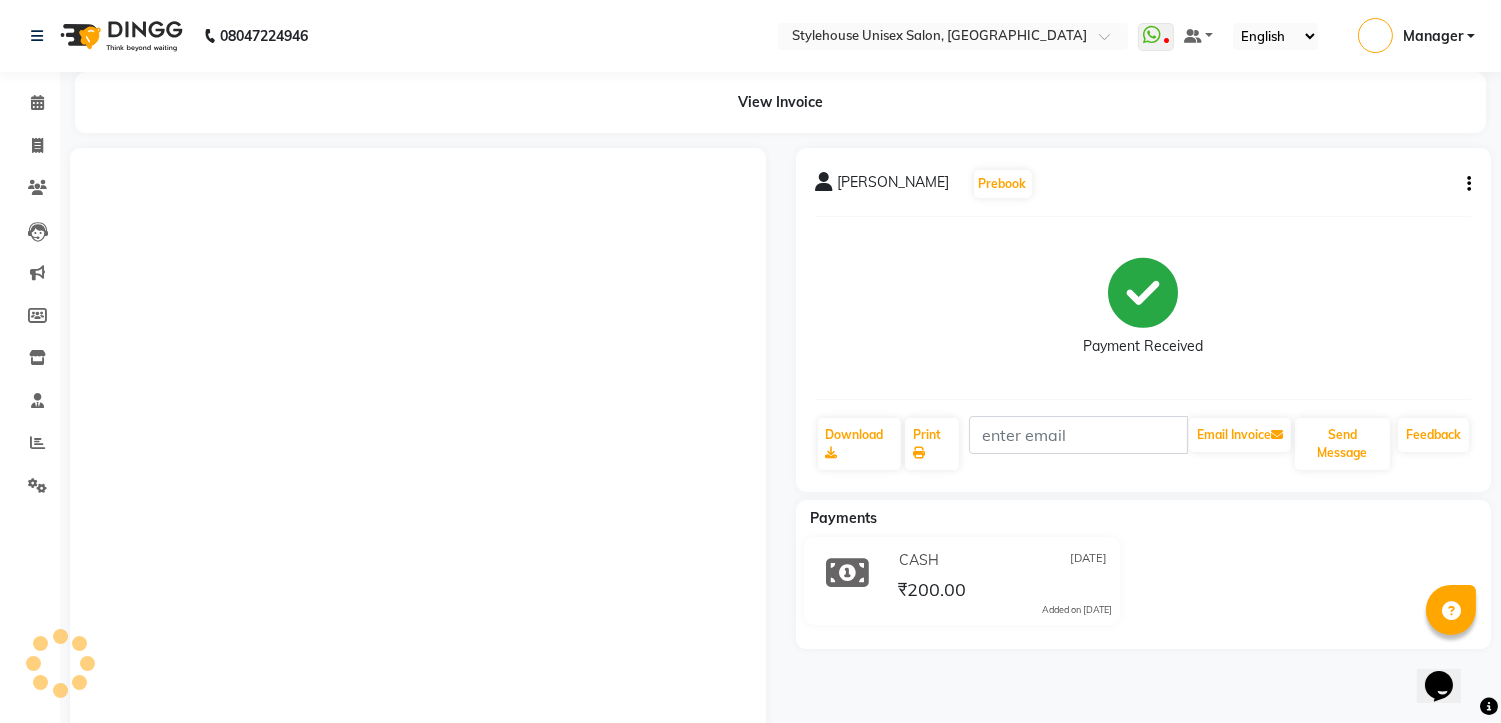 scroll, scrollTop: 0, scrollLeft: 0, axis: both 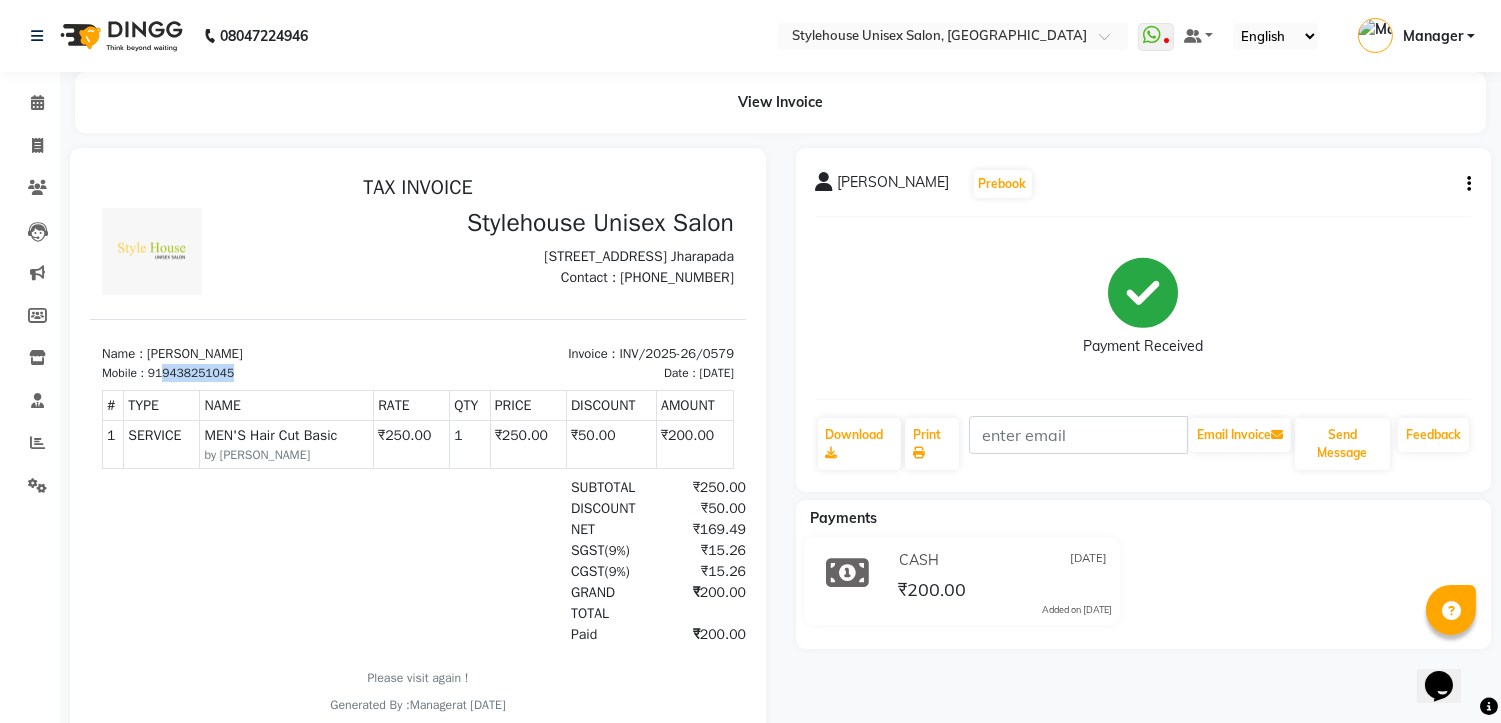 drag, startPoint x: 166, startPoint y: 385, endPoint x: 244, endPoint y: 384, distance: 78.00641 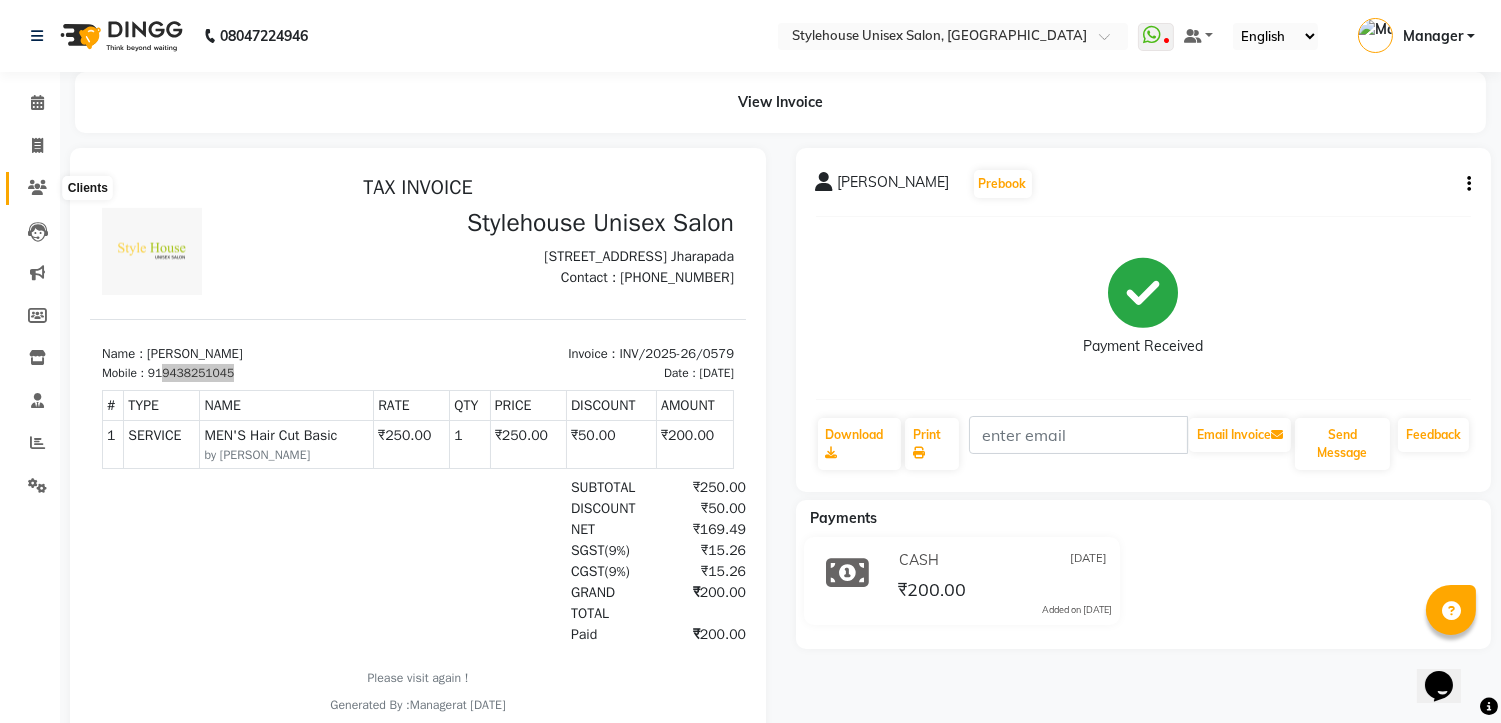 click 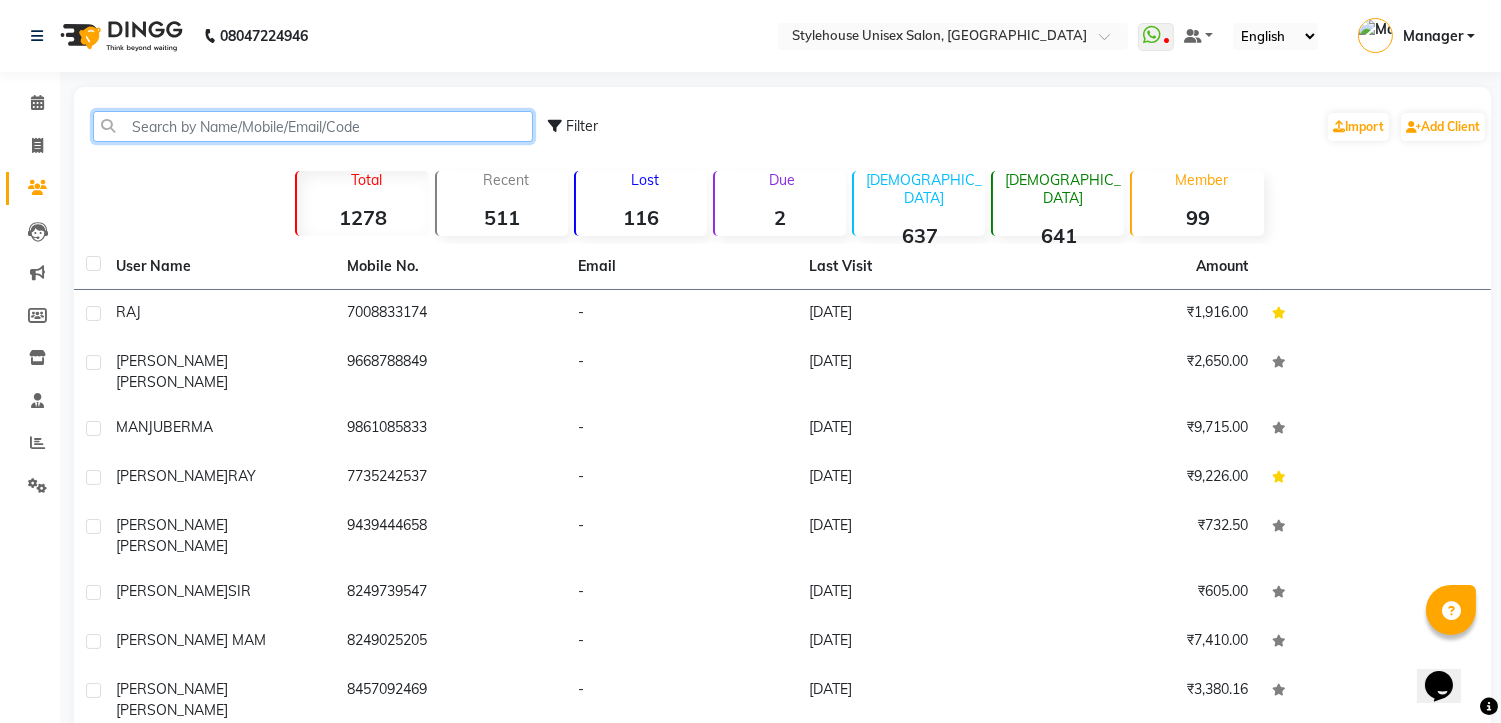 paste on "9438251045" 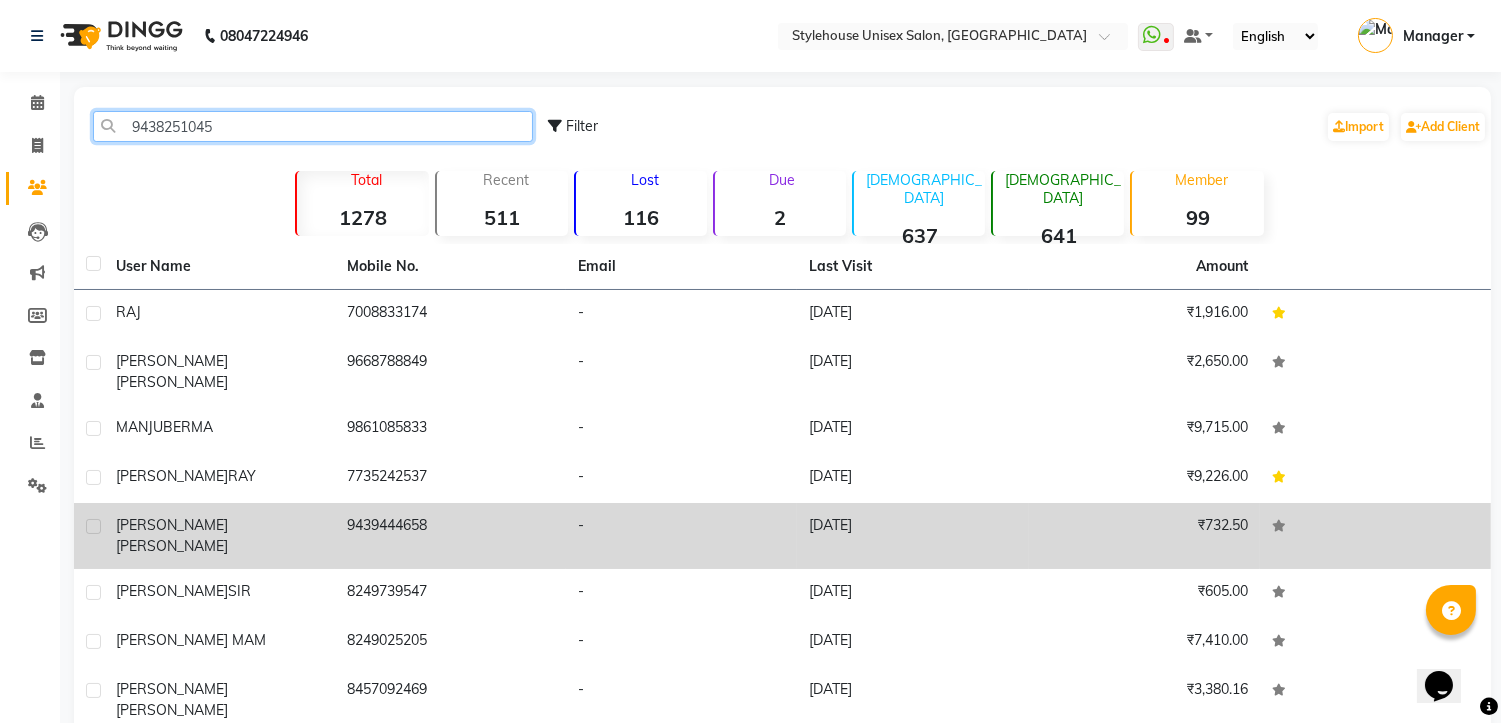 type on "9438251045" 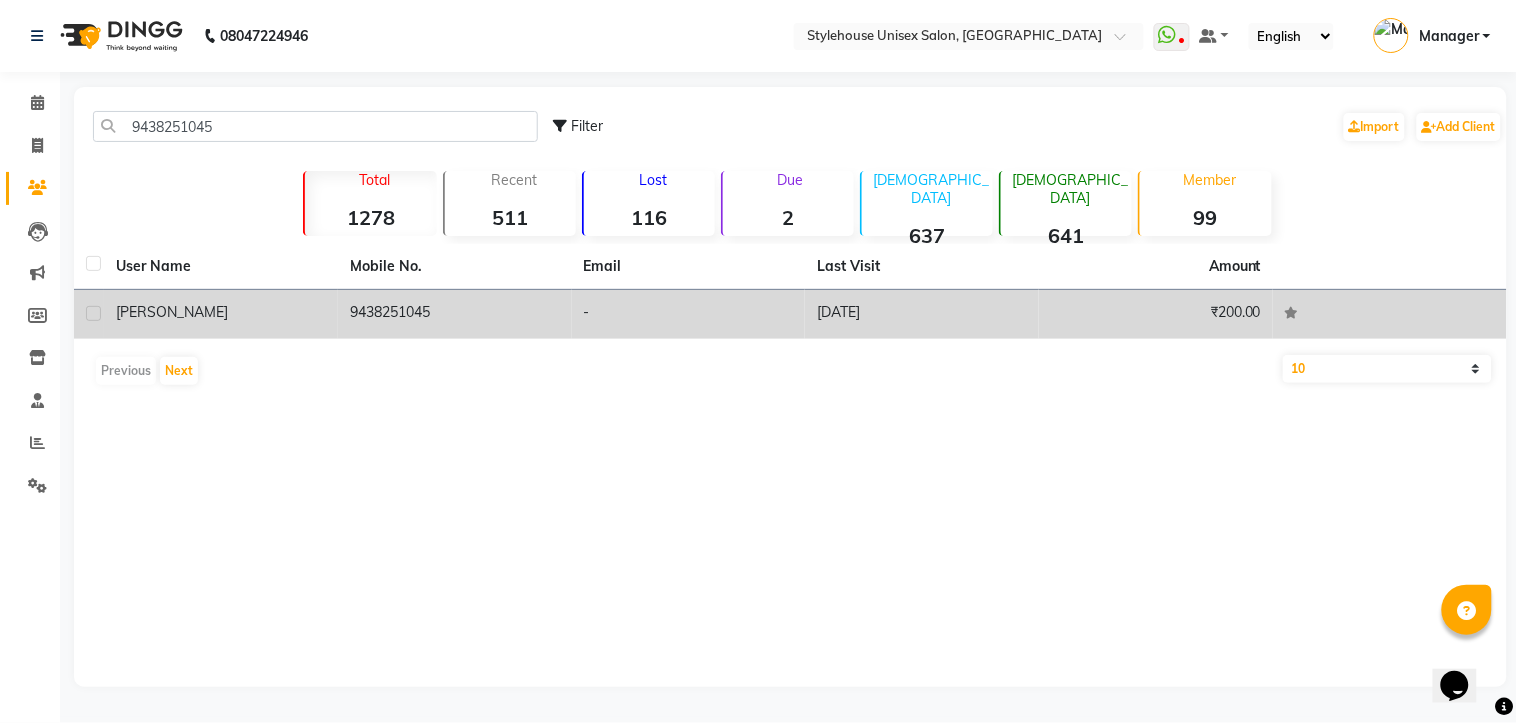 click on "P RAO" 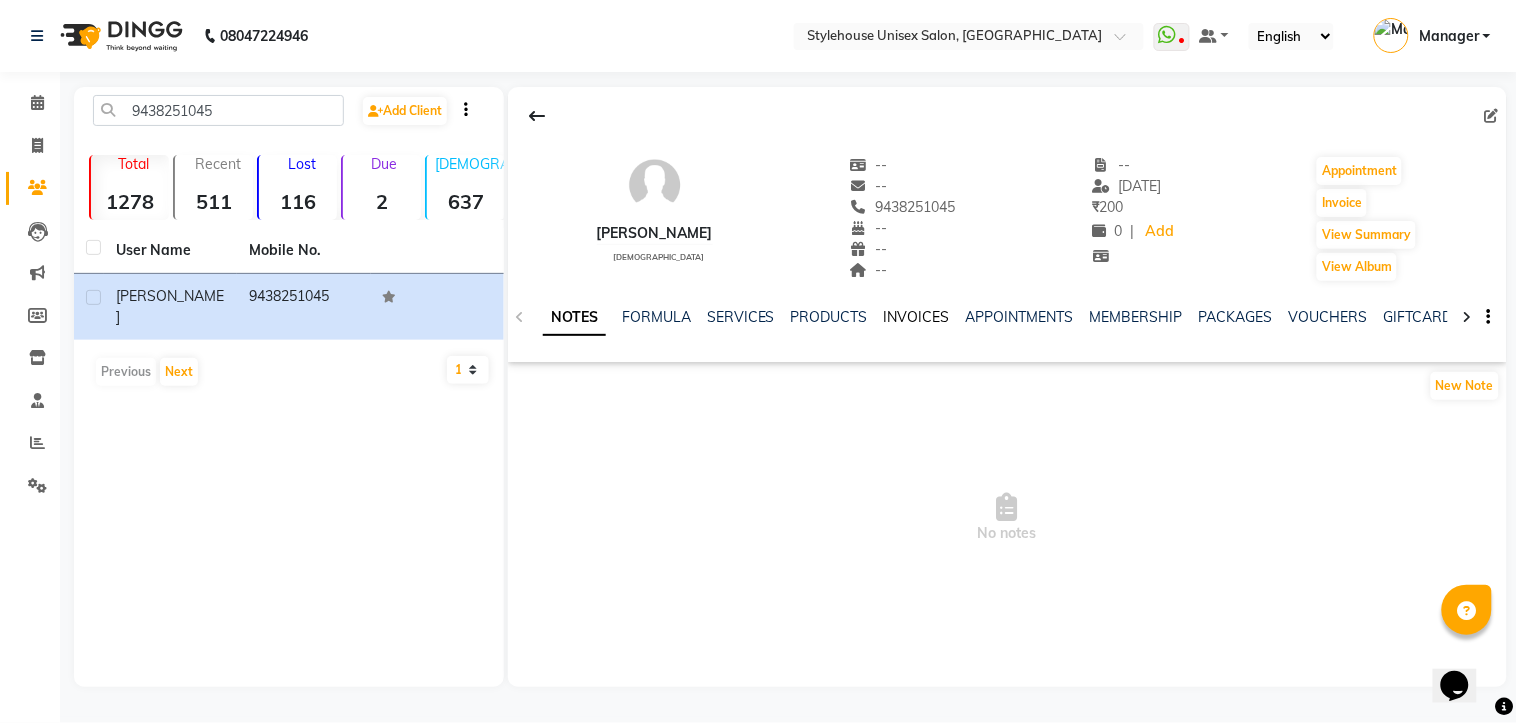click on "INVOICES" 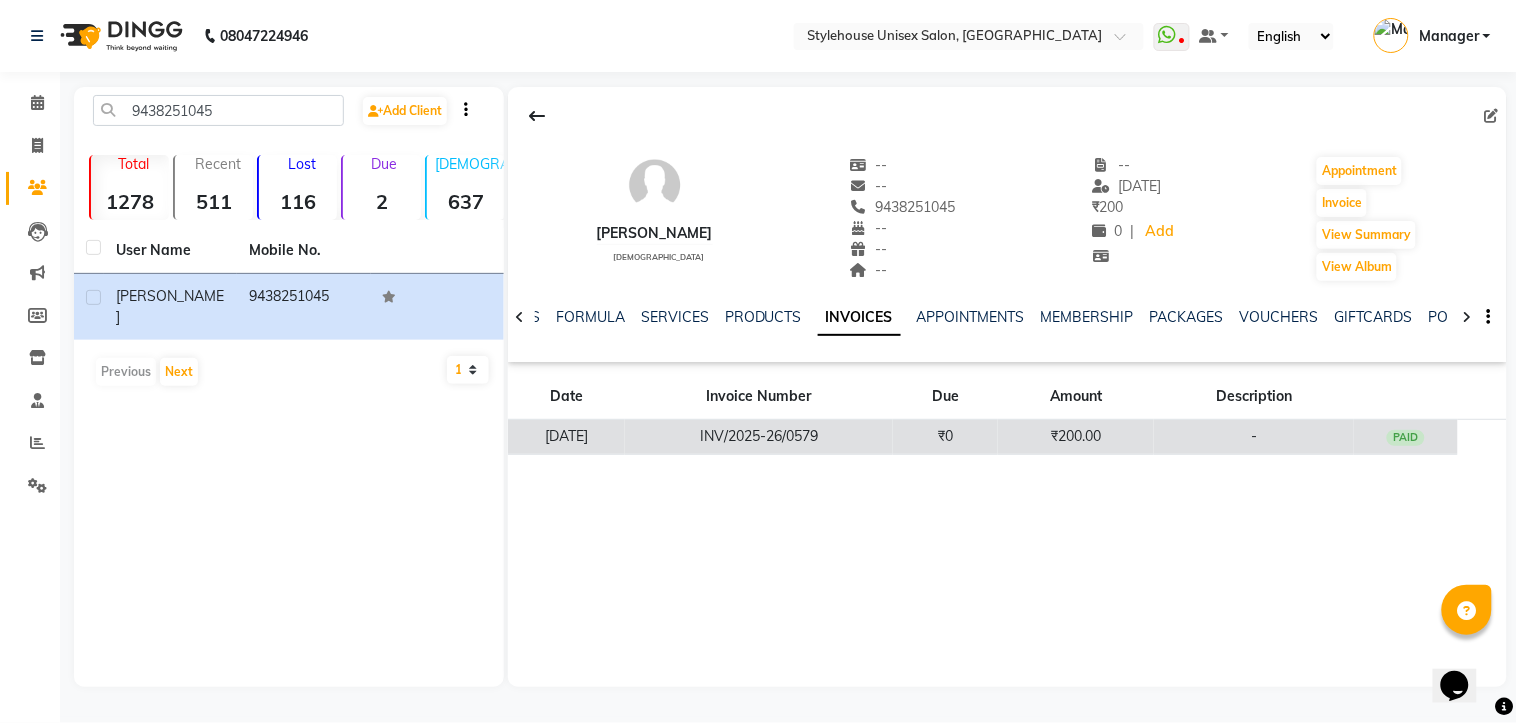 click on "INV/2025-26/0579" 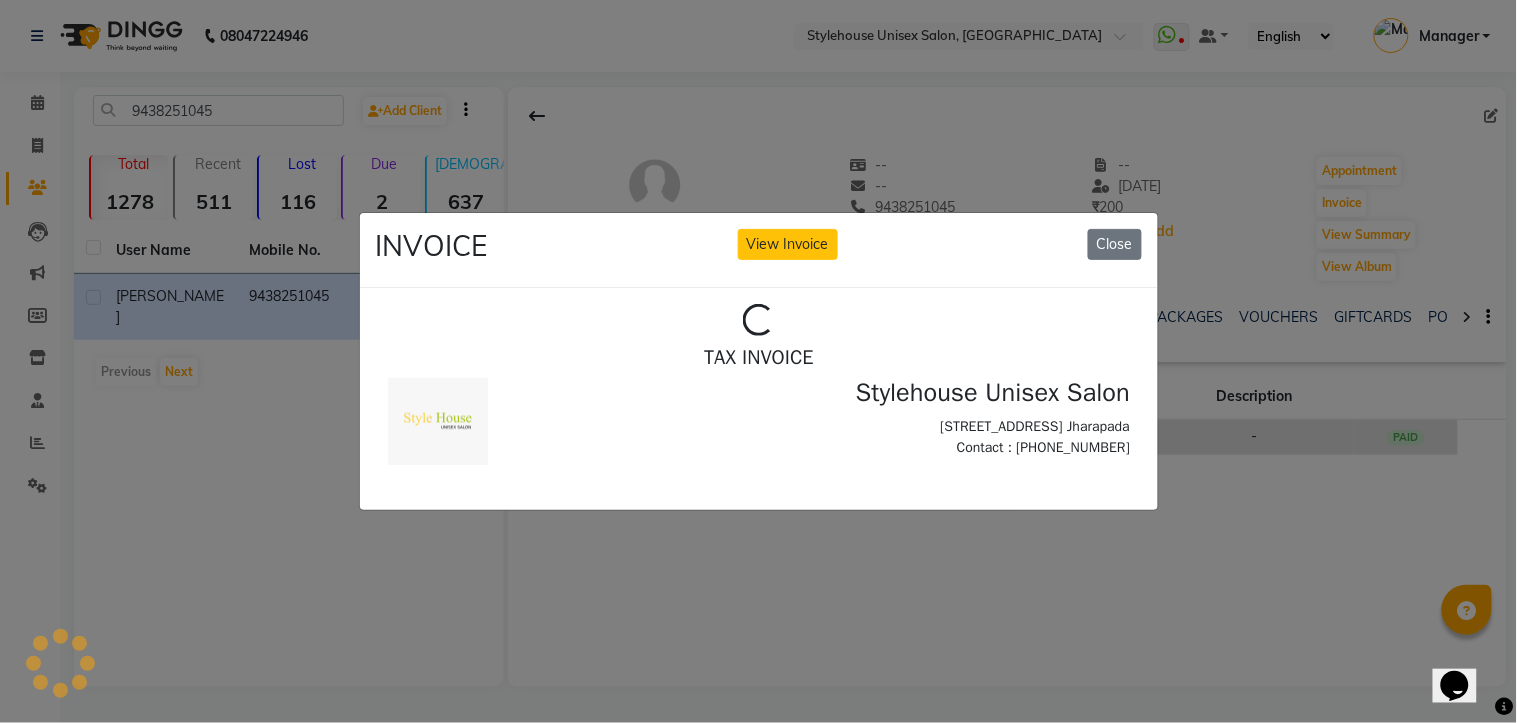 scroll, scrollTop: 0, scrollLeft: 0, axis: both 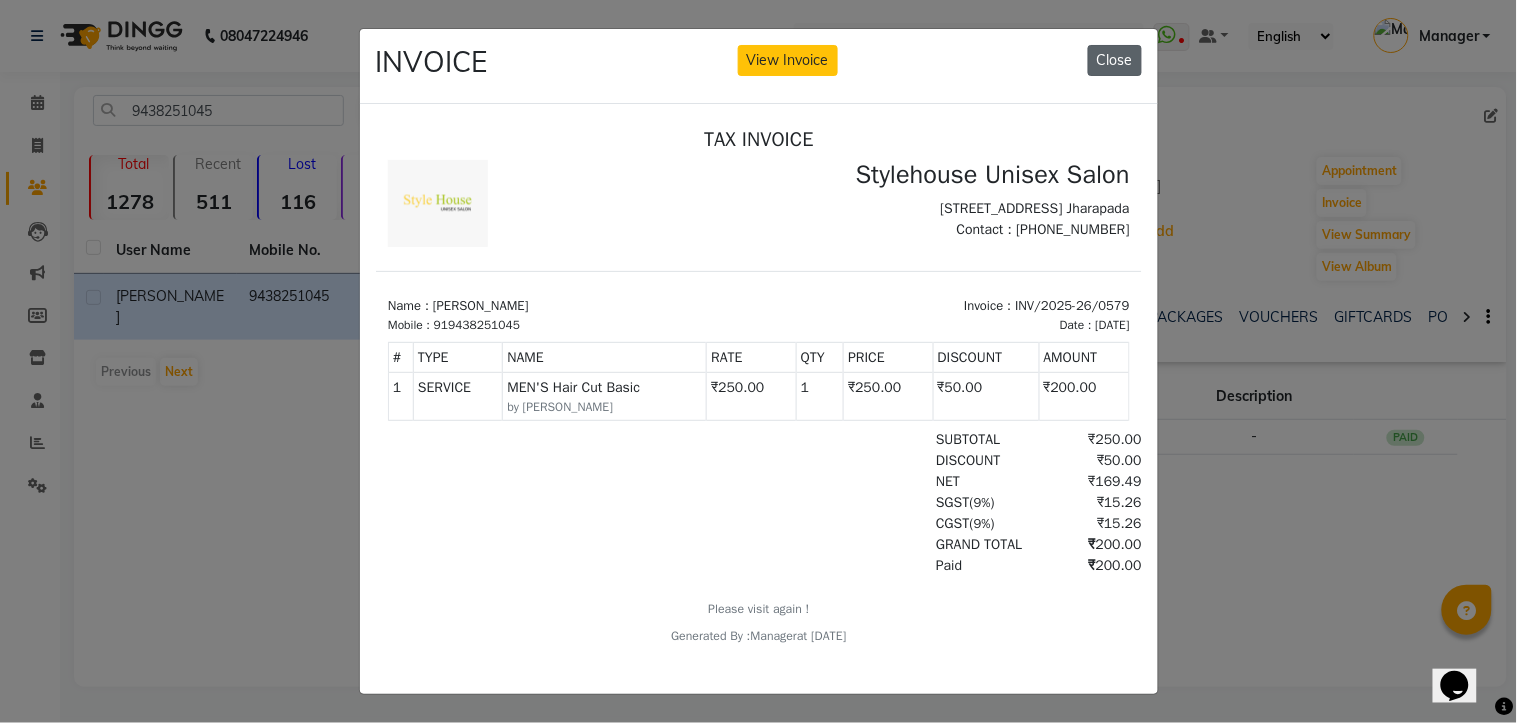 click on "Close" 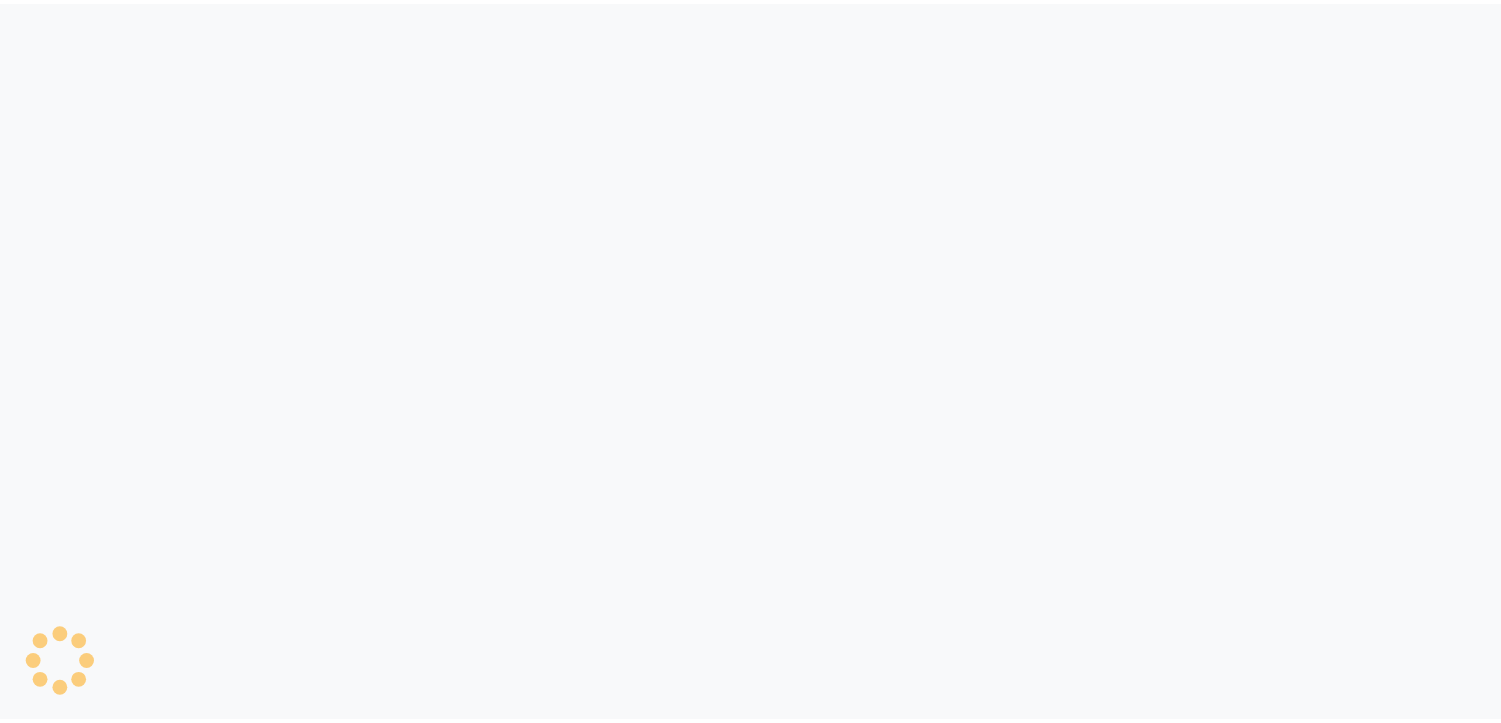 scroll, scrollTop: 0, scrollLeft: 0, axis: both 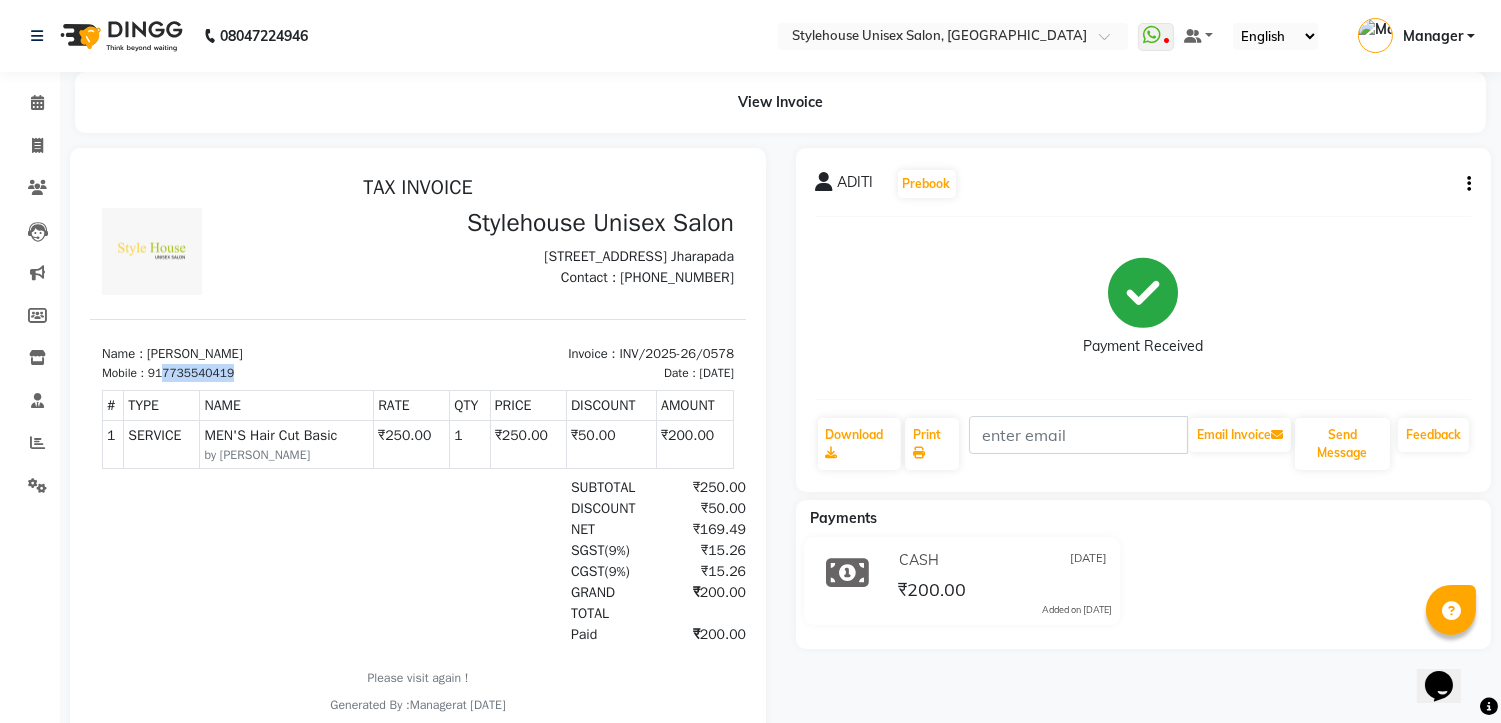 drag, startPoint x: 164, startPoint y: 389, endPoint x: 237, endPoint y: 382, distance: 73.33485 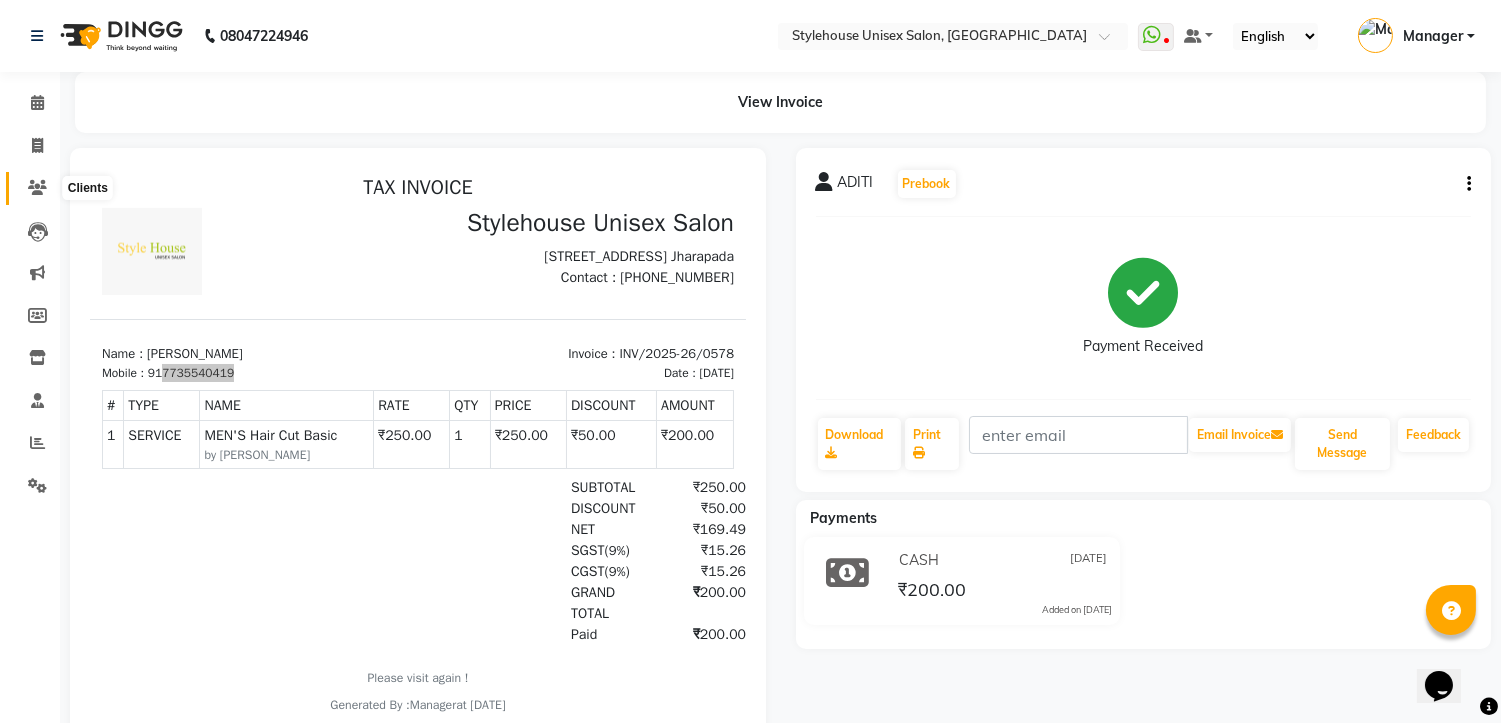 click 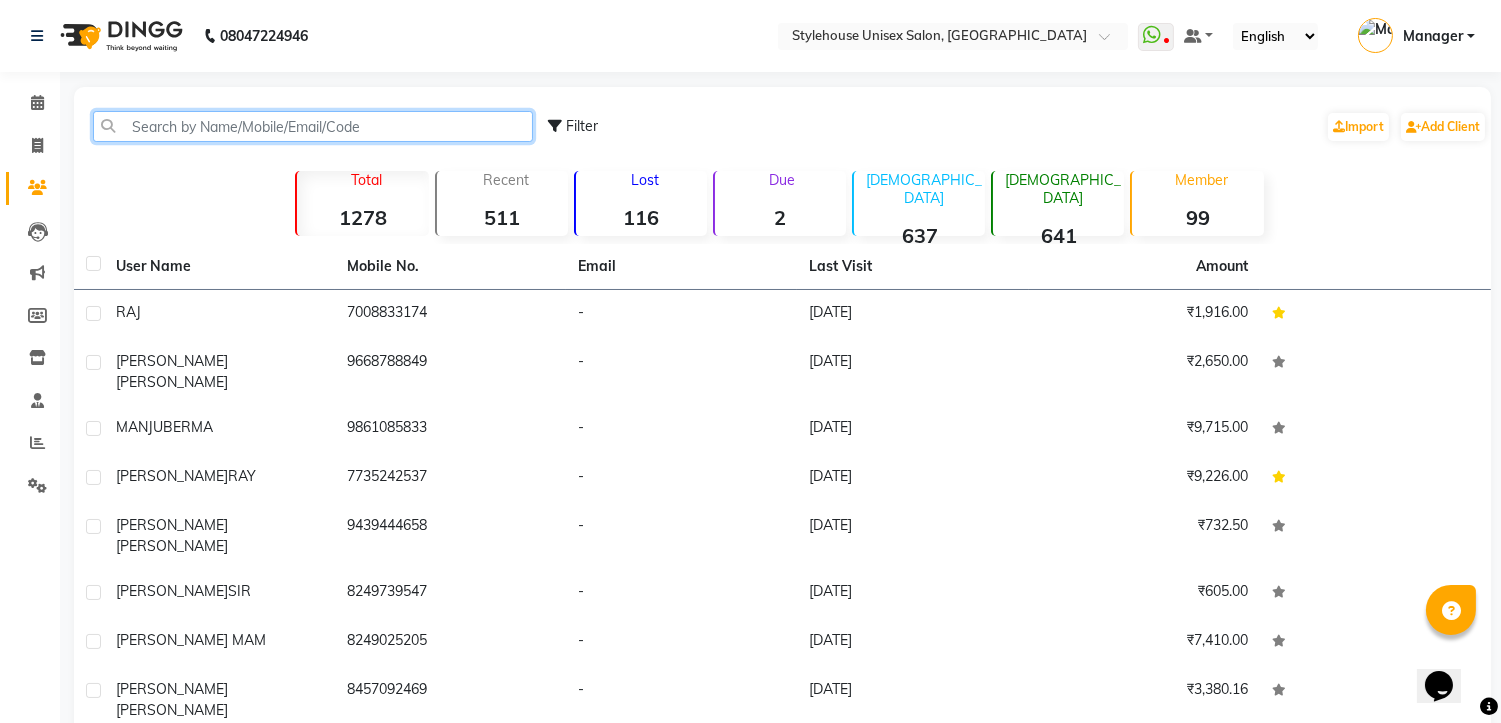 paste on "7735540419" 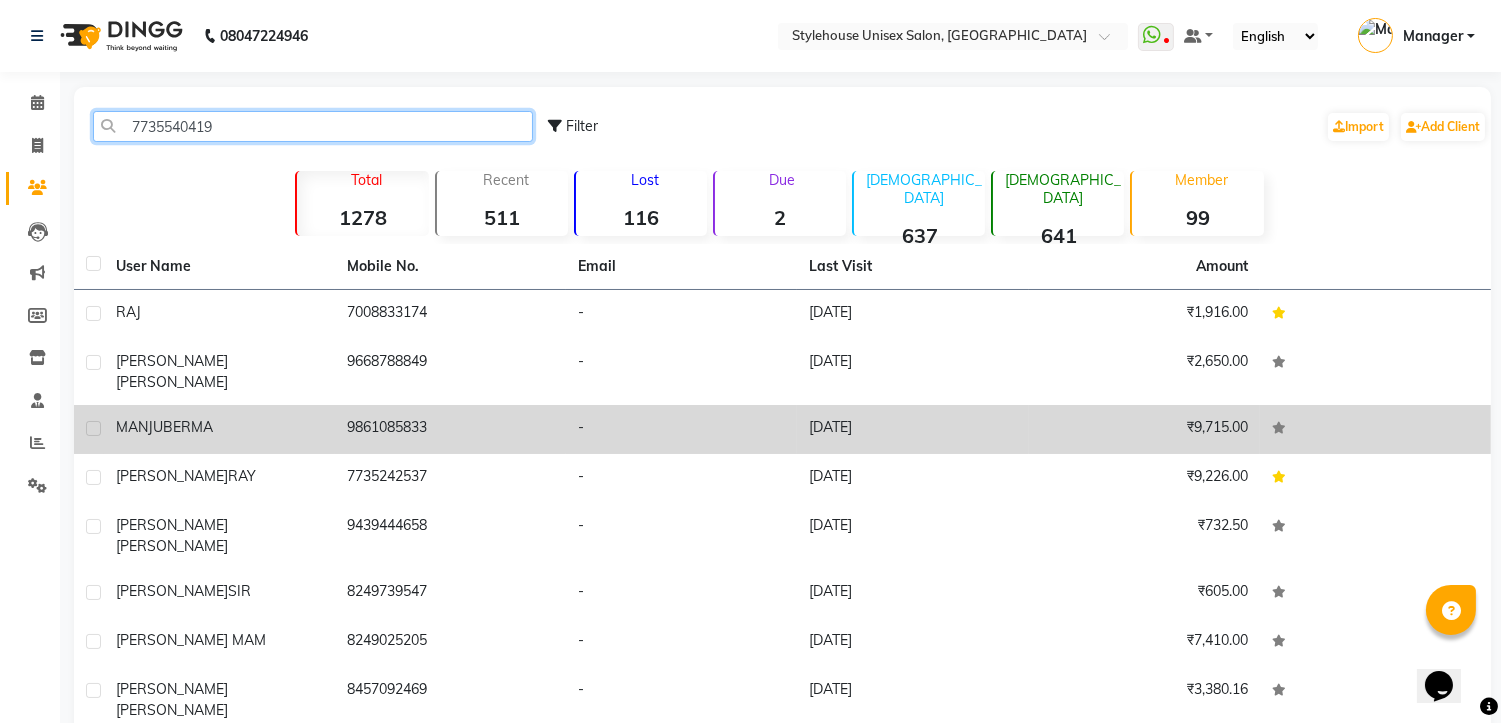 type on "7735540419" 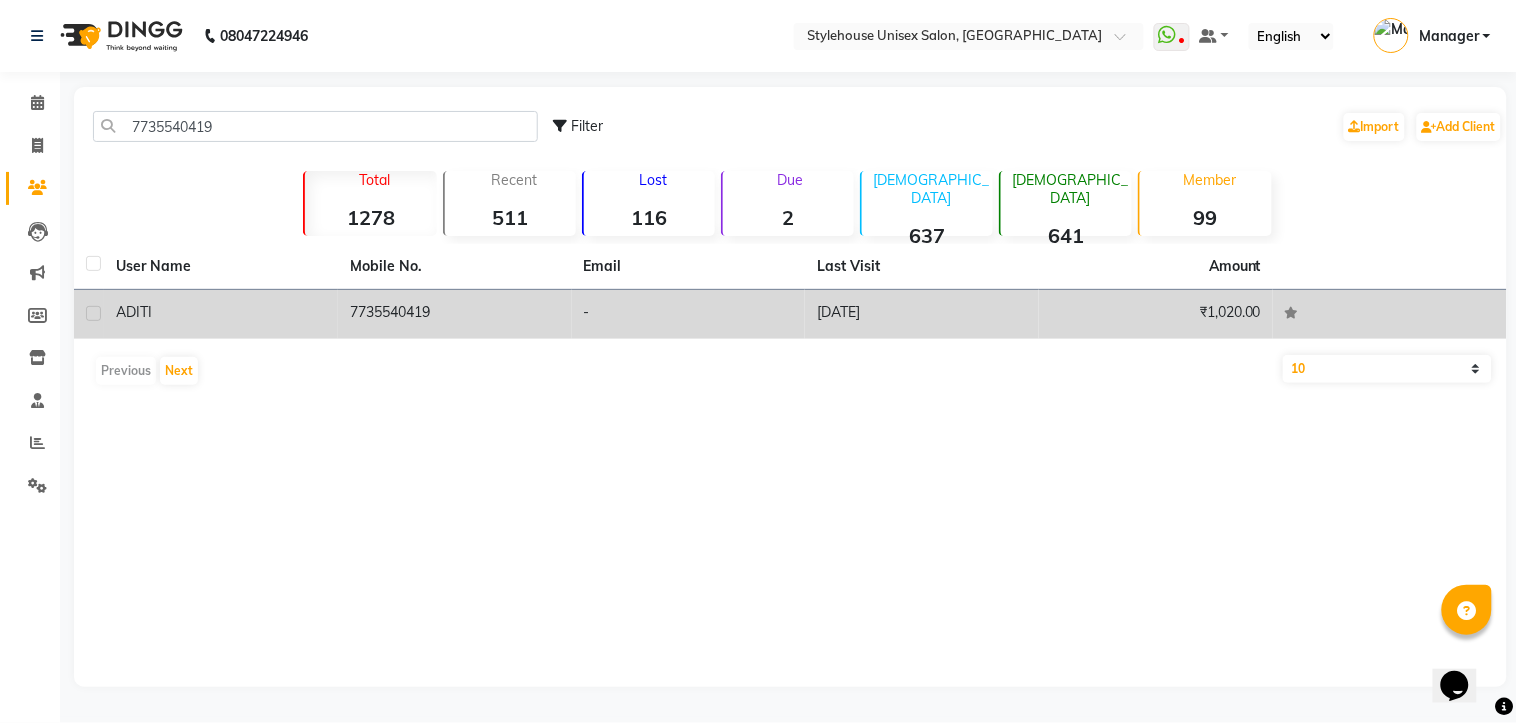 click on "ADITI" 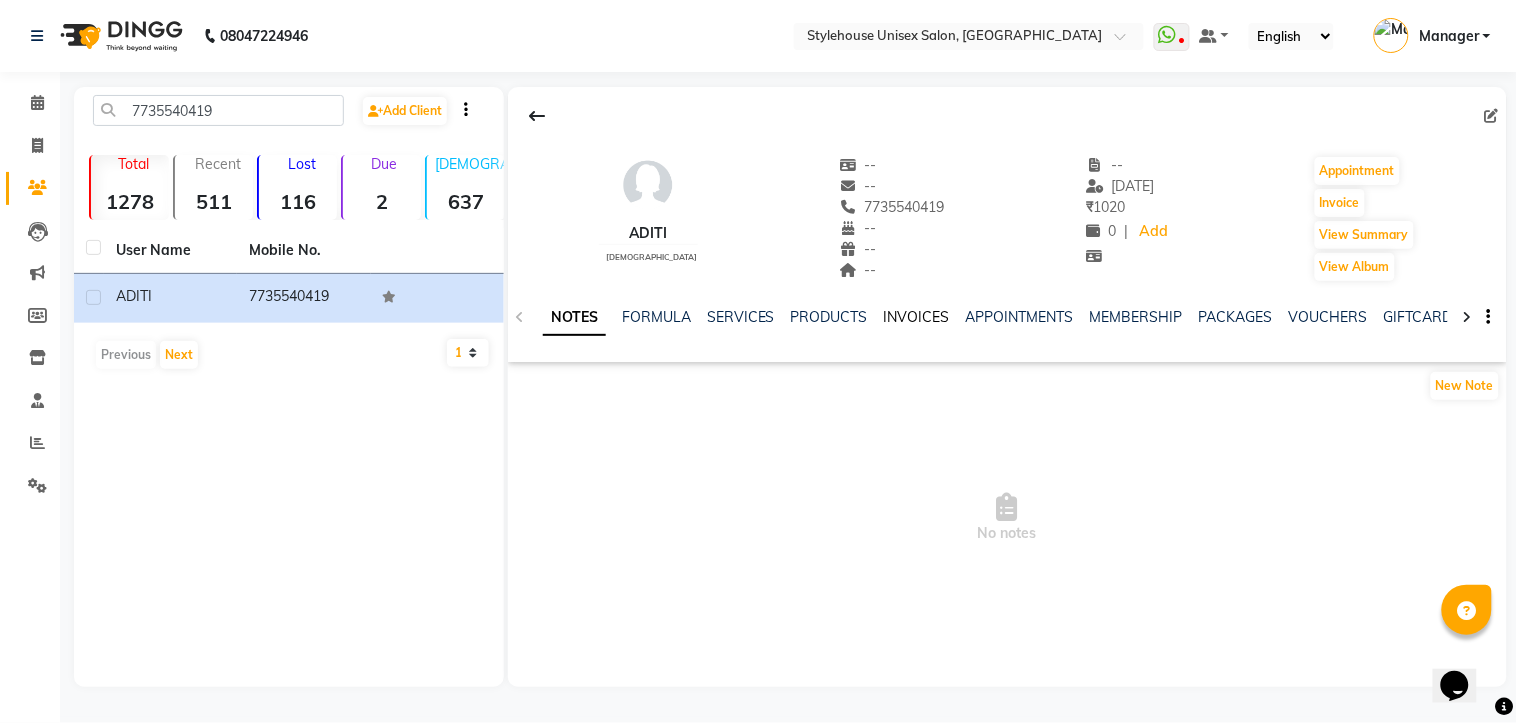 click on "INVOICES" 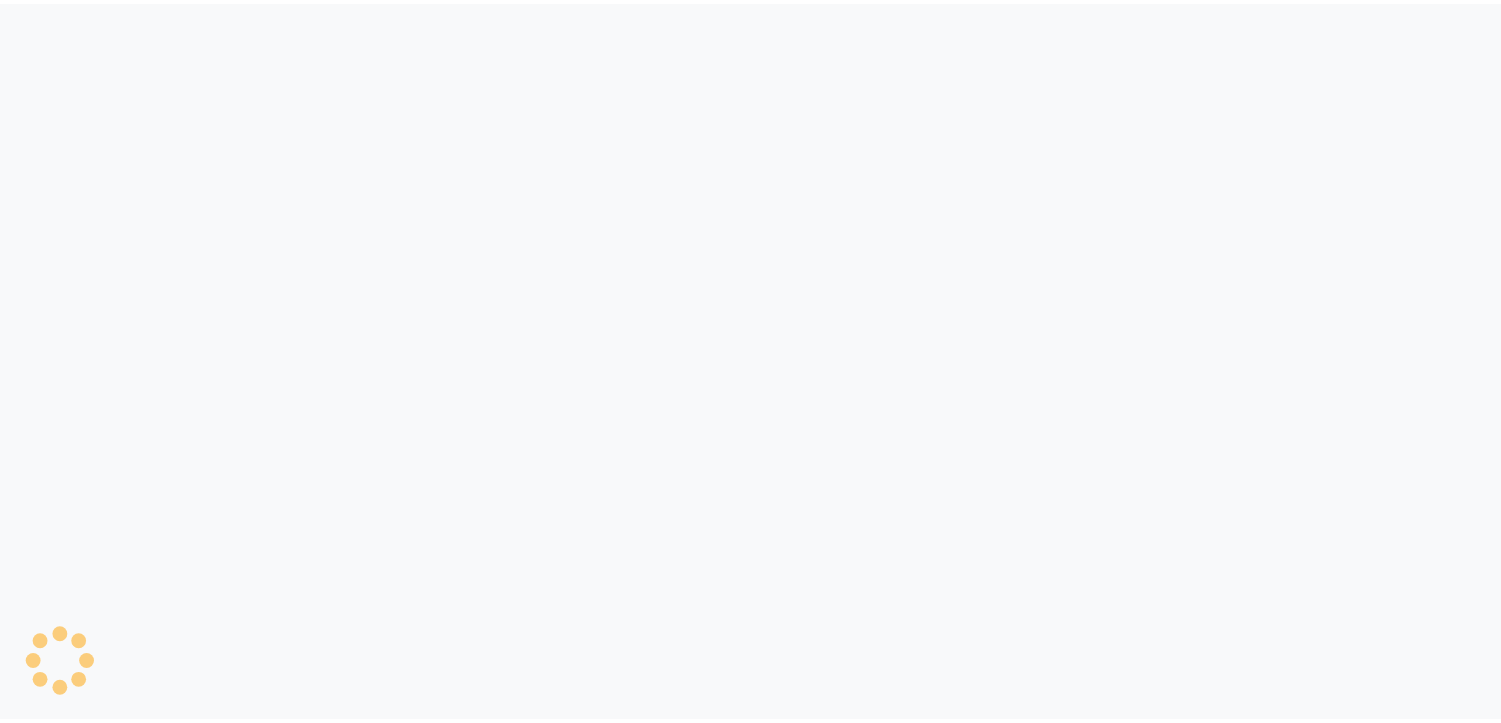 scroll, scrollTop: 0, scrollLeft: 0, axis: both 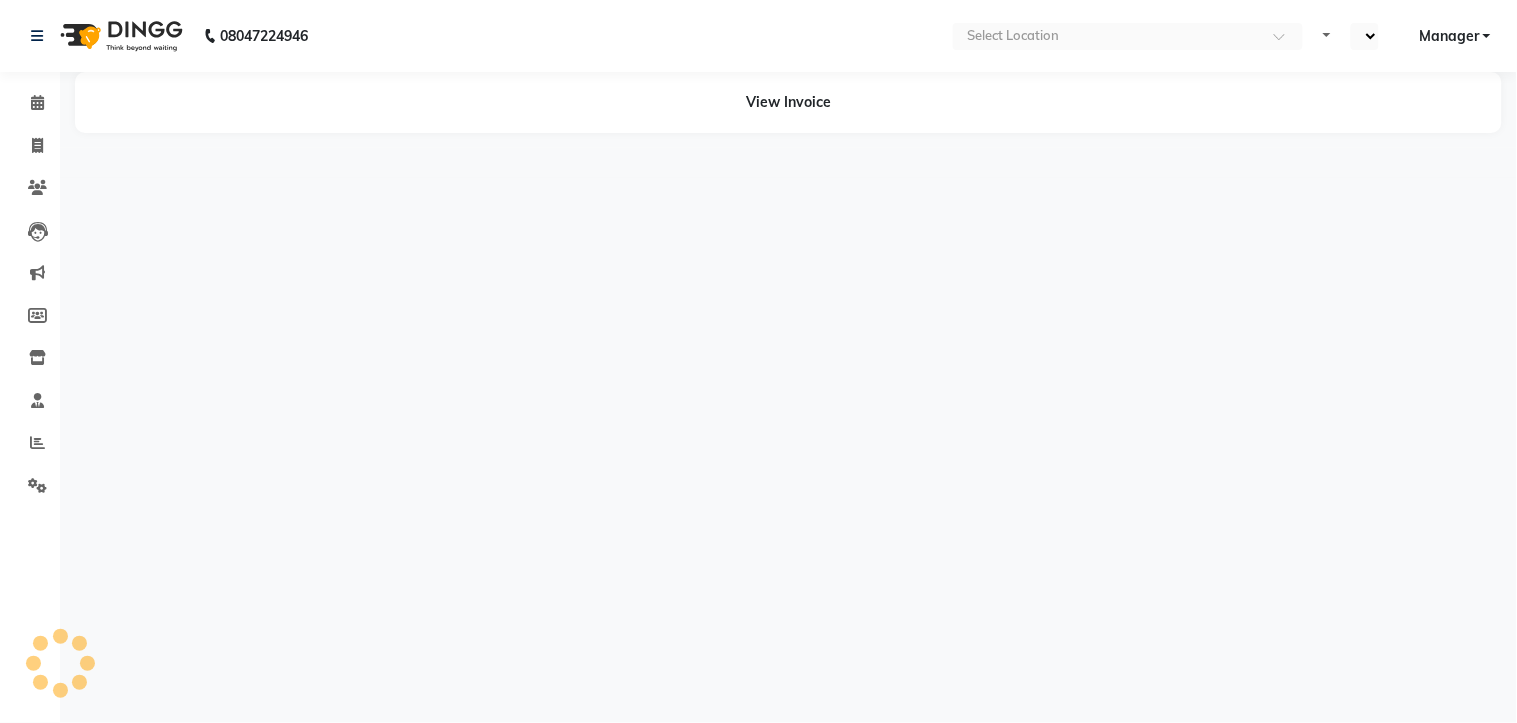 select on "en" 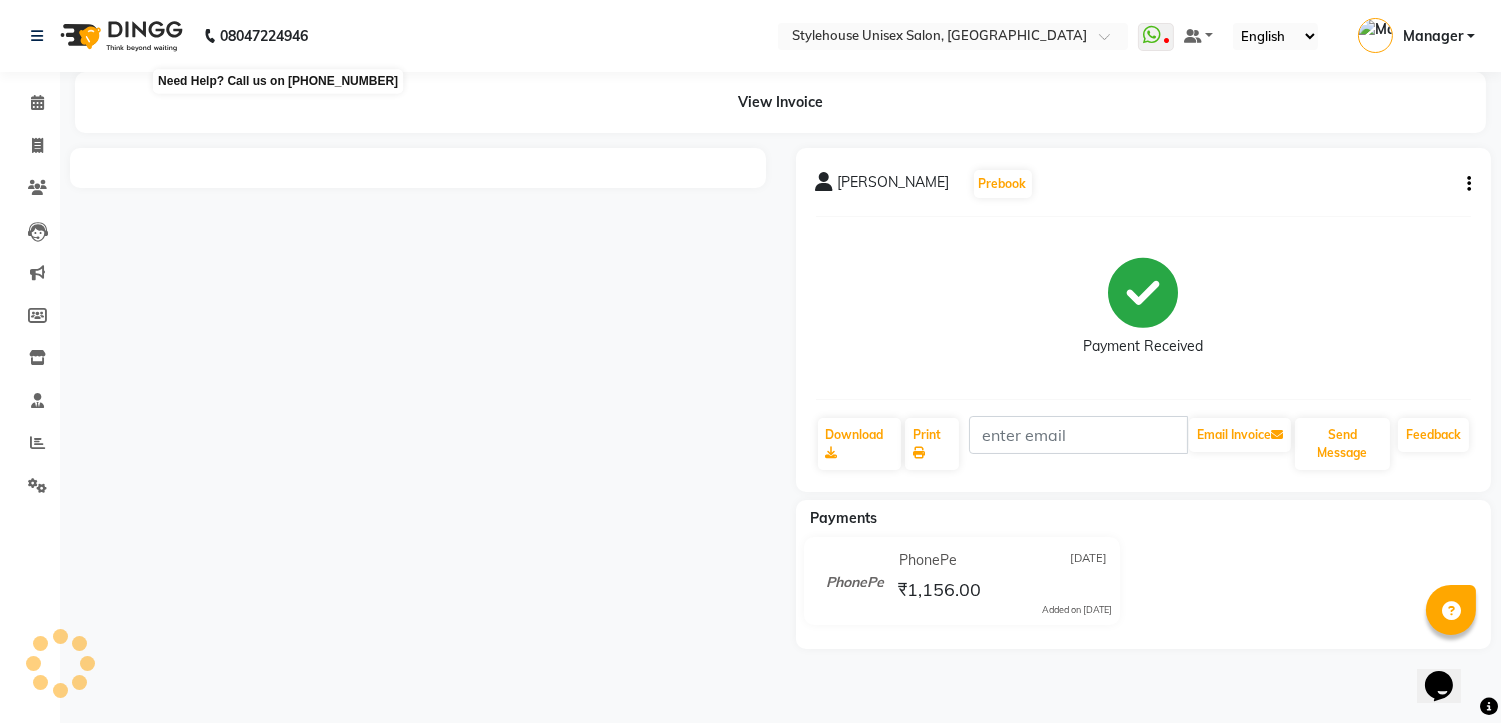 scroll, scrollTop: 0, scrollLeft: 0, axis: both 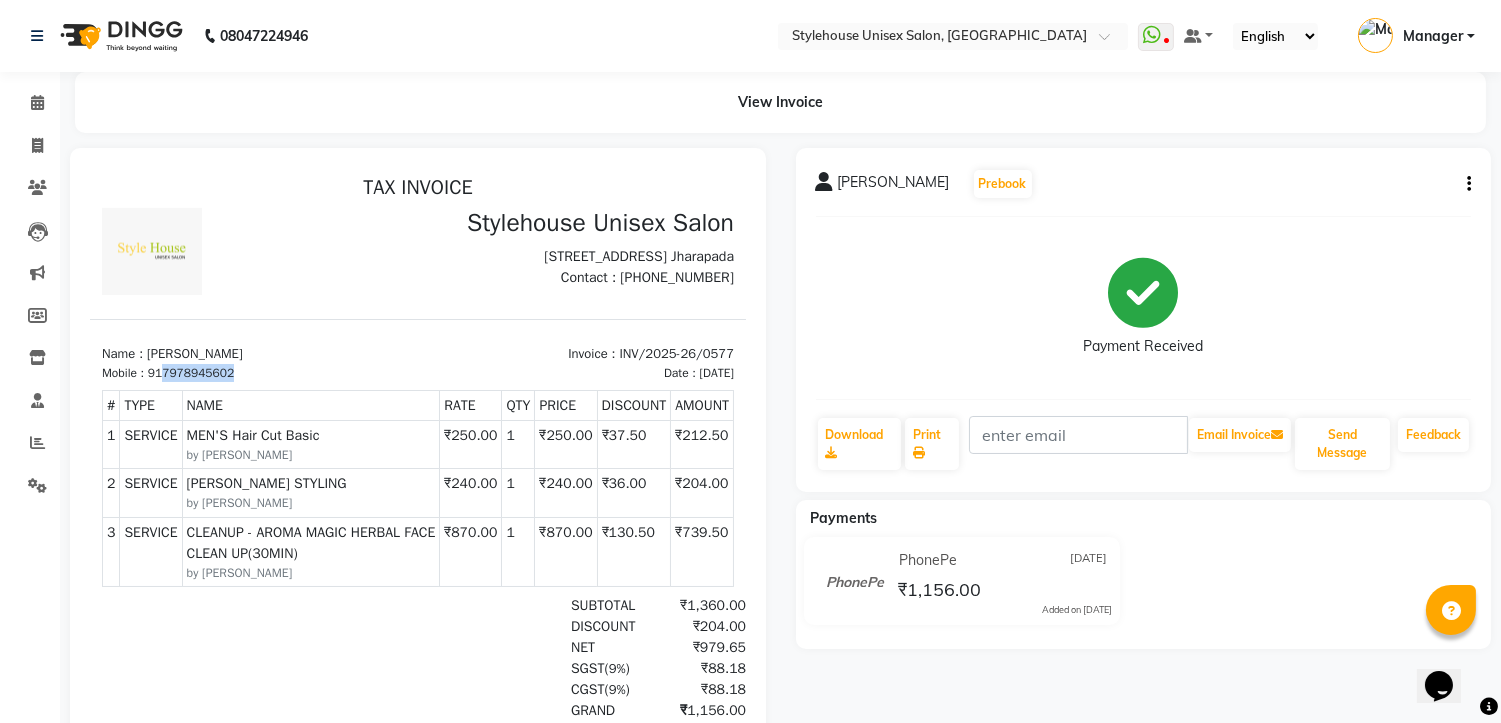 drag, startPoint x: 165, startPoint y: 385, endPoint x: 242, endPoint y: 385, distance: 77 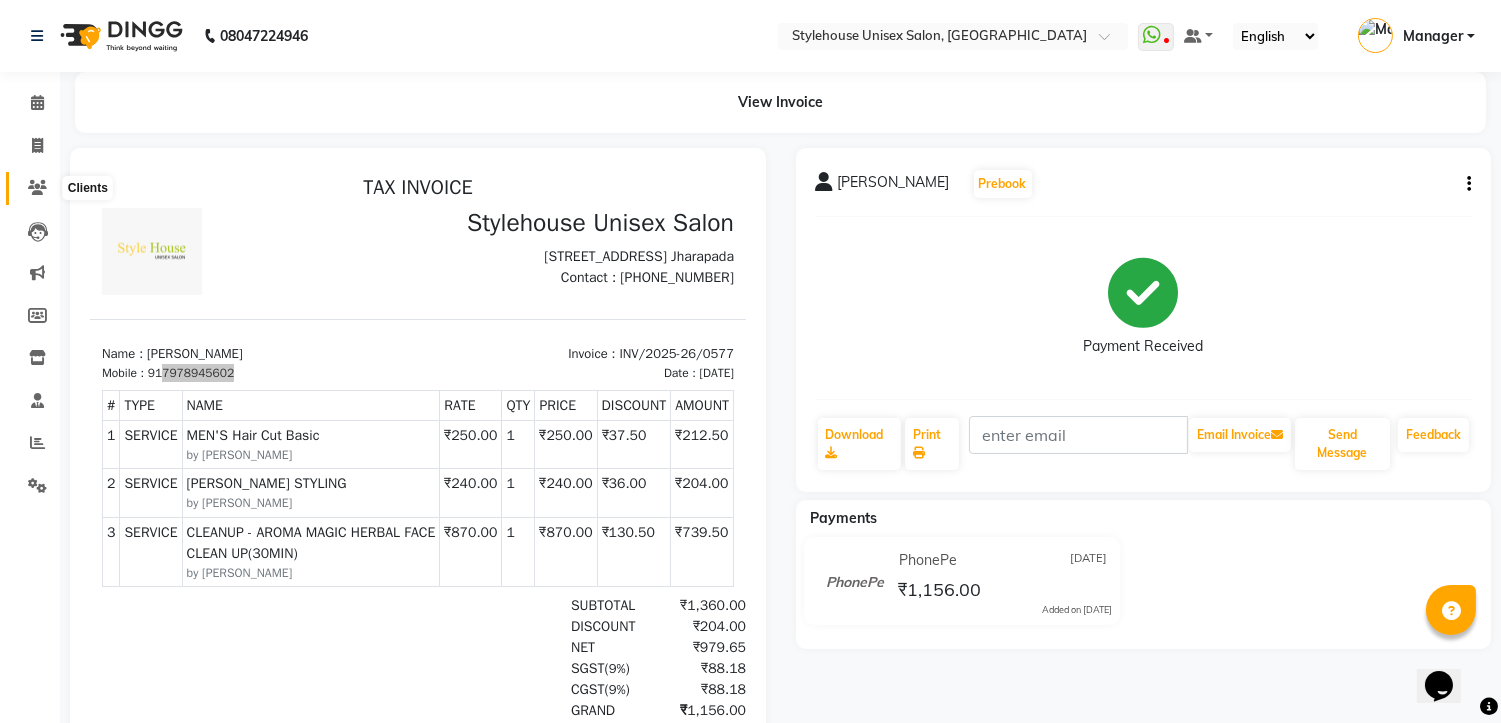 click 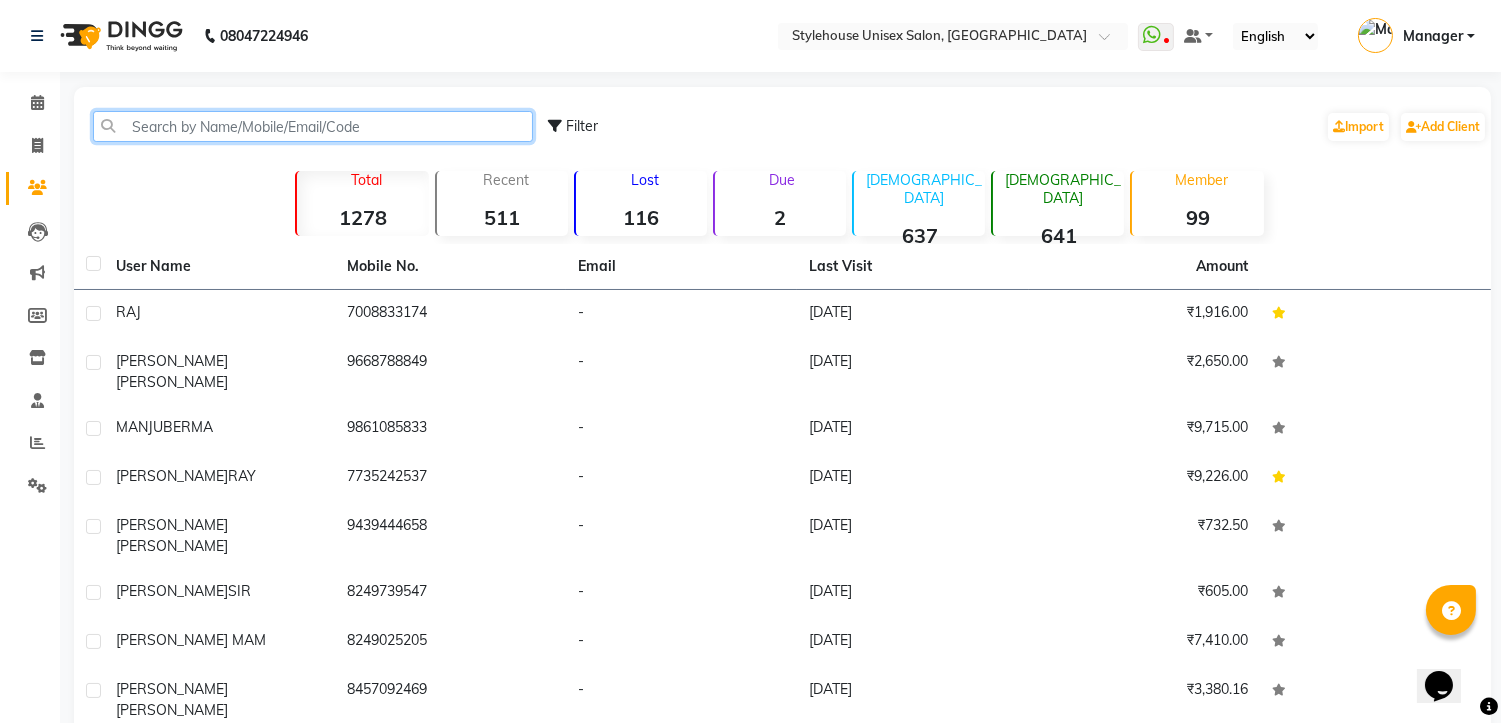paste on "7978945602" 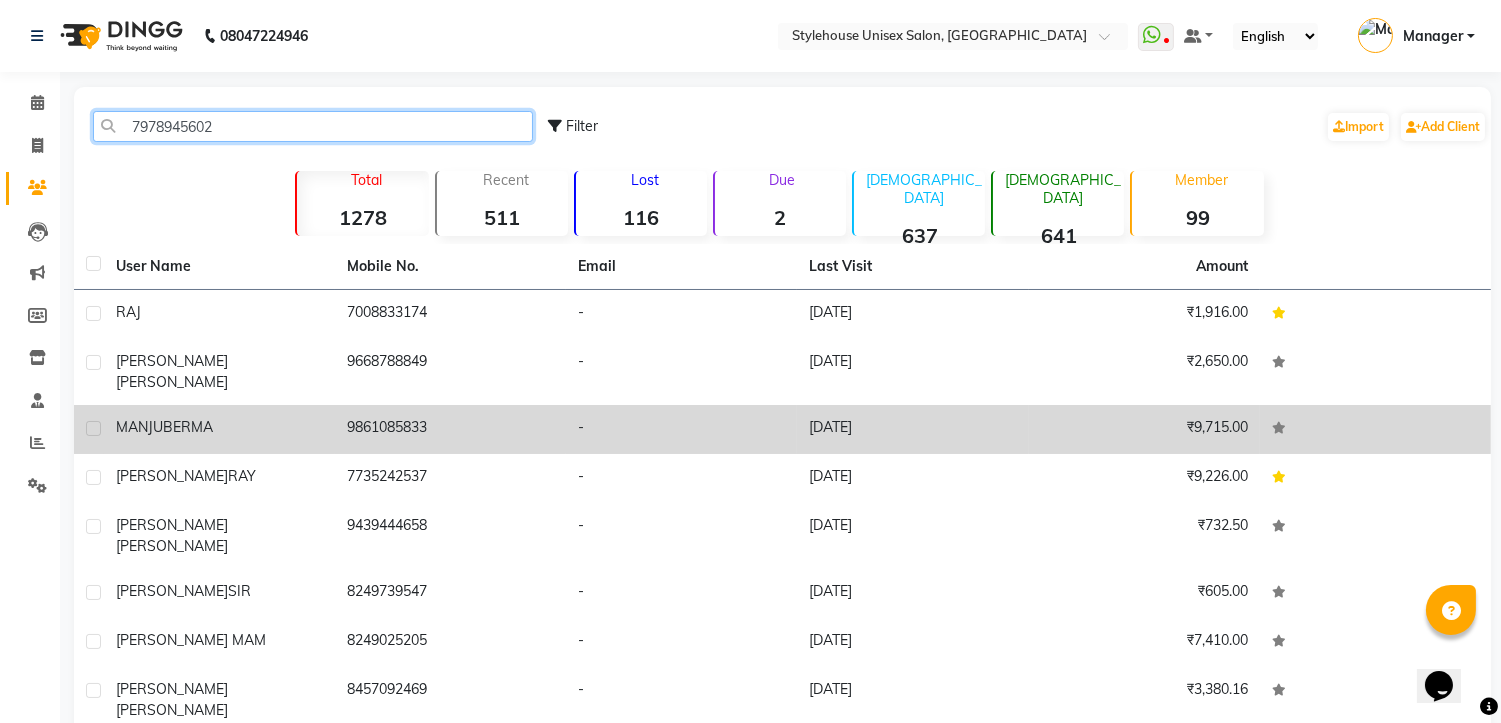 type on "7978945602" 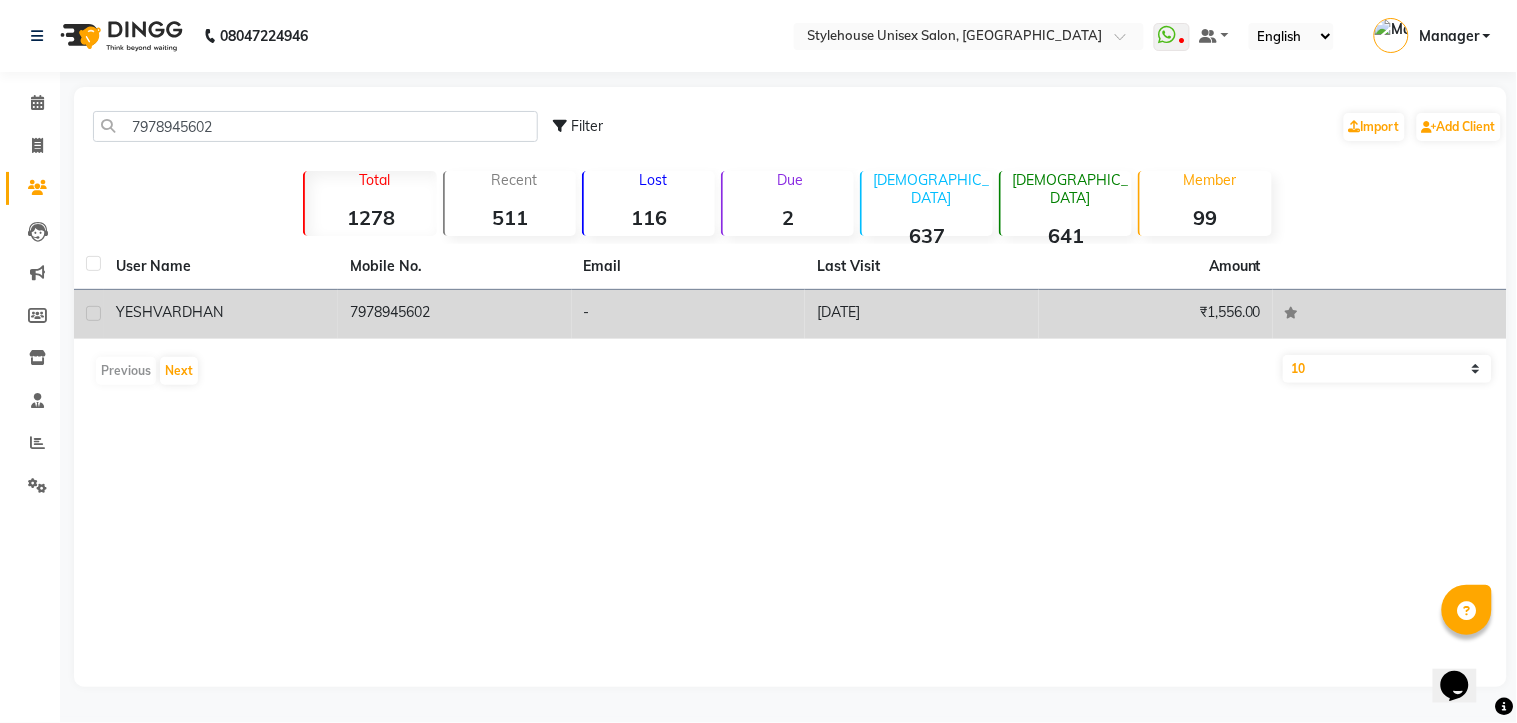 click on "VARDHAN" 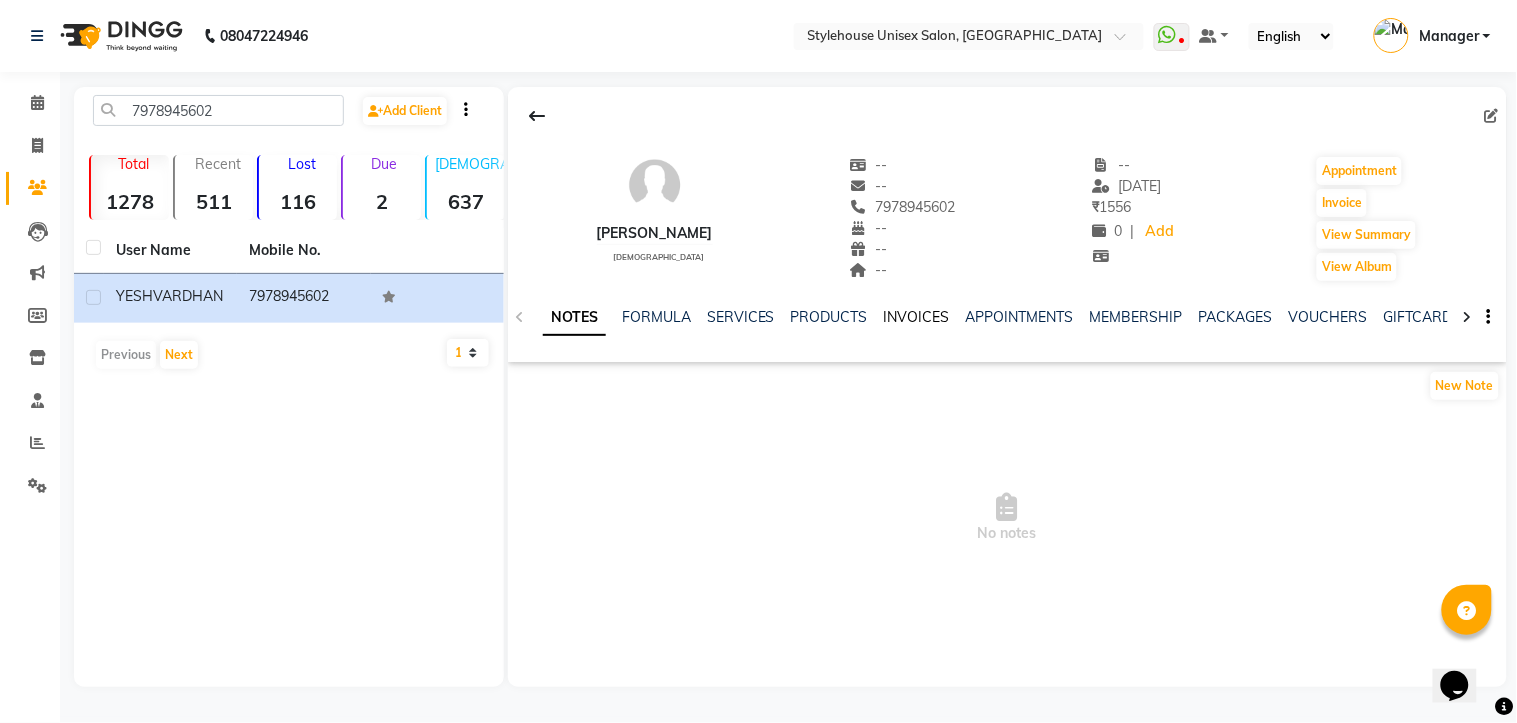 click on "INVOICES" 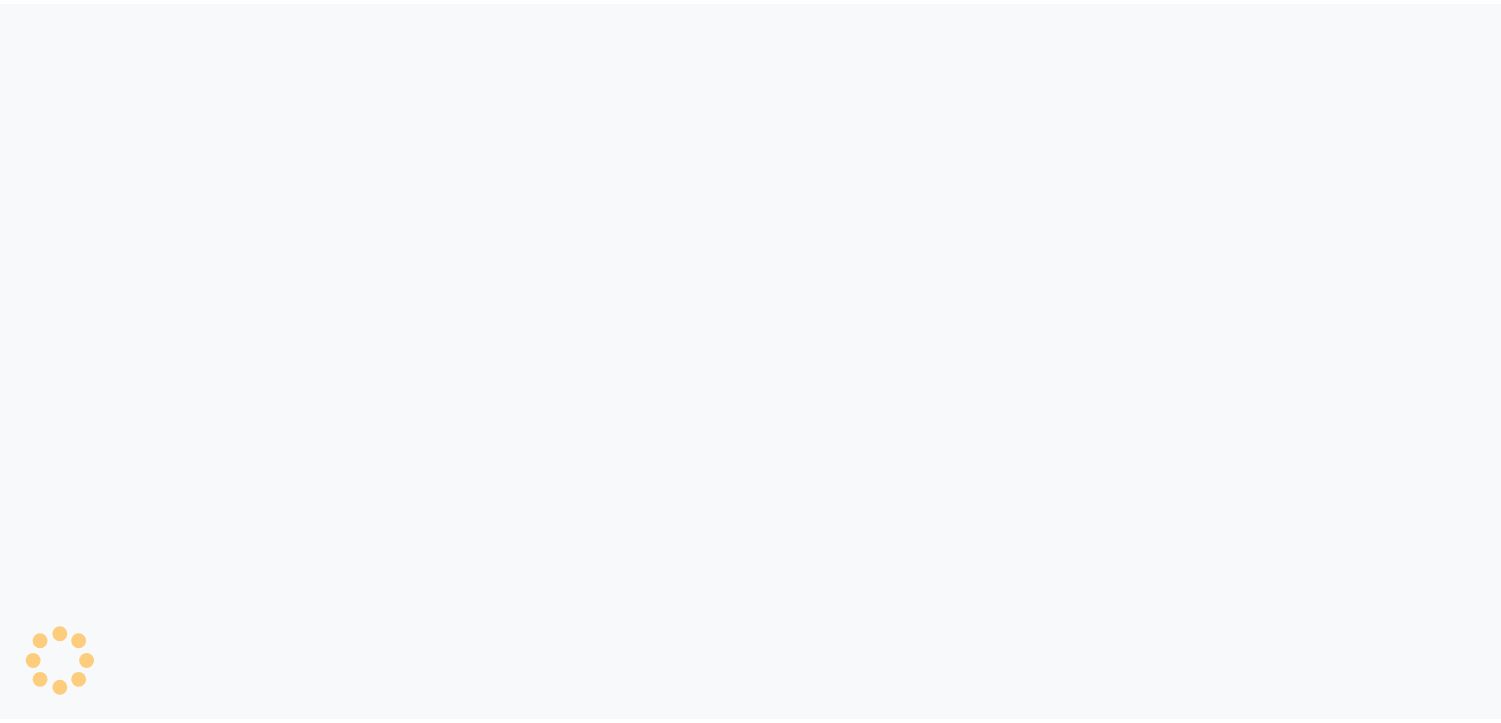 scroll, scrollTop: 0, scrollLeft: 0, axis: both 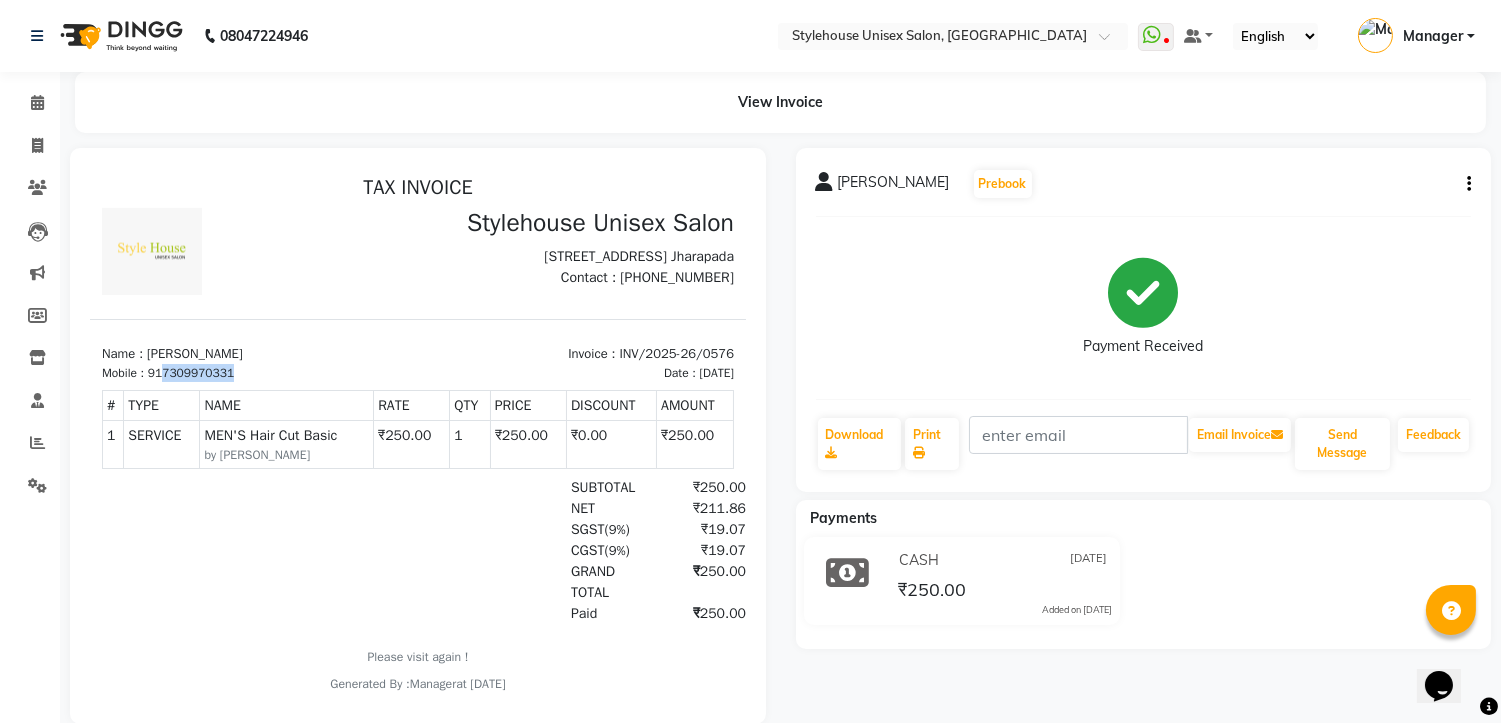 drag, startPoint x: 163, startPoint y: 384, endPoint x: 257, endPoint y: 381, distance: 94.04786 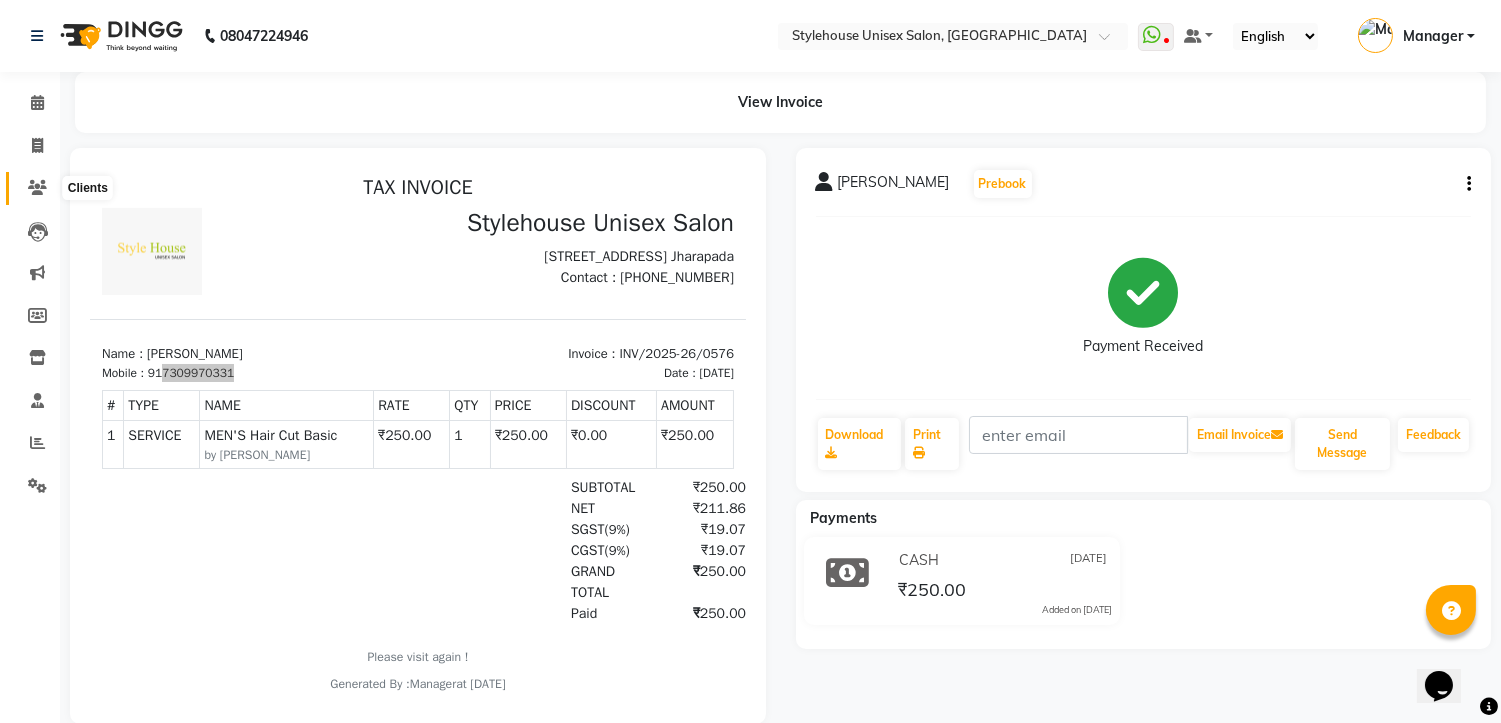 click 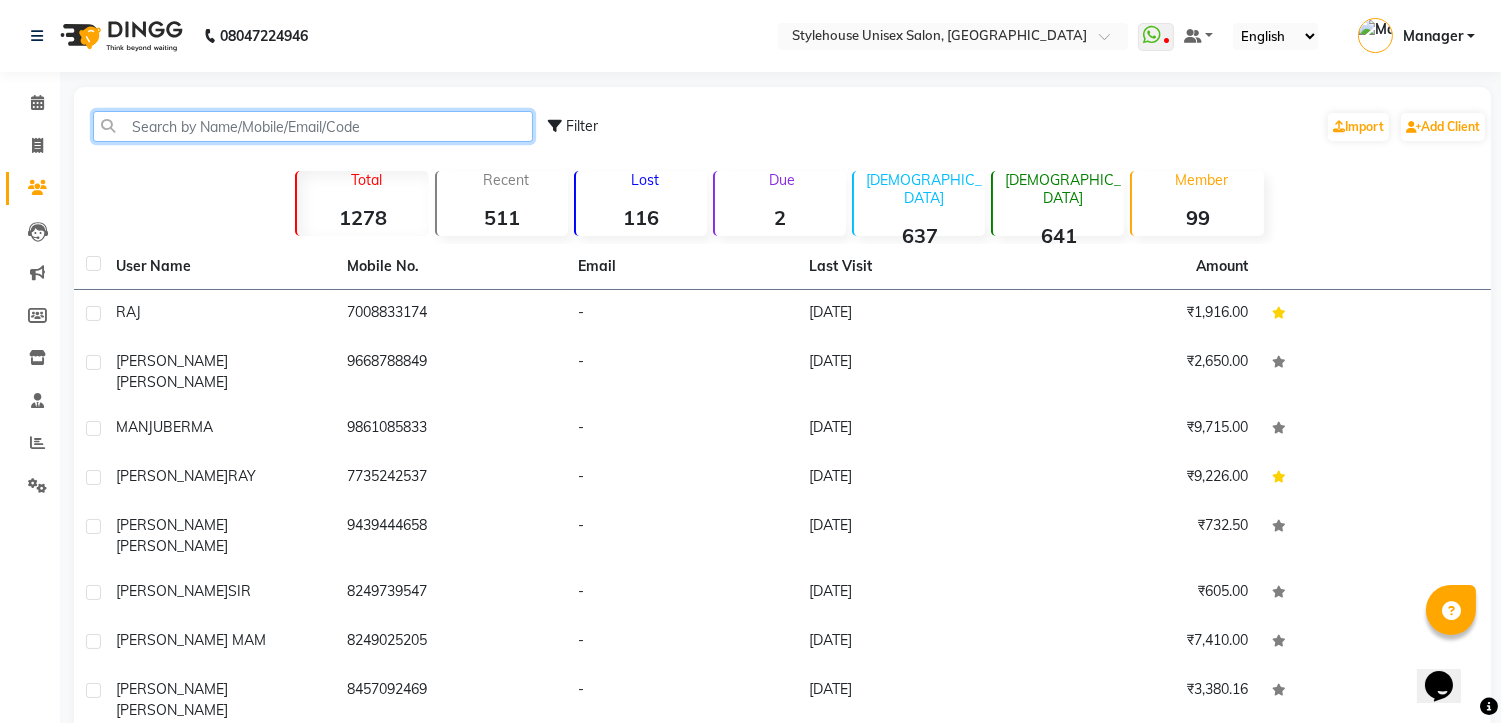 paste on "7309970331" 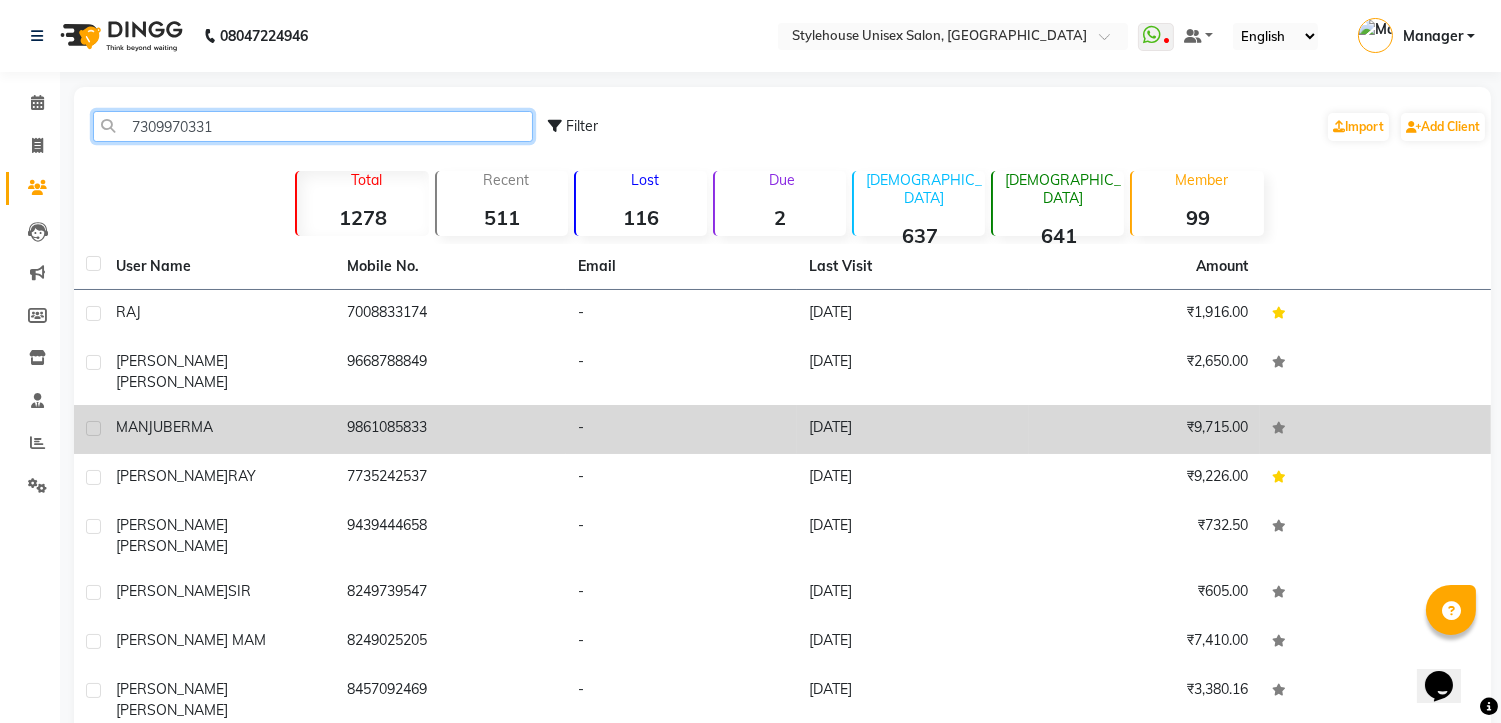 type on "7309970331" 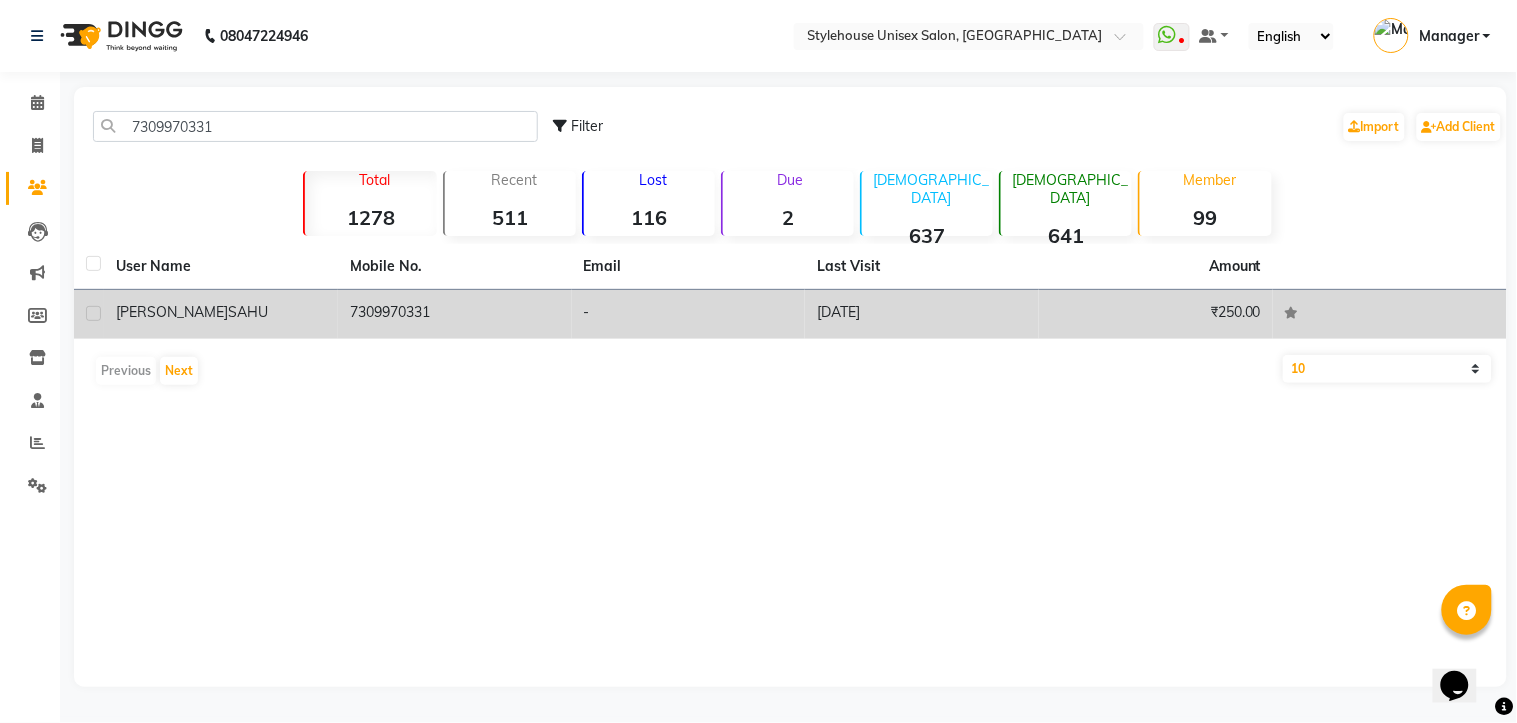 click on "[PERSON_NAME]" 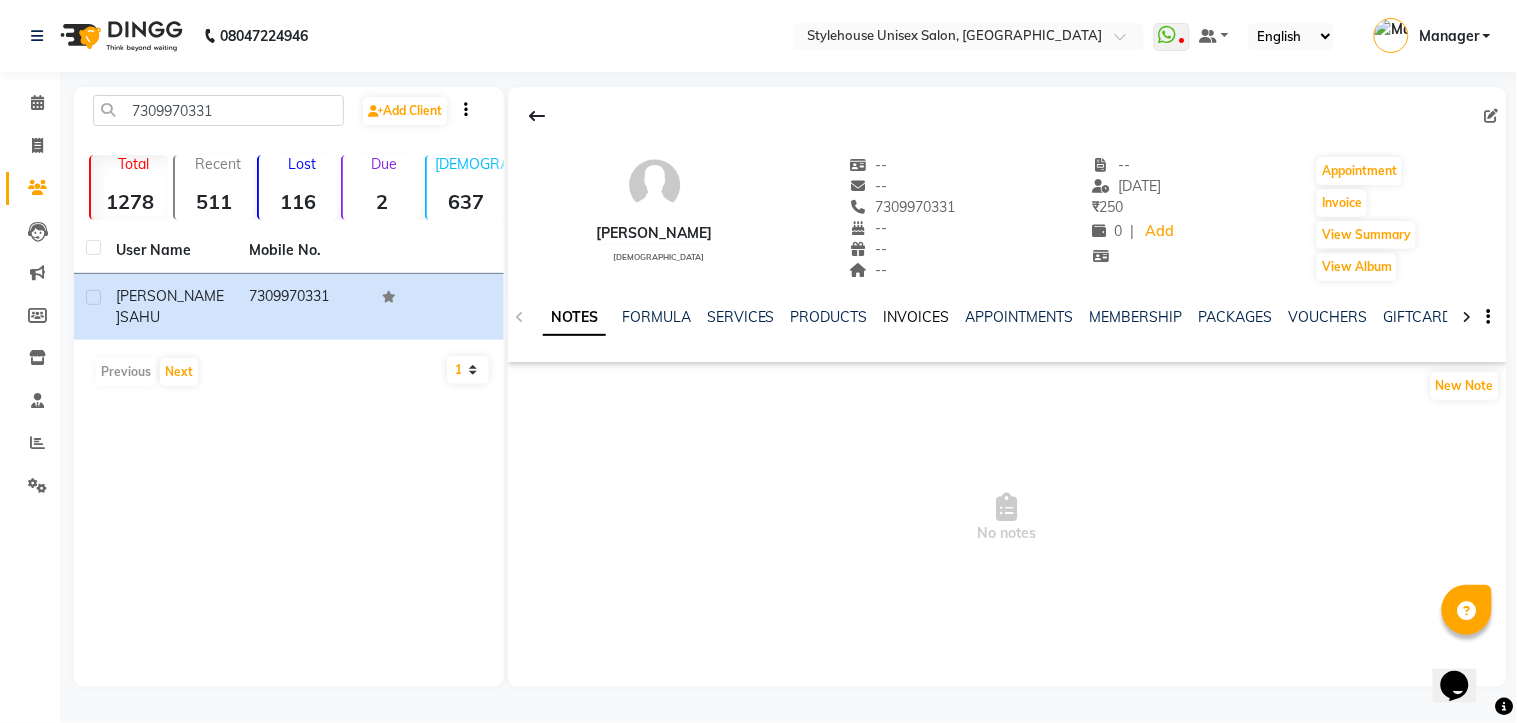 click on "INVOICES" 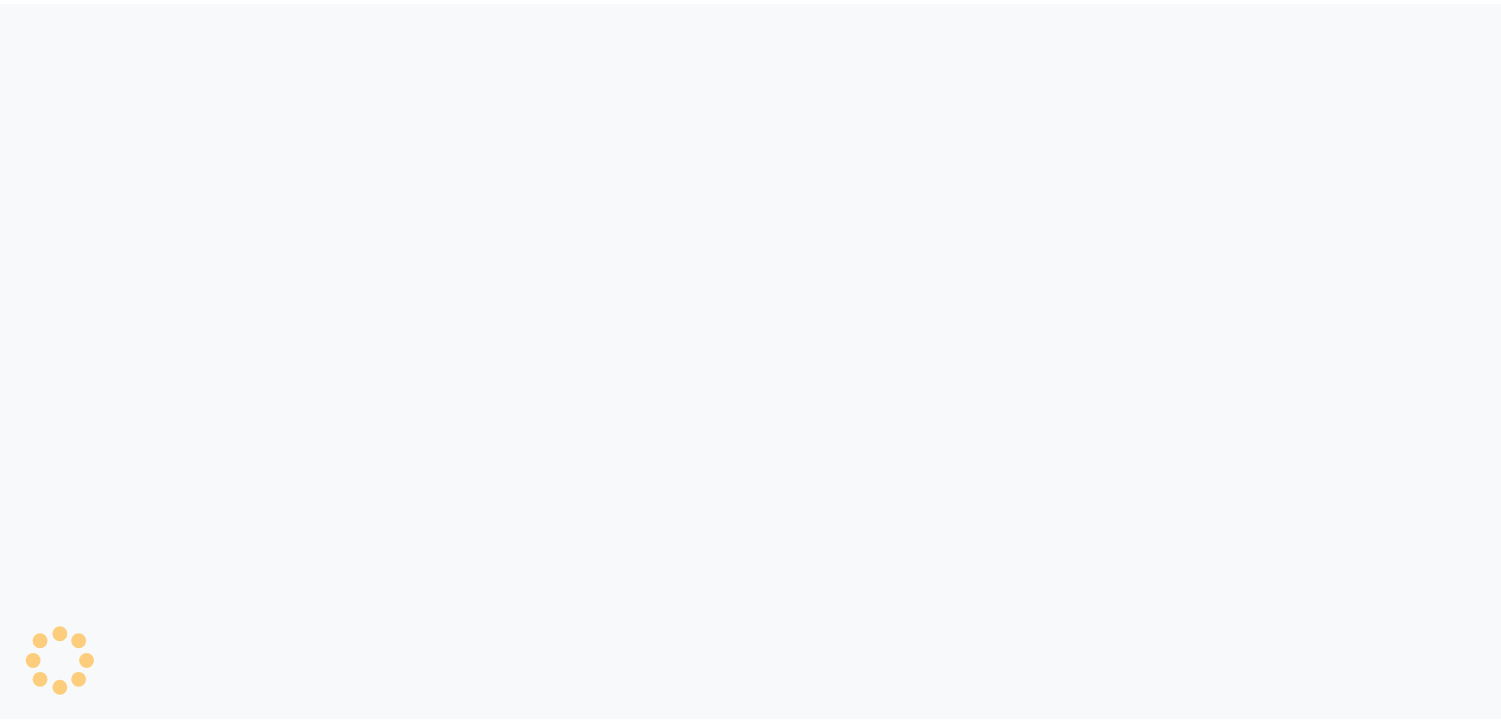 scroll, scrollTop: 0, scrollLeft: 0, axis: both 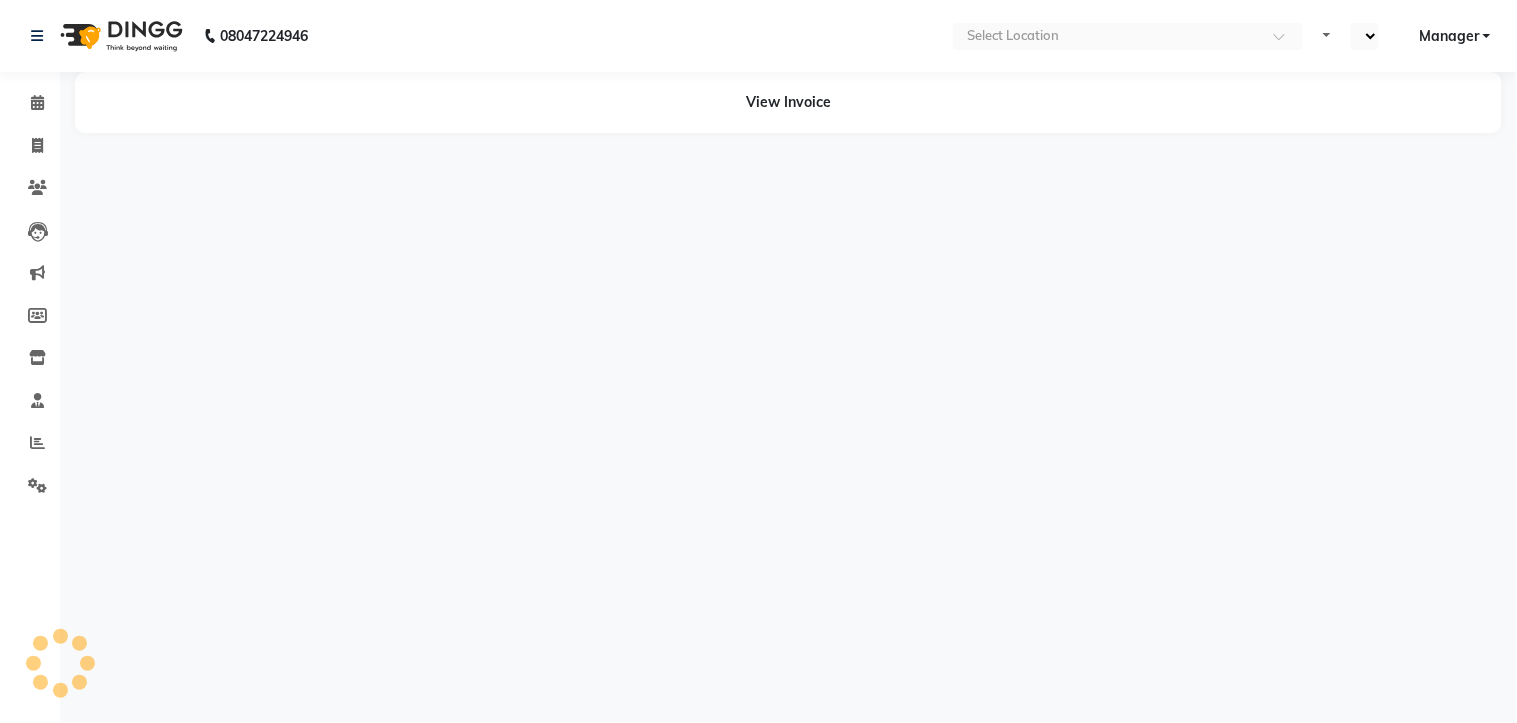 select on "en" 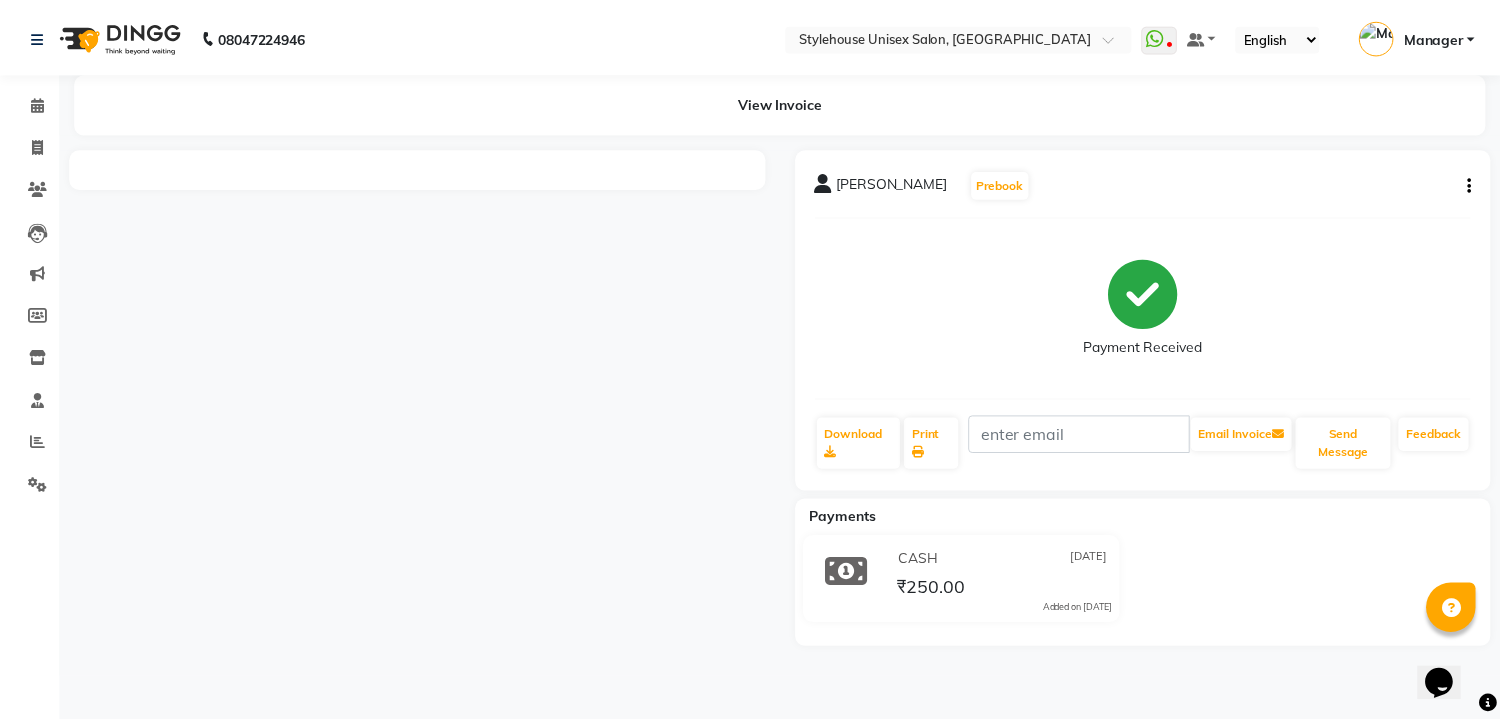 scroll, scrollTop: 0, scrollLeft: 0, axis: both 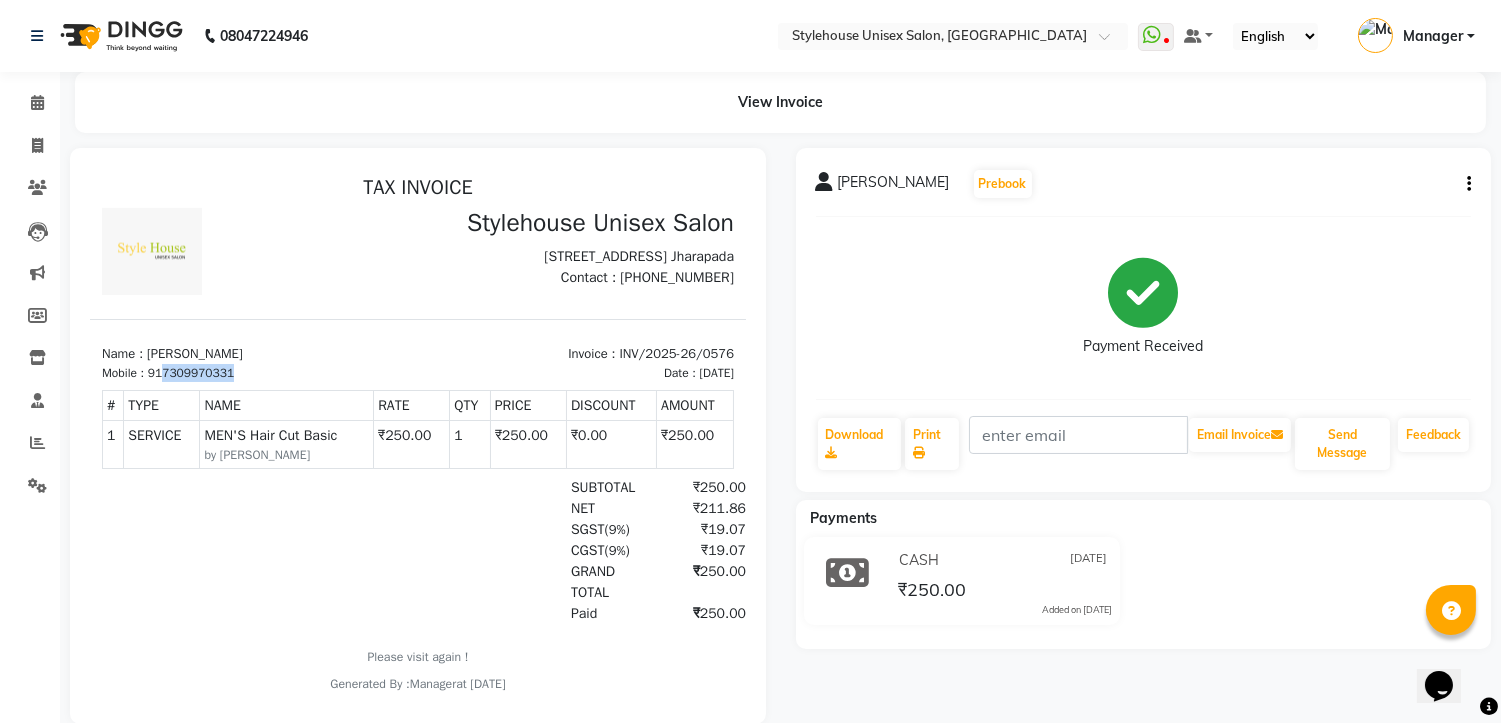 drag, startPoint x: 164, startPoint y: 387, endPoint x: 247, endPoint y: 393, distance: 83.21658 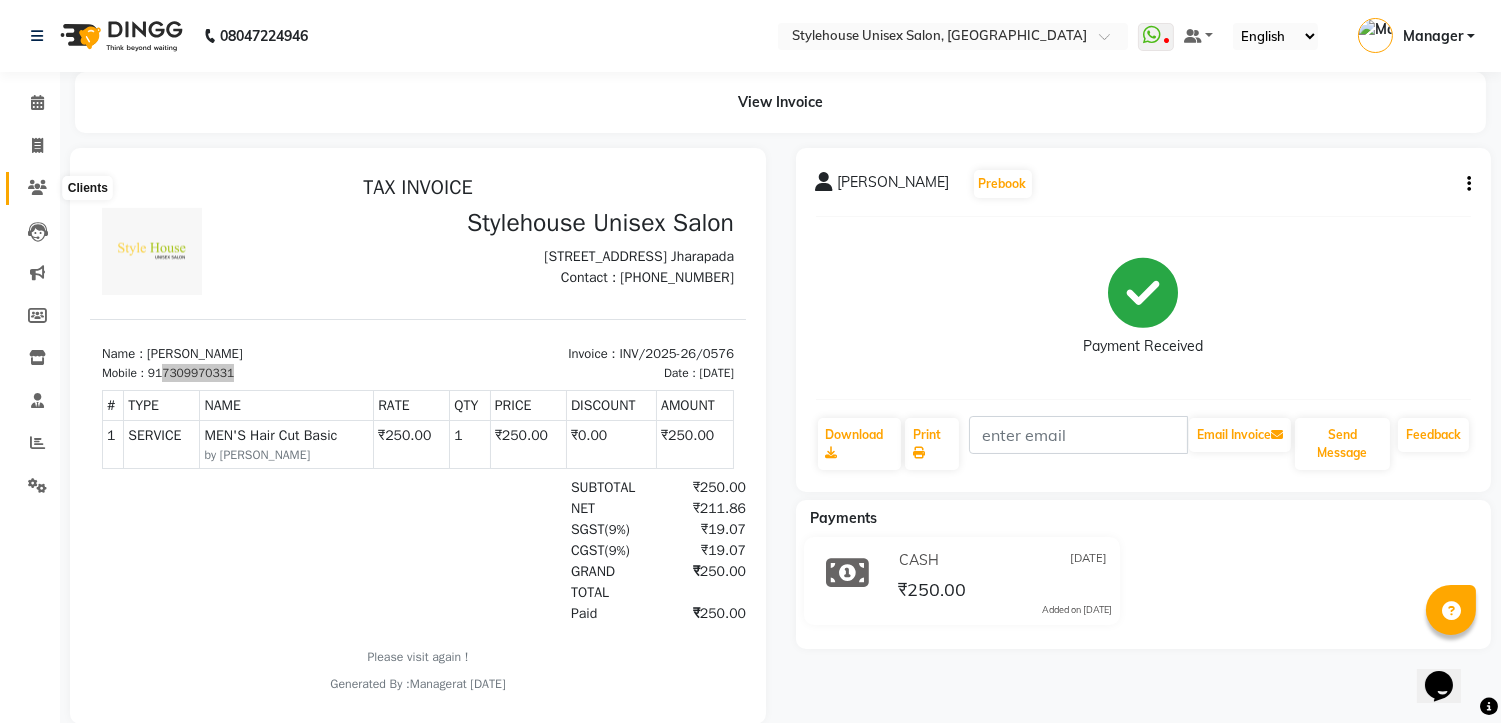 click 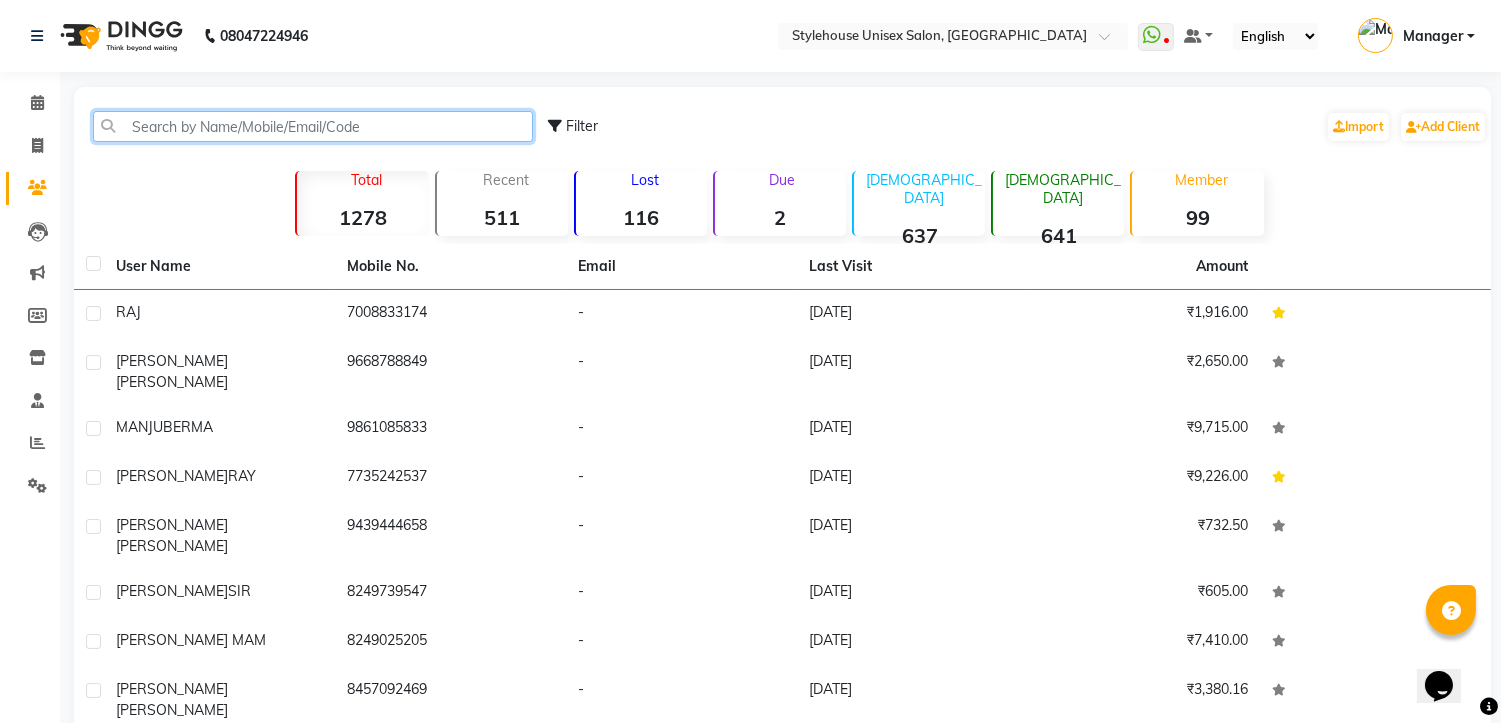 paste on "7309970331" 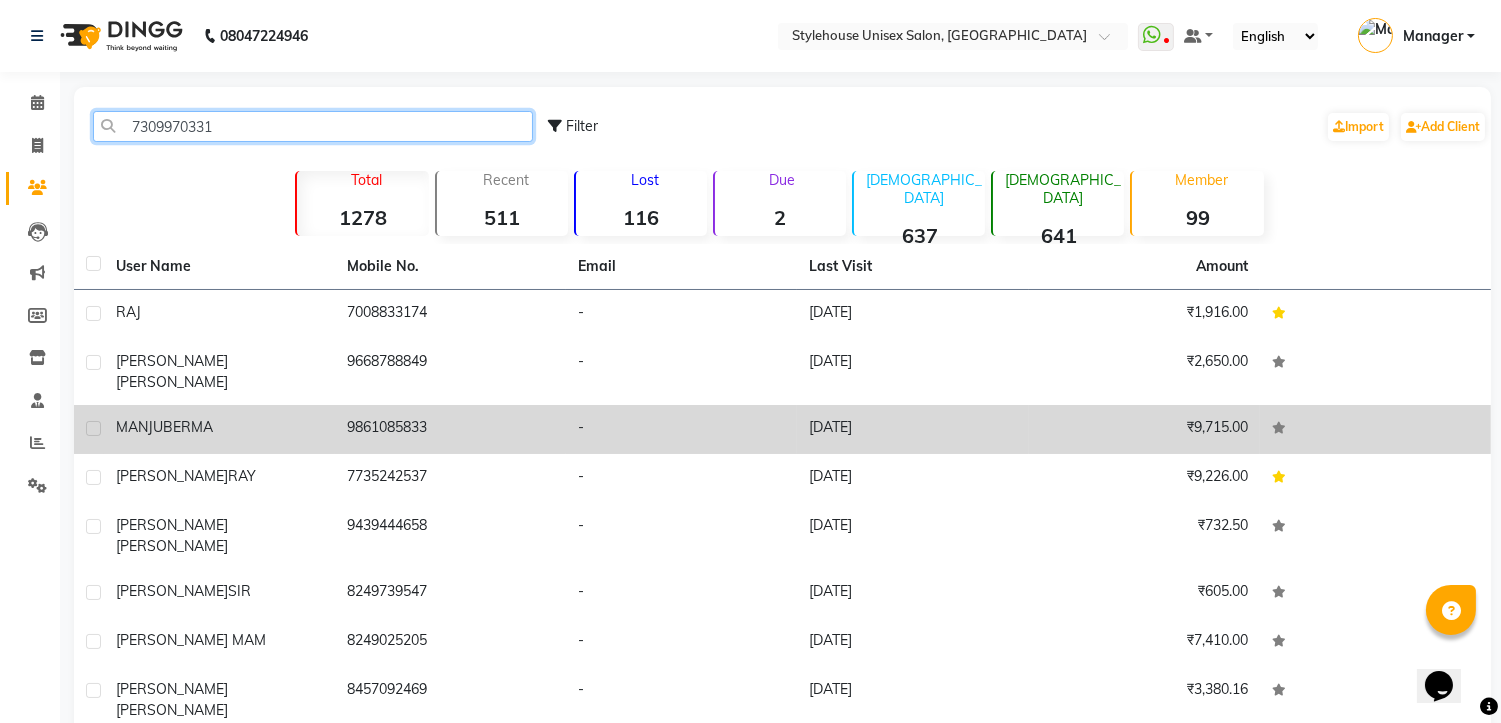 type on "7309970331" 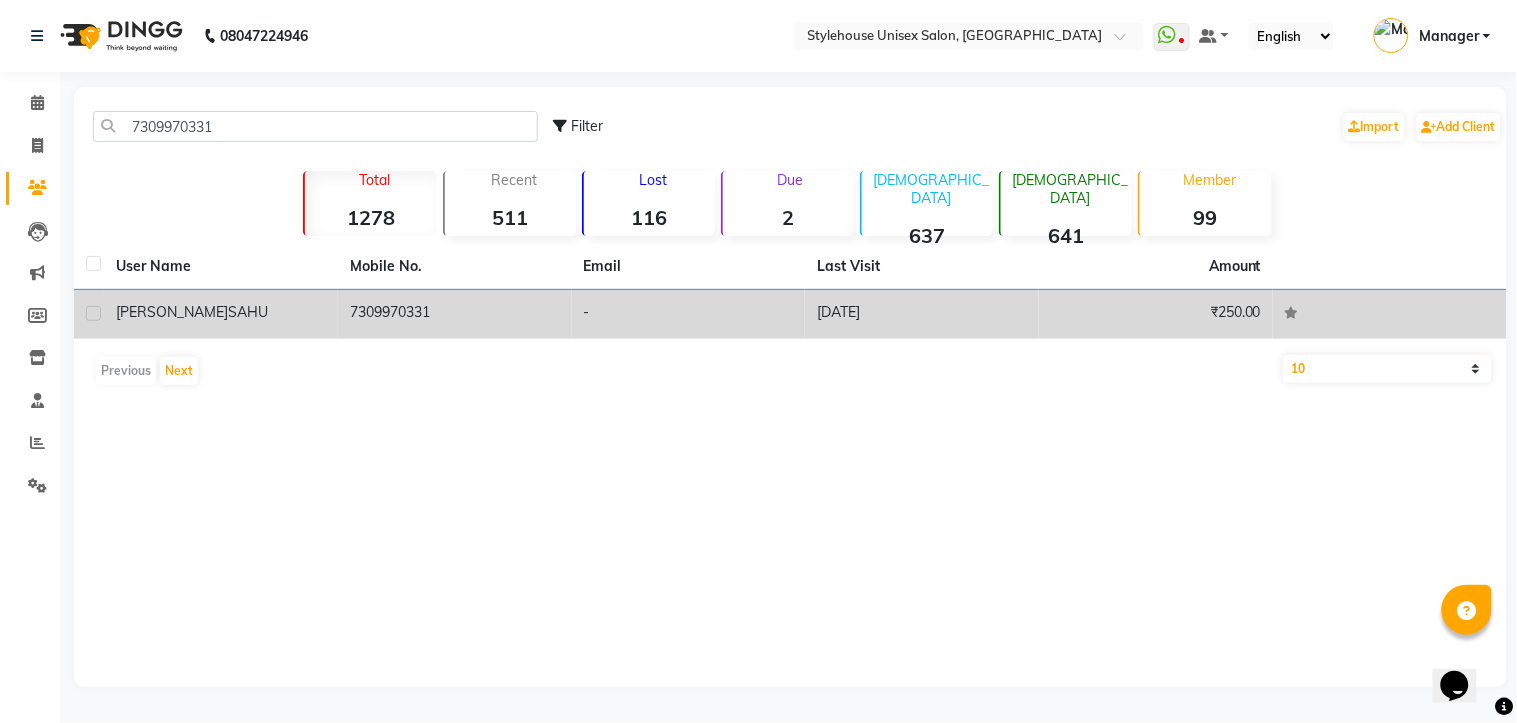 click on "BISWAJEET" 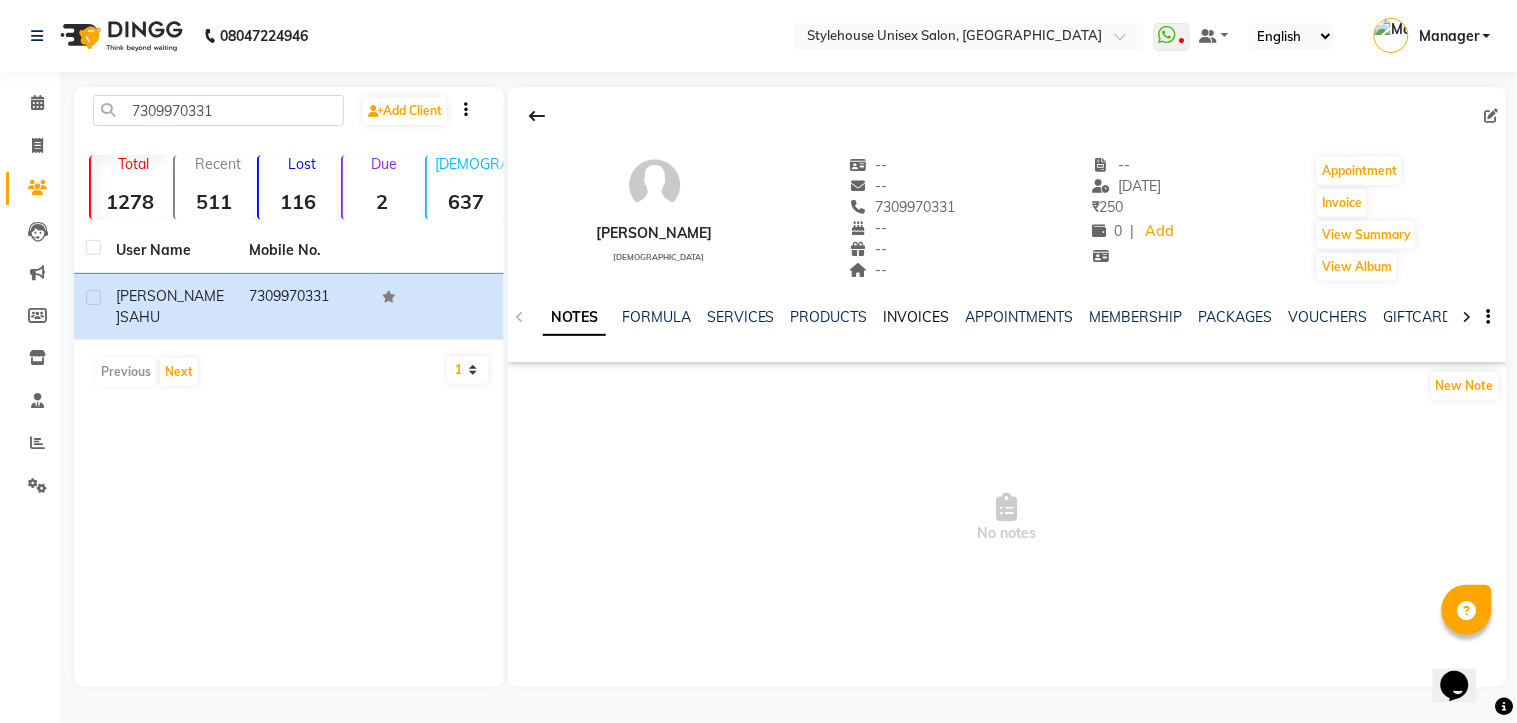 click on "INVOICES" 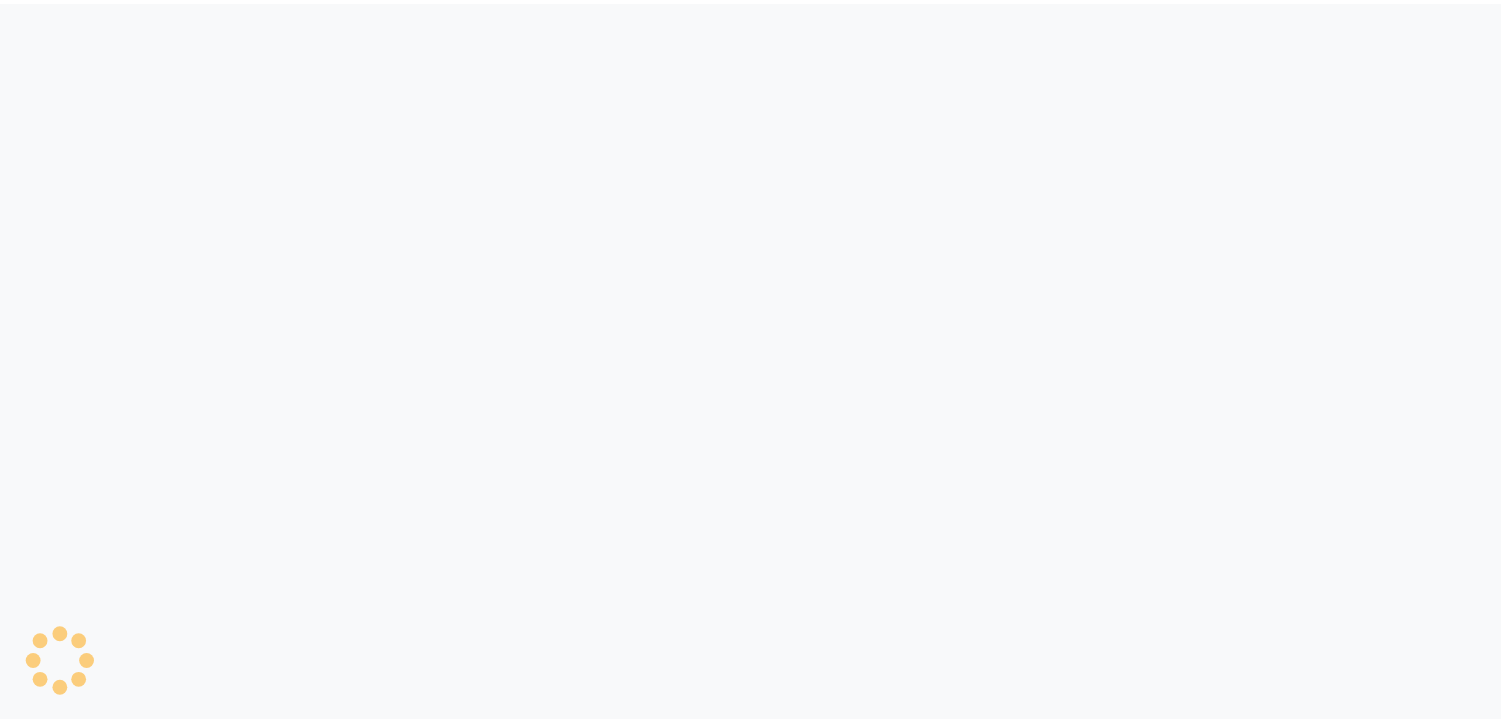 scroll, scrollTop: 0, scrollLeft: 0, axis: both 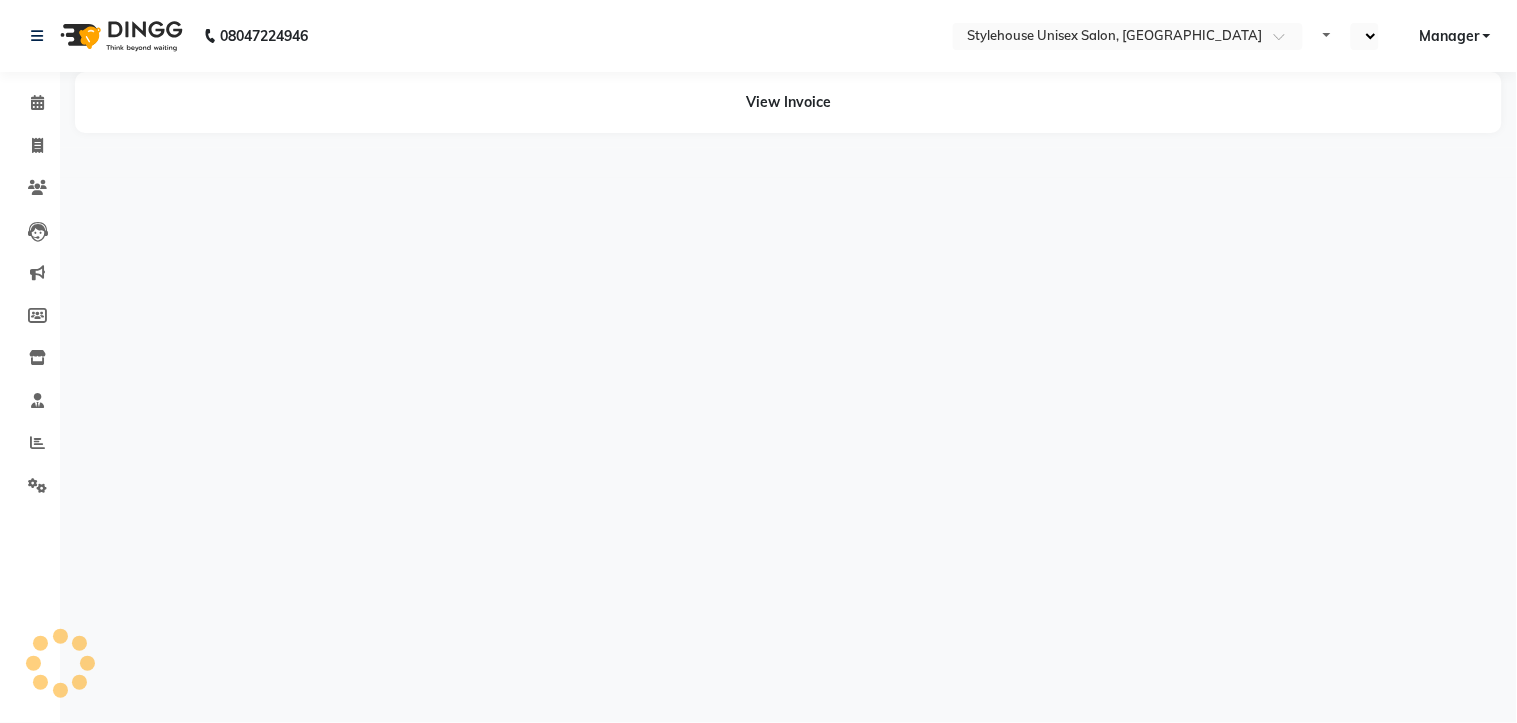 select on "en" 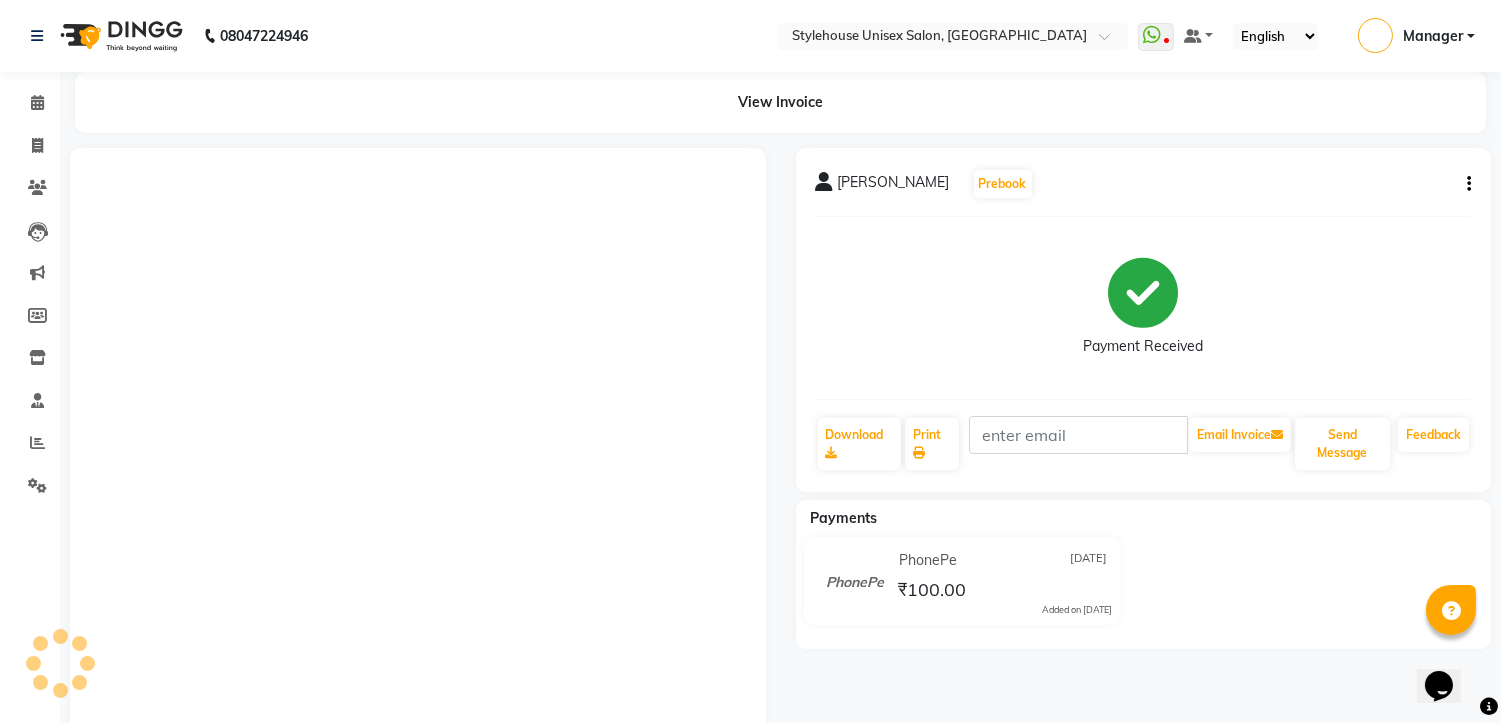 scroll, scrollTop: 0, scrollLeft: 0, axis: both 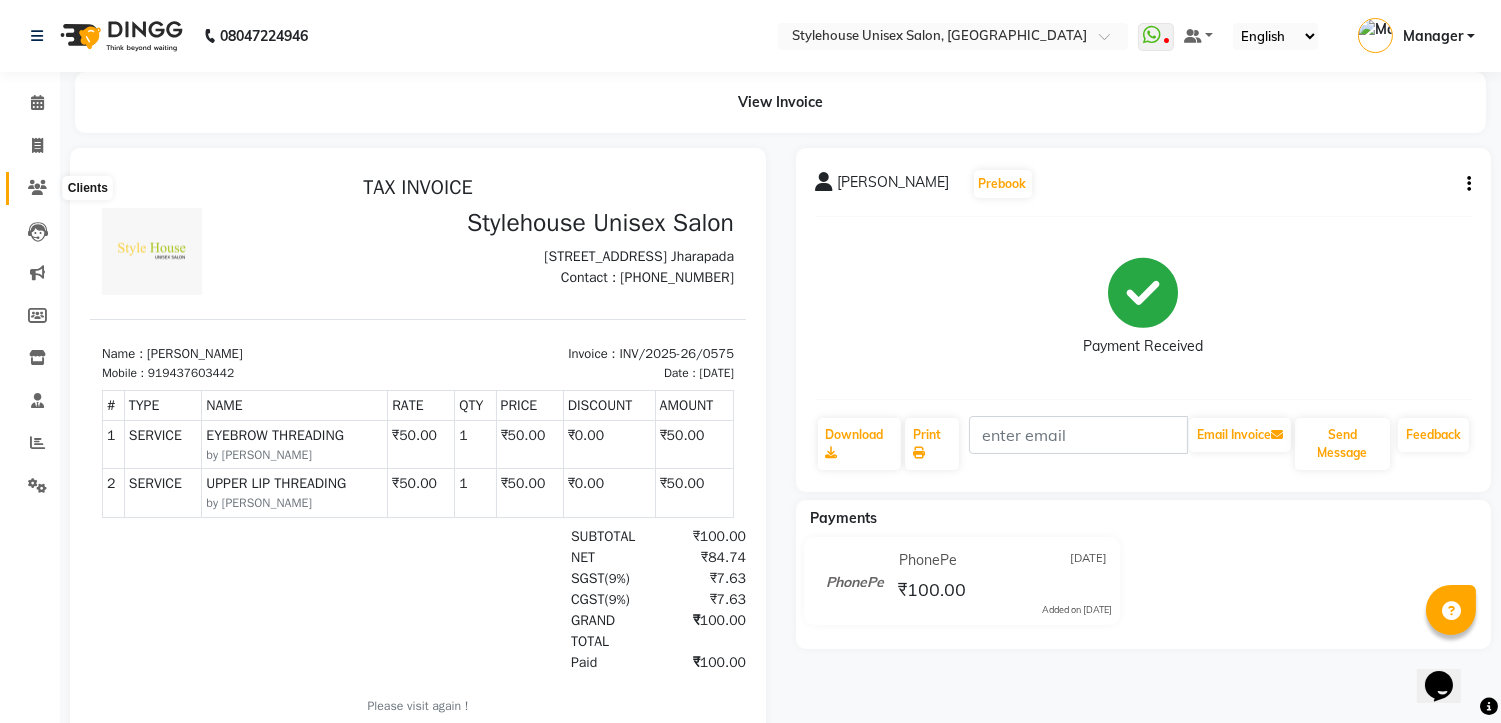 click 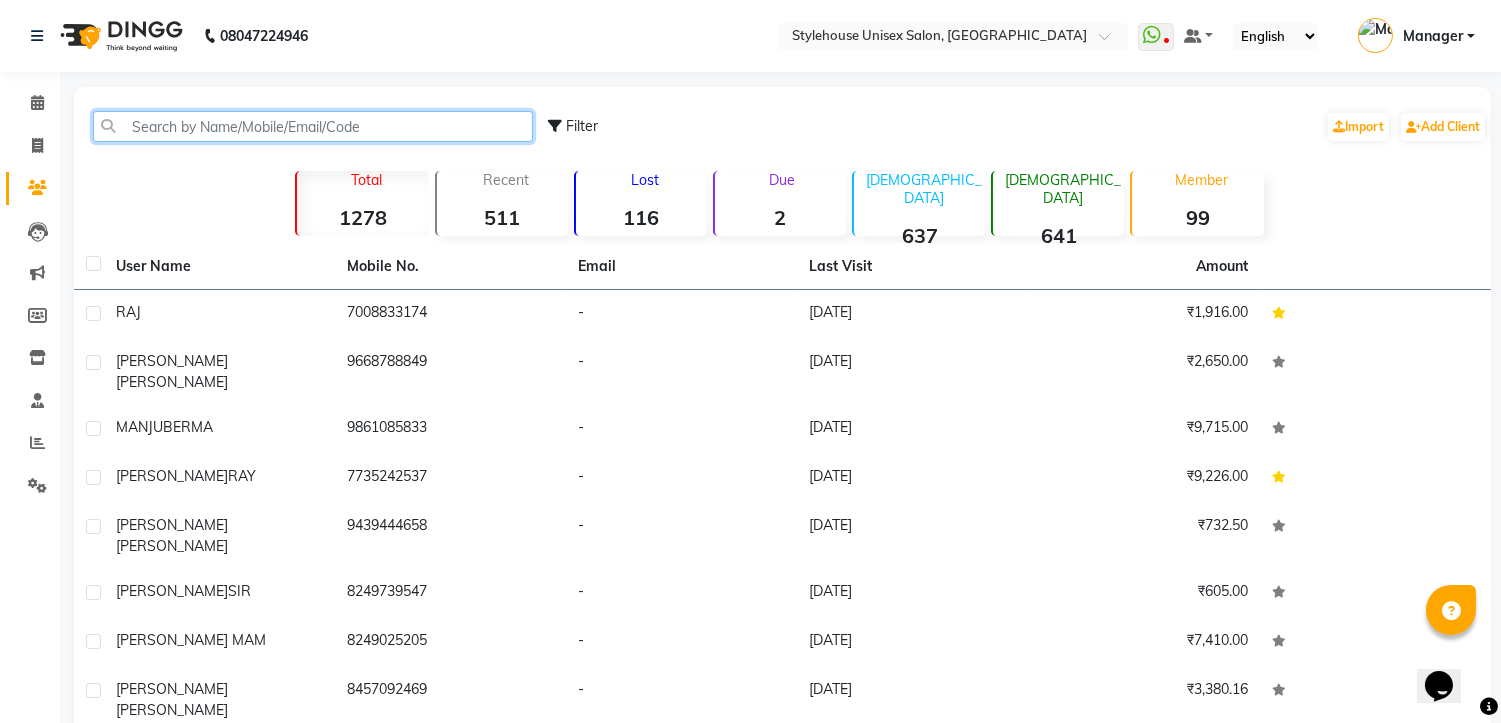 paste on "7309970331" 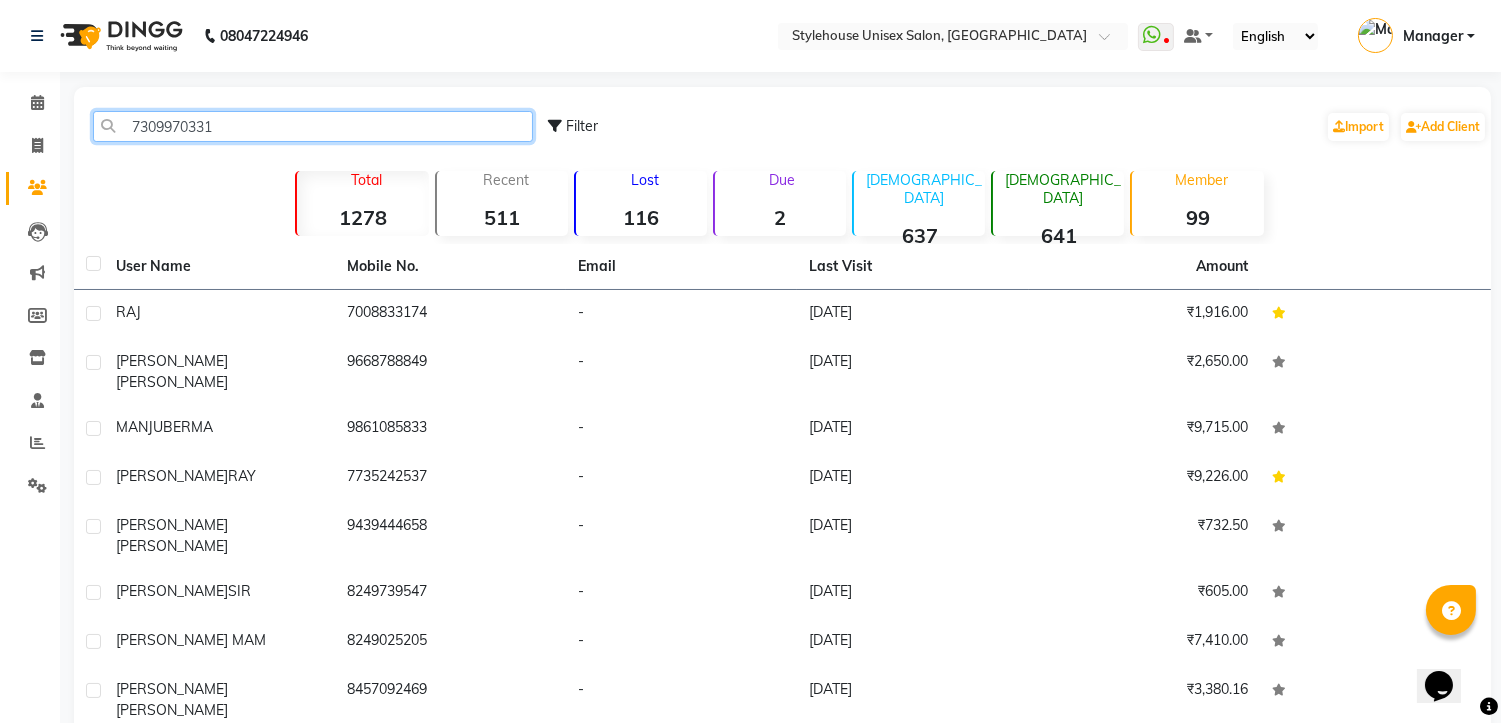 type on "7309970331" 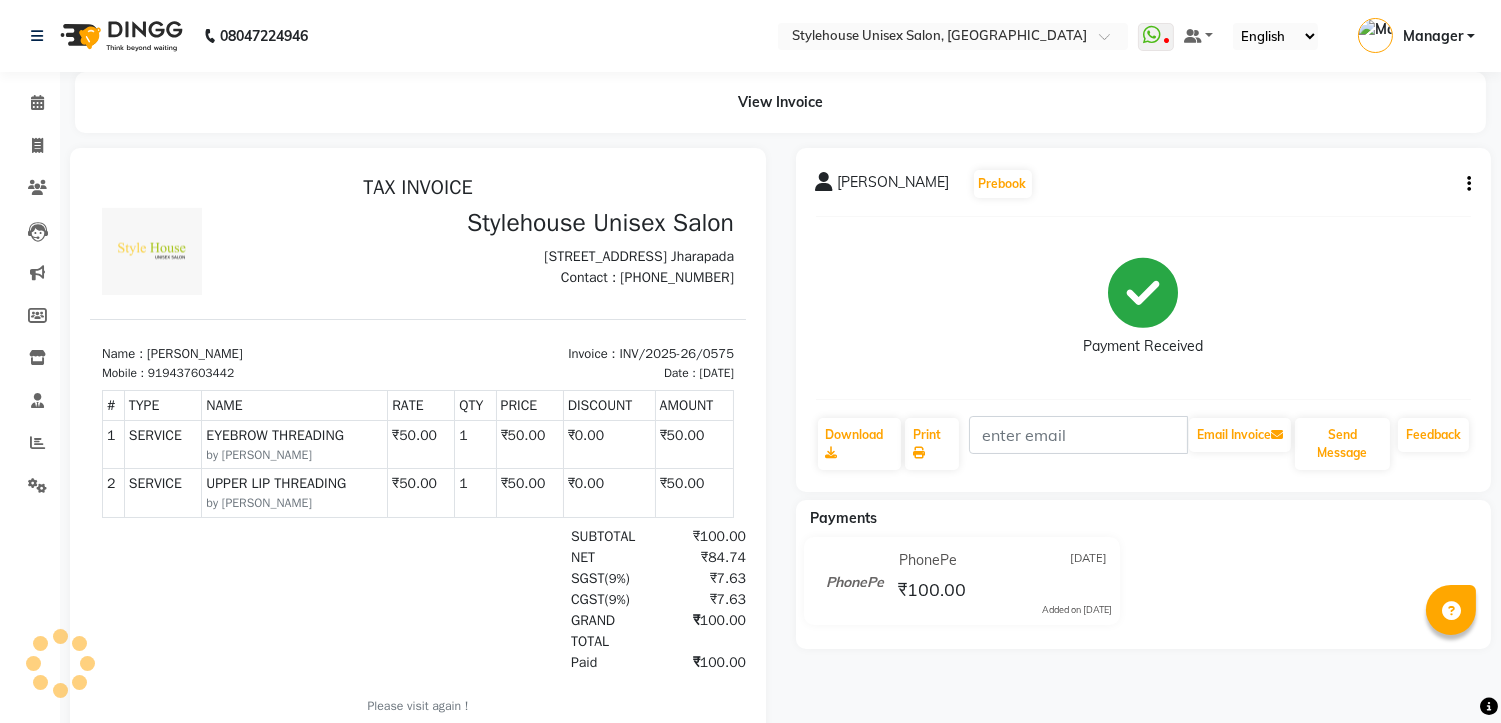 scroll, scrollTop: 0, scrollLeft: 0, axis: both 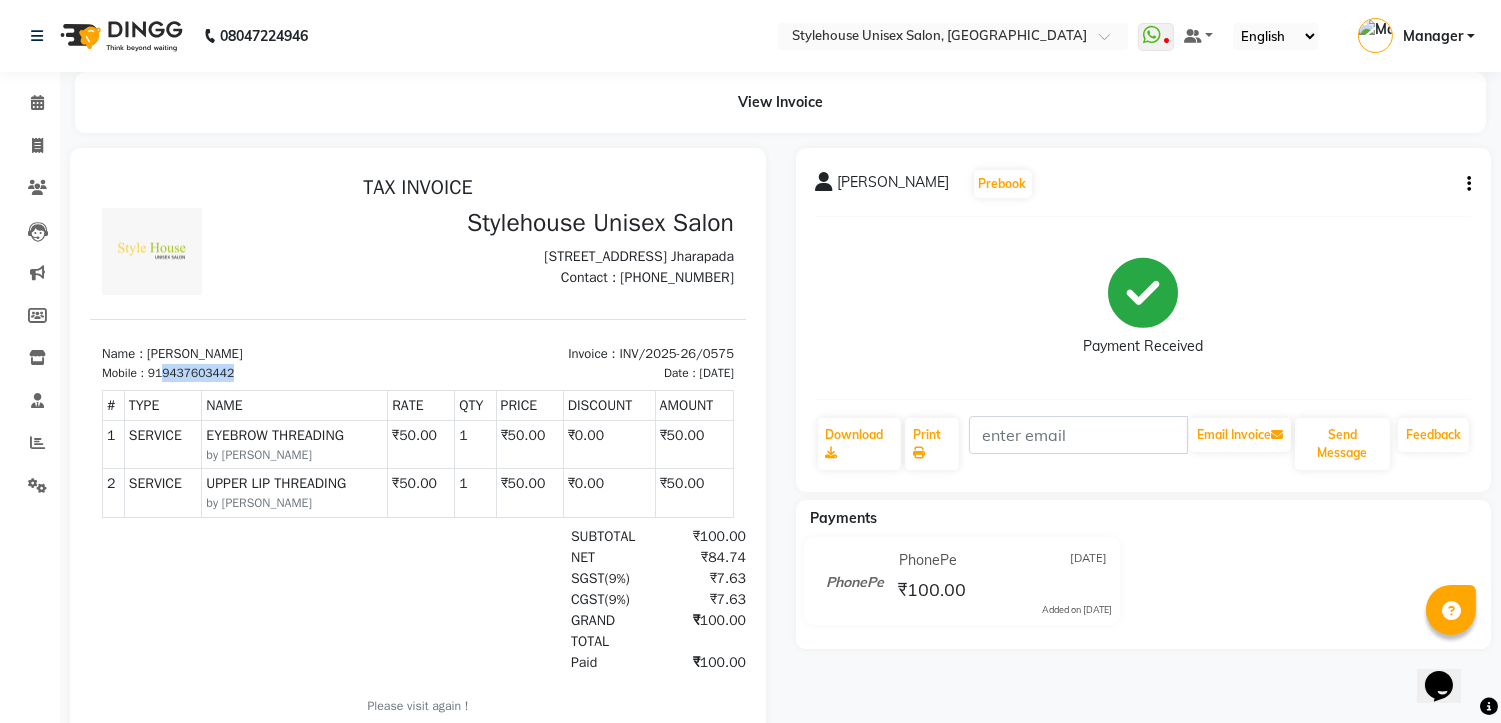 drag, startPoint x: 163, startPoint y: 381, endPoint x: 242, endPoint y: 384, distance: 79.05694 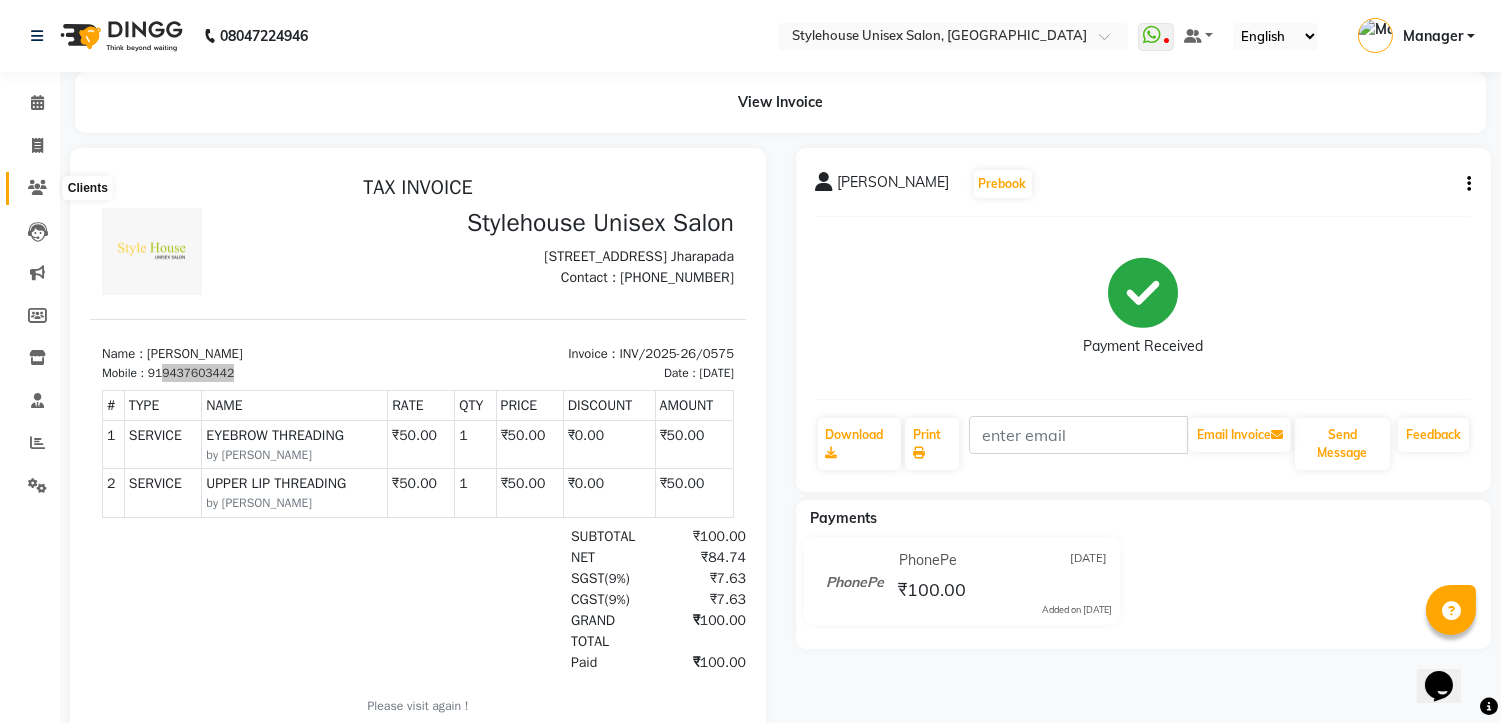 click 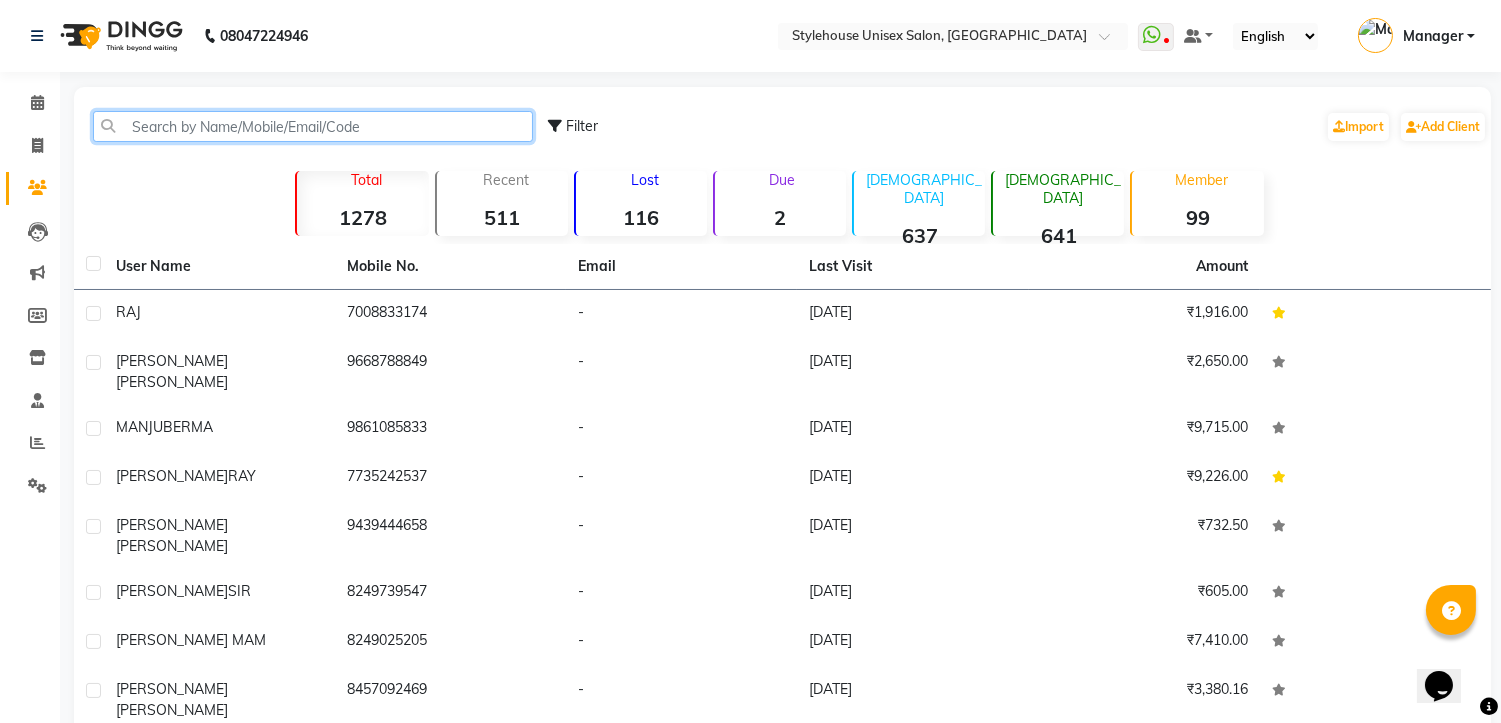 paste on "9437603442" 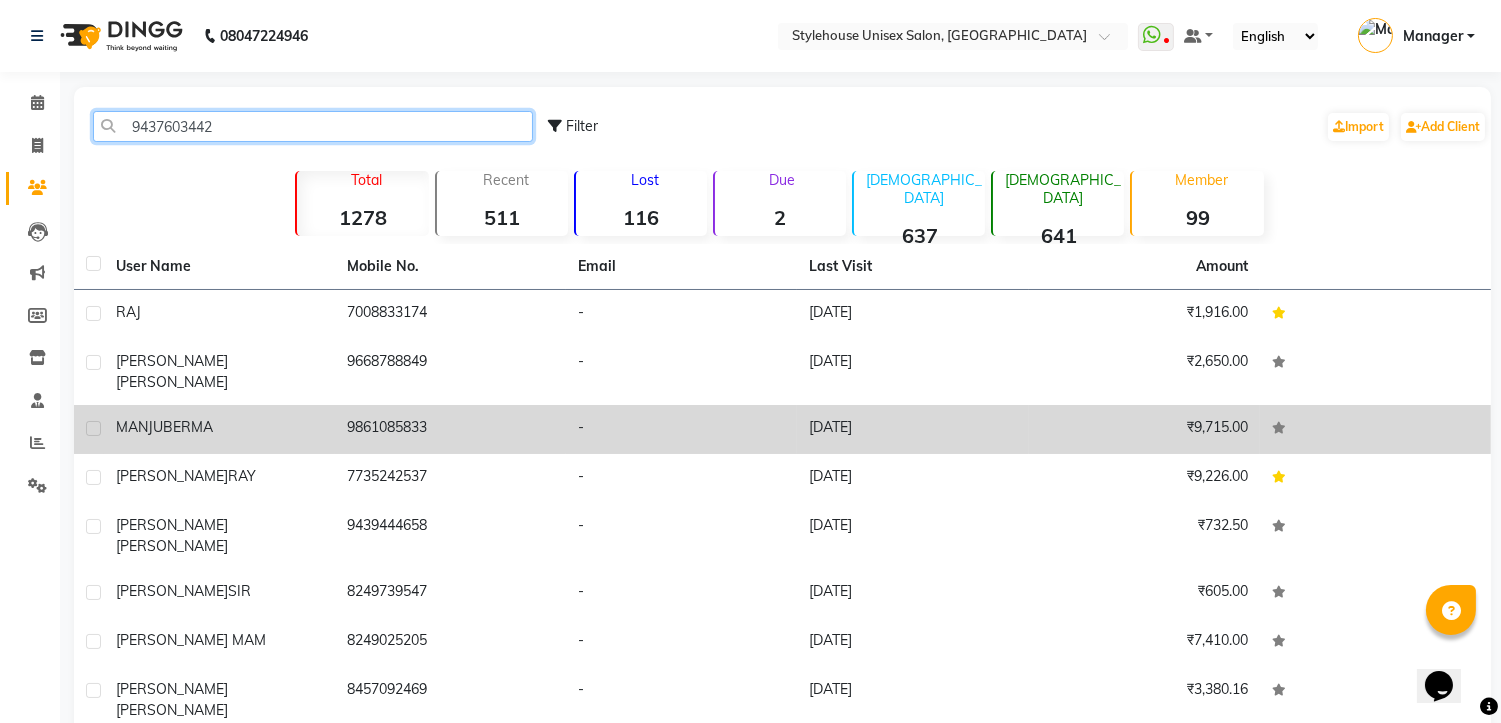 type on "9437603442" 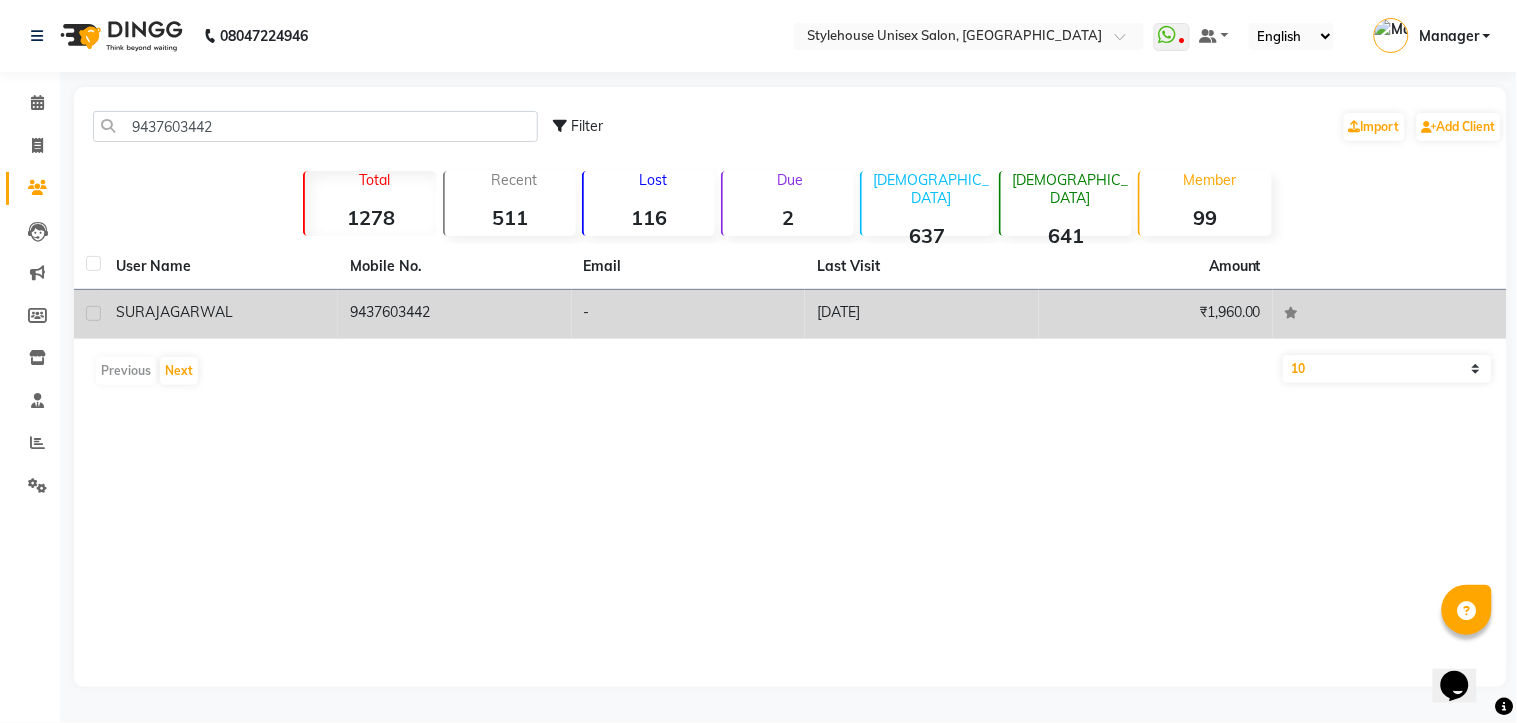 click on "SURAJ" 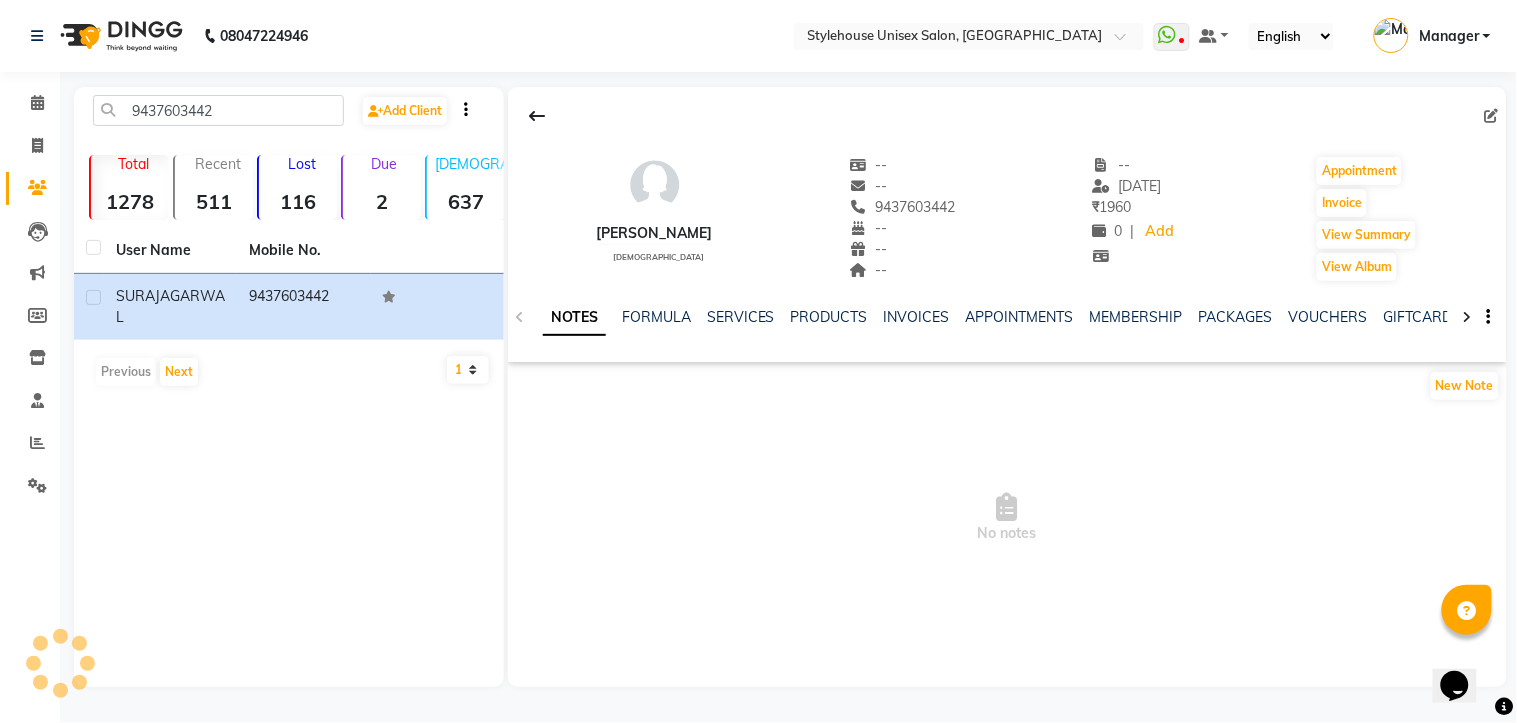 click on "NOTES FORMULA SERVICES PRODUCTS INVOICES APPOINTMENTS MEMBERSHIP PACKAGES VOUCHERS GIFTCARDS POINTS FORMS FAMILY CARDS WALLET" 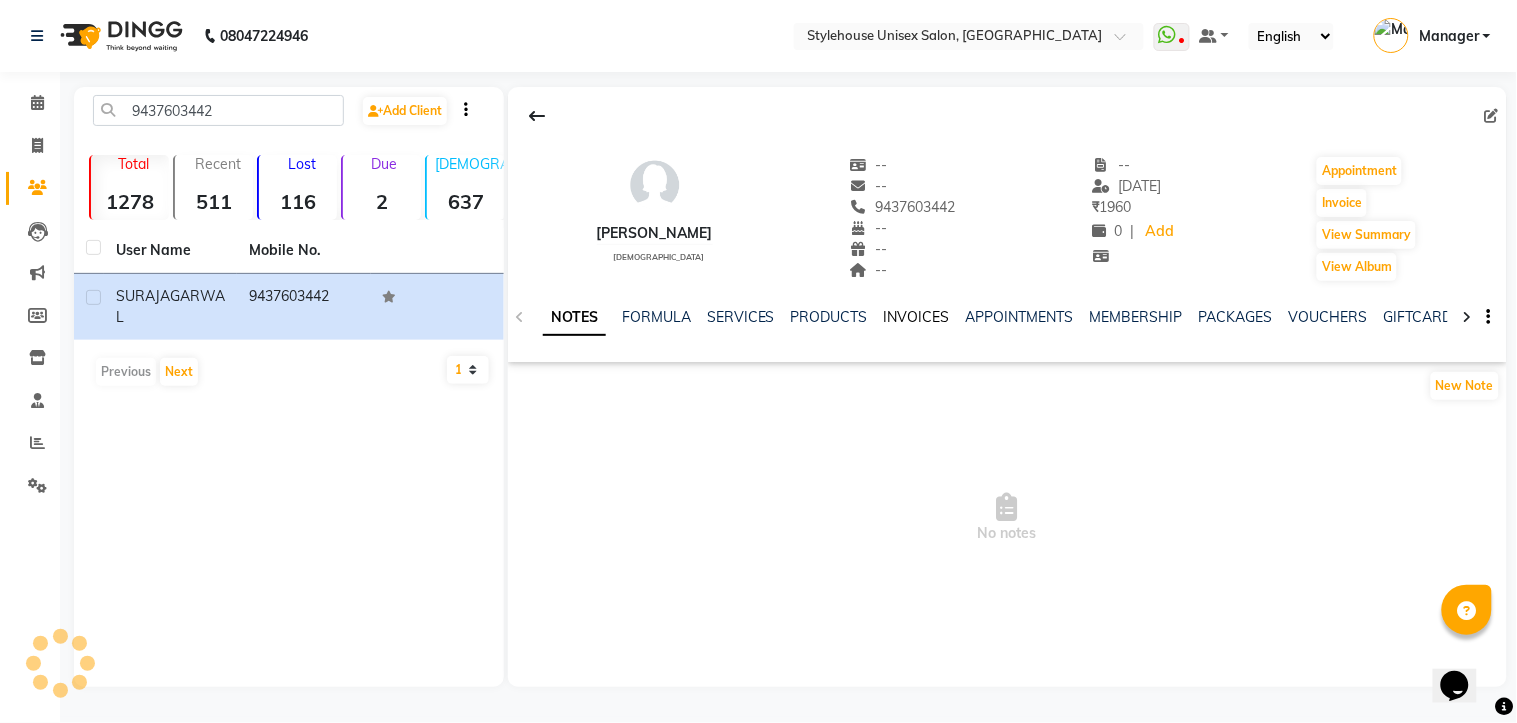 click on "INVOICES" 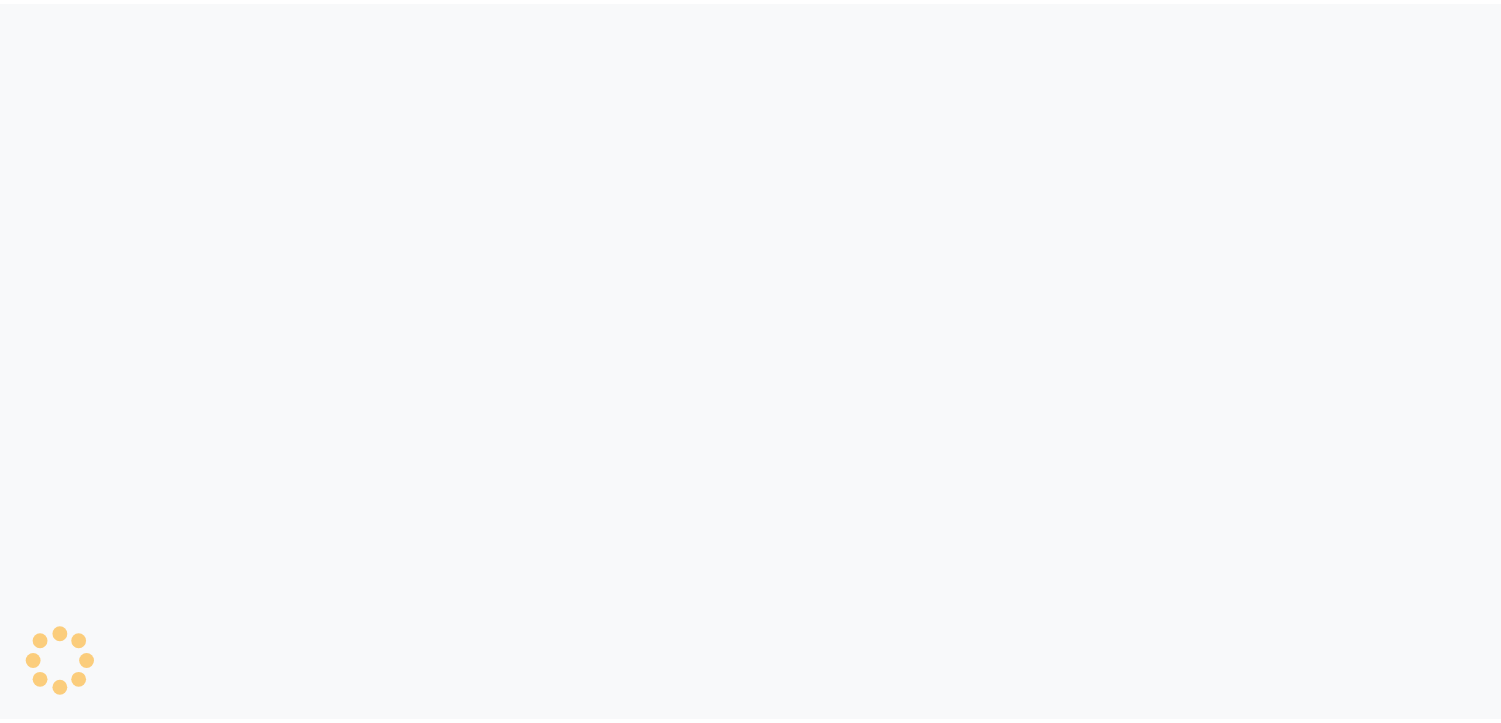 scroll, scrollTop: 0, scrollLeft: 0, axis: both 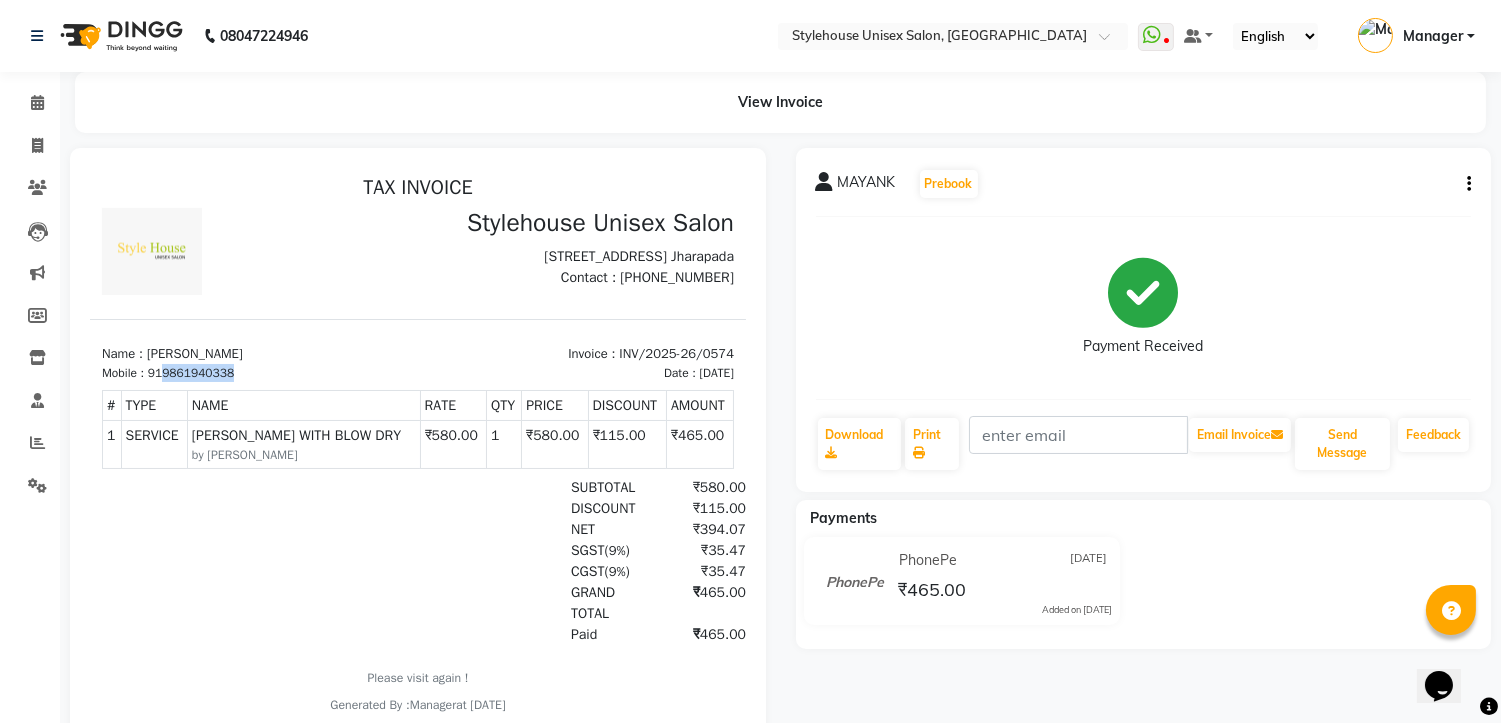 drag, startPoint x: 163, startPoint y: 386, endPoint x: 250, endPoint y: 385, distance: 87.005745 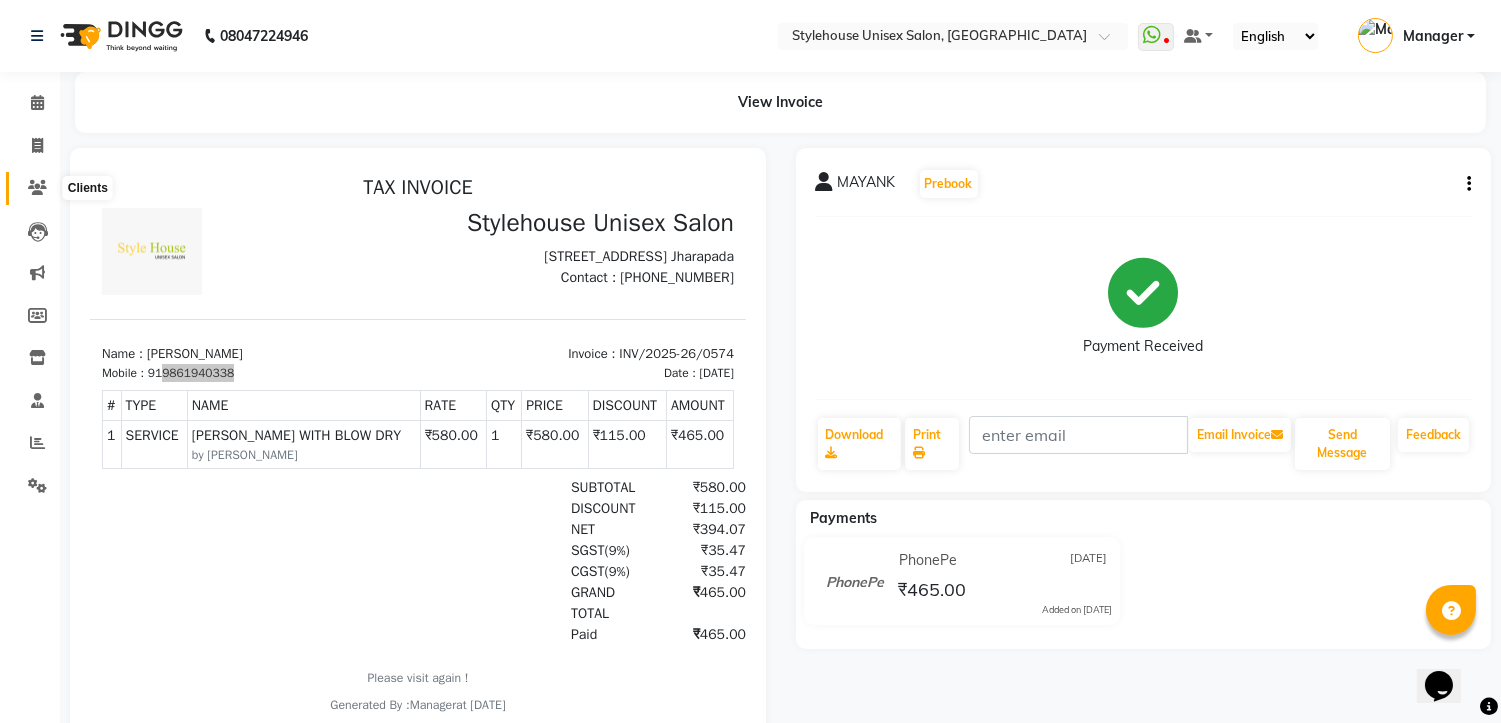 click 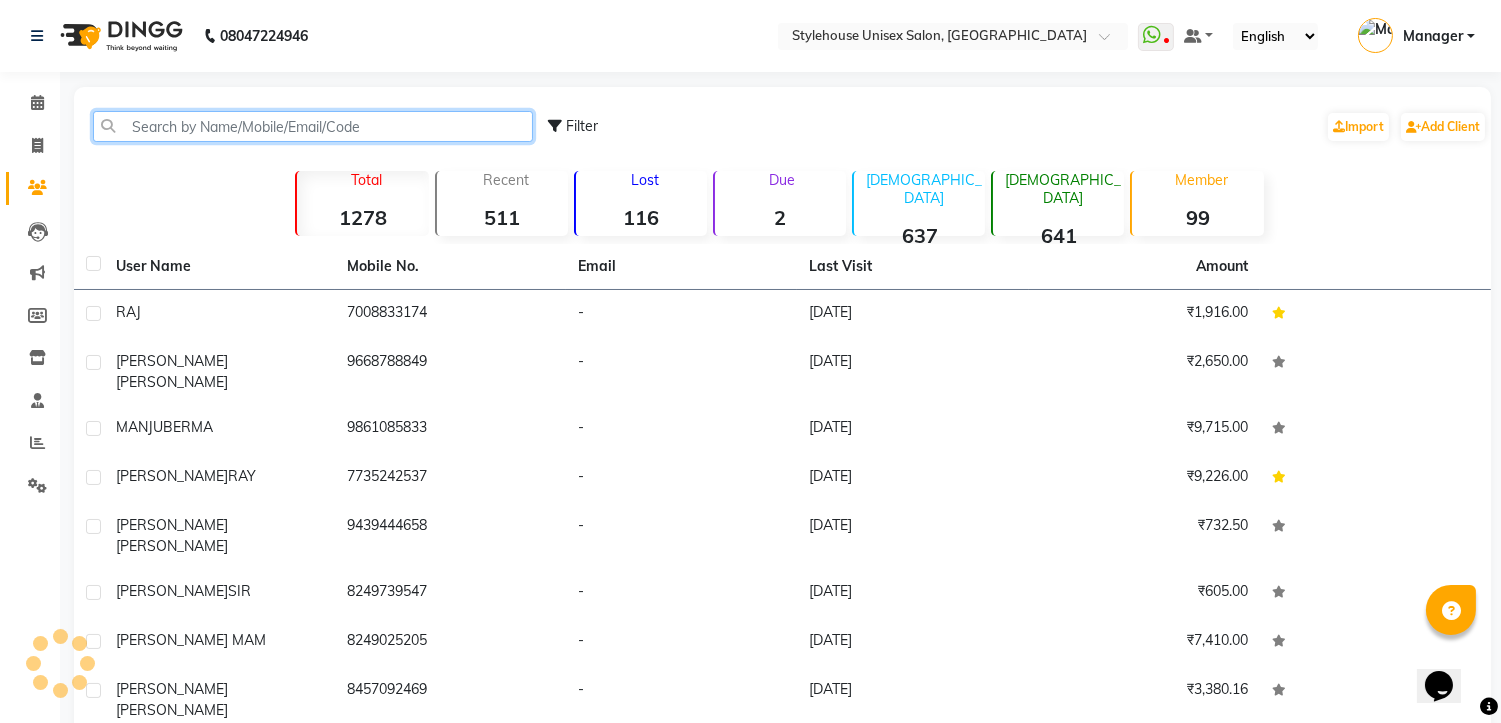 paste on "9861940338" 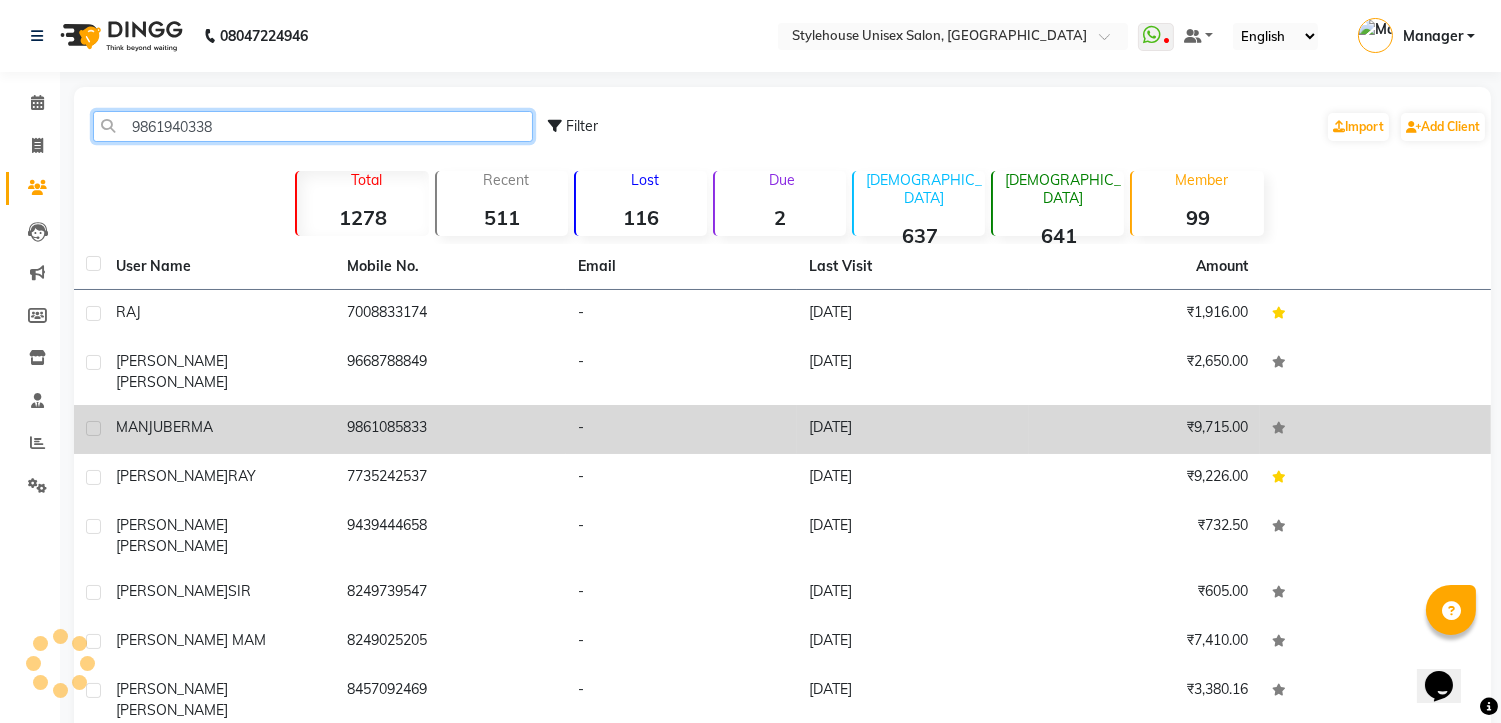 type on "9861940338" 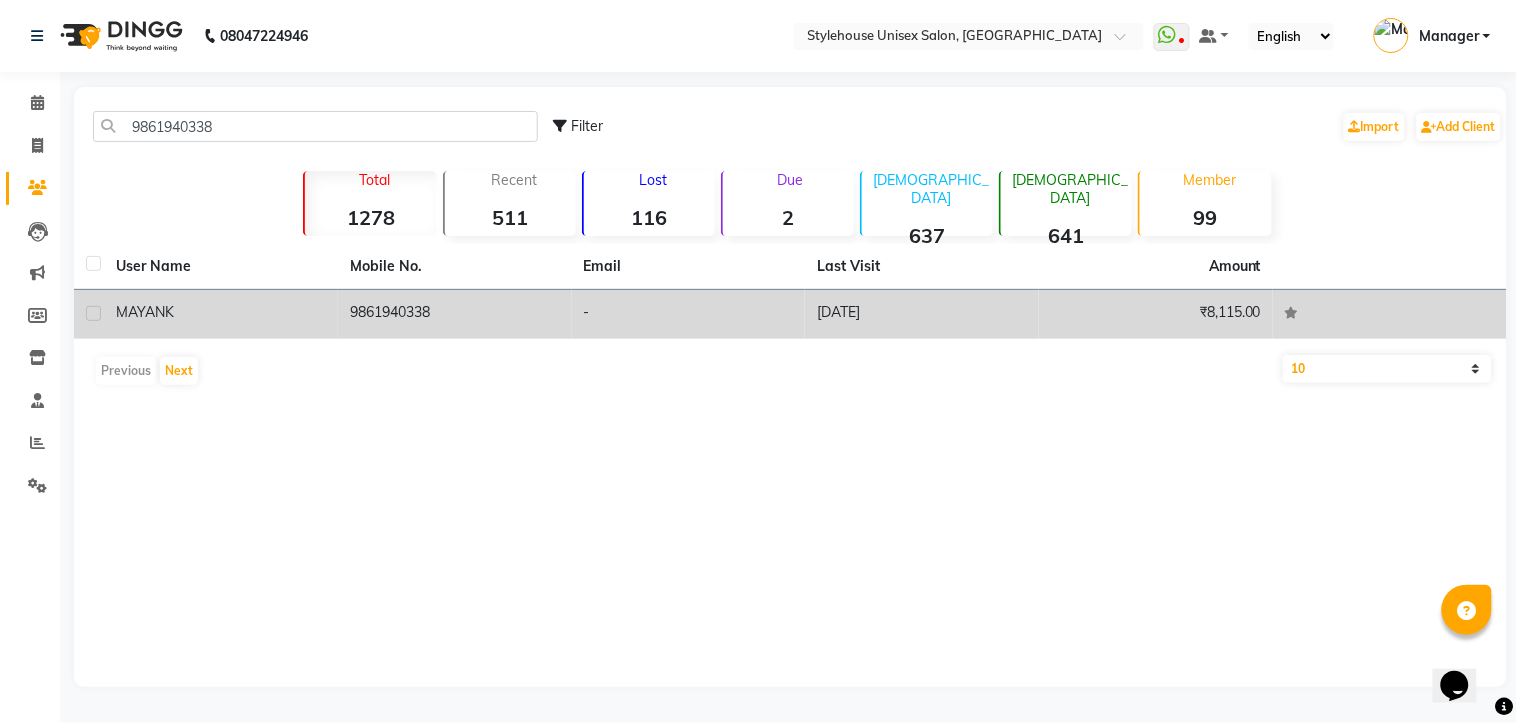 click on "MAYANK" 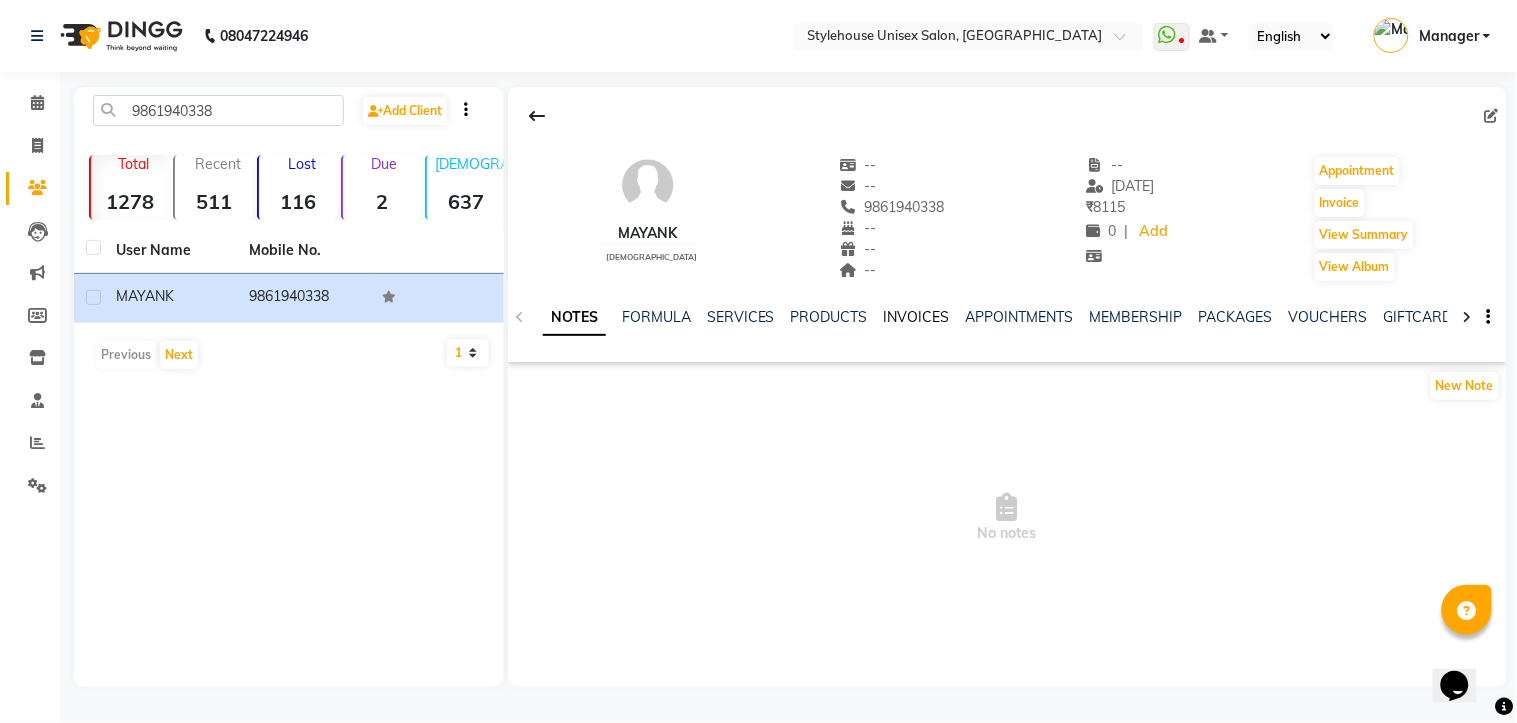 click on "INVOICES" 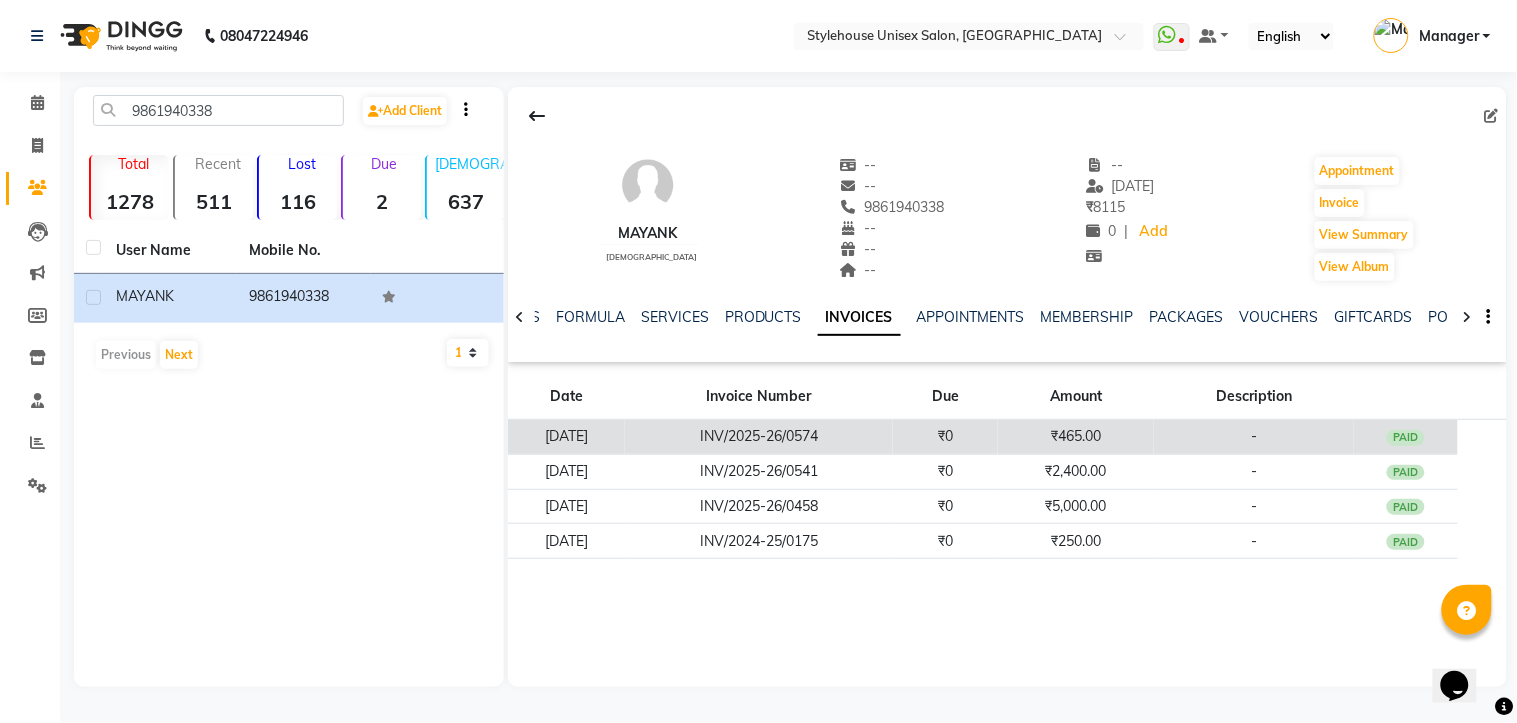 click on "INV/2025-26/0574" 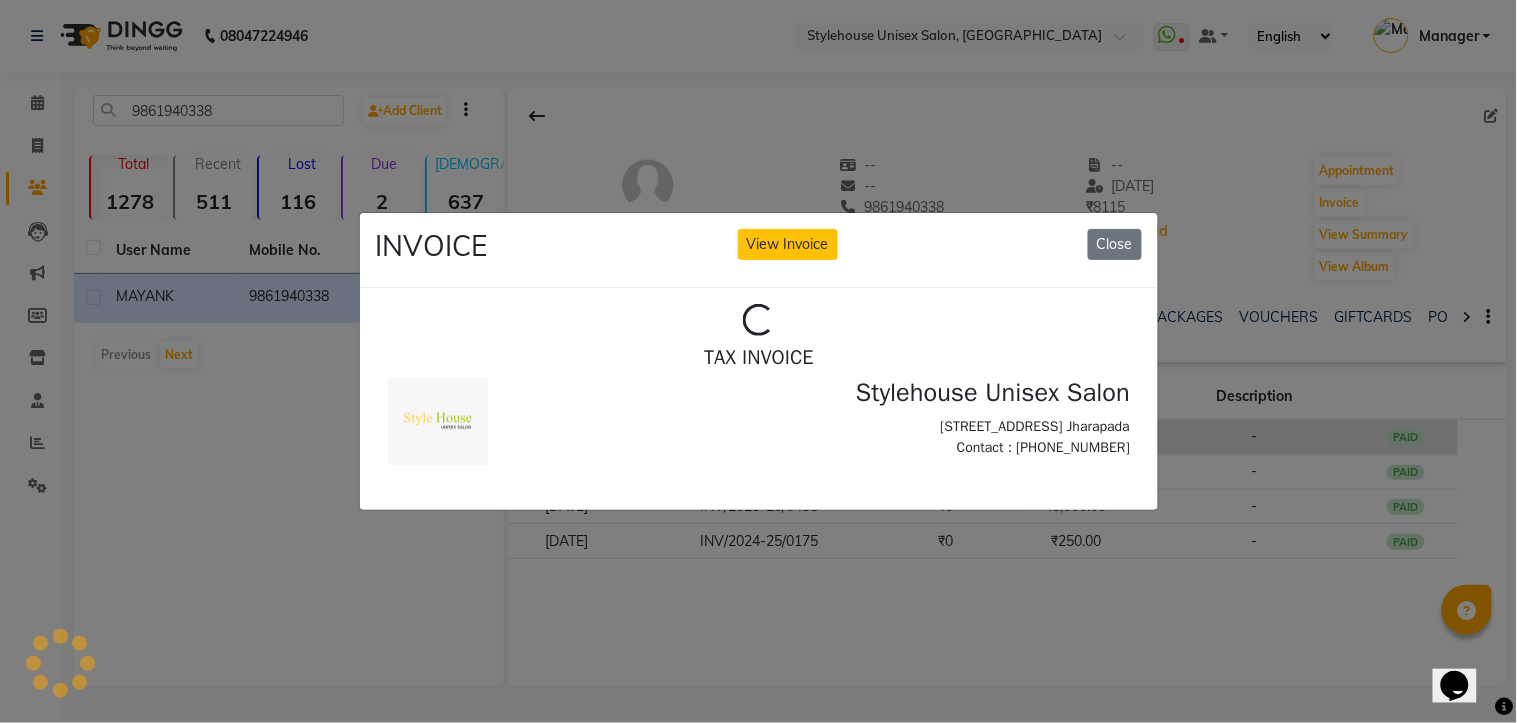 scroll, scrollTop: 0, scrollLeft: 0, axis: both 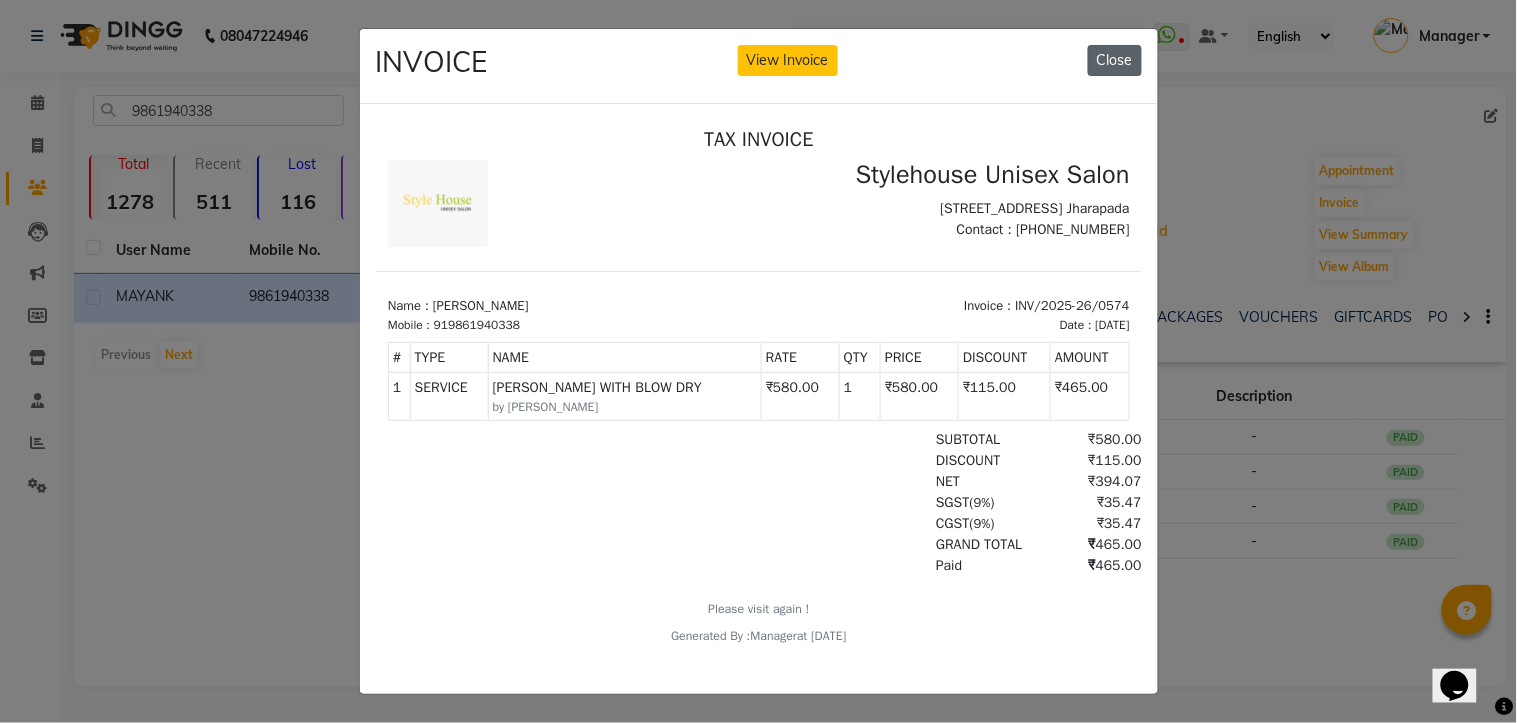 click on "Close" 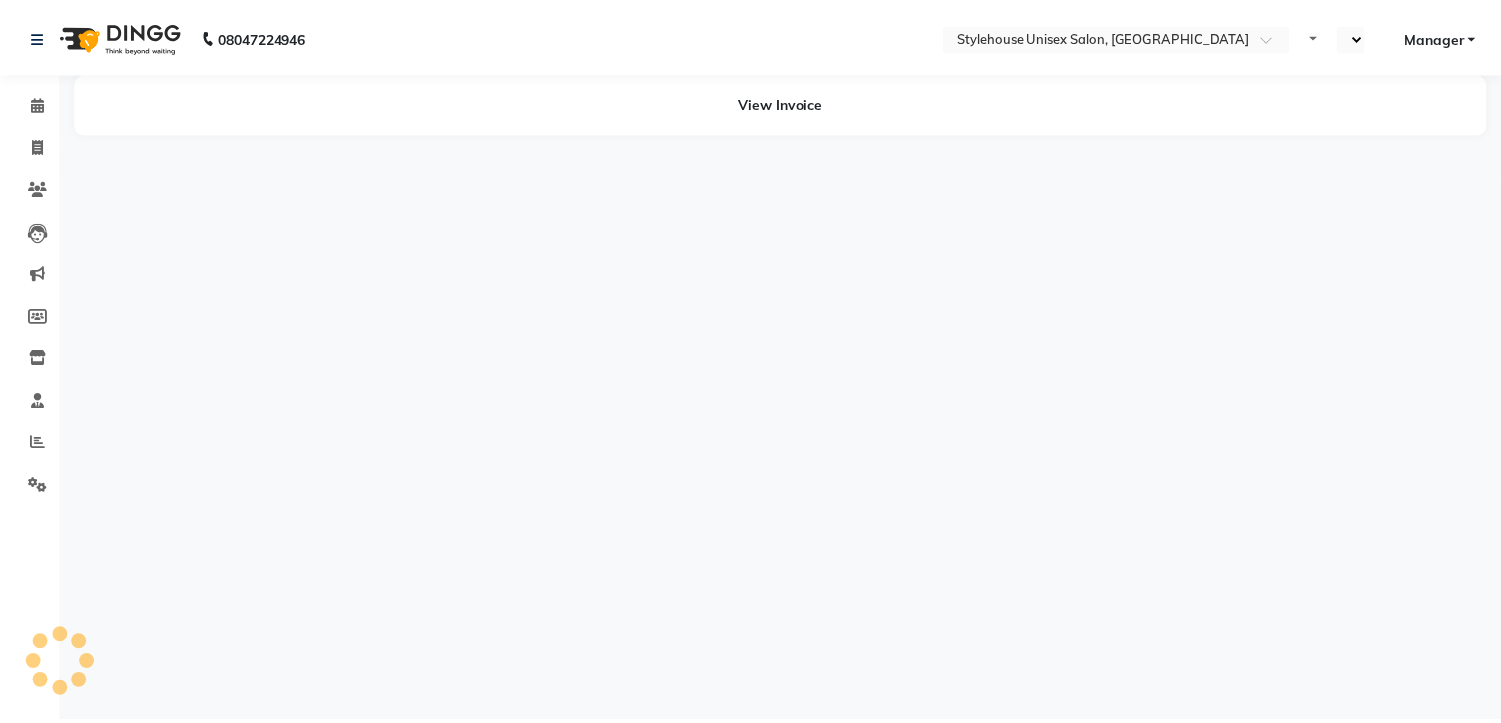 scroll, scrollTop: 0, scrollLeft: 0, axis: both 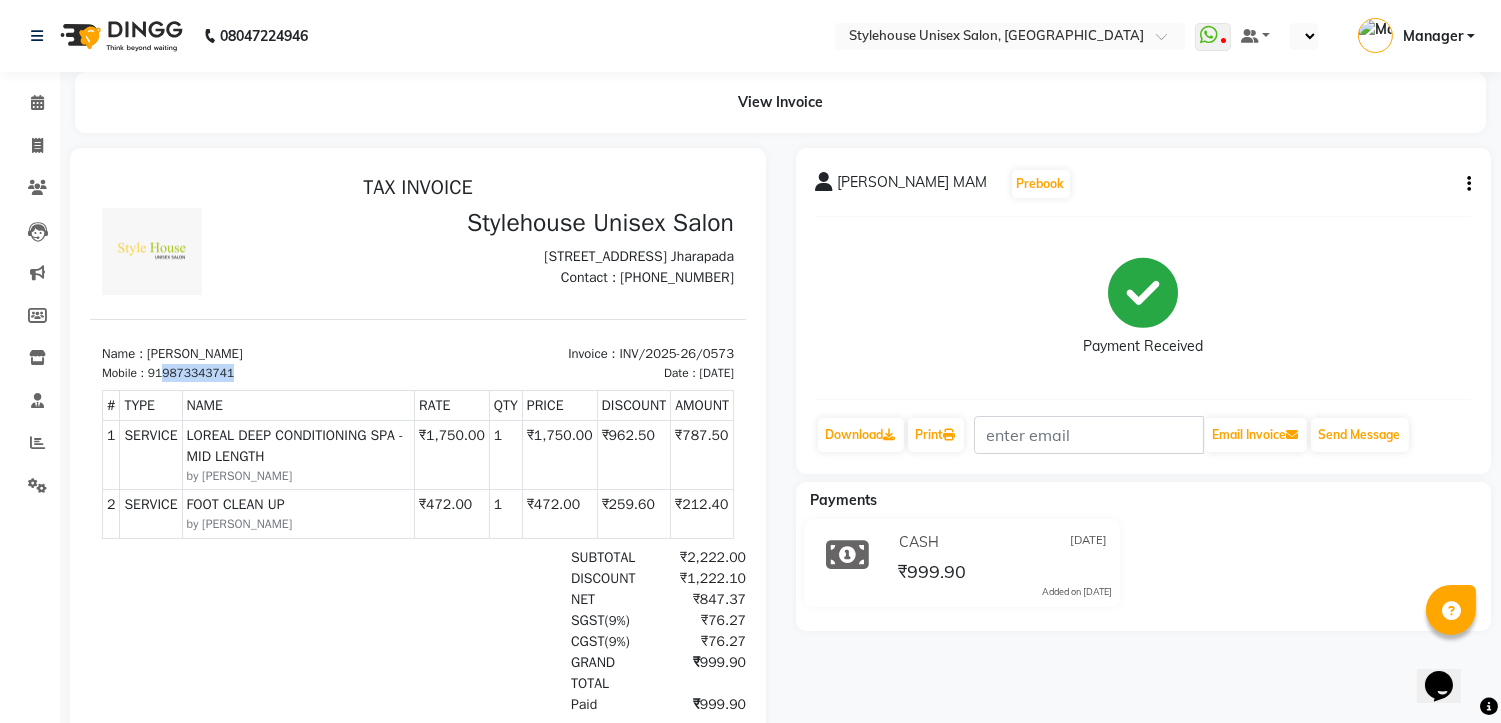 drag, startPoint x: 162, startPoint y: 390, endPoint x: 247, endPoint y: 389, distance: 85.00588 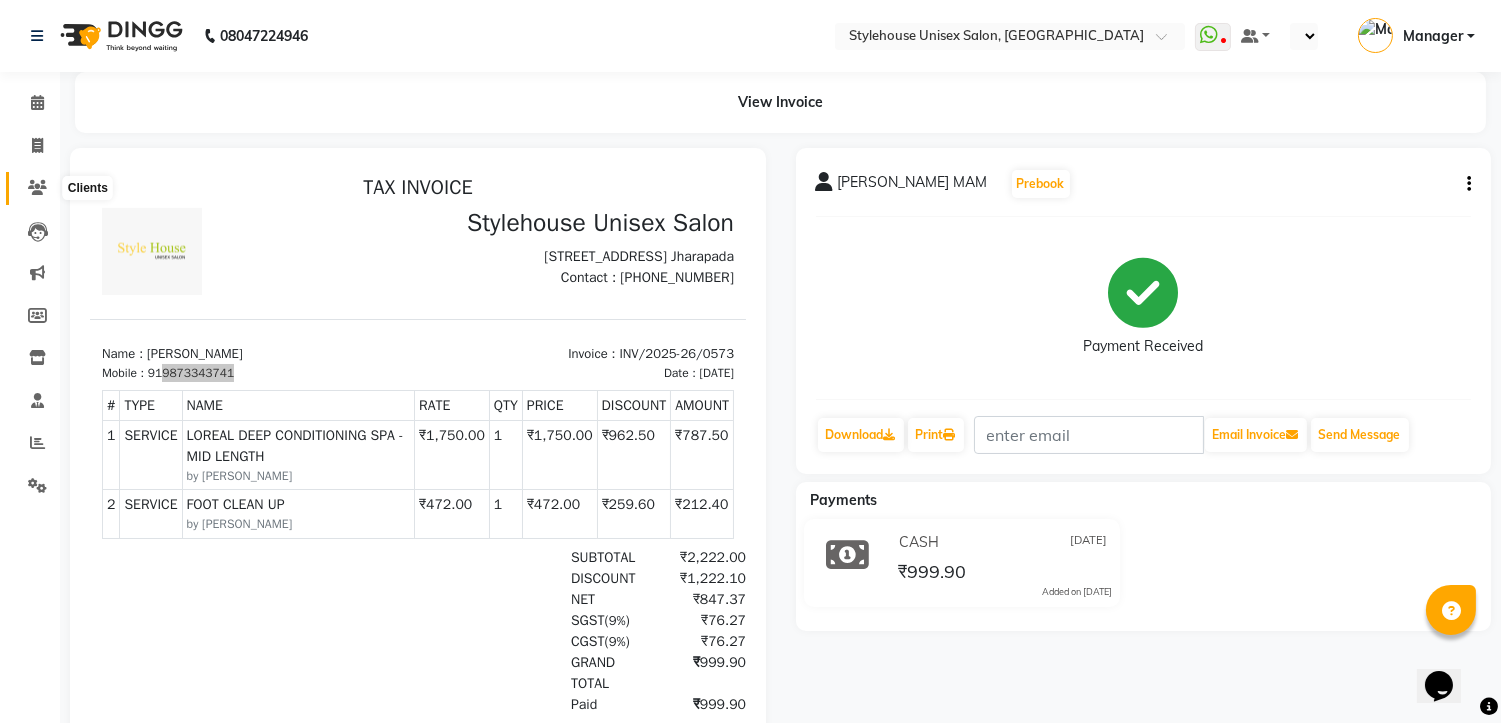 click 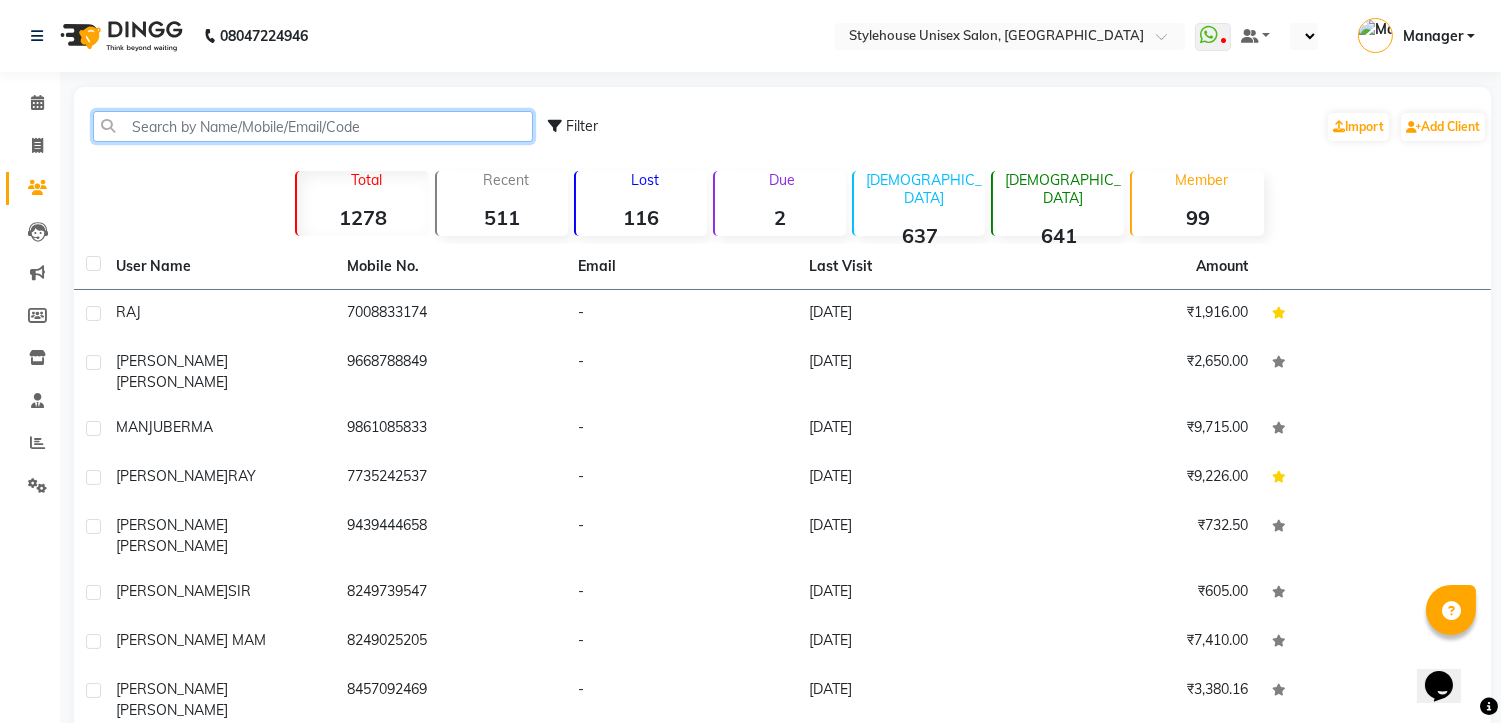 paste on "9873343741" 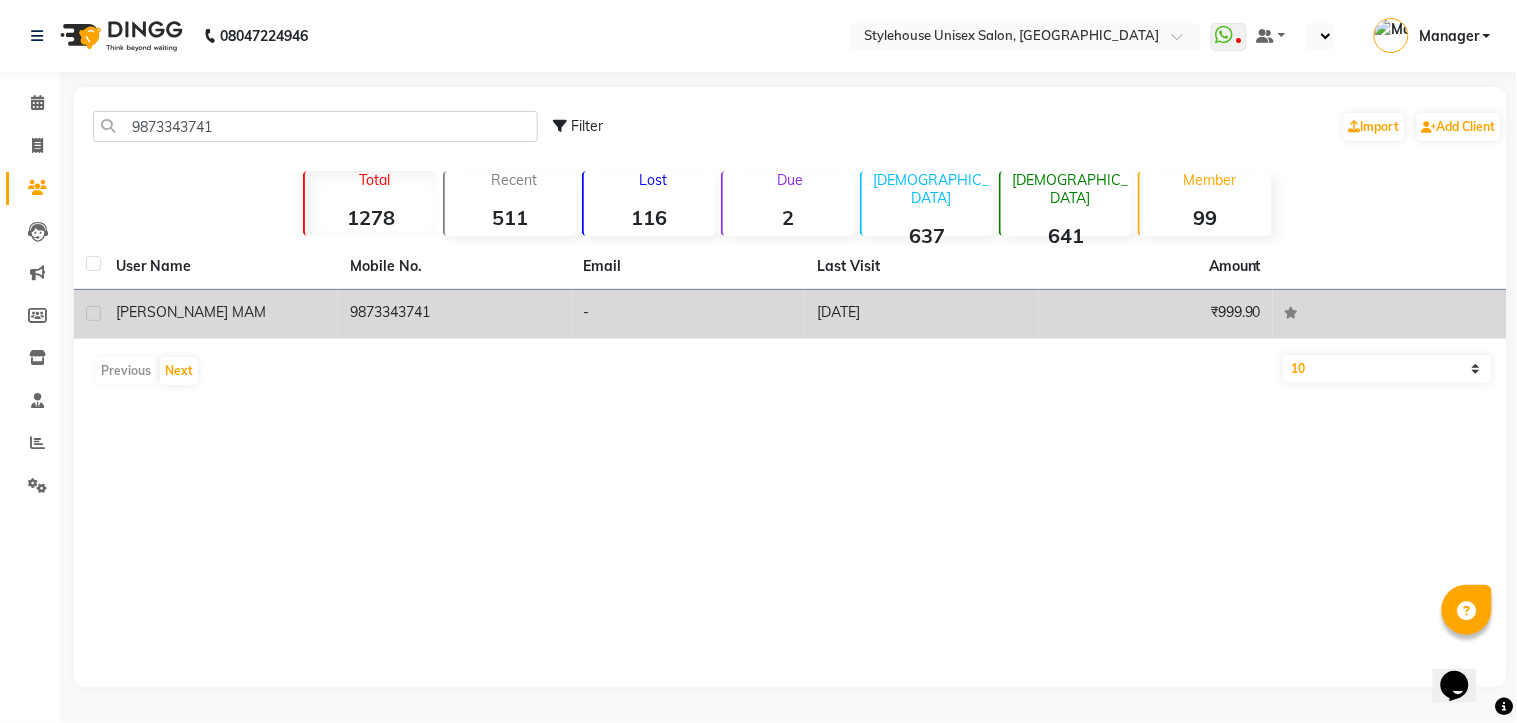 click on "MADHUSMITA MAM" 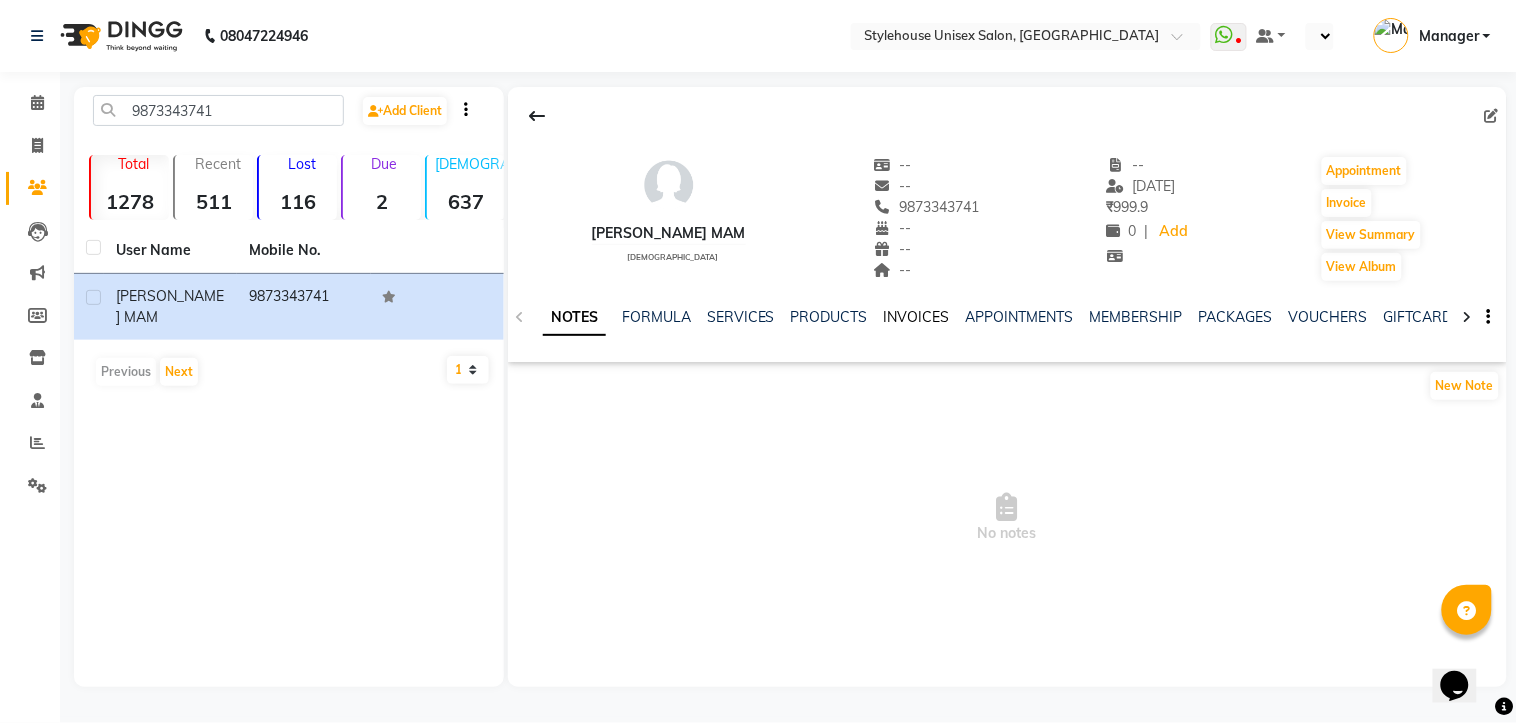 click on "INVOICES" 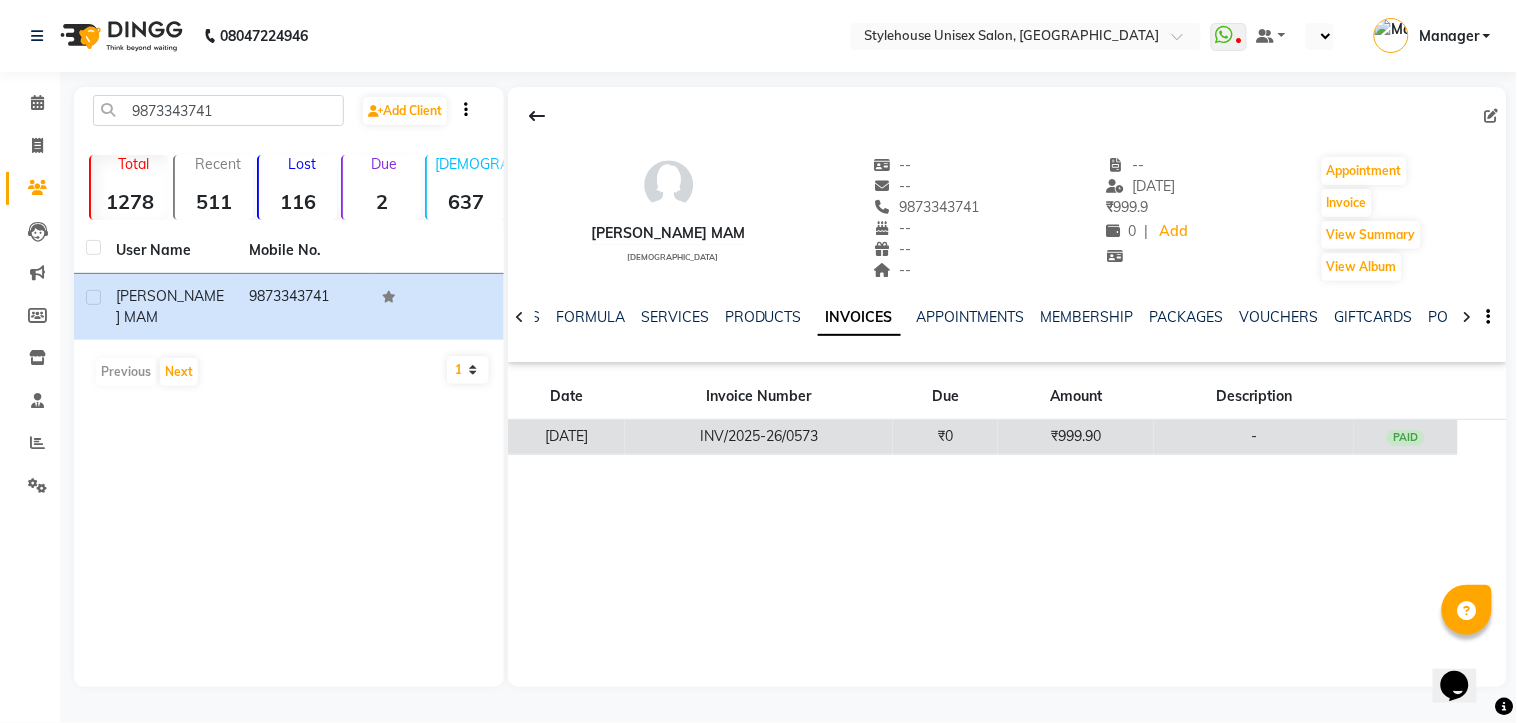 click on "INV/2025-26/0573" 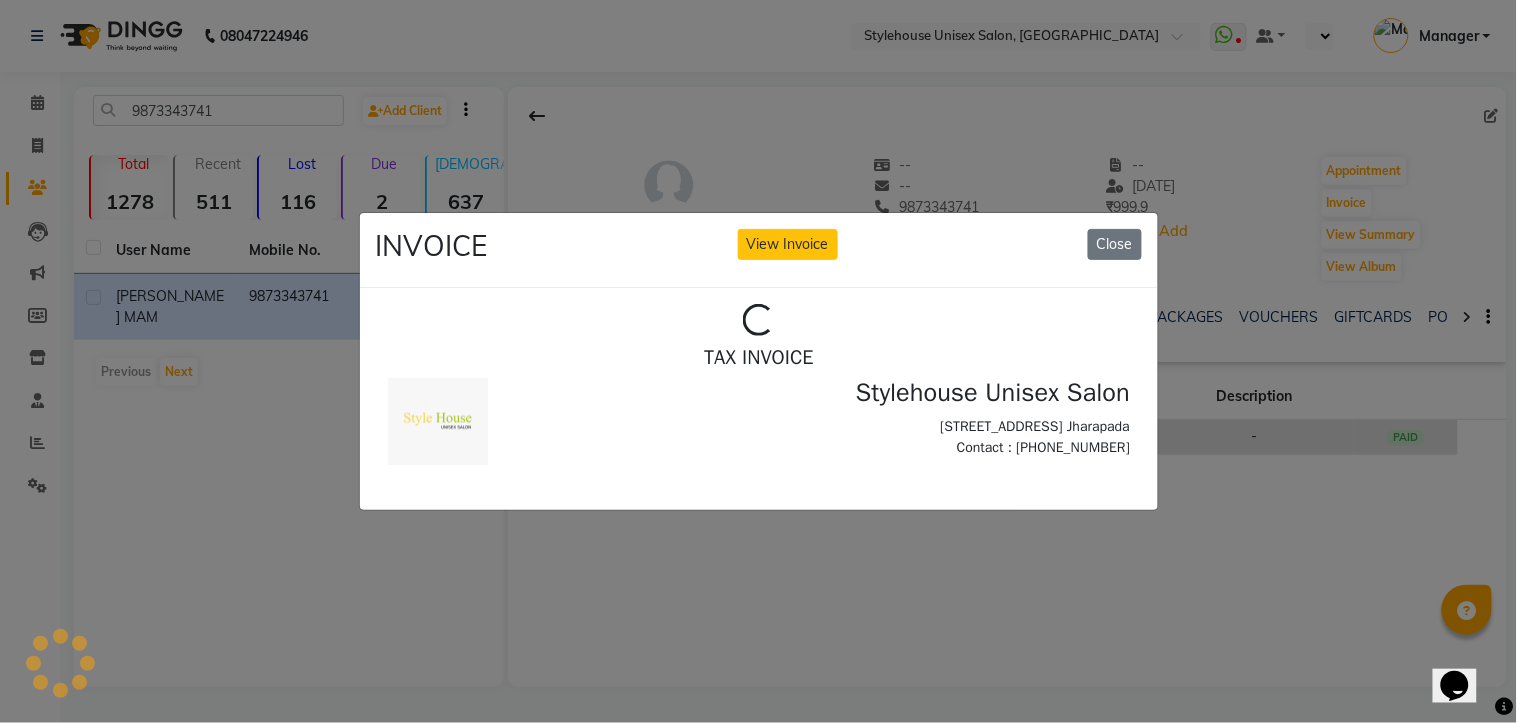 scroll, scrollTop: 0, scrollLeft: 0, axis: both 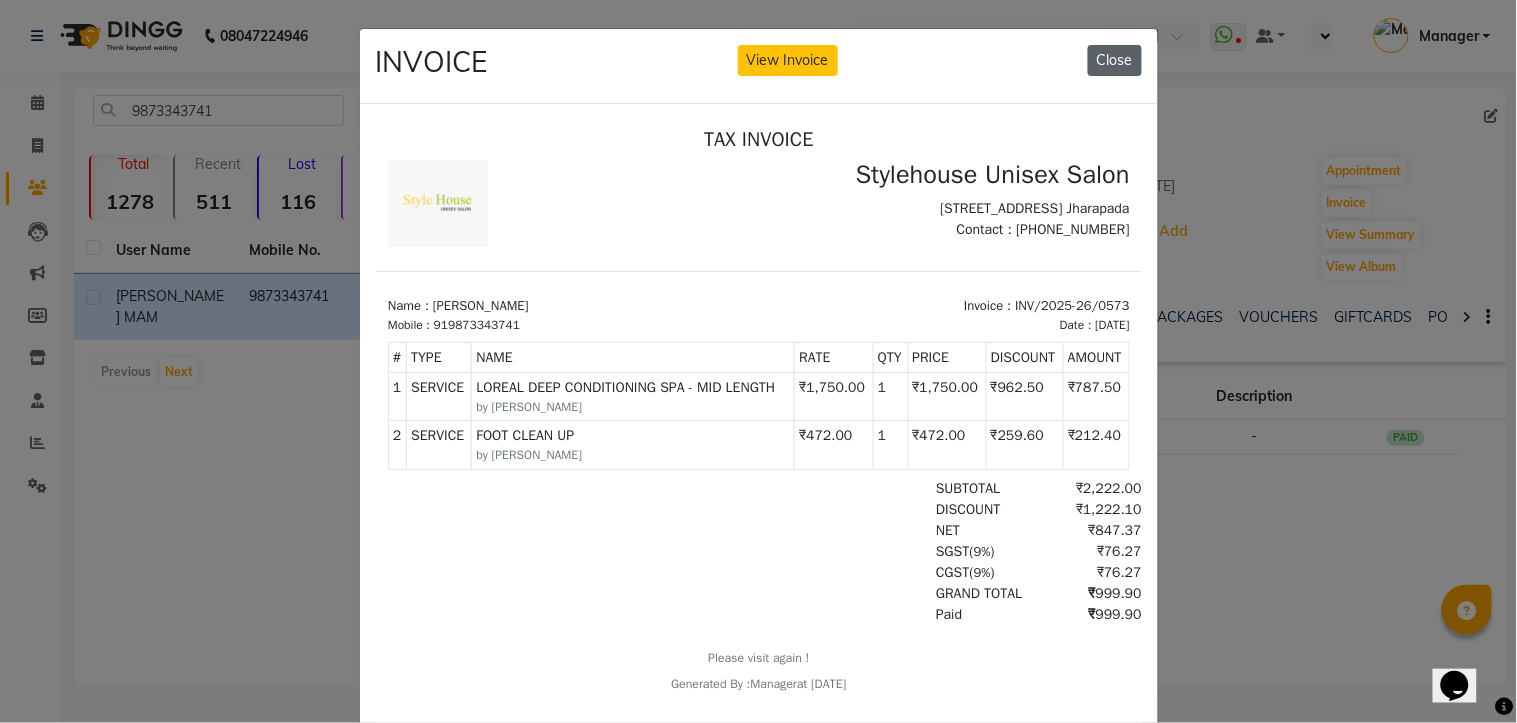 click on "Close" 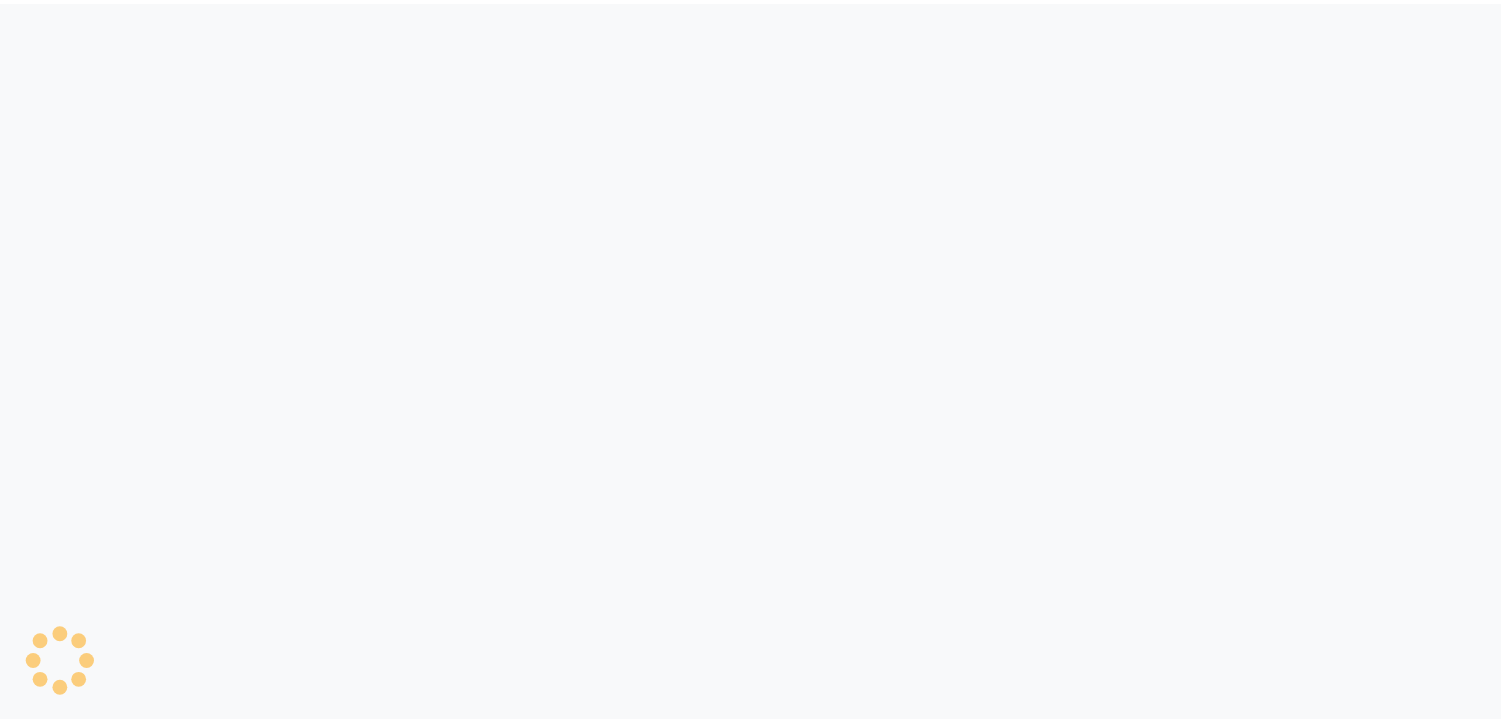 scroll, scrollTop: 0, scrollLeft: 0, axis: both 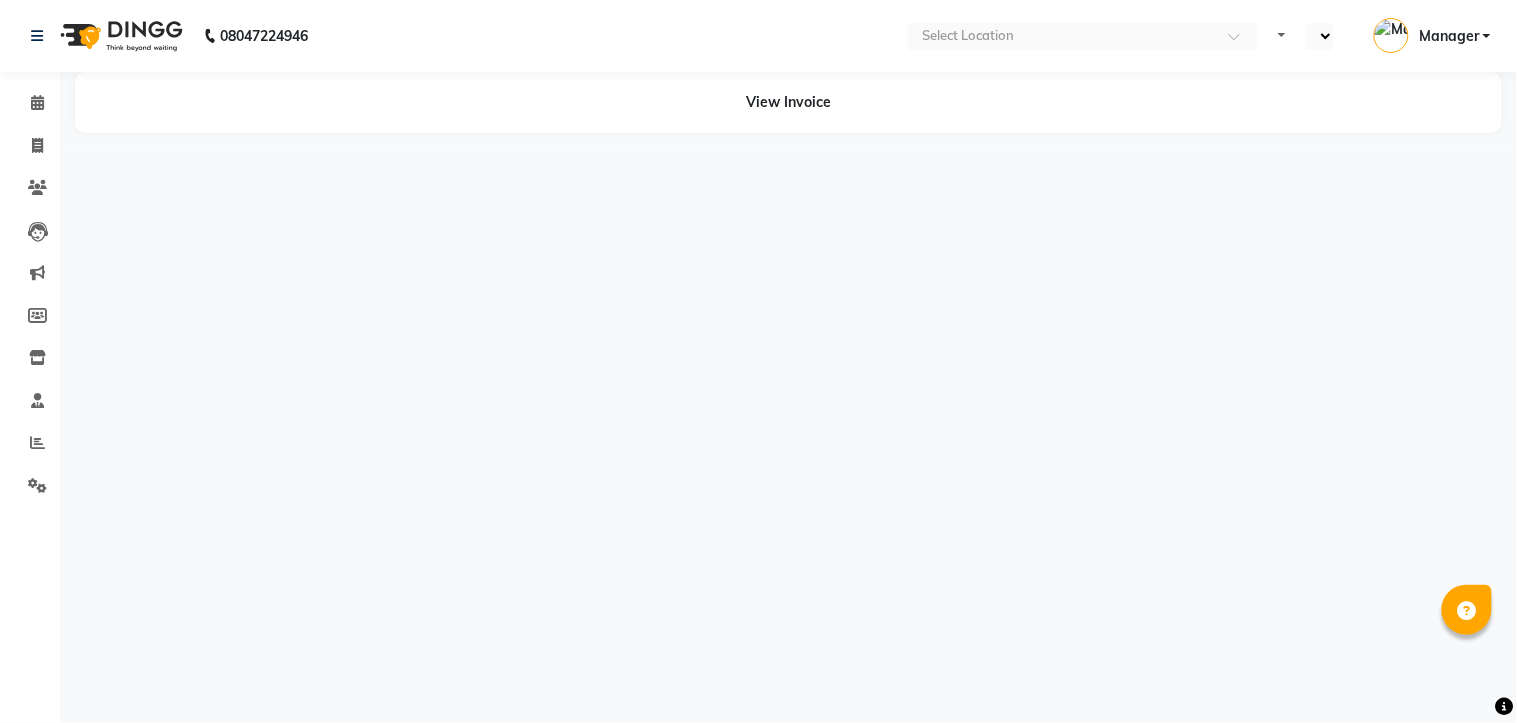 select on "en" 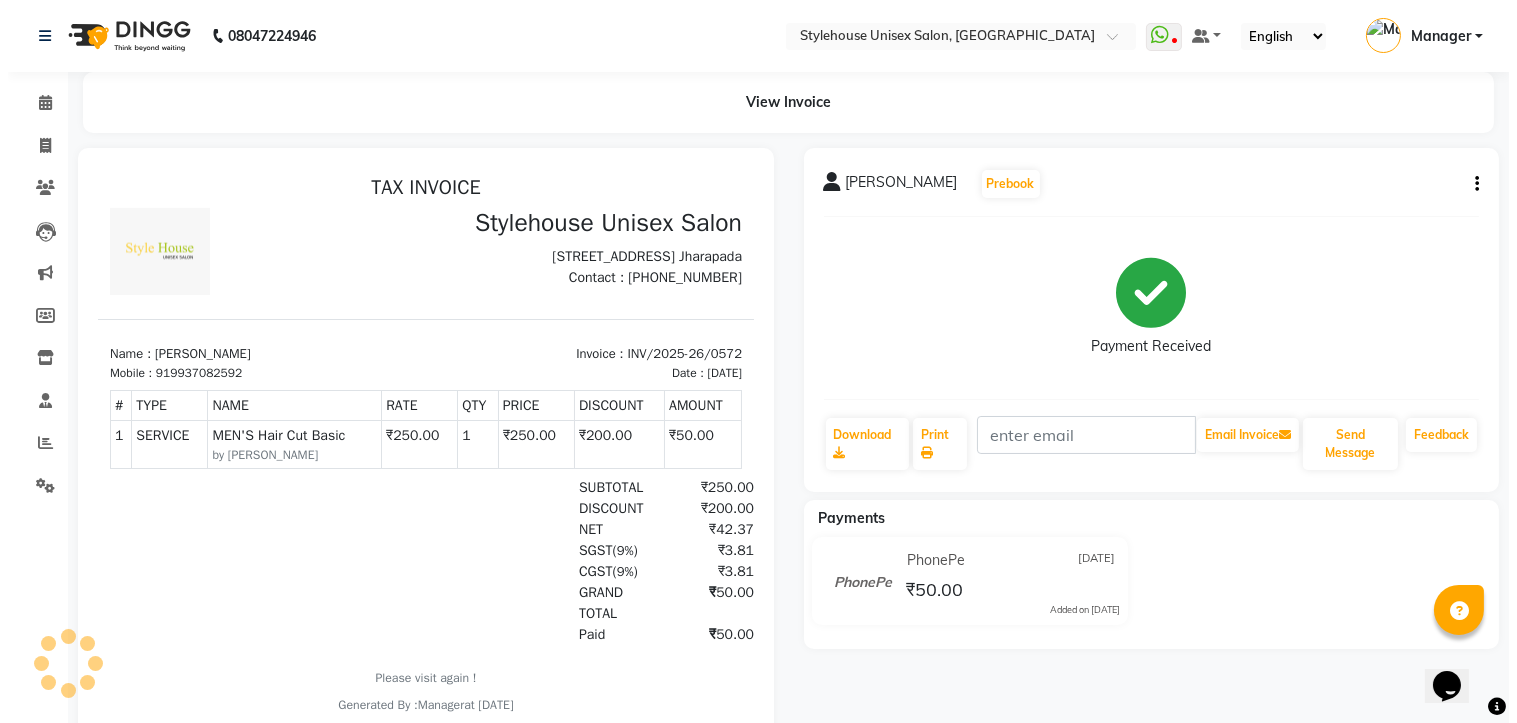 scroll, scrollTop: 0, scrollLeft: 0, axis: both 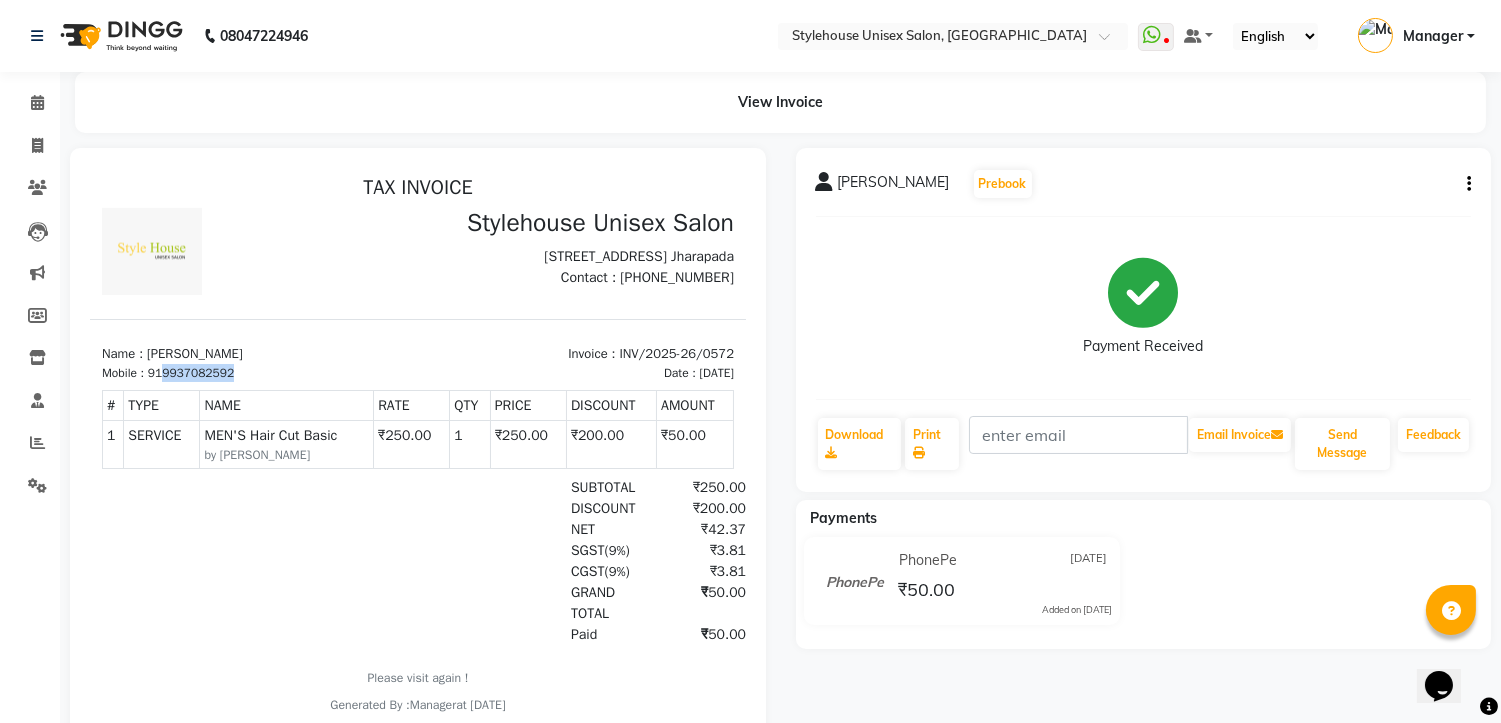drag, startPoint x: 168, startPoint y: 385, endPoint x: 240, endPoint y: 385, distance: 72 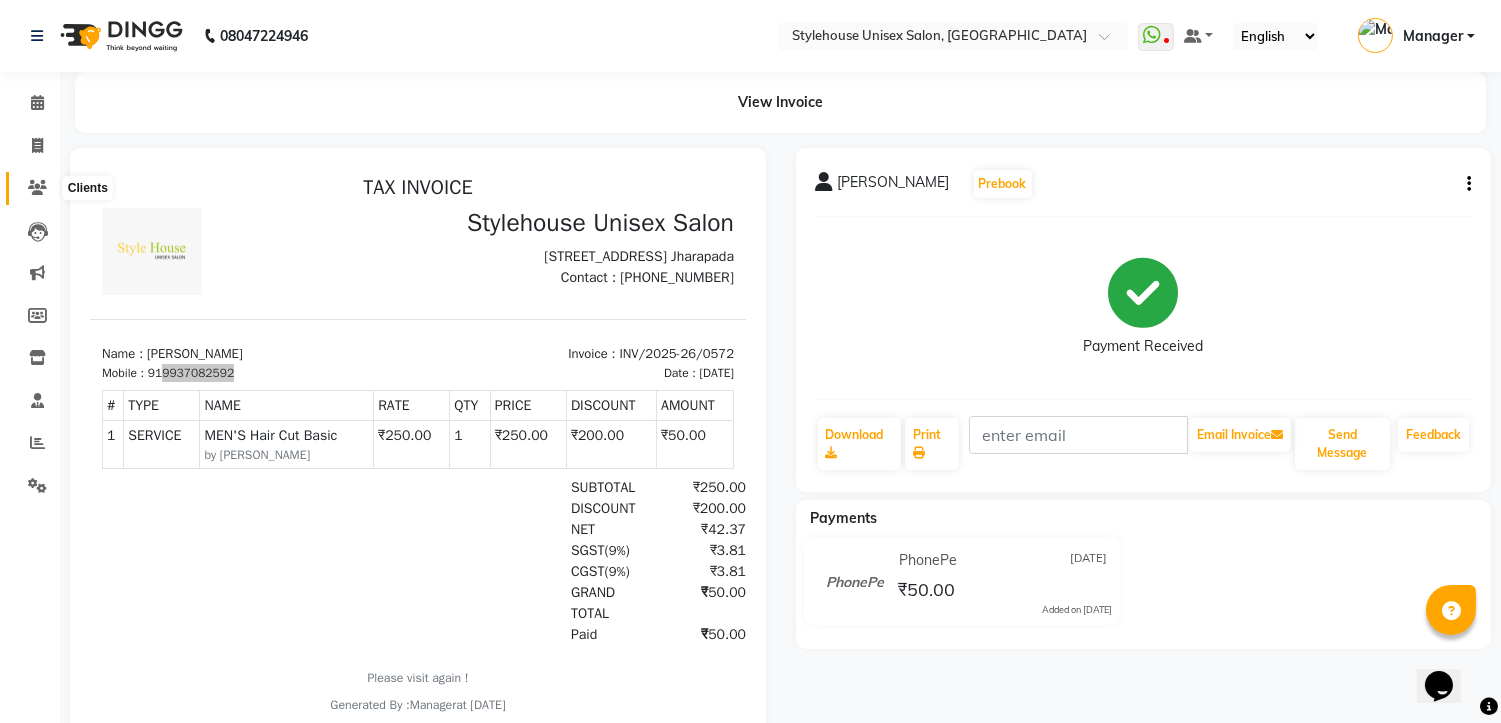 click 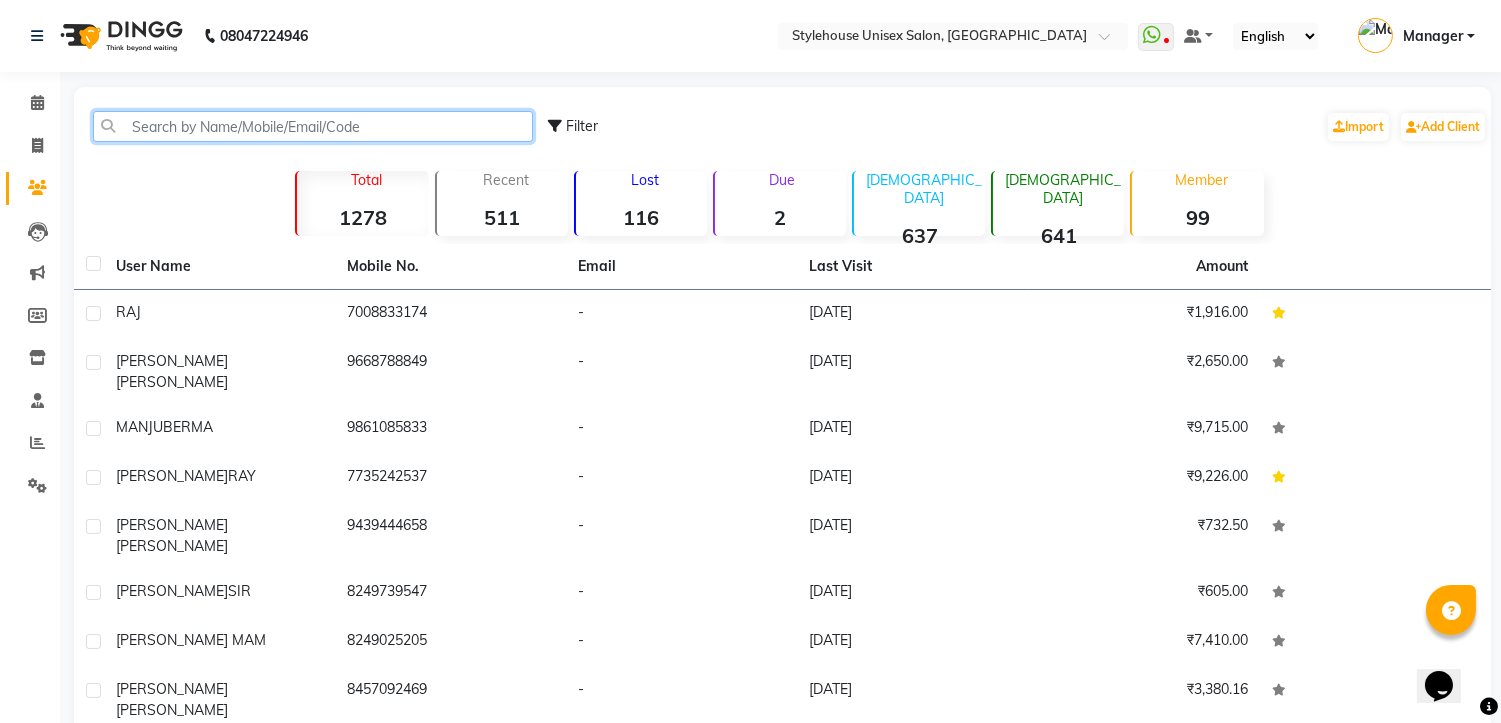 paste on "9937082592" 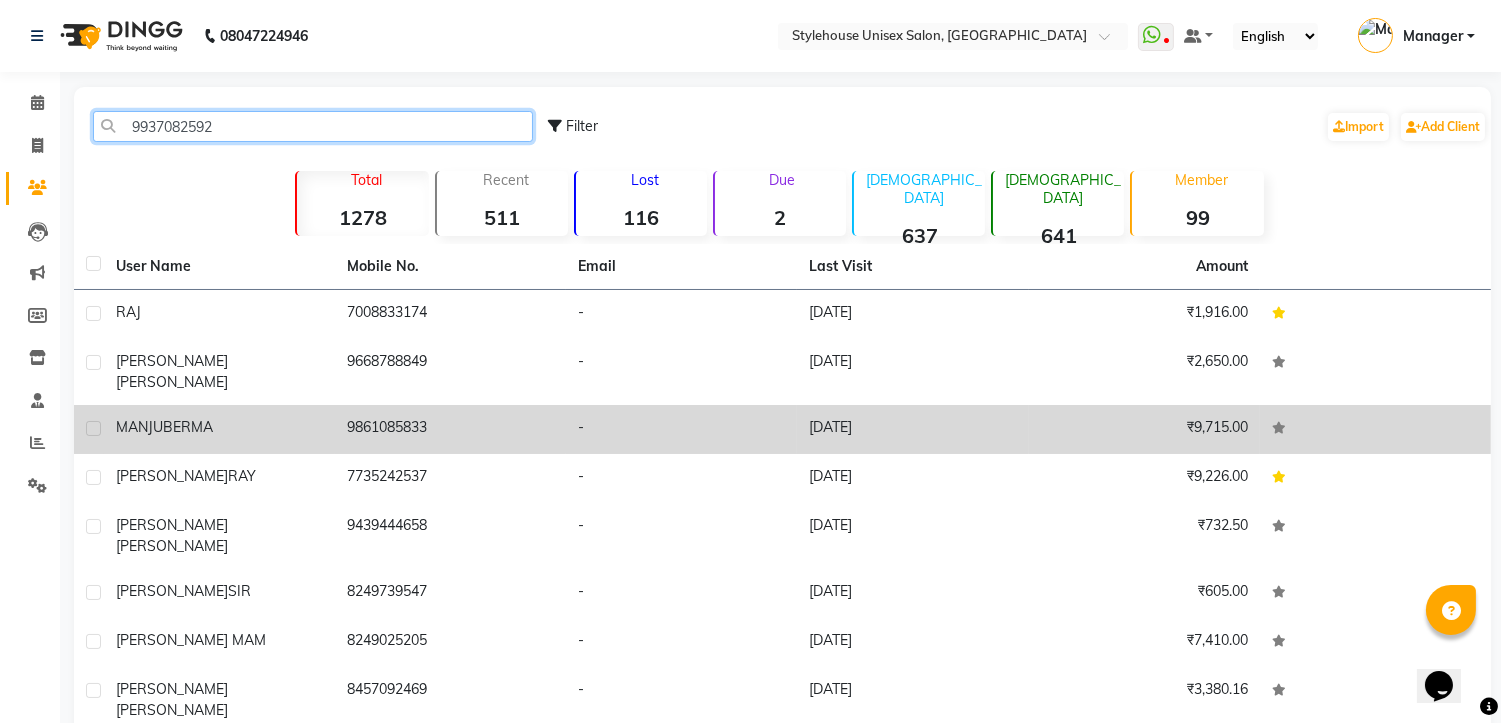 type on "9937082592" 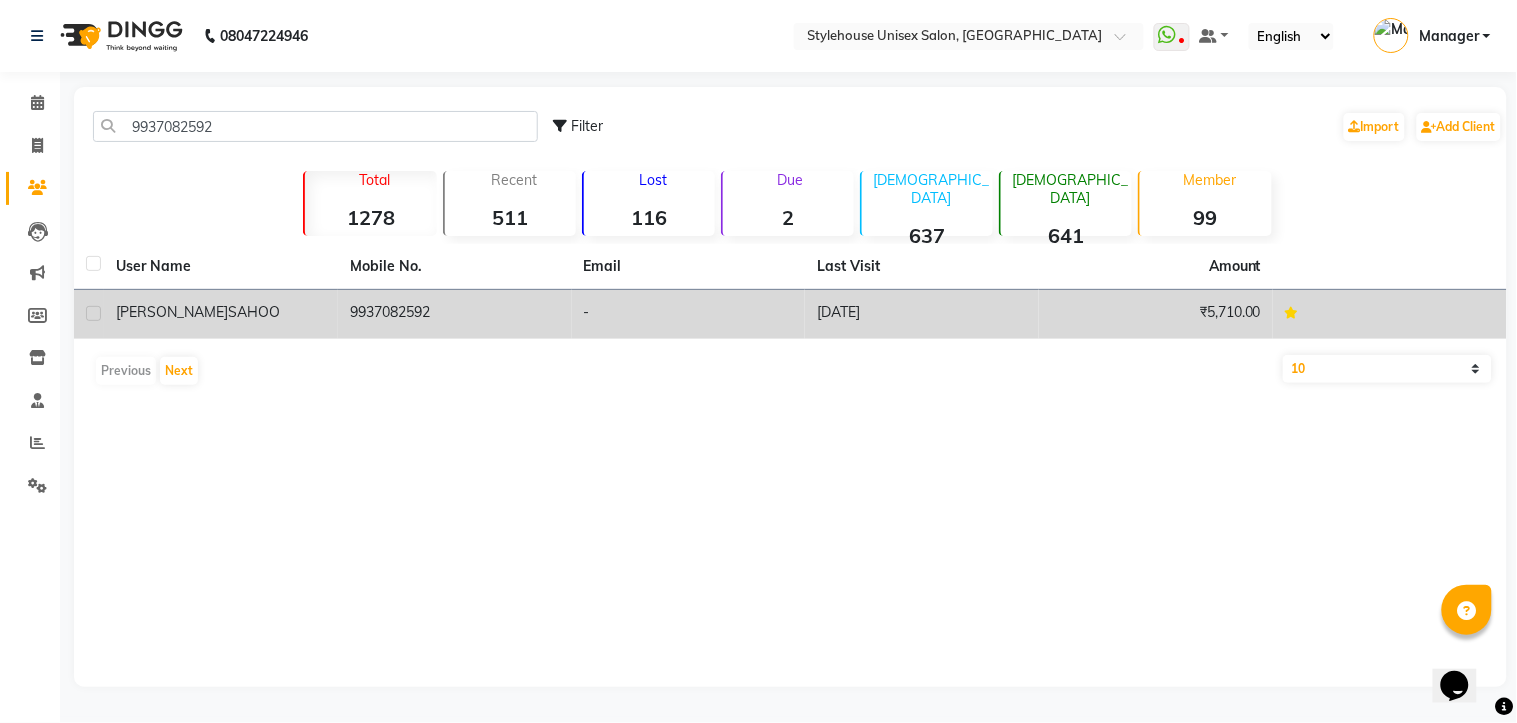 click on "[PERSON_NAME]" 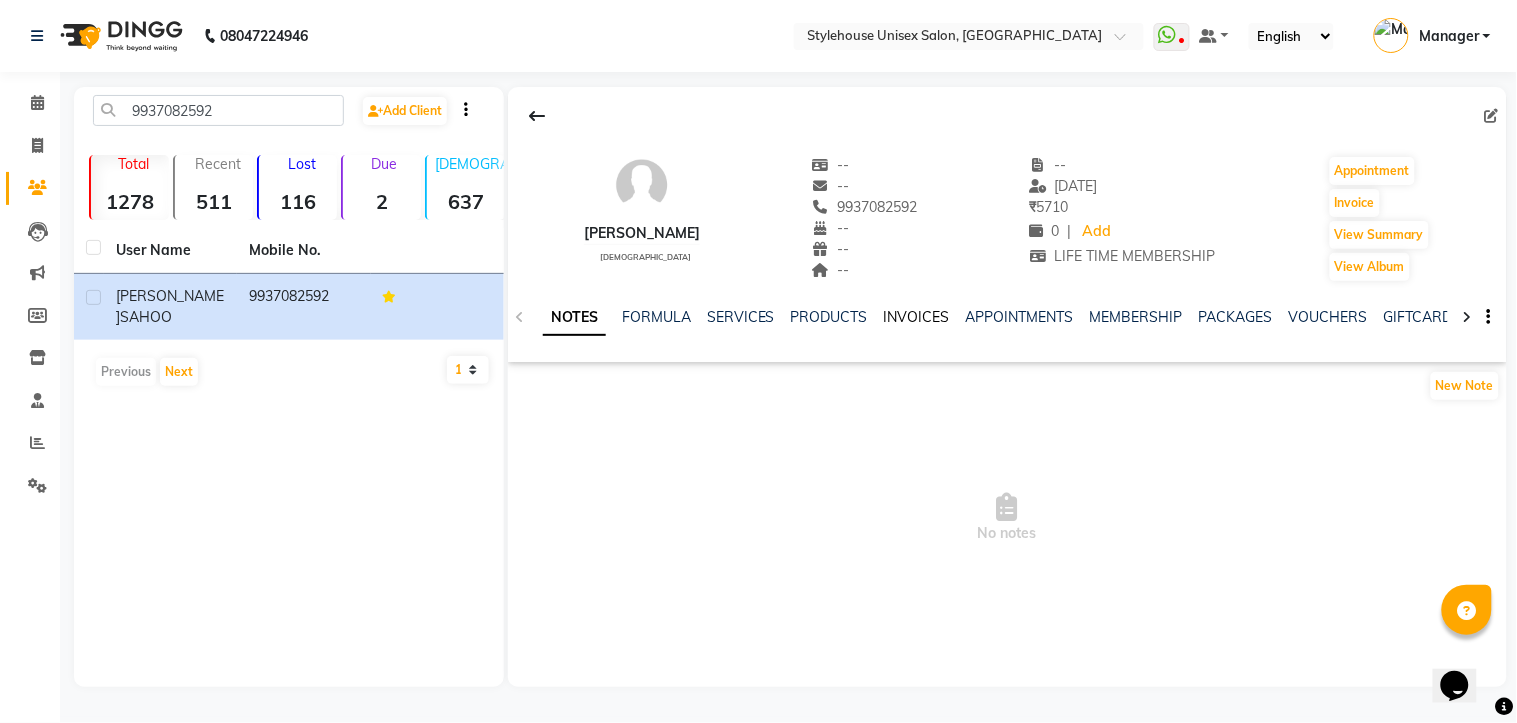 click on "INVOICES" 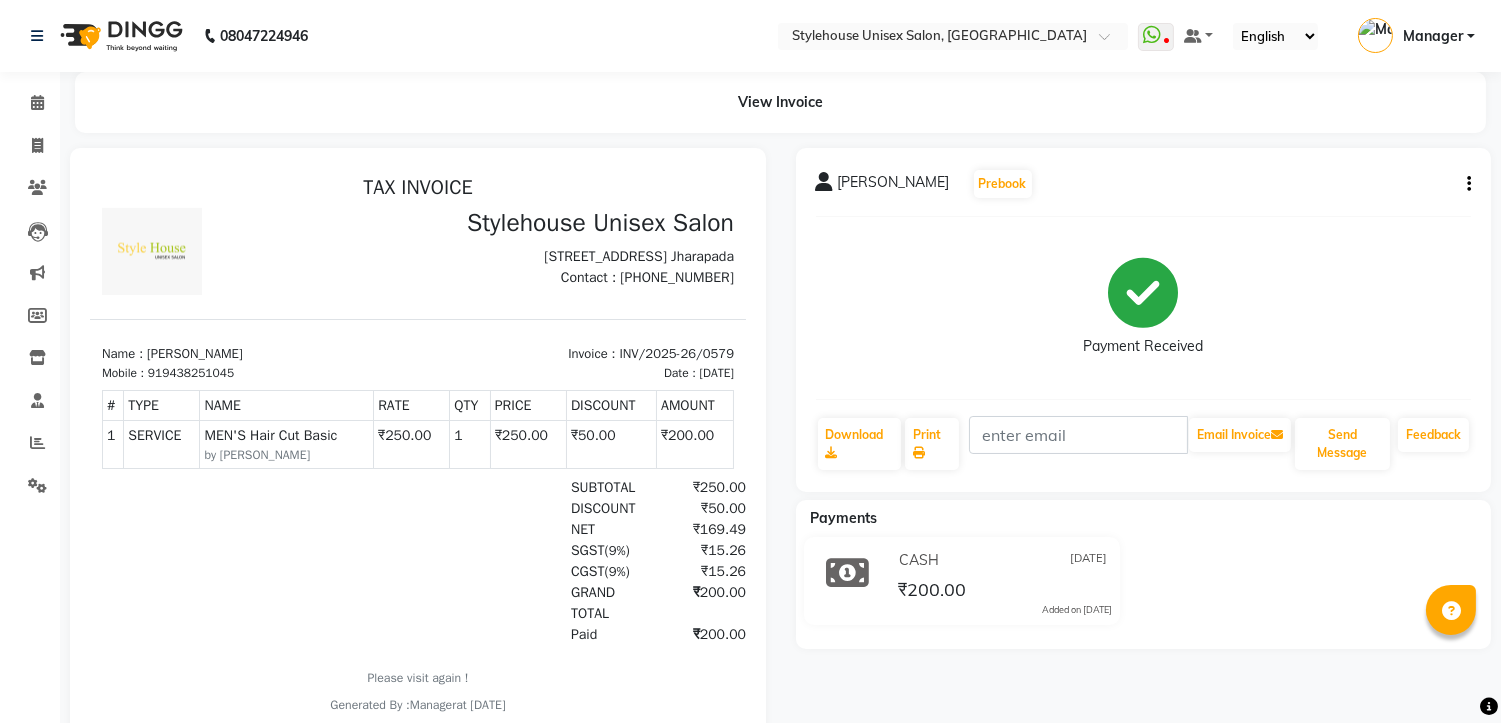 scroll, scrollTop: 0, scrollLeft: 0, axis: both 